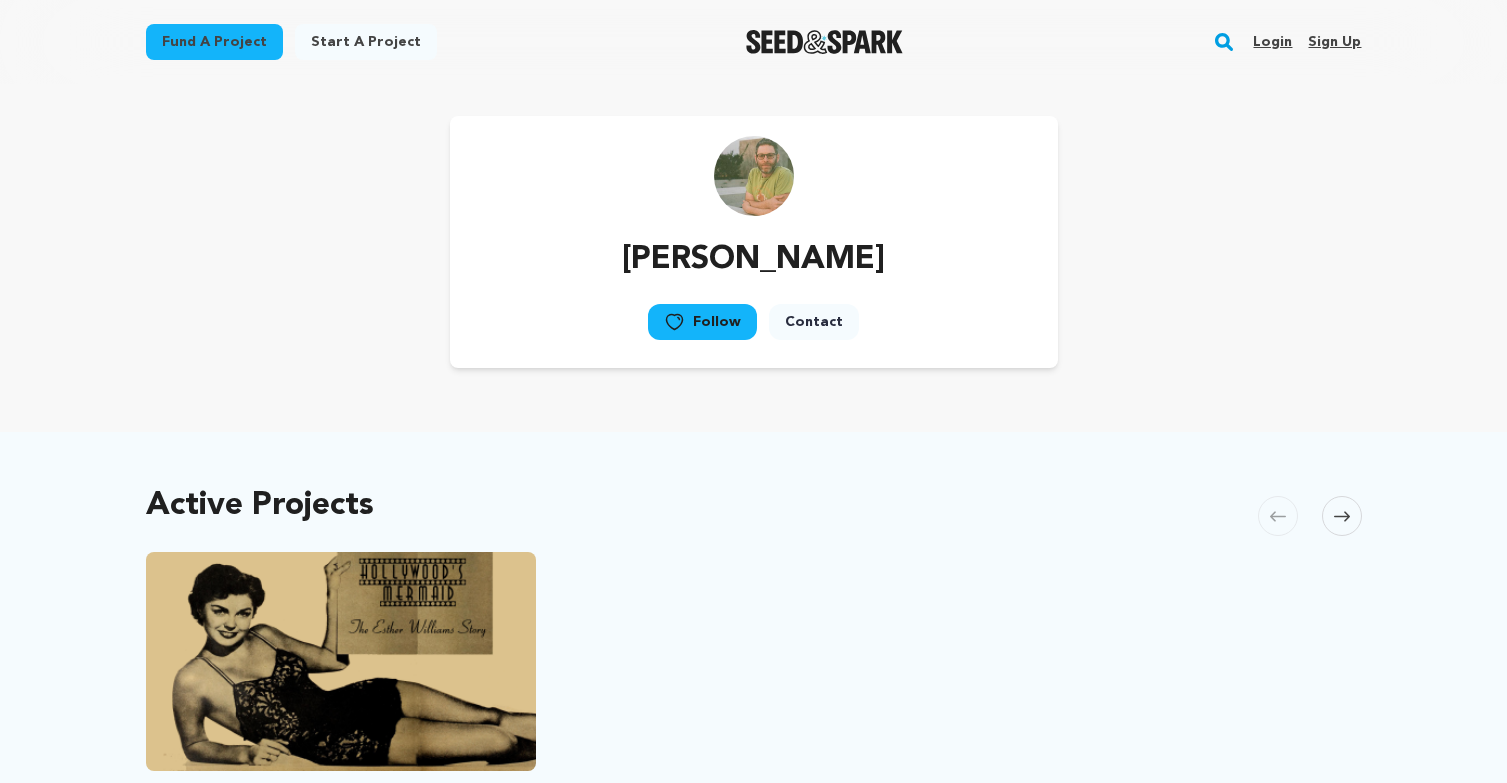 scroll, scrollTop: 0, scrollLeft: 0, axis: both 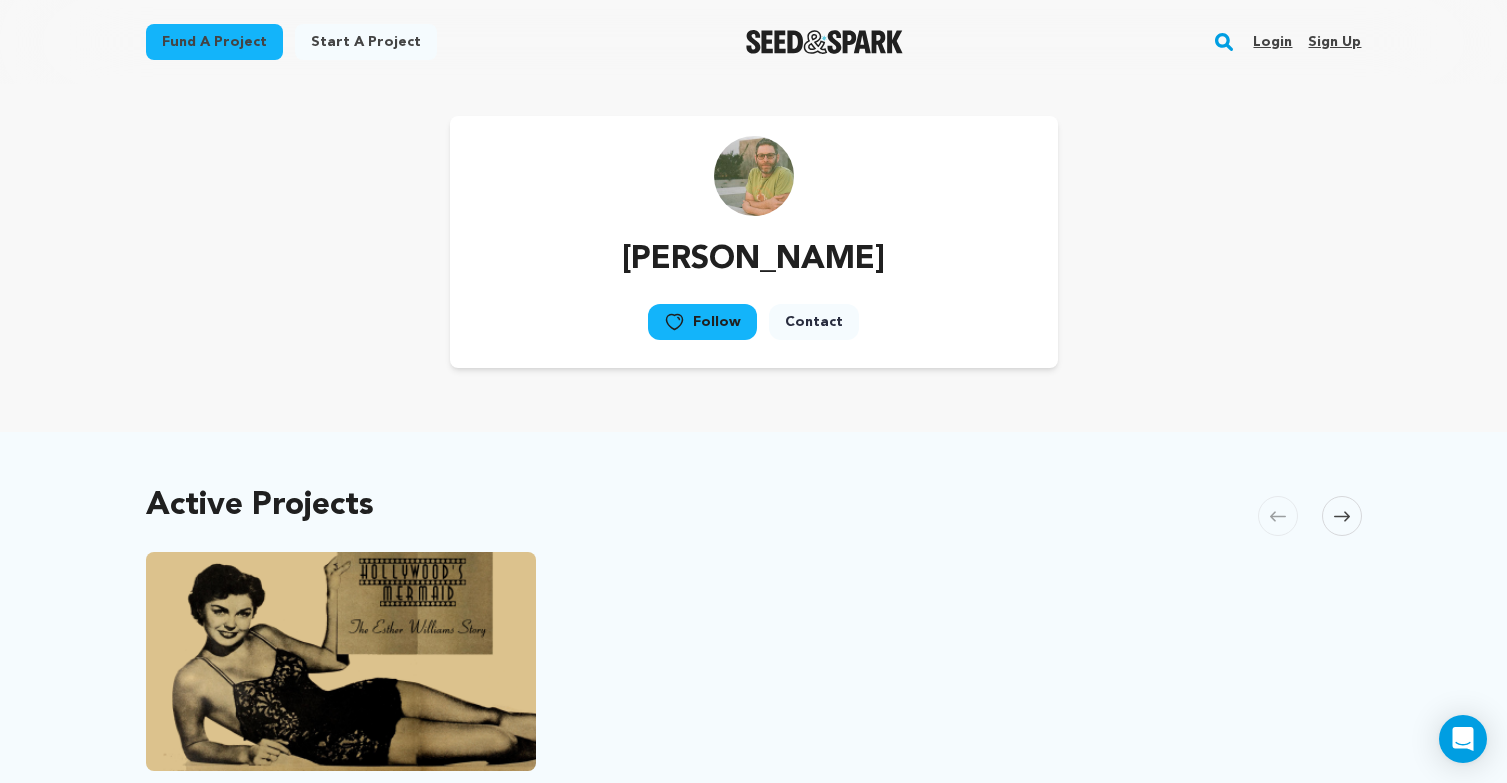 click on "Login" at bounding box center (1272, 42) 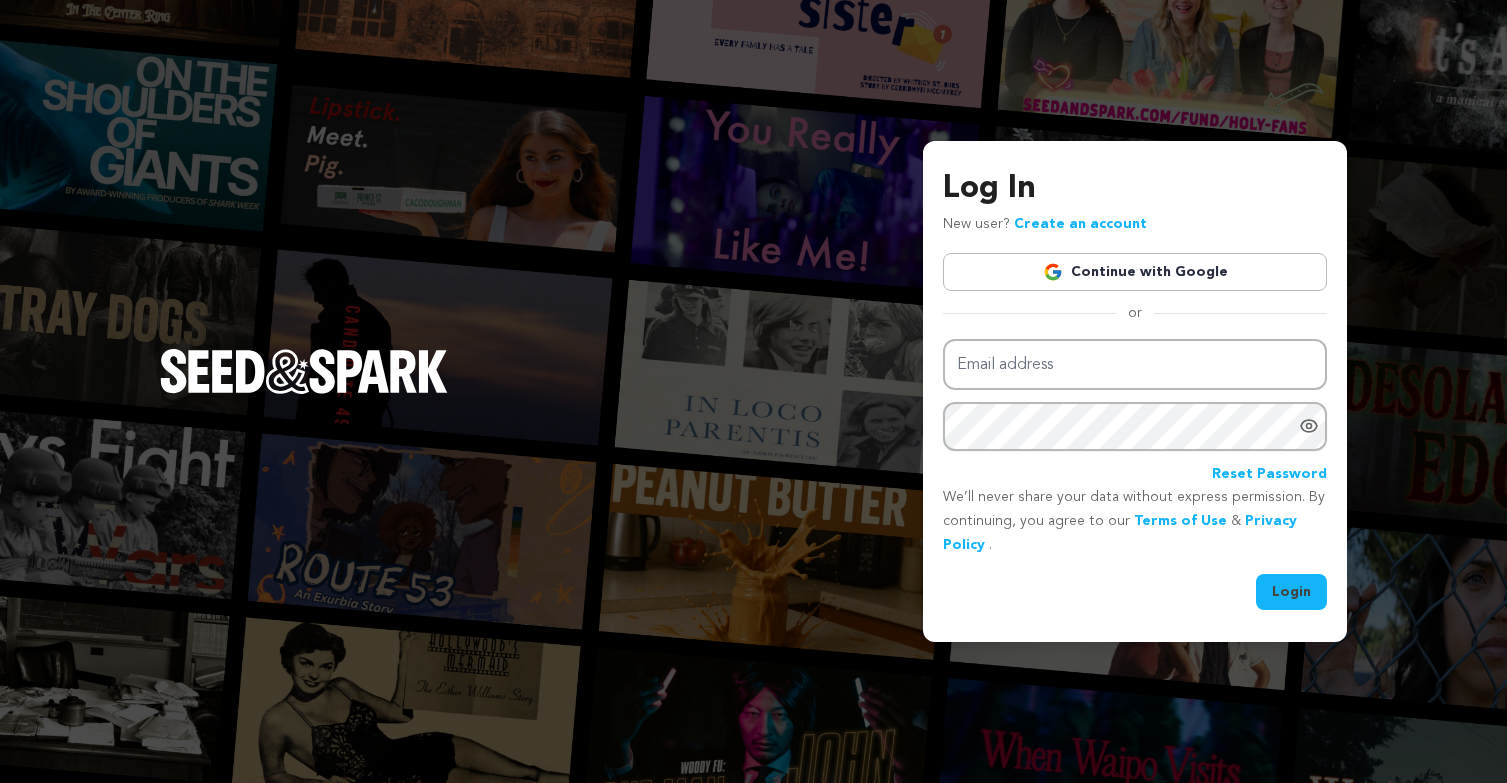 scroll, scrollTop: 0, scrollLeft: 0, axis: both 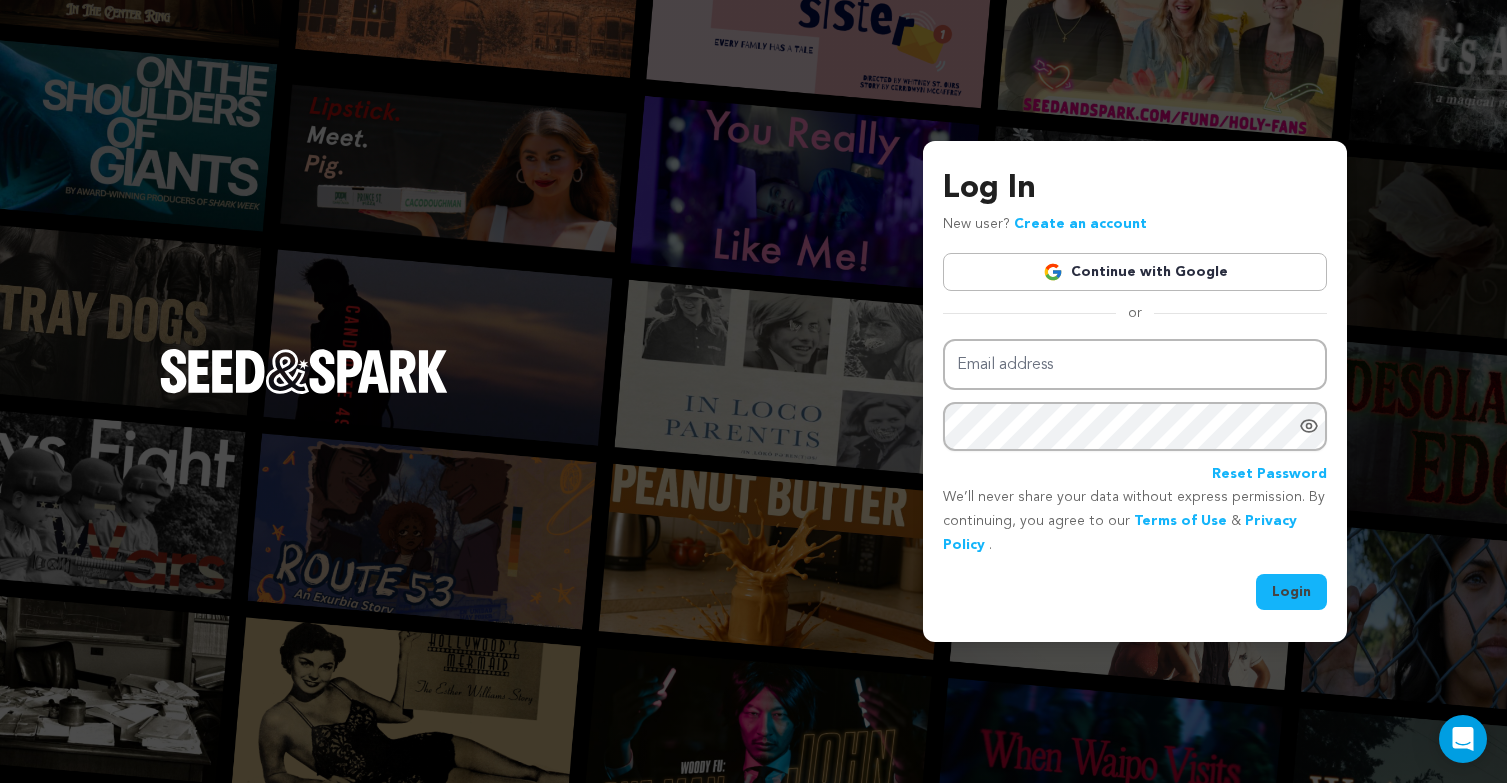 click on "Continue with Google" at bounding box center (1135, 272) 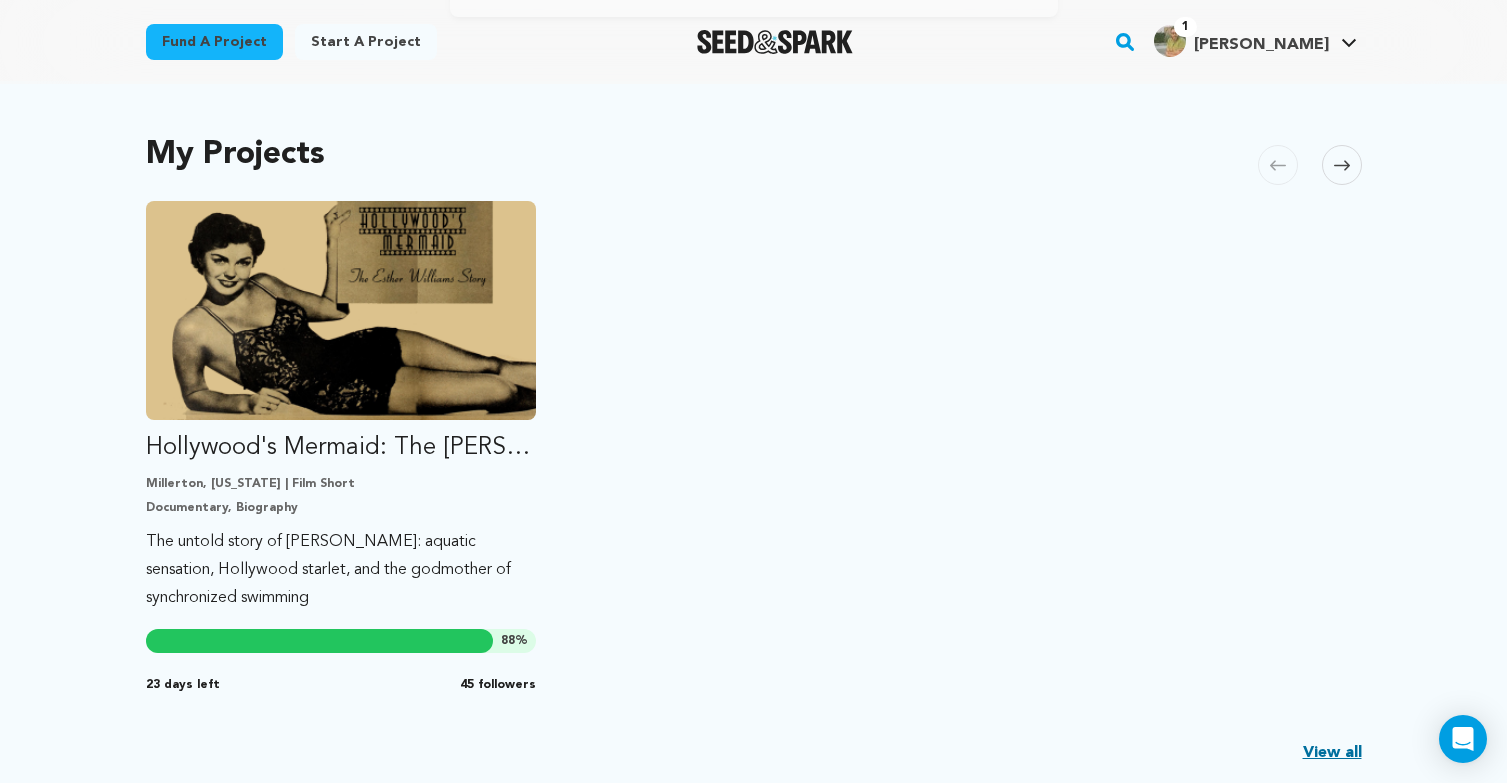 scroll, scrollTop: 357, scrollLeft: 0, axis: vertical 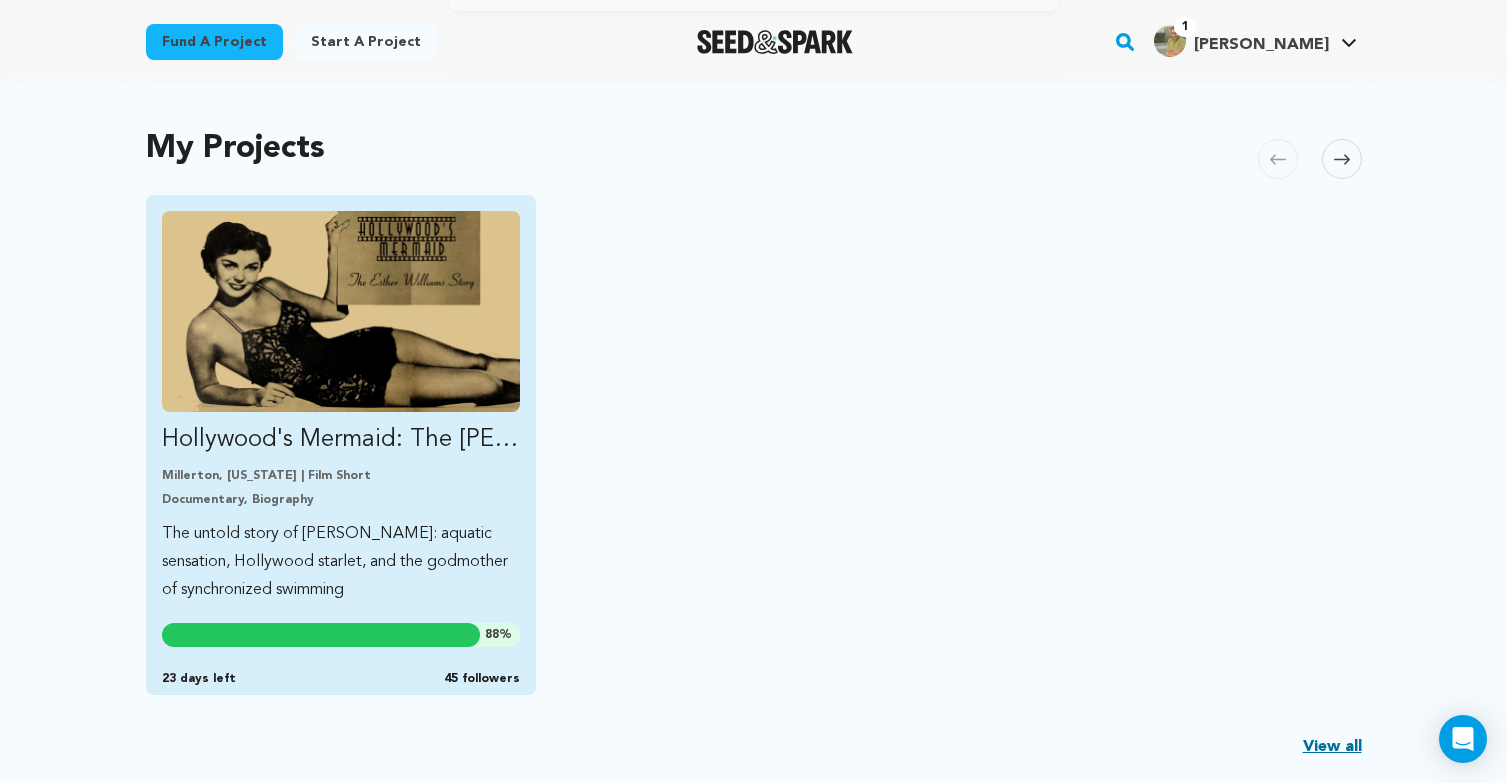 click at bounding box center [341, 311] 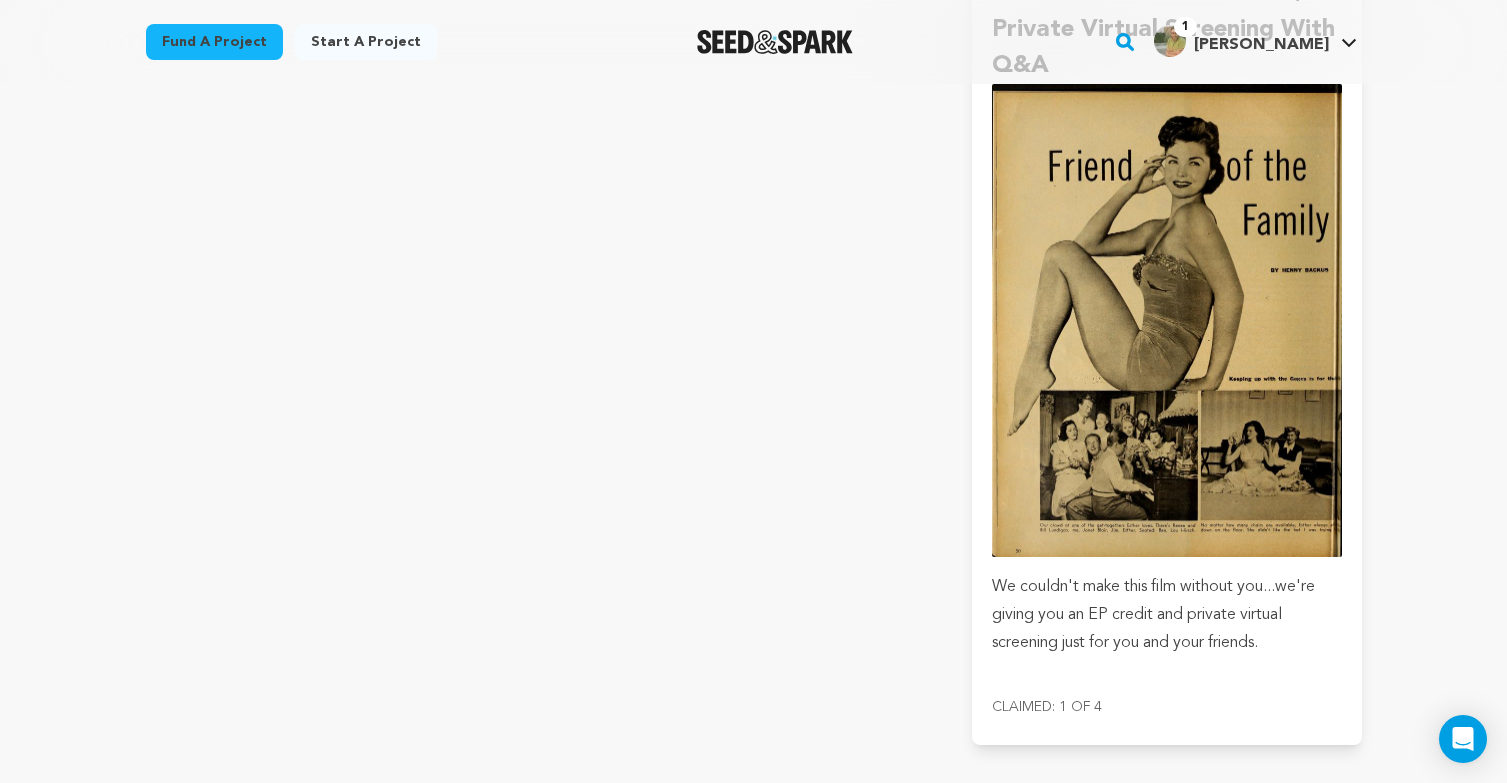 scroll, scrollTop: 6235, scrollLeft: 0, axis: vertical 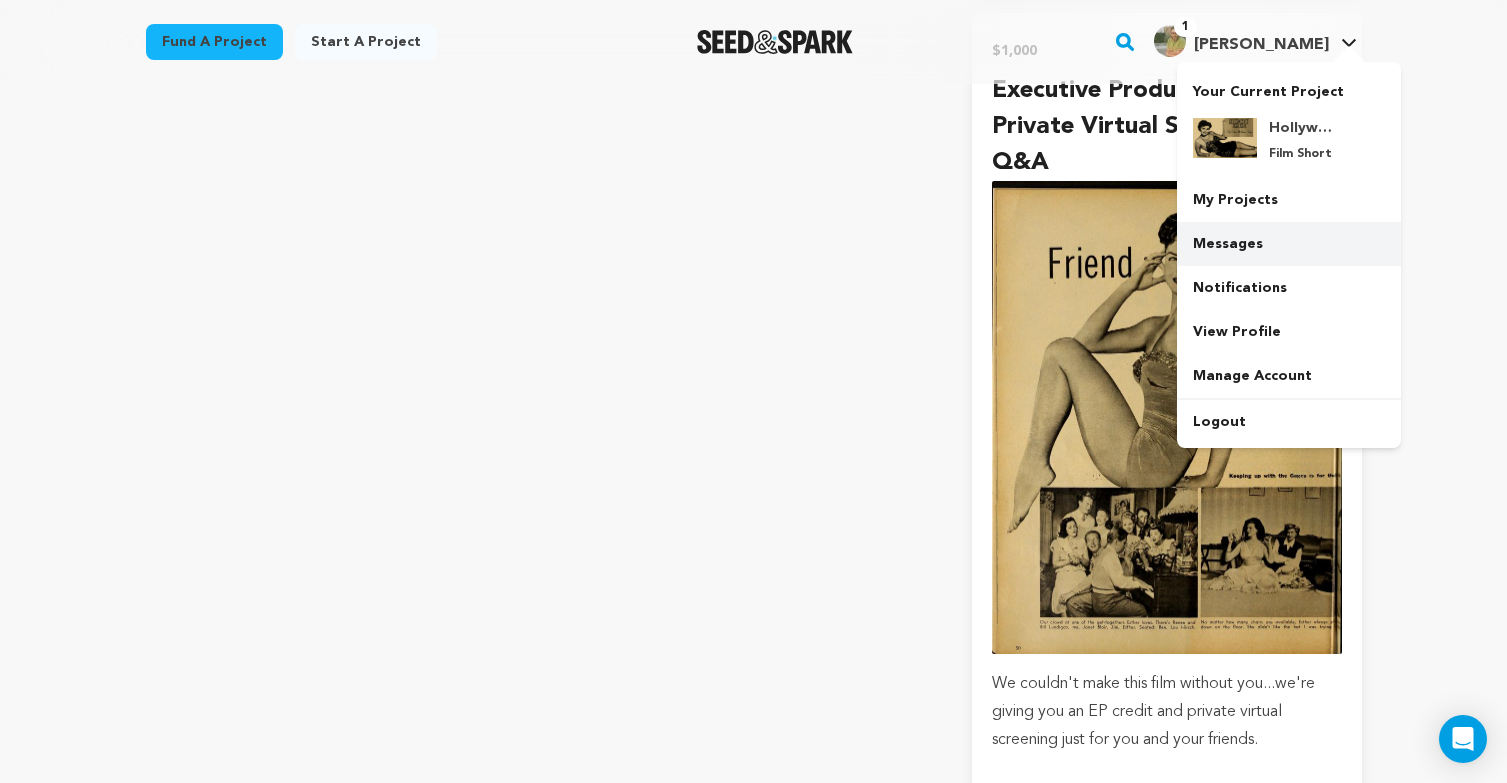 click on "Messages" at bounding box center [1289, 244] 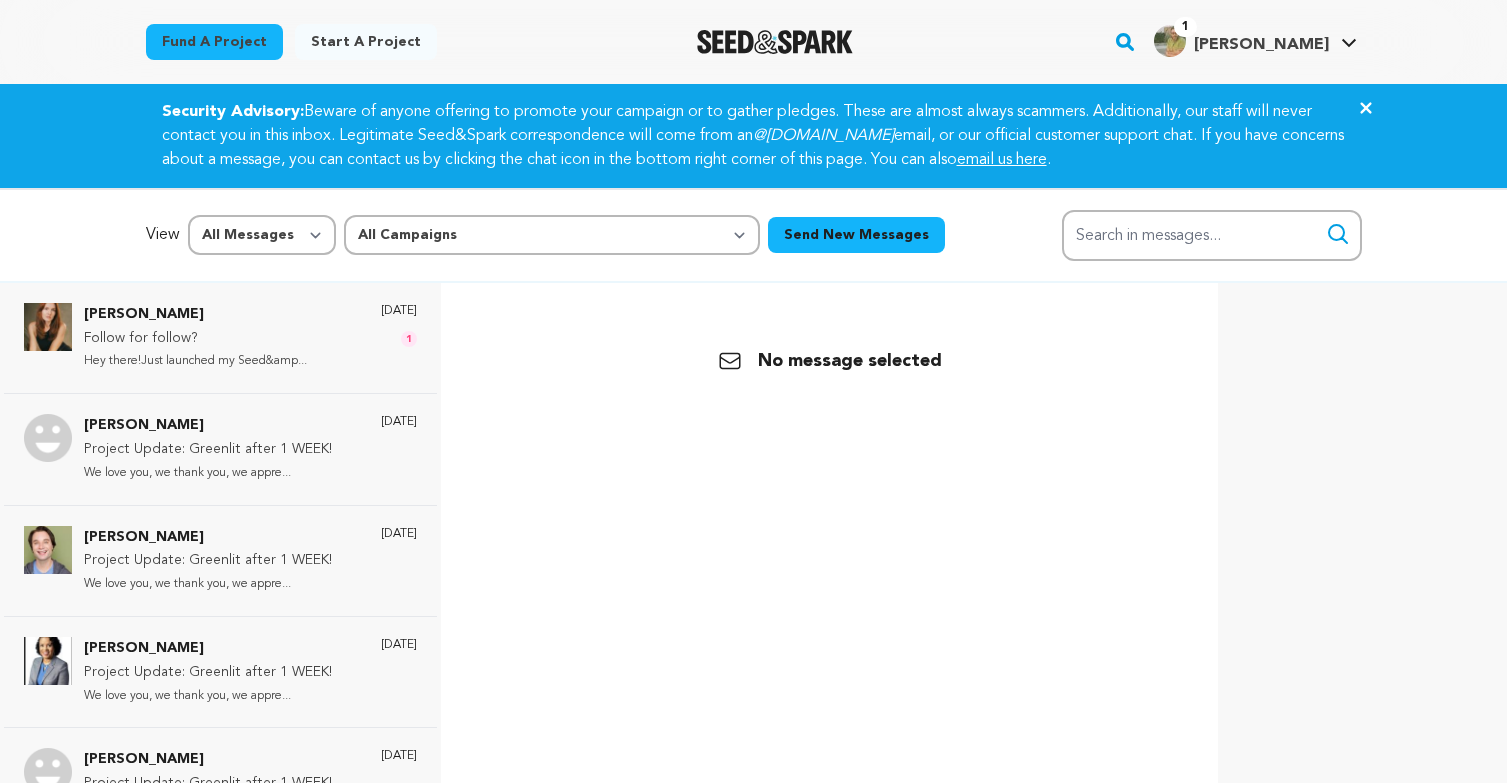scroll, scrollTop: 0, scrollLeft: 0, axis: both 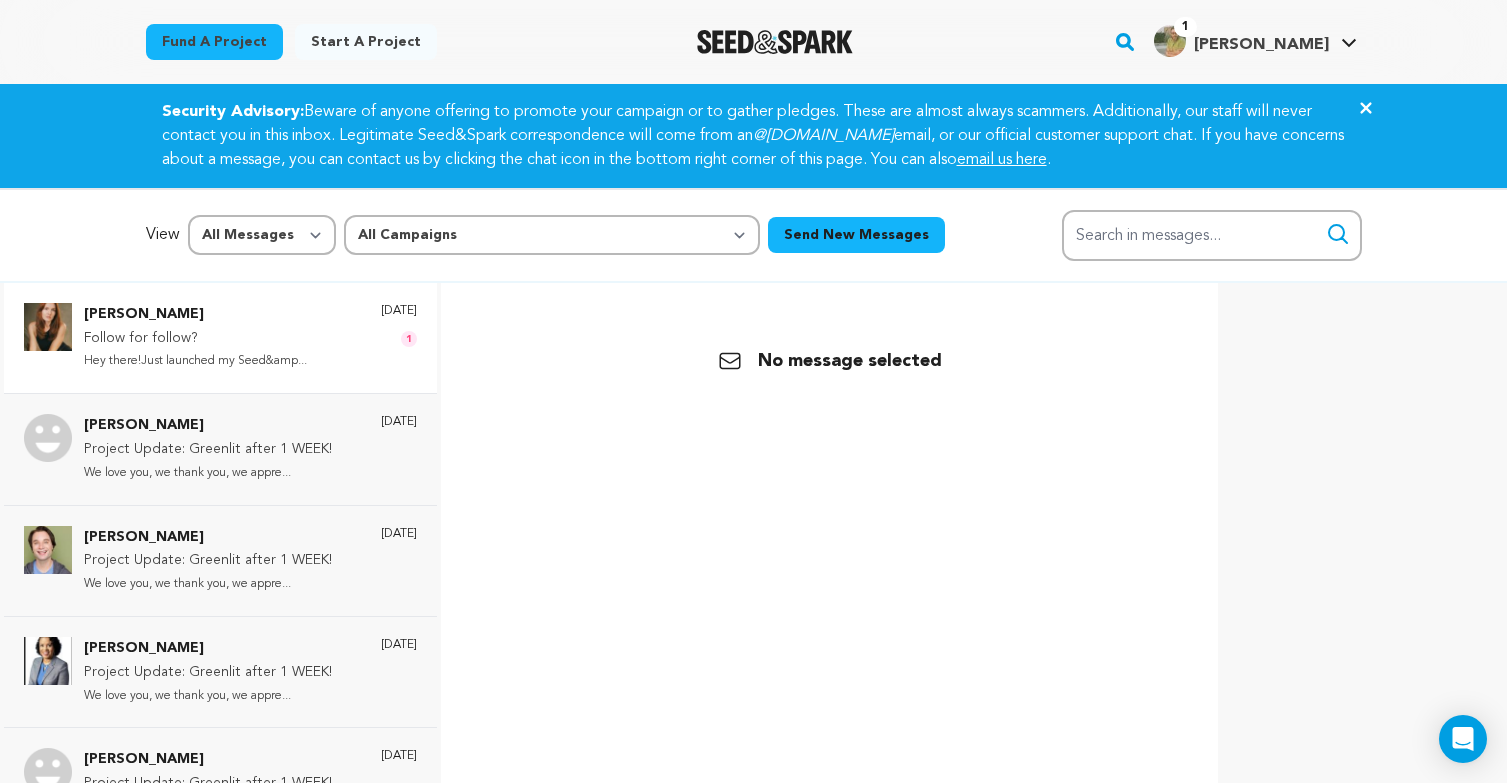 click on "Follow for follow?" at bounding box center (195, 339) 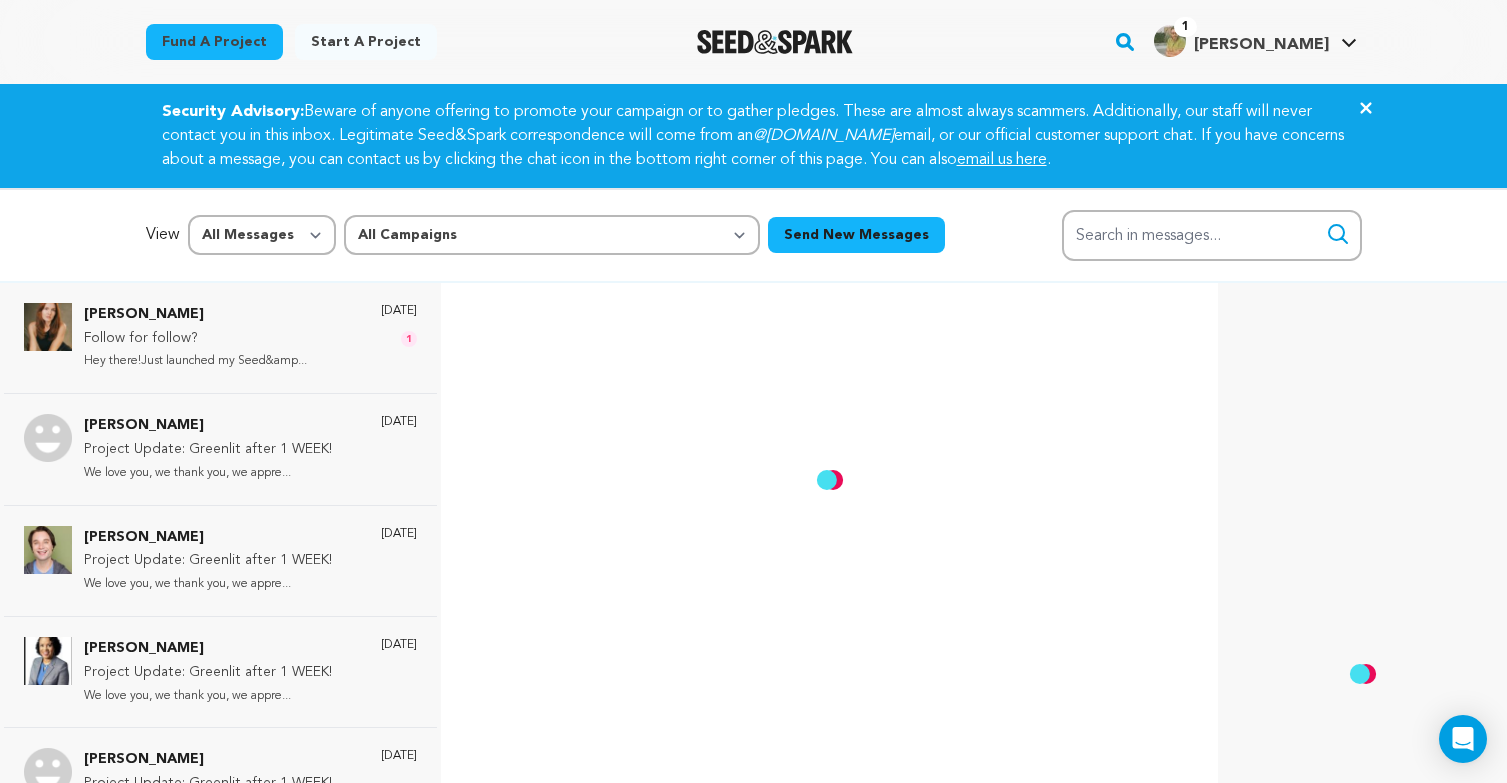 scroll, scrollTop: 0, scrollLeft: 0, axis: both 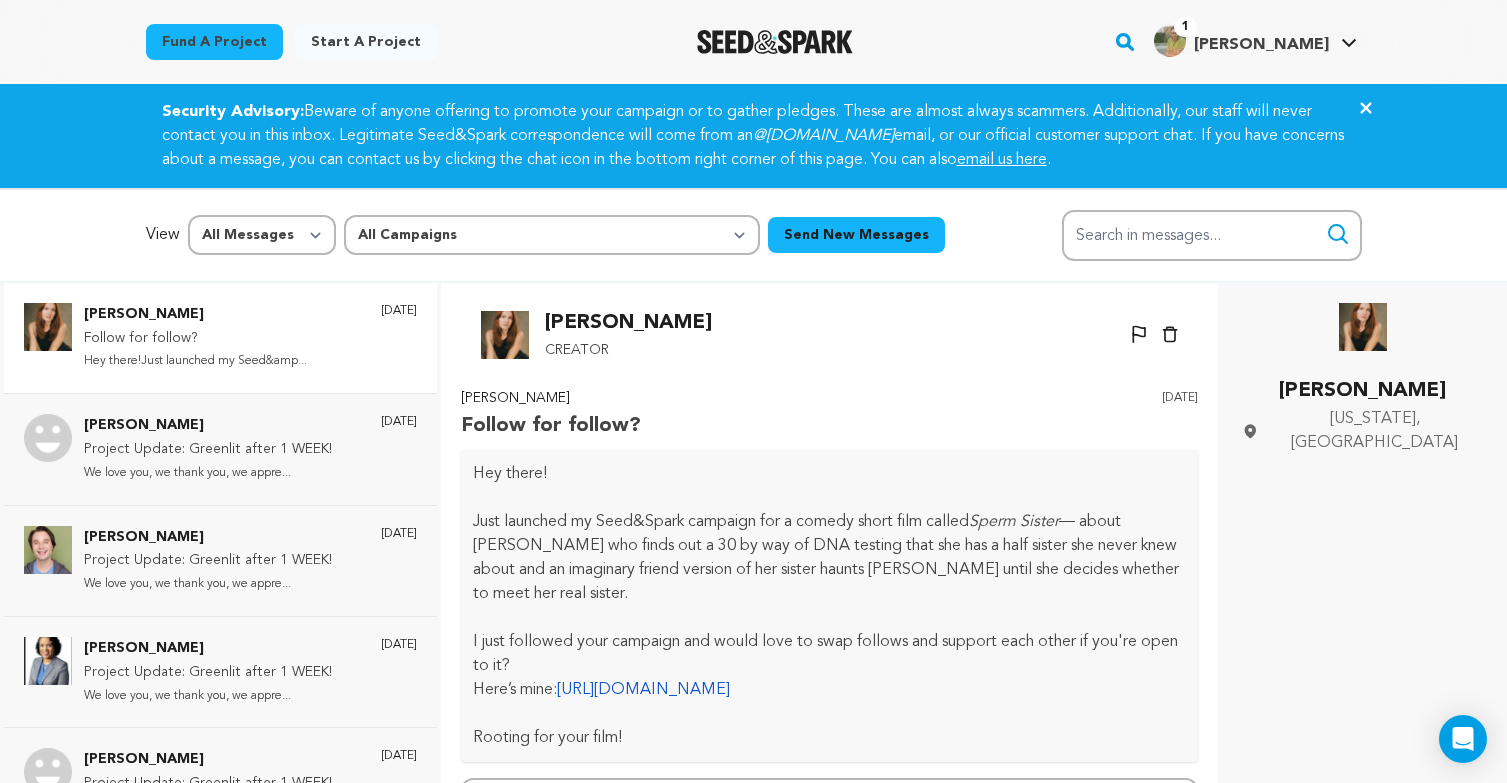click on "Cerridwyn McCaffrey" at bounding box center (628, 323) 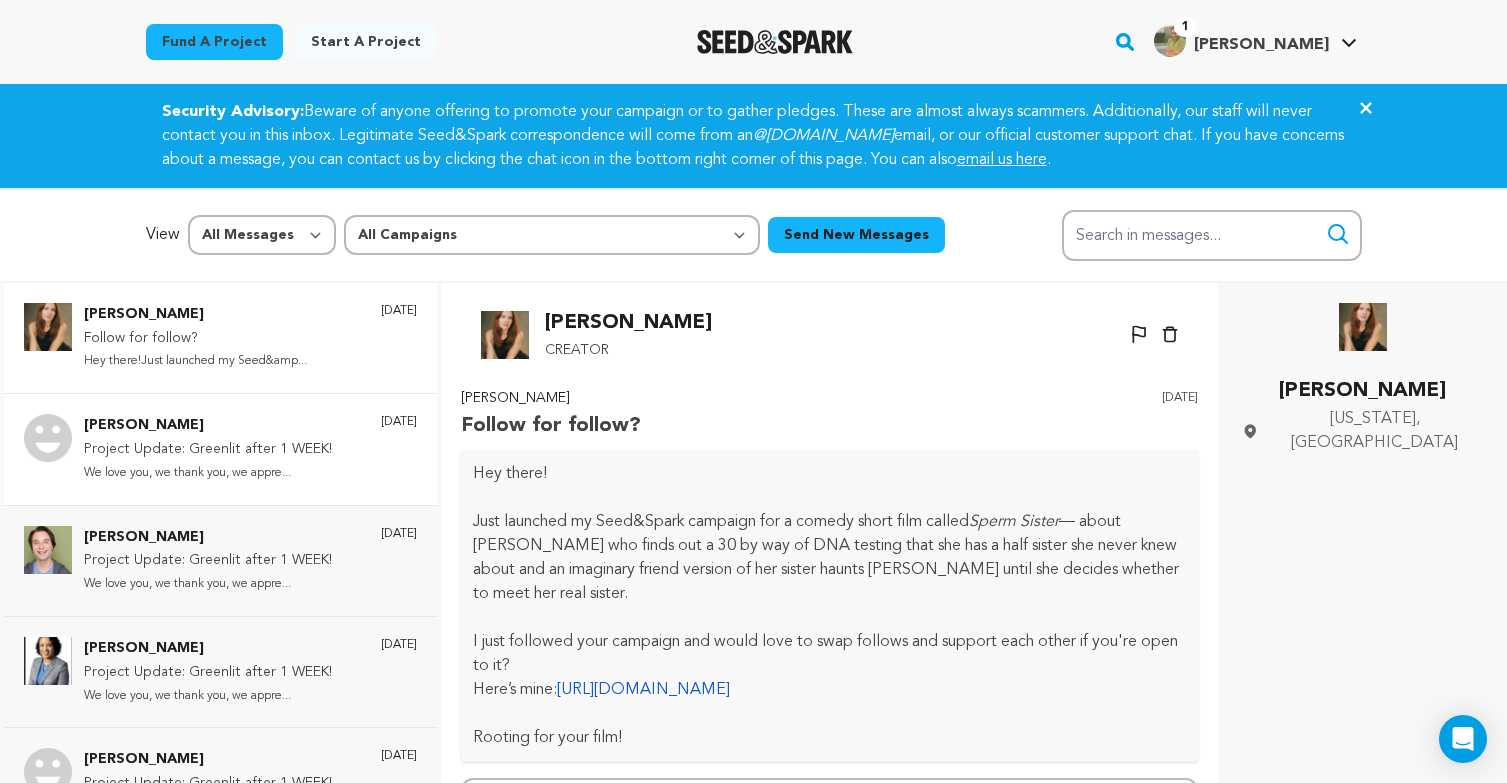 click on "We love you, we thank you, we appre..." at bounding box center [208, 473] 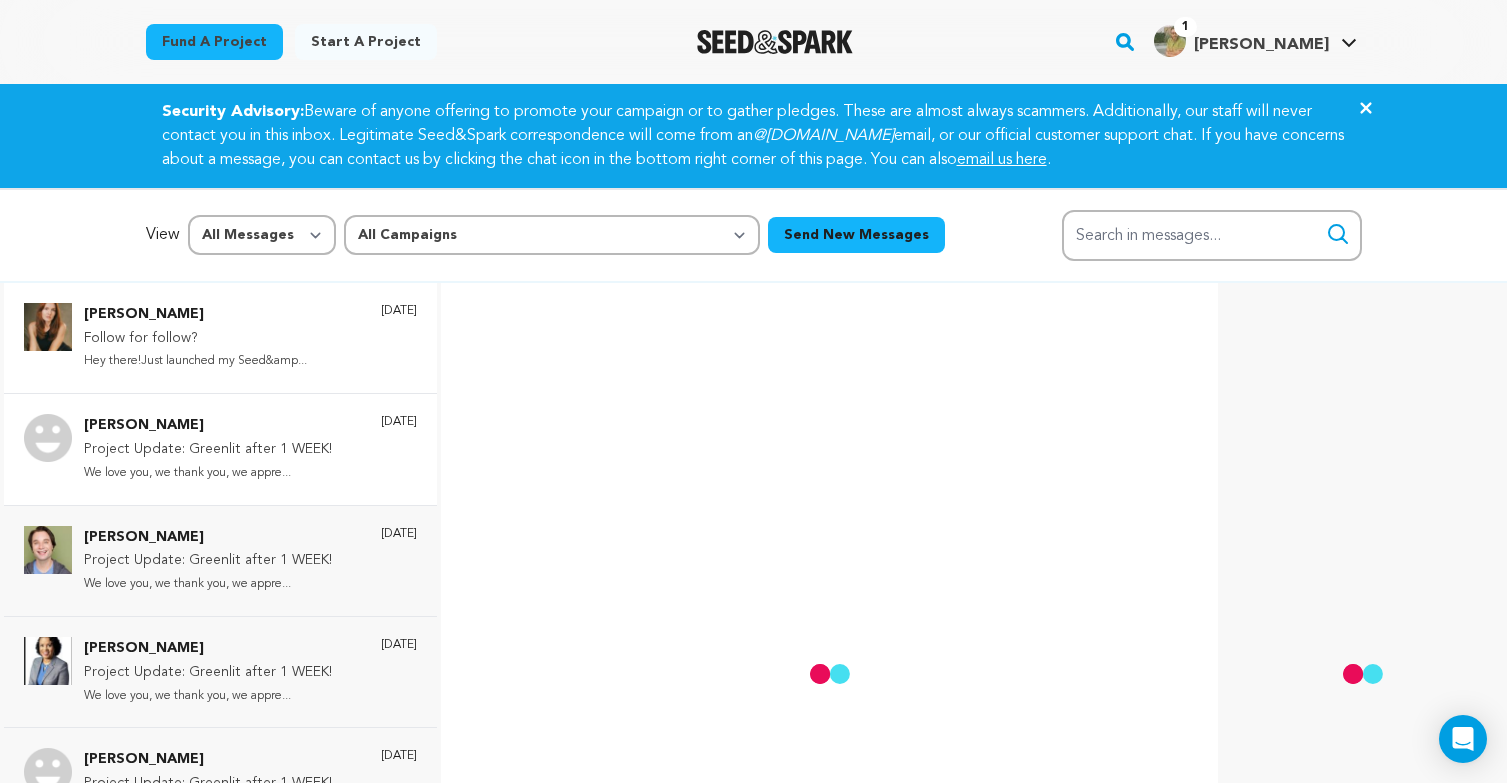 scroll, scrollTop: 30, scrollLeft: 0, axis: vertical 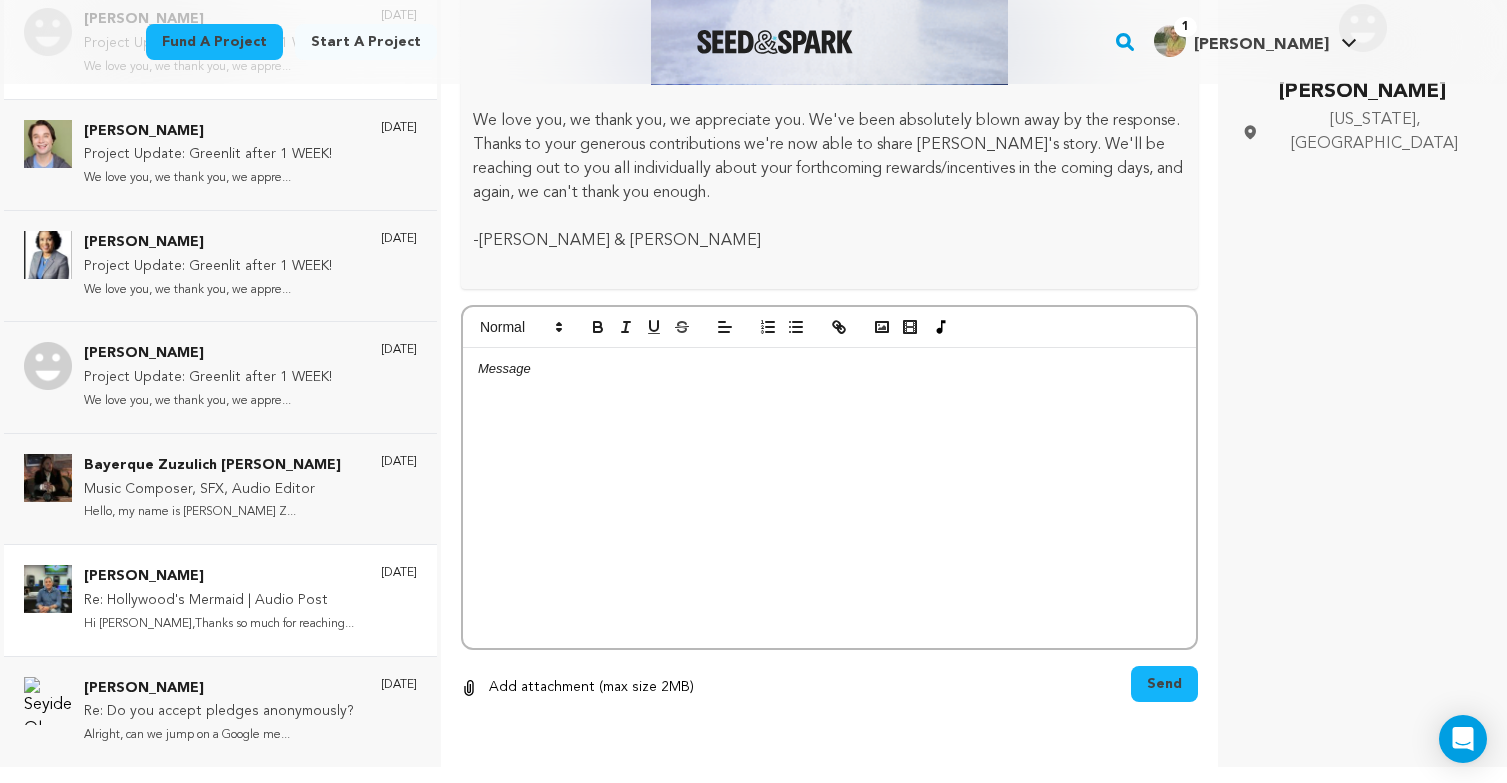 click on "Re: Hollywood's Mermaid | Audio Post" at bounding box center [219, 601] 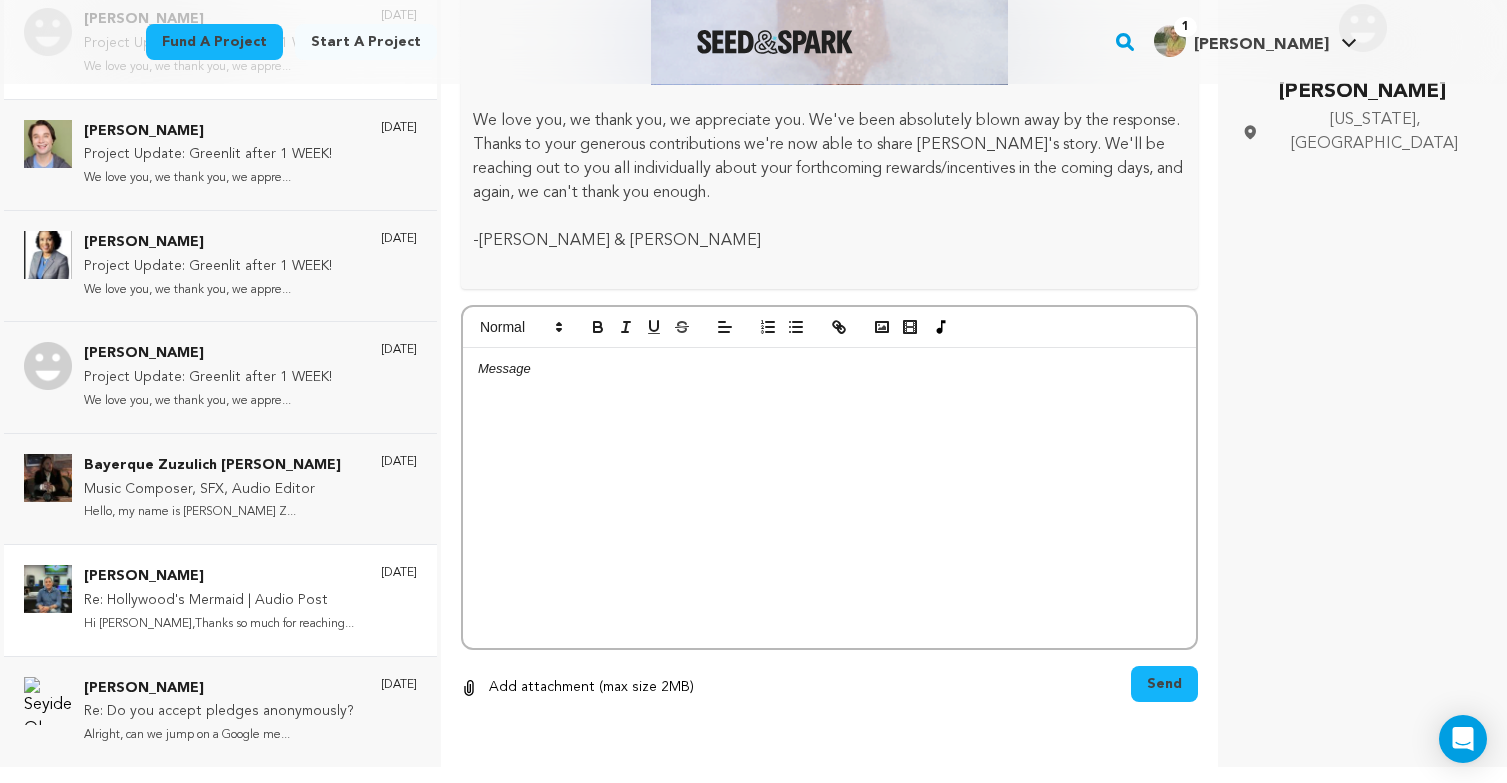 scroll, scrollTop: 1704, scrollLeft: 0, axis: vertical 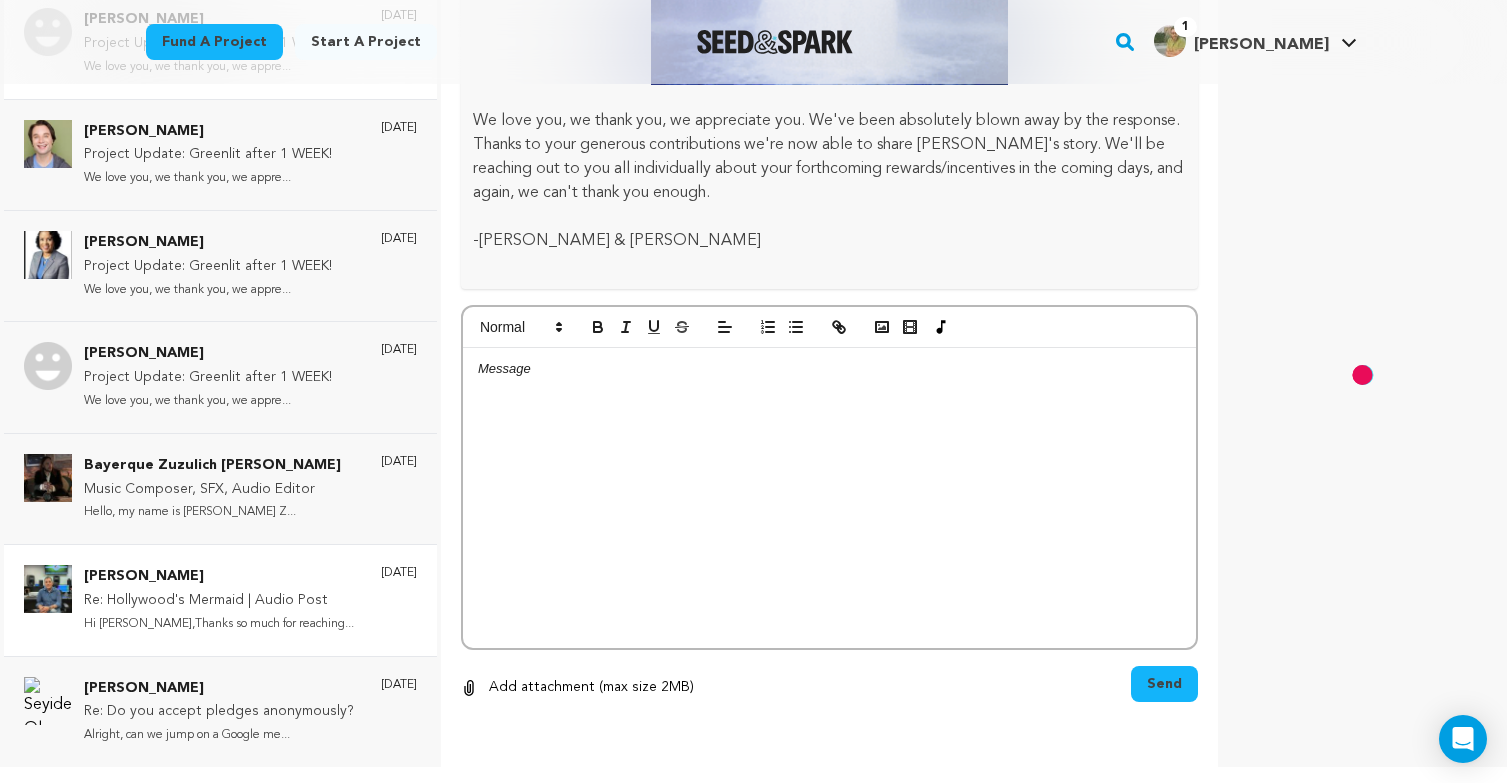 click on "Hi [PERSON_NAME],Thanks so much for reaching..." at bounding box center (219, 624) 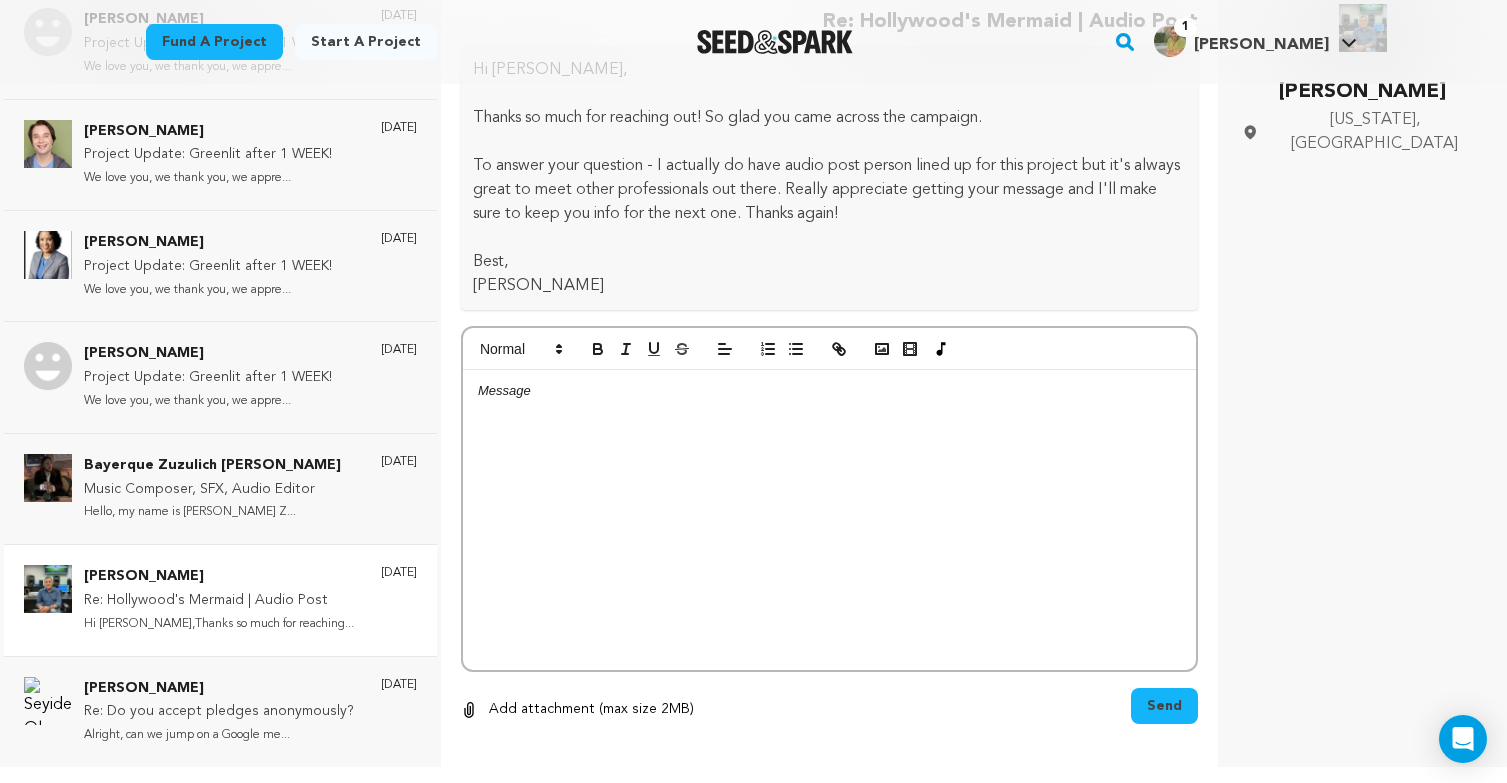 scroll, scrollTop: 679, scrollLeft: 0, axis: vertical 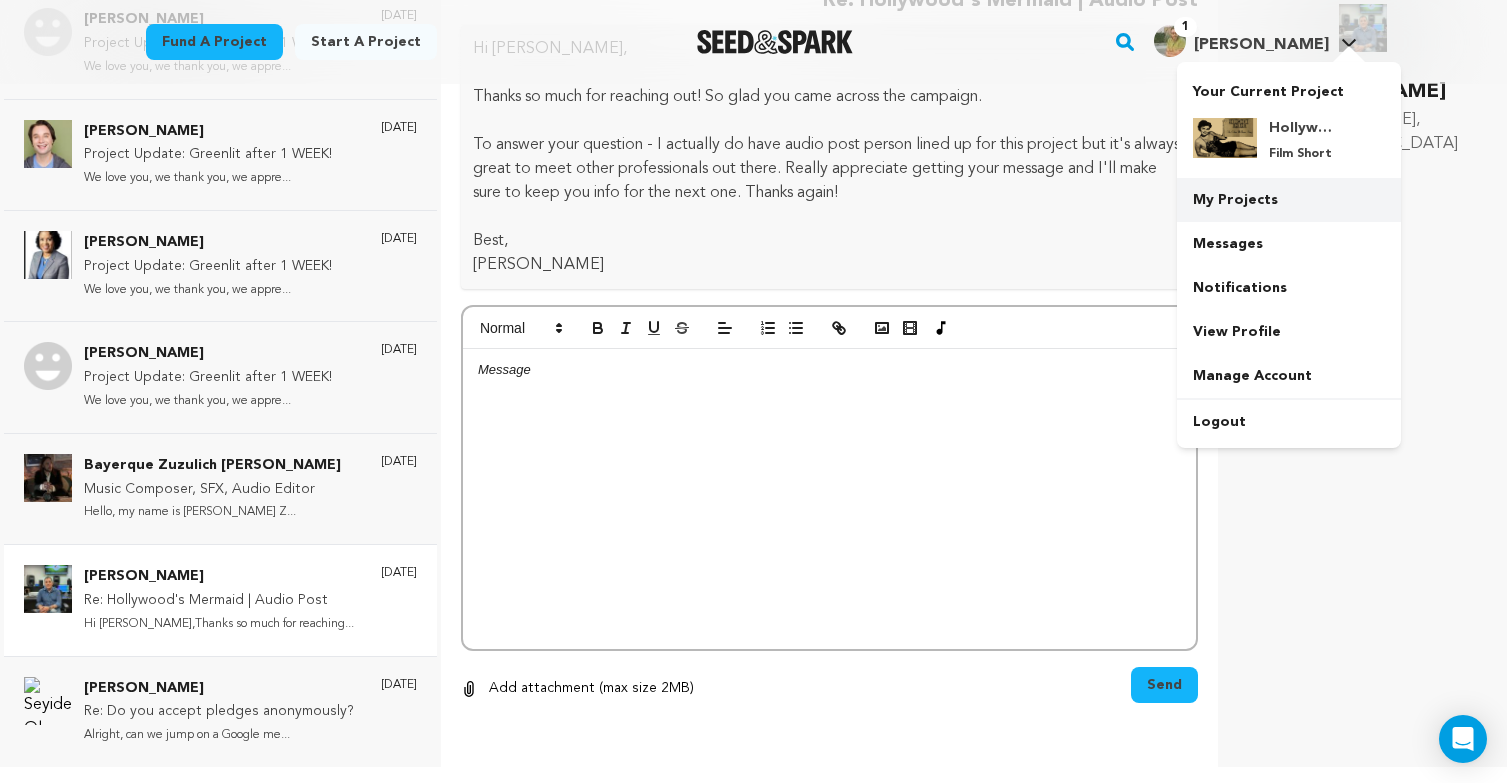 click on "My Projects" at bounding box center [1289, 200] 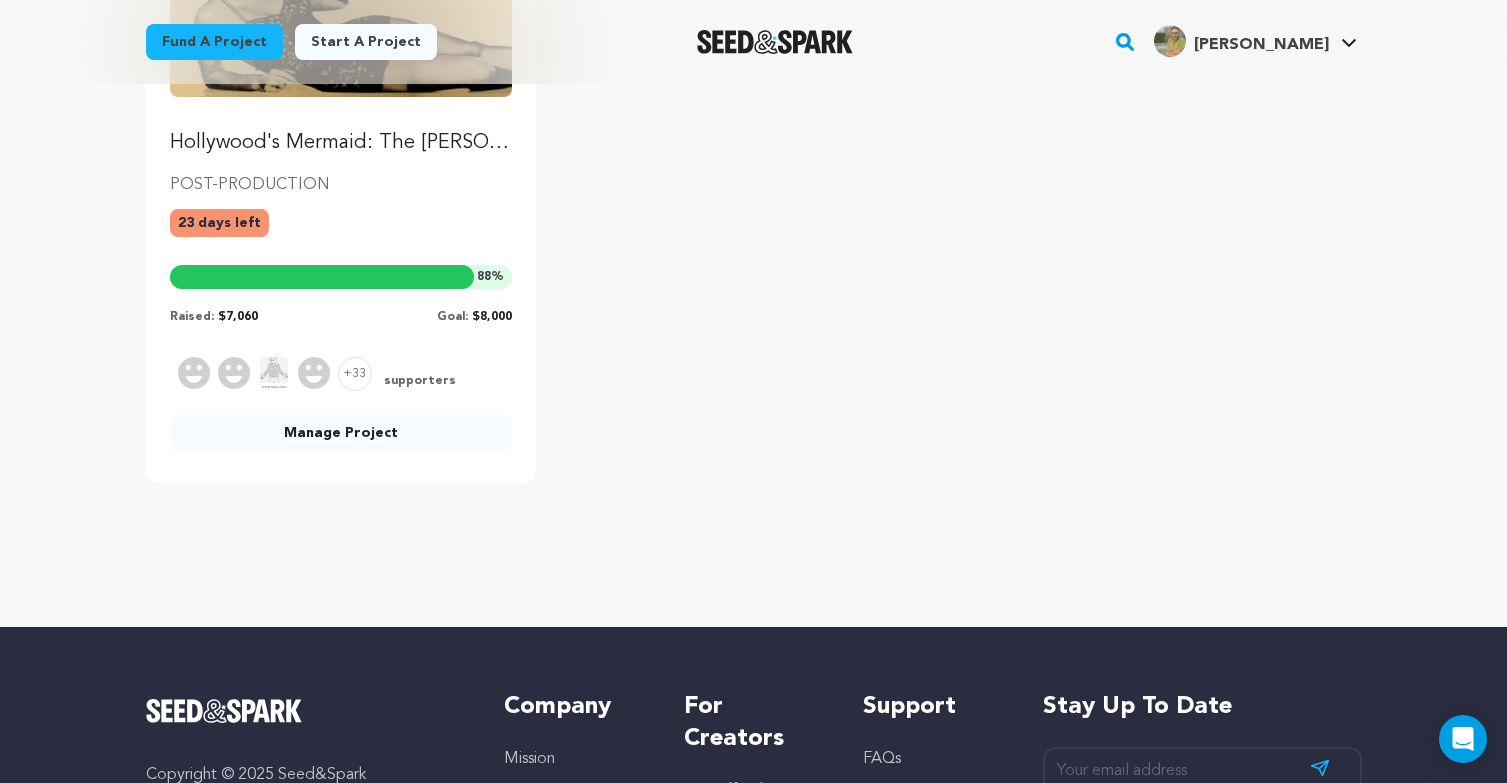 scroll, scrollTop: 495, scrollLeft: 0, axis: vertical 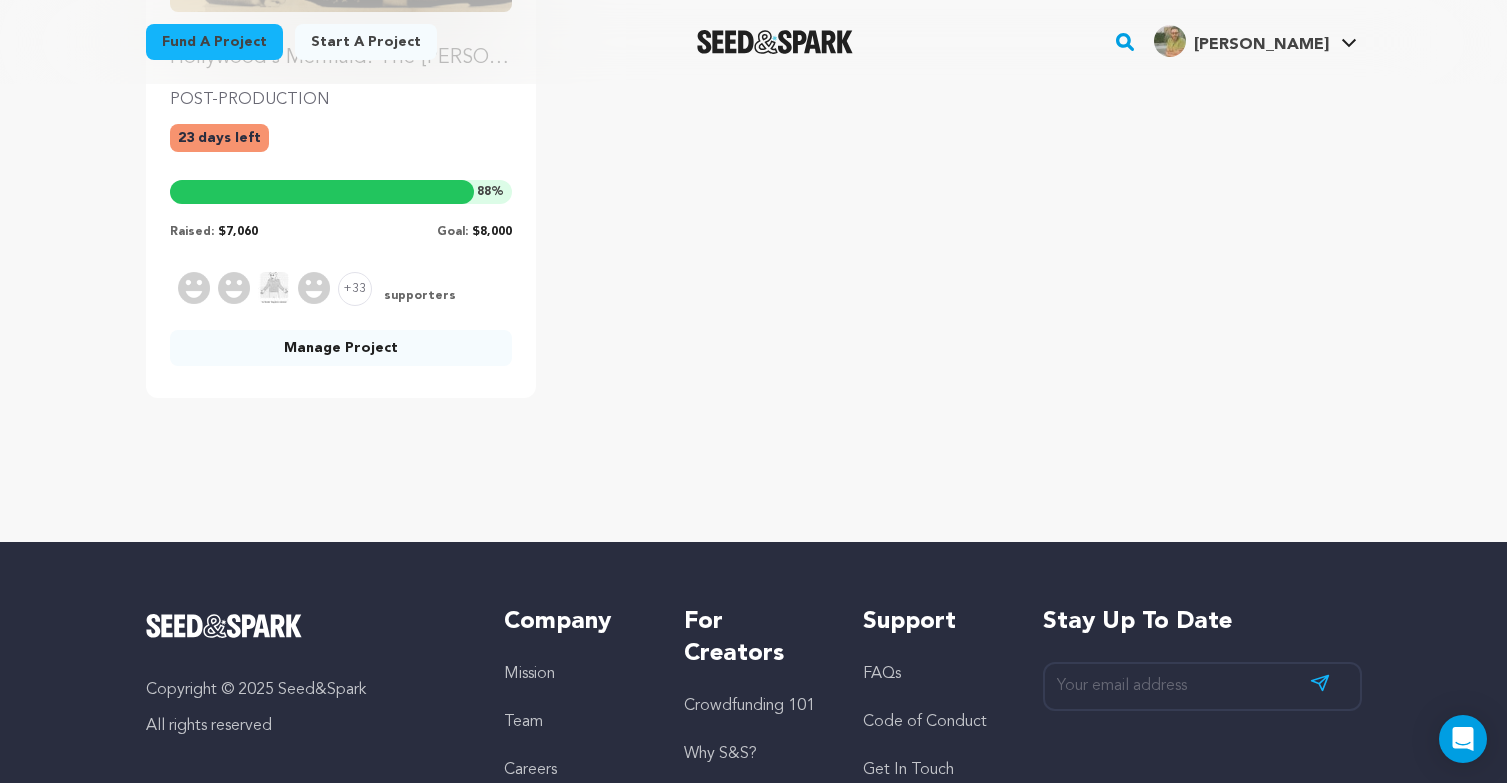 click on "Manage Project" at bounding box center [341, 348] 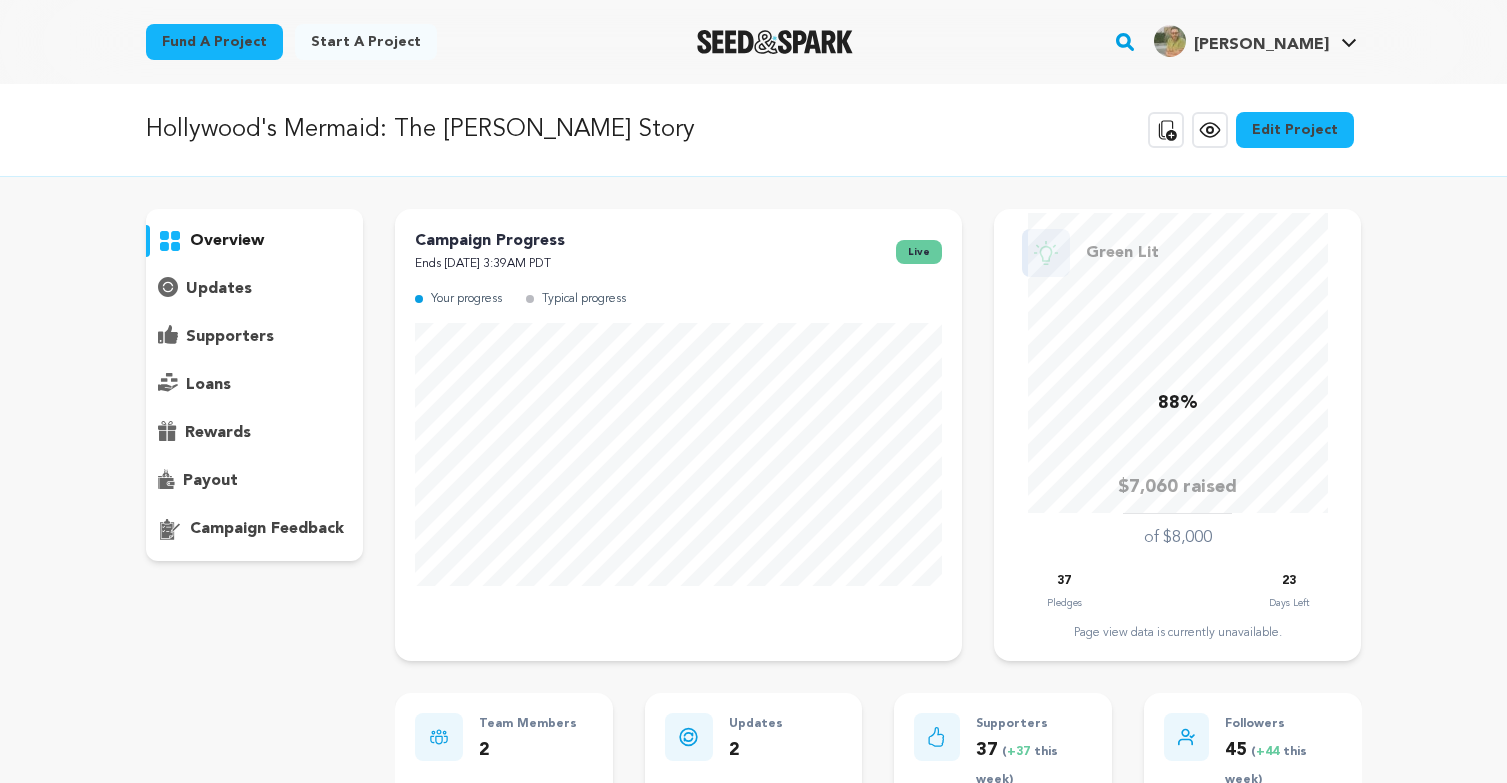 scroll, scrollTop: 0, scrollLeft: 0, axis: both 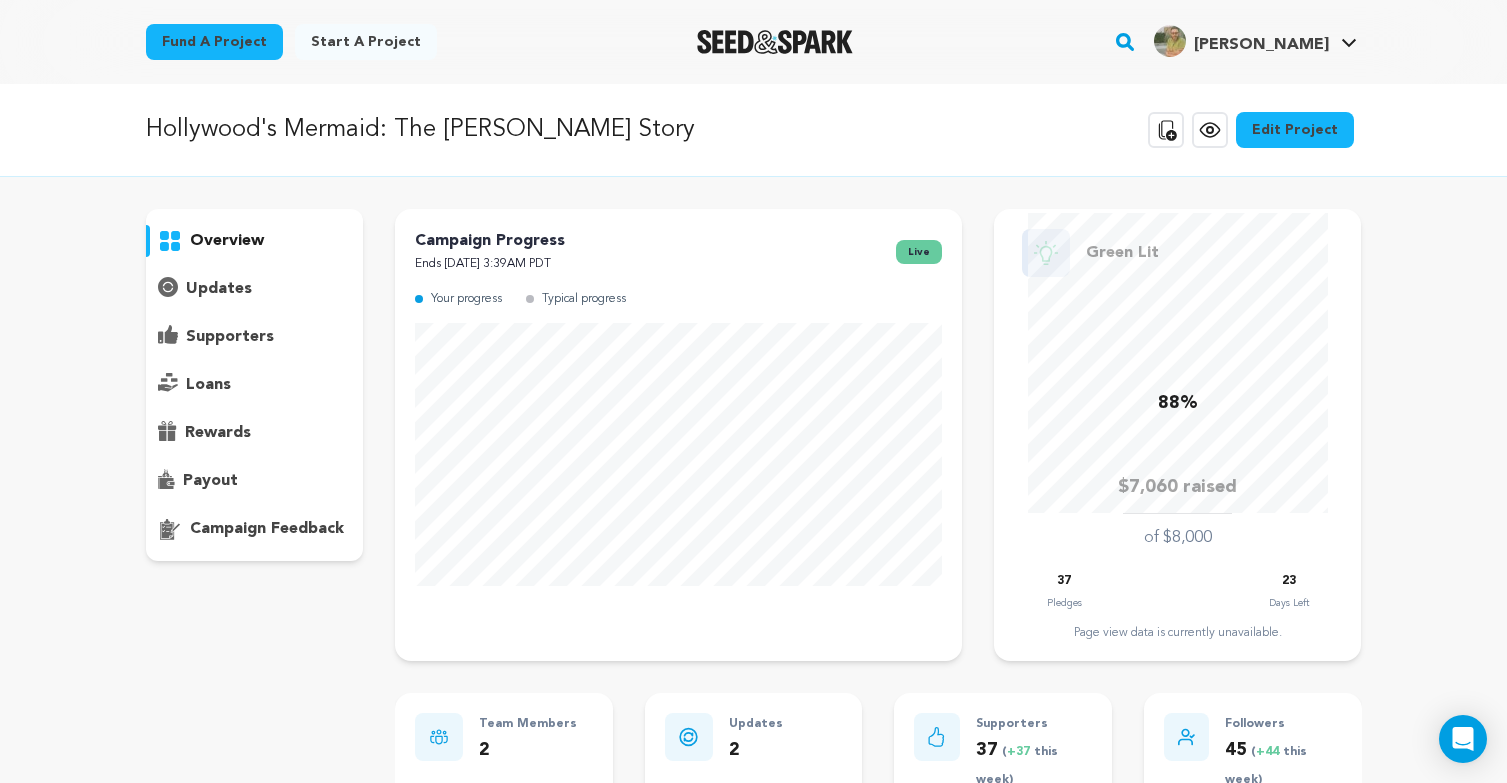 click on "supporters" at bounding box center [230, 337] 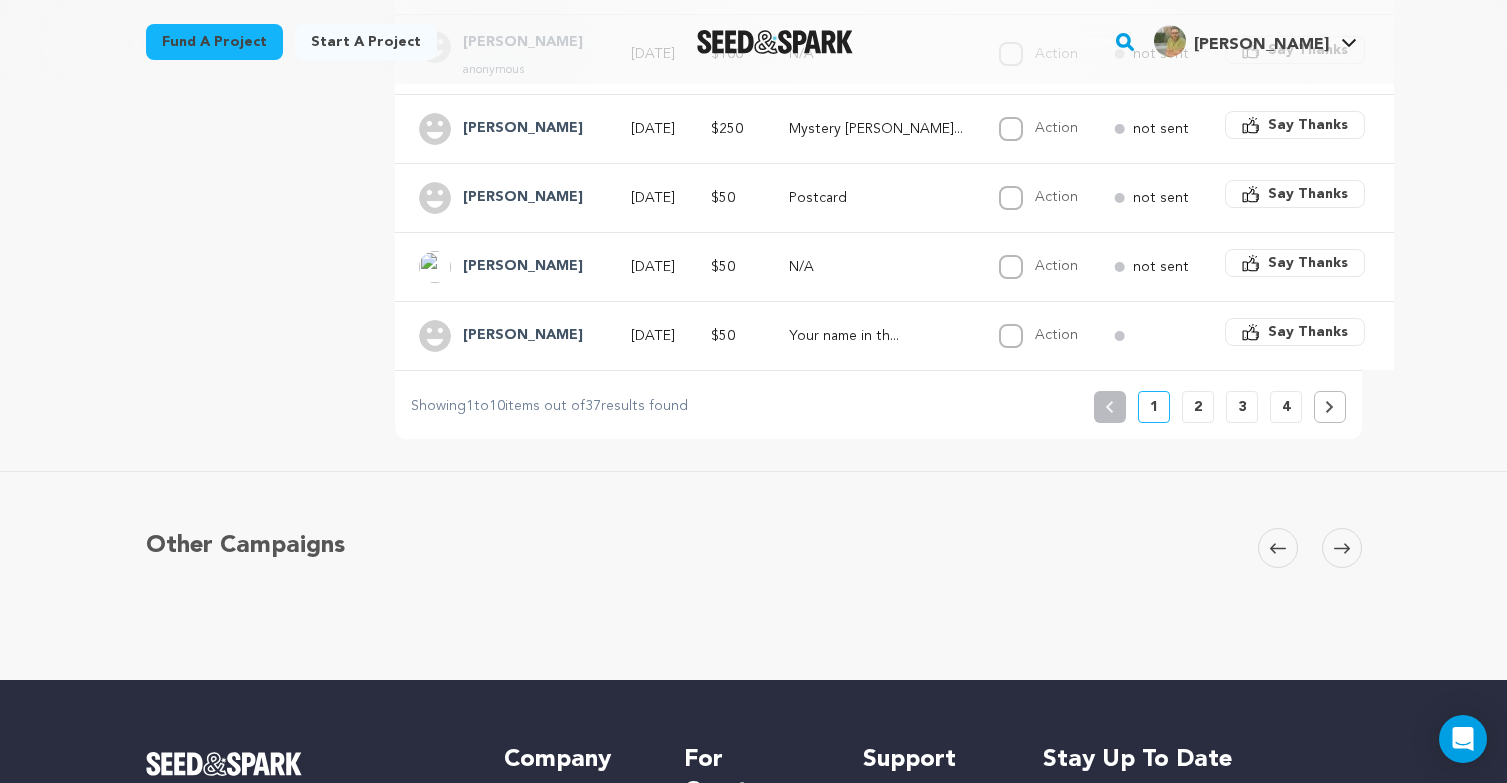 scroll, scrollTop: 857, scrollLeft: 0, axis: vertical 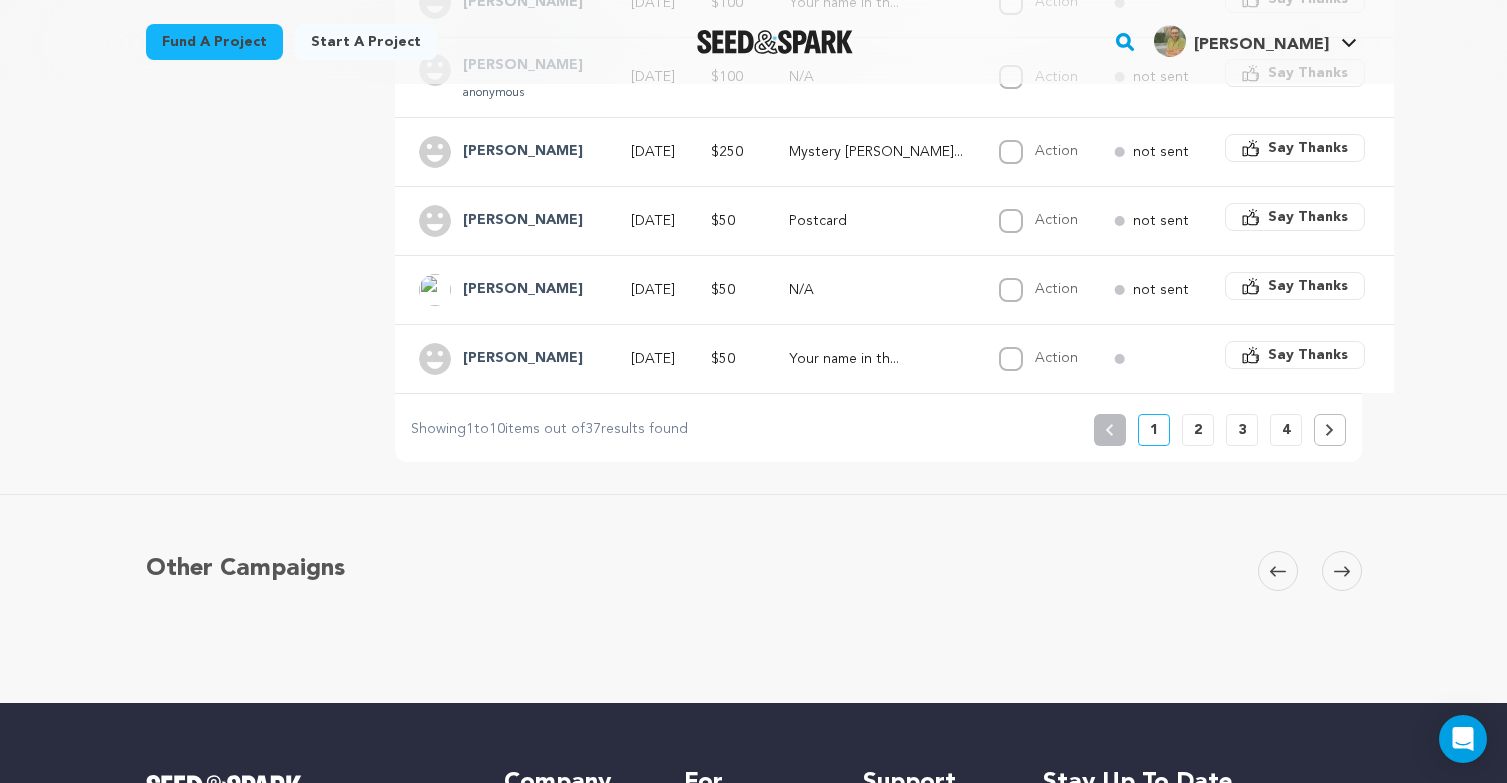 click on "4" at bounding box center (1286, 430) 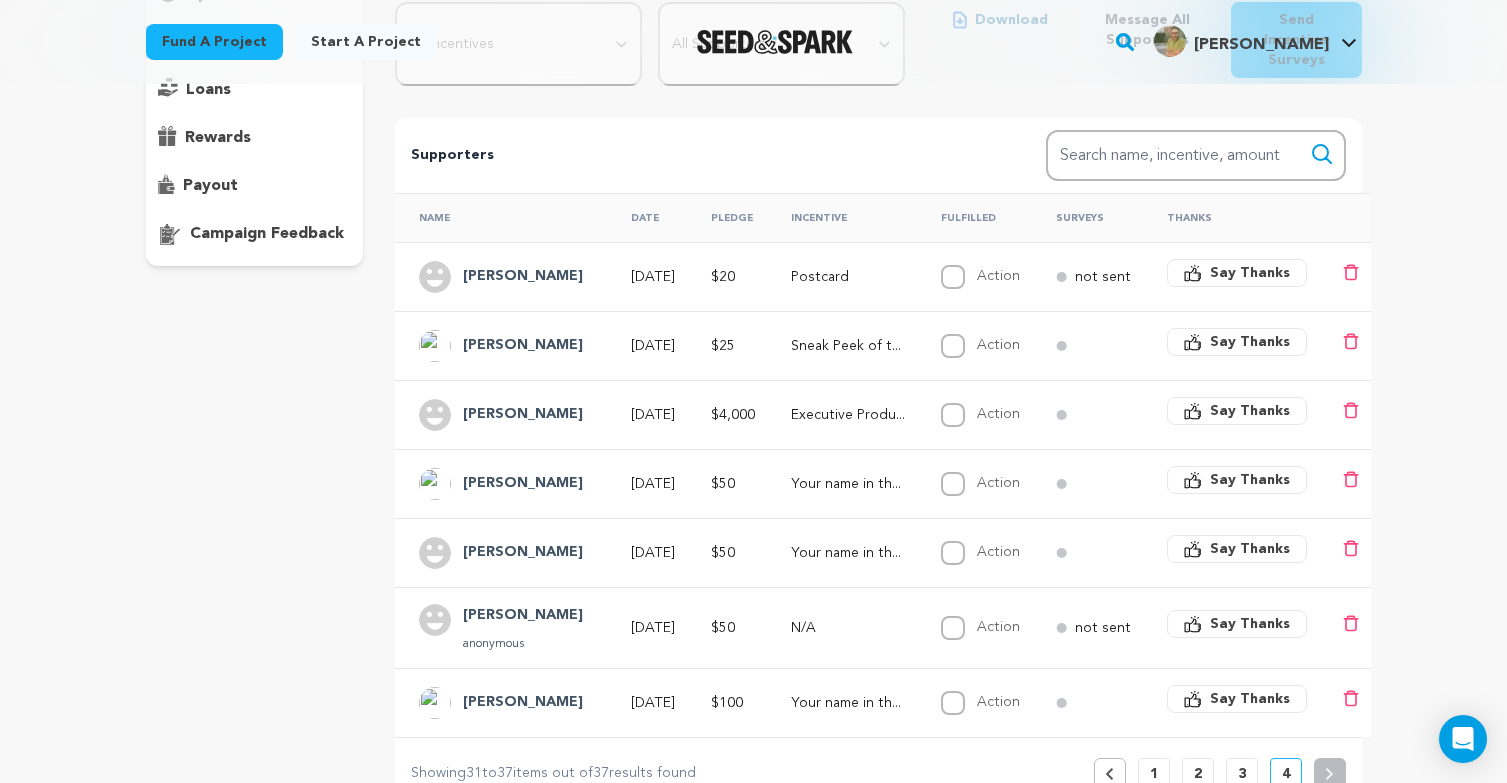 scroll, scrollTop: 365, scrollLeft: 0, axis: vertical 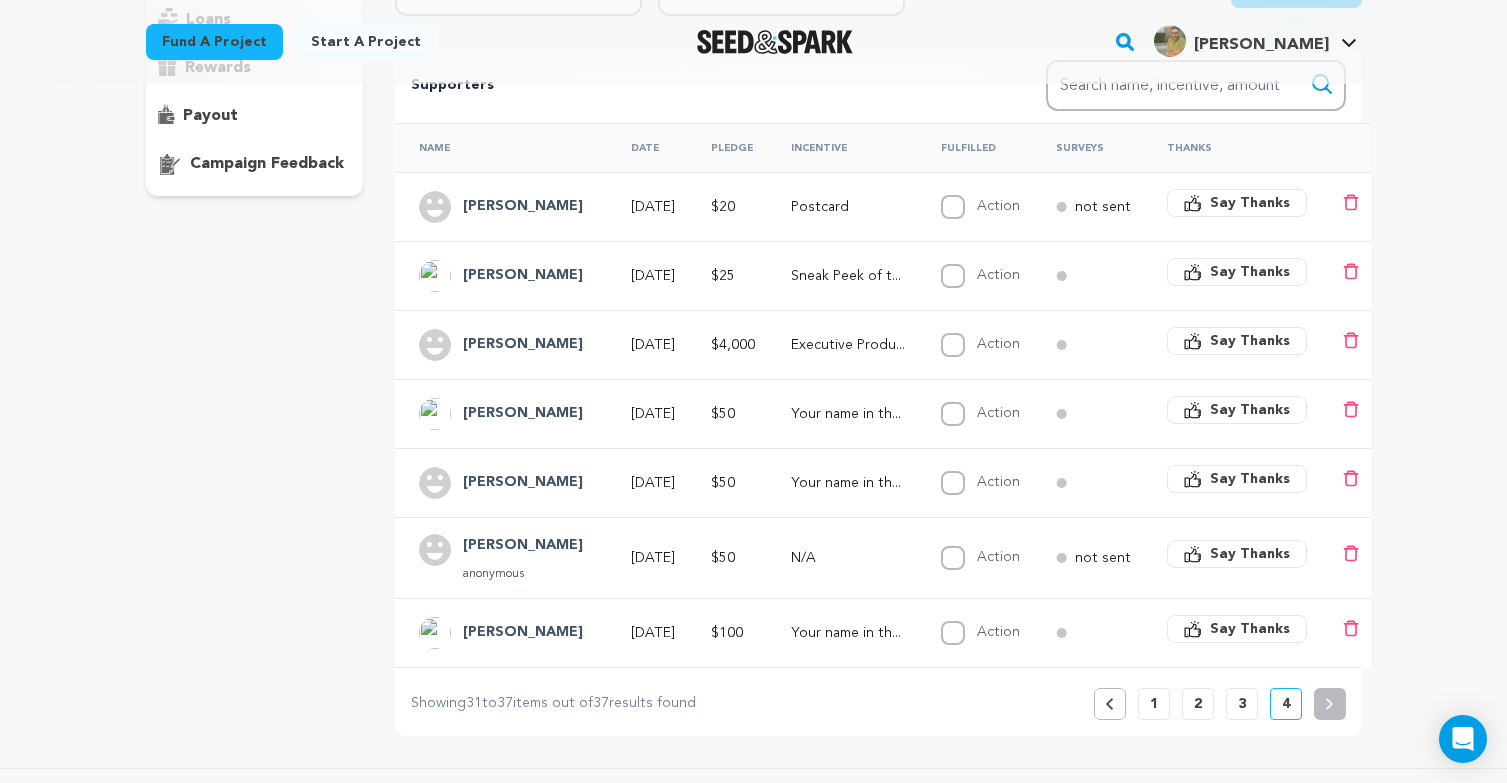 click on "3" at bounding box center [1242, 704] 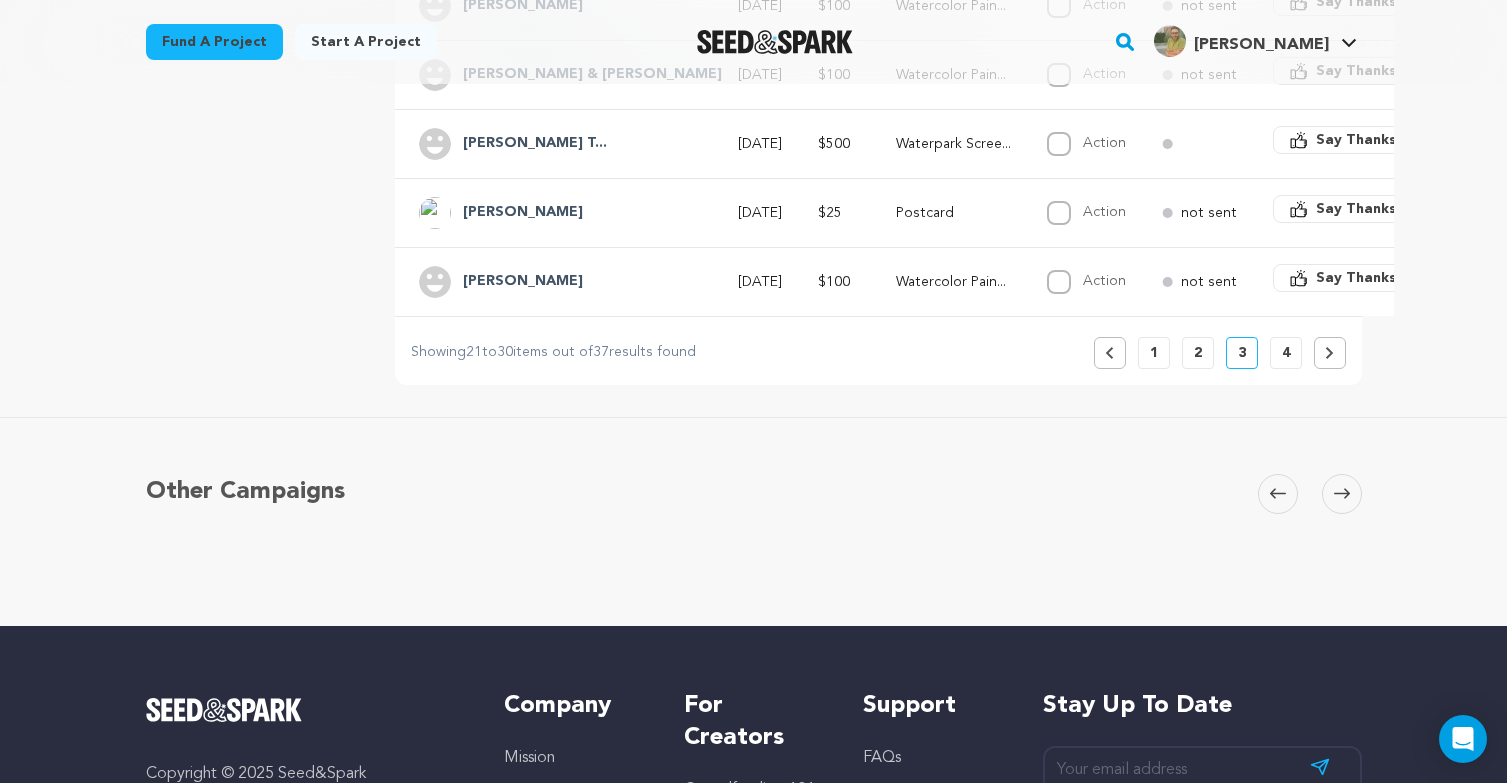 scroll, scrollTop: 907, scrollLeft: 0, axis: vertical 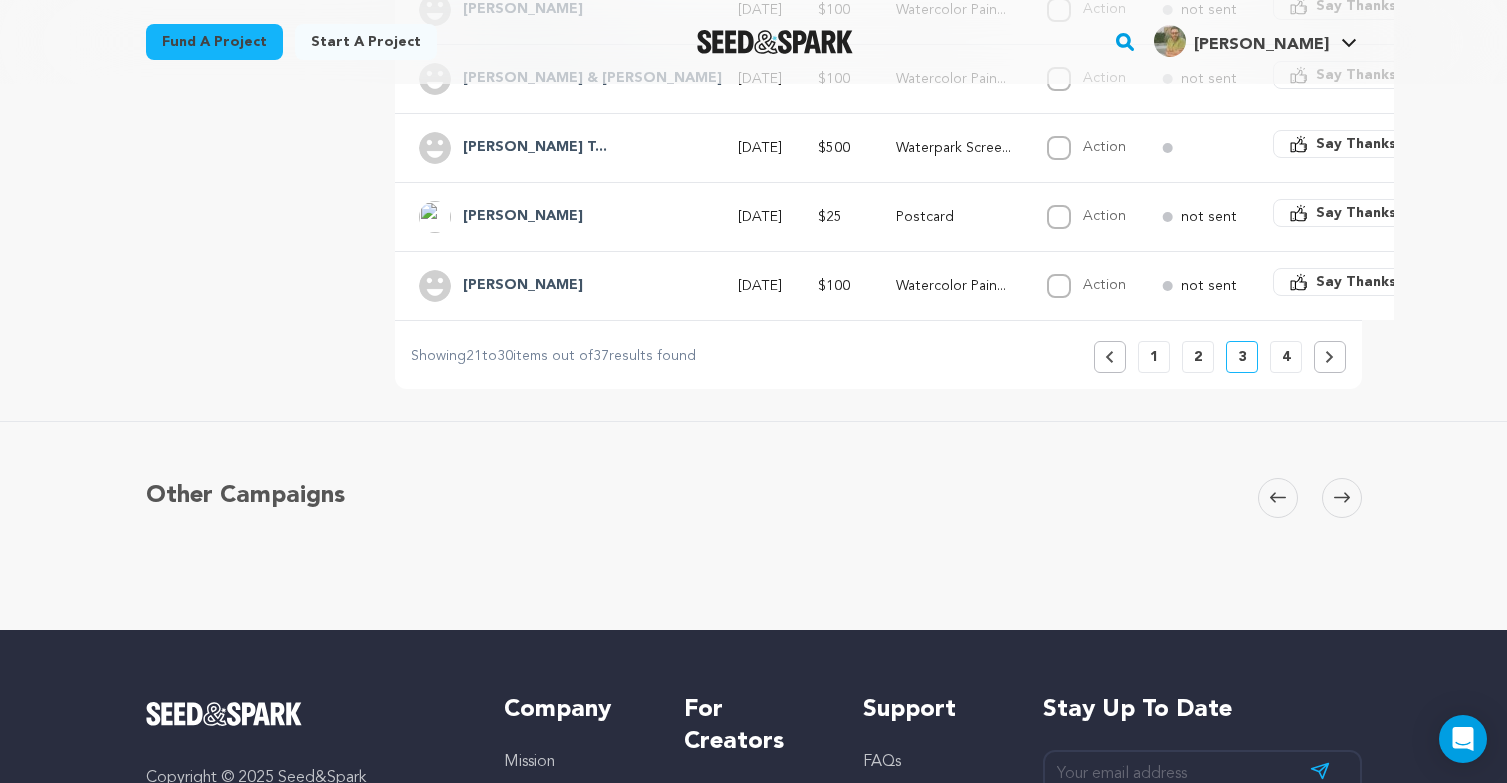 click at bounding box center (1342, 498) 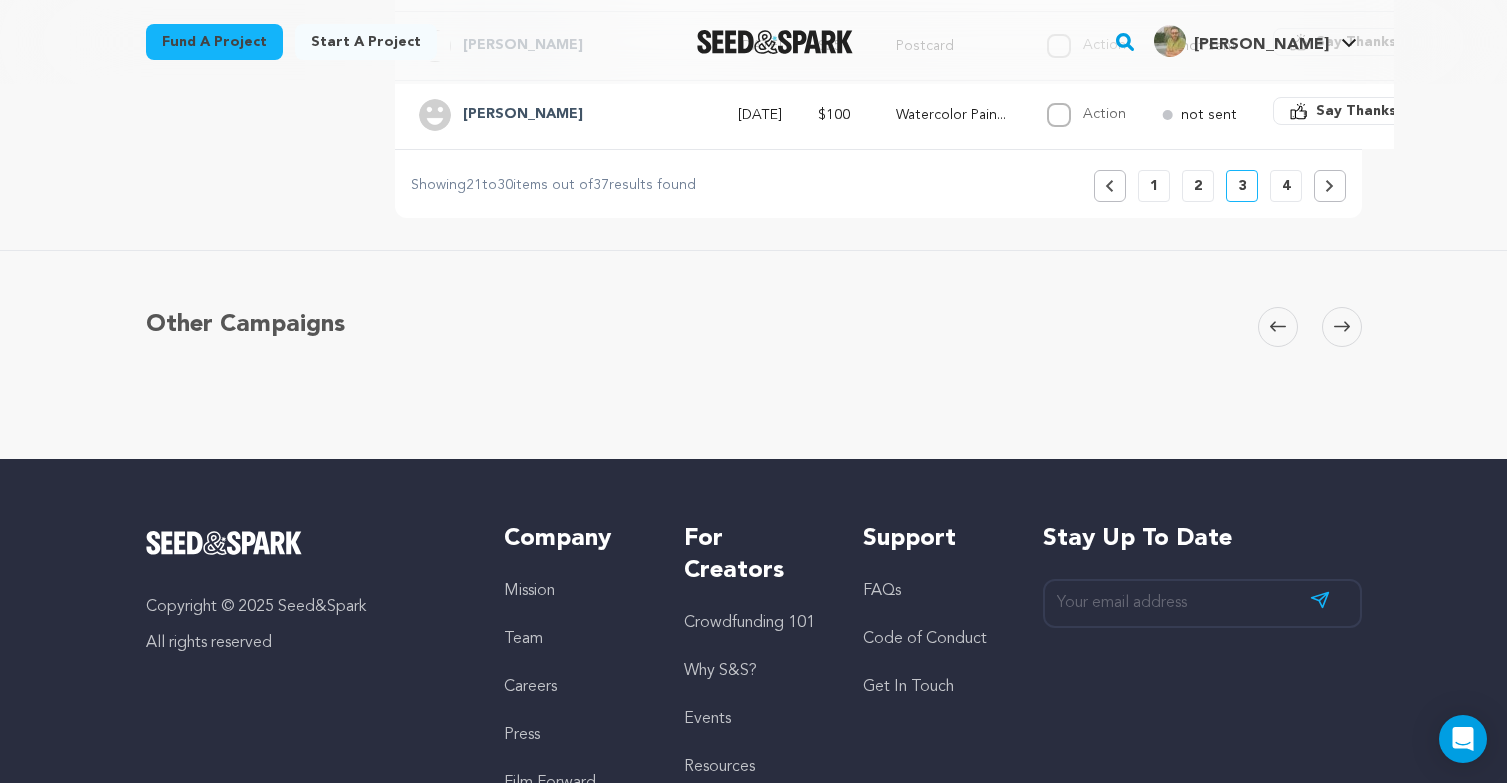 scroll, scrollTop: 1014, scrollLeft: 0, axis: vertical 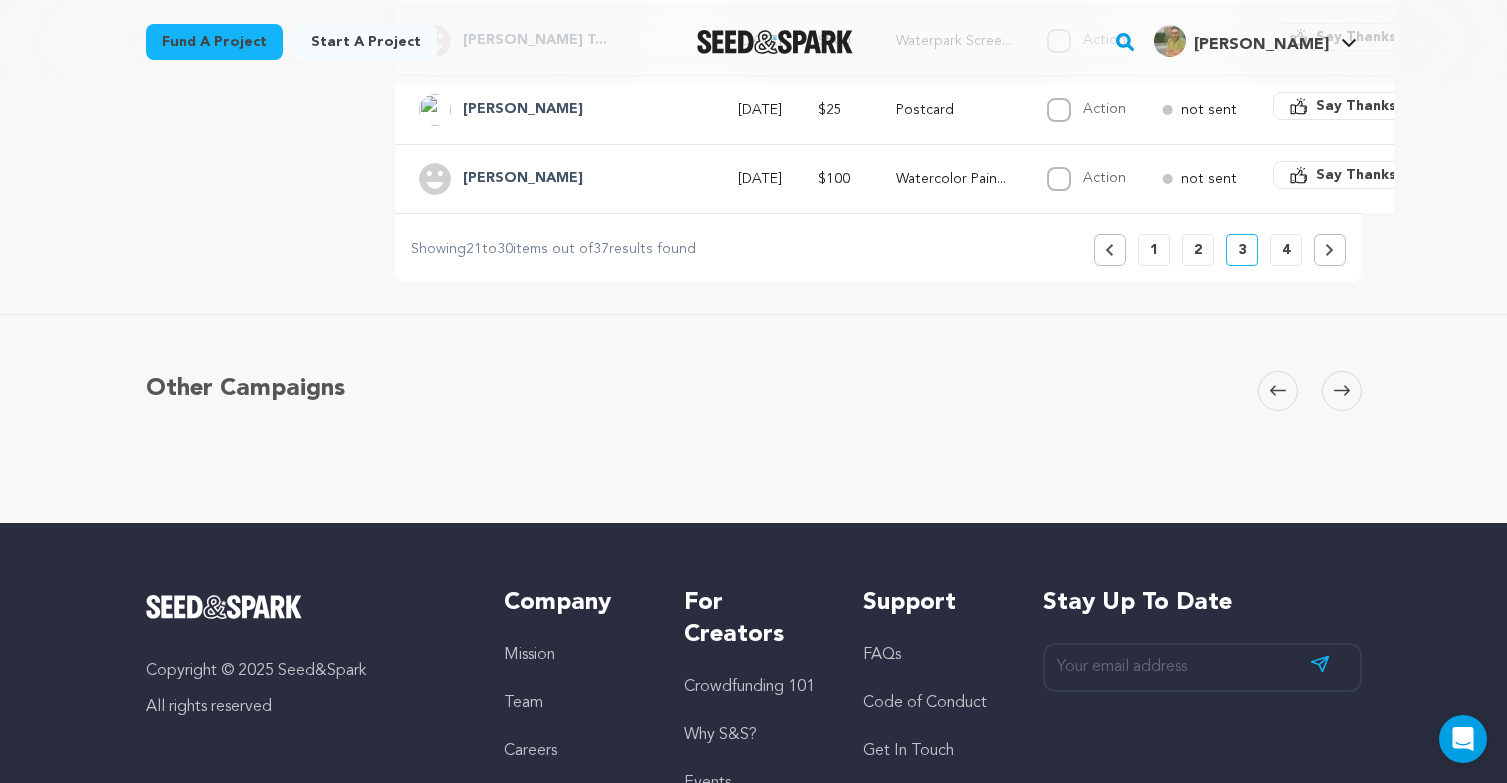 click 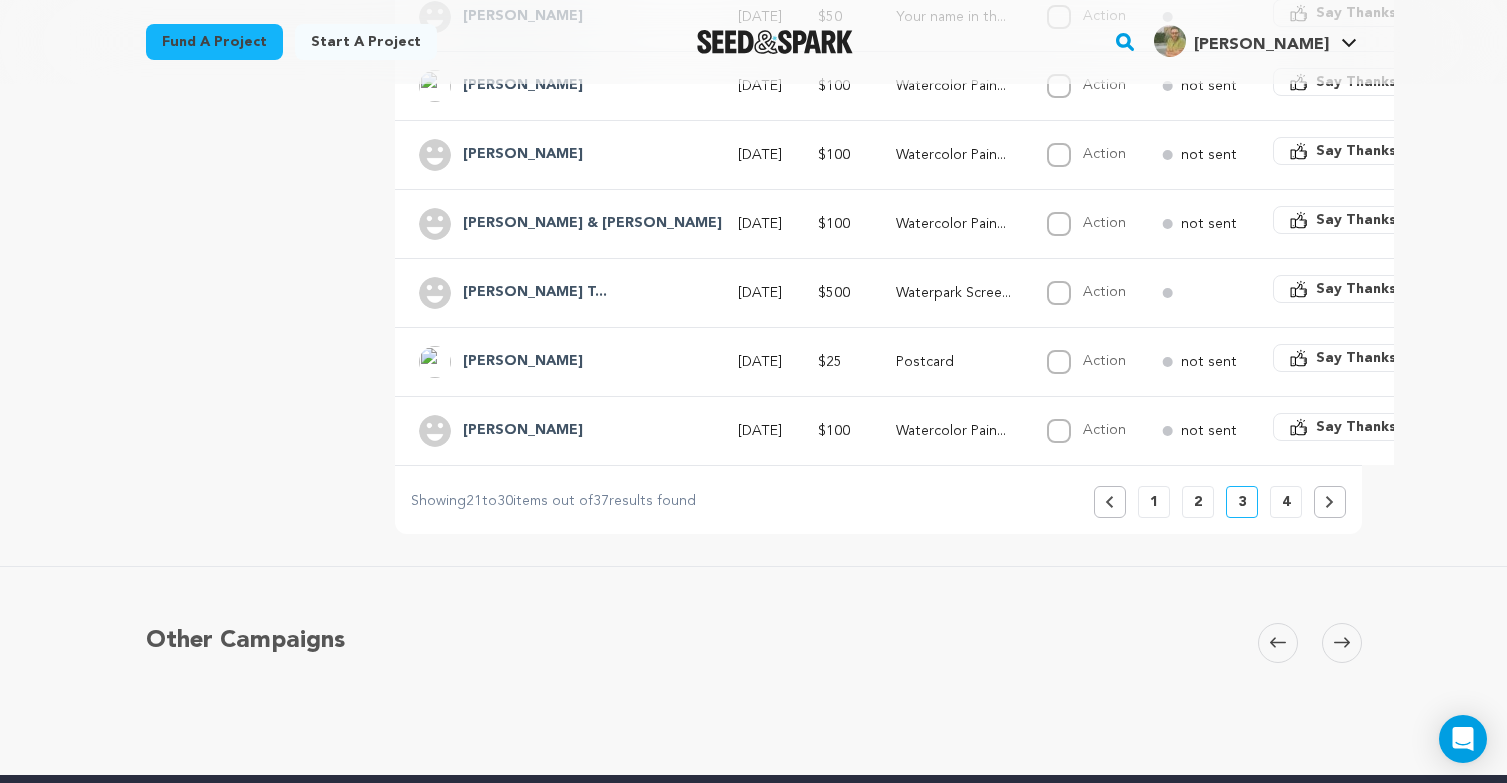 scroll, scrollTop: 750, scrollLeft: 0, axis: vertical 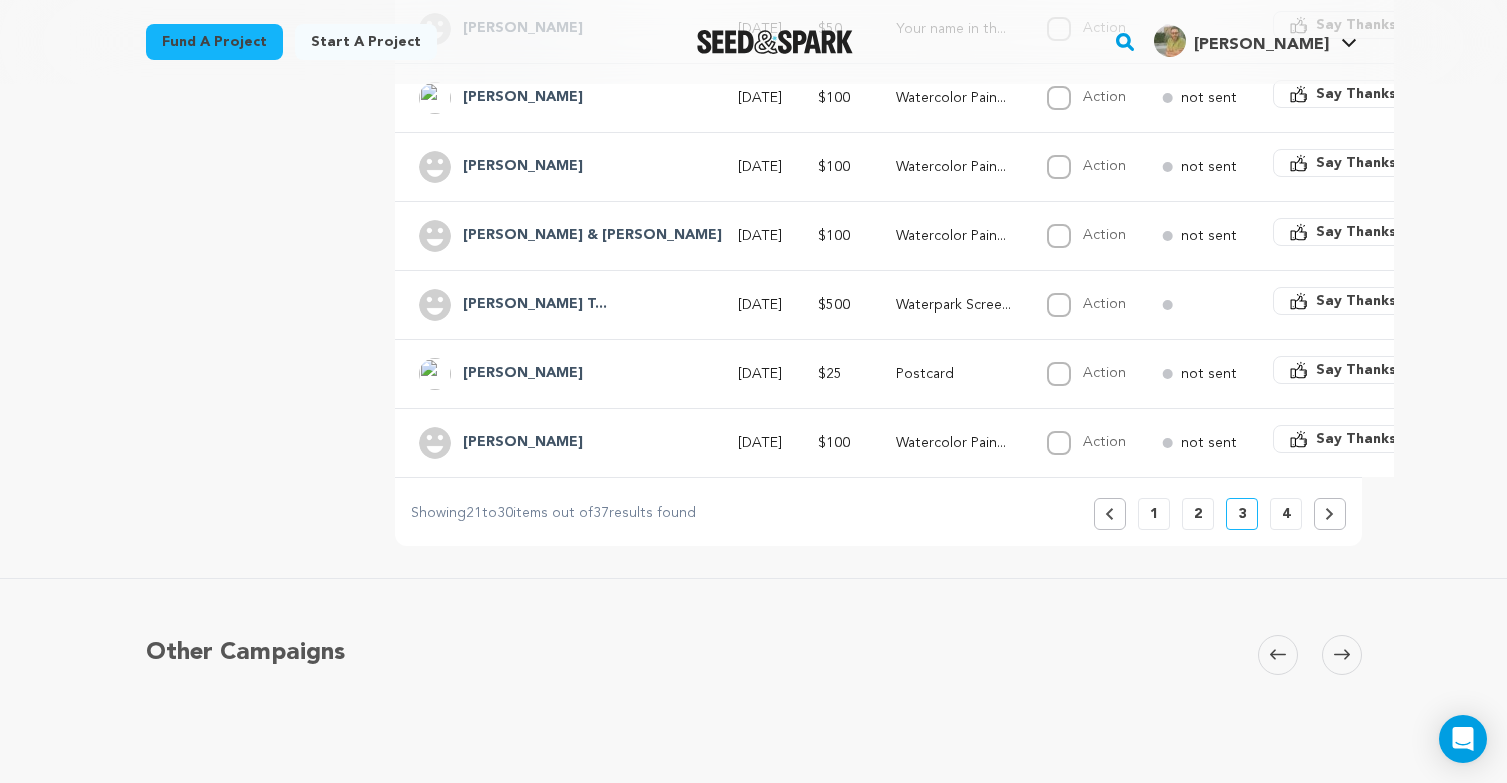 click on "4" at bounding box center [1286, 514] 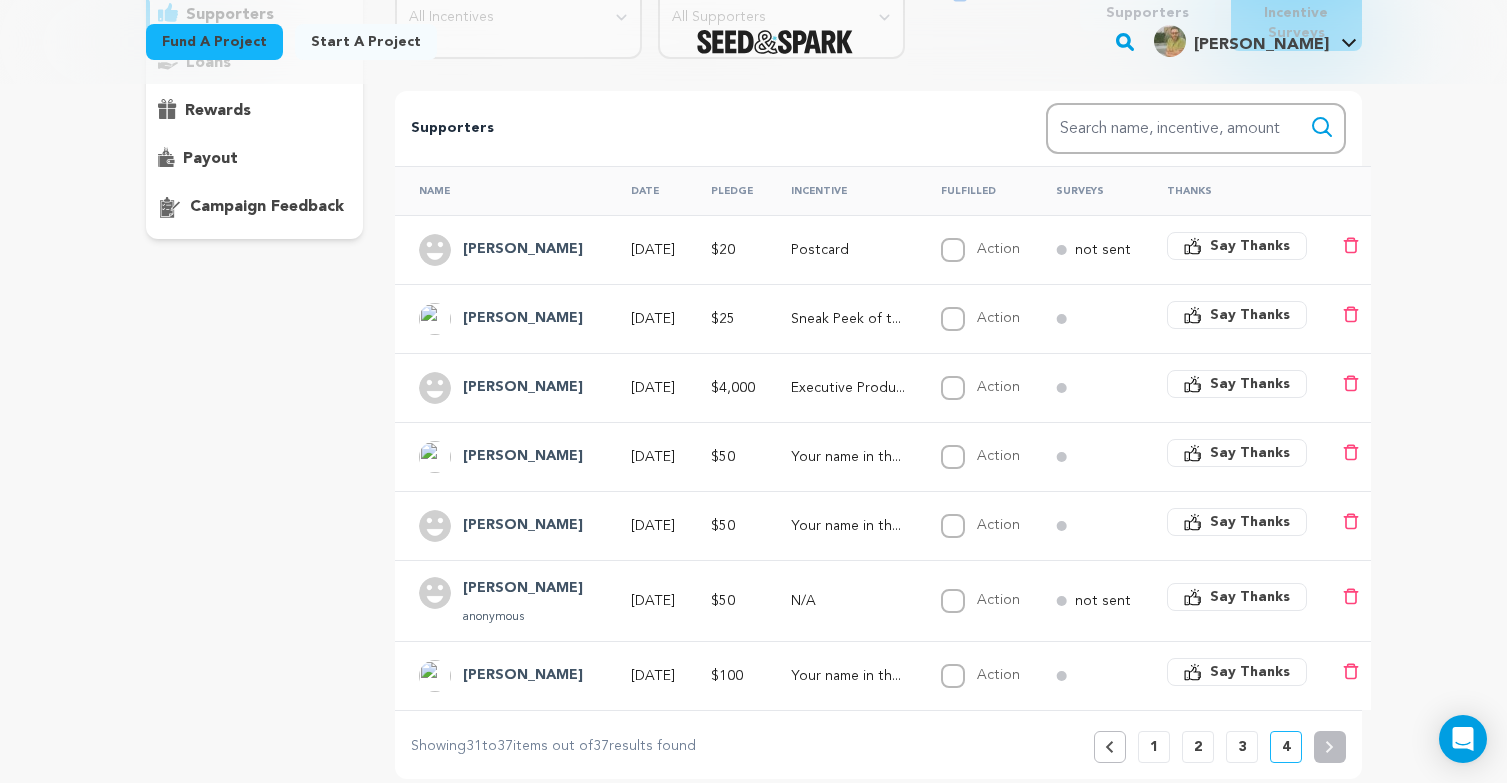scroll, scrollTop: 319, scrollLeft: 0, axis: vertical 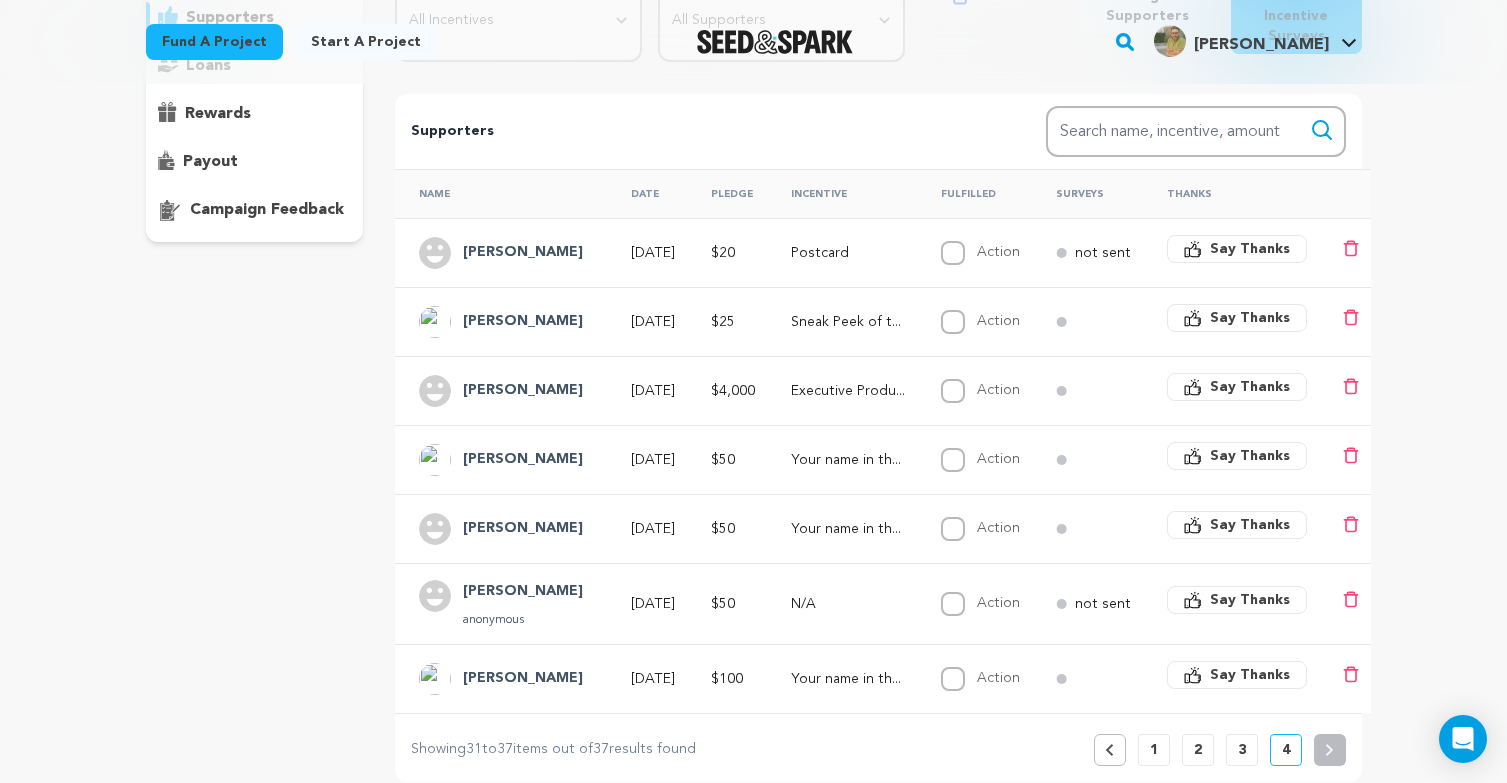 click on "Say Thanks" at bounding box center (1250, 249) 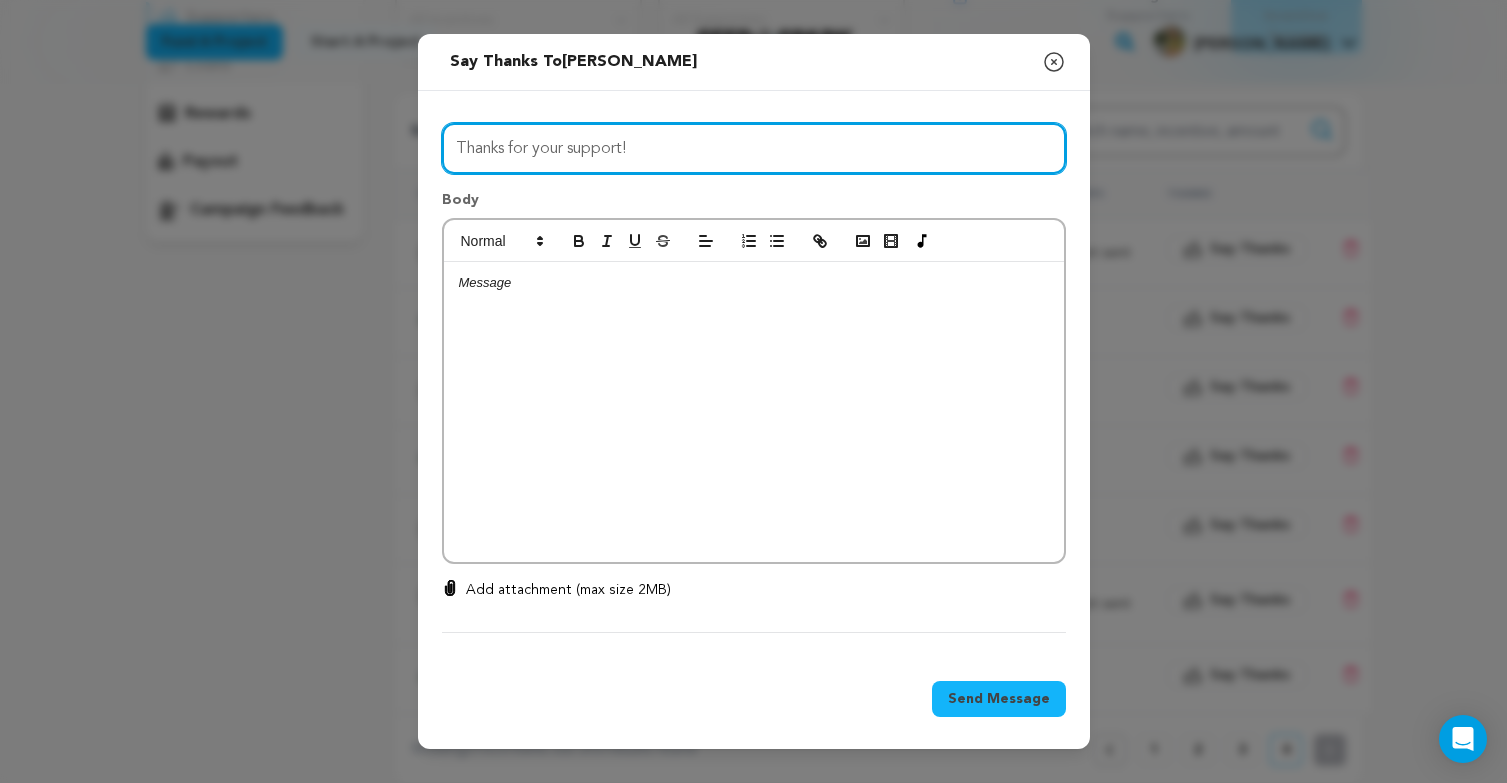 click on "Thanks for your support!" at bounding box center (754, 148) 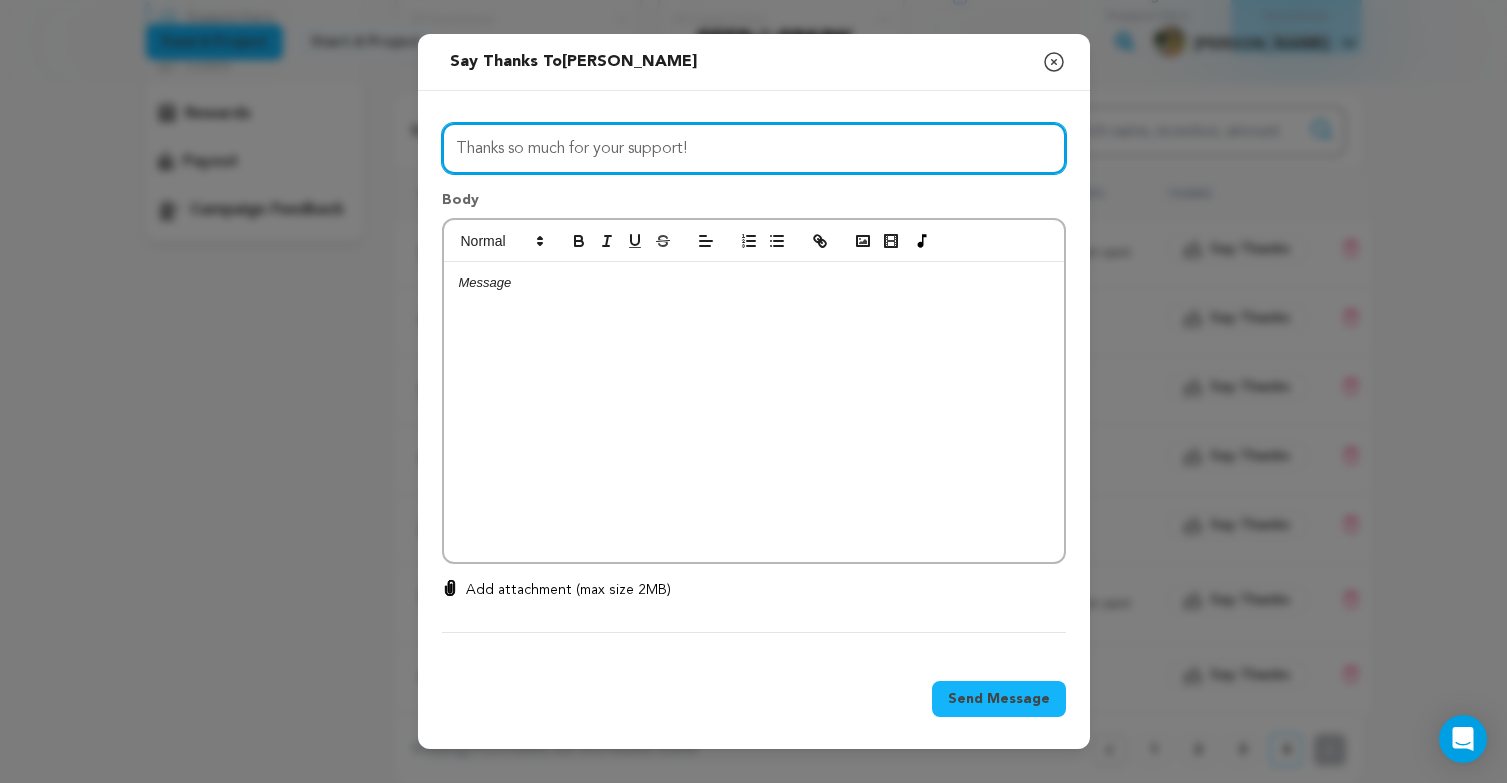 type on "Thanks so much for your support!" 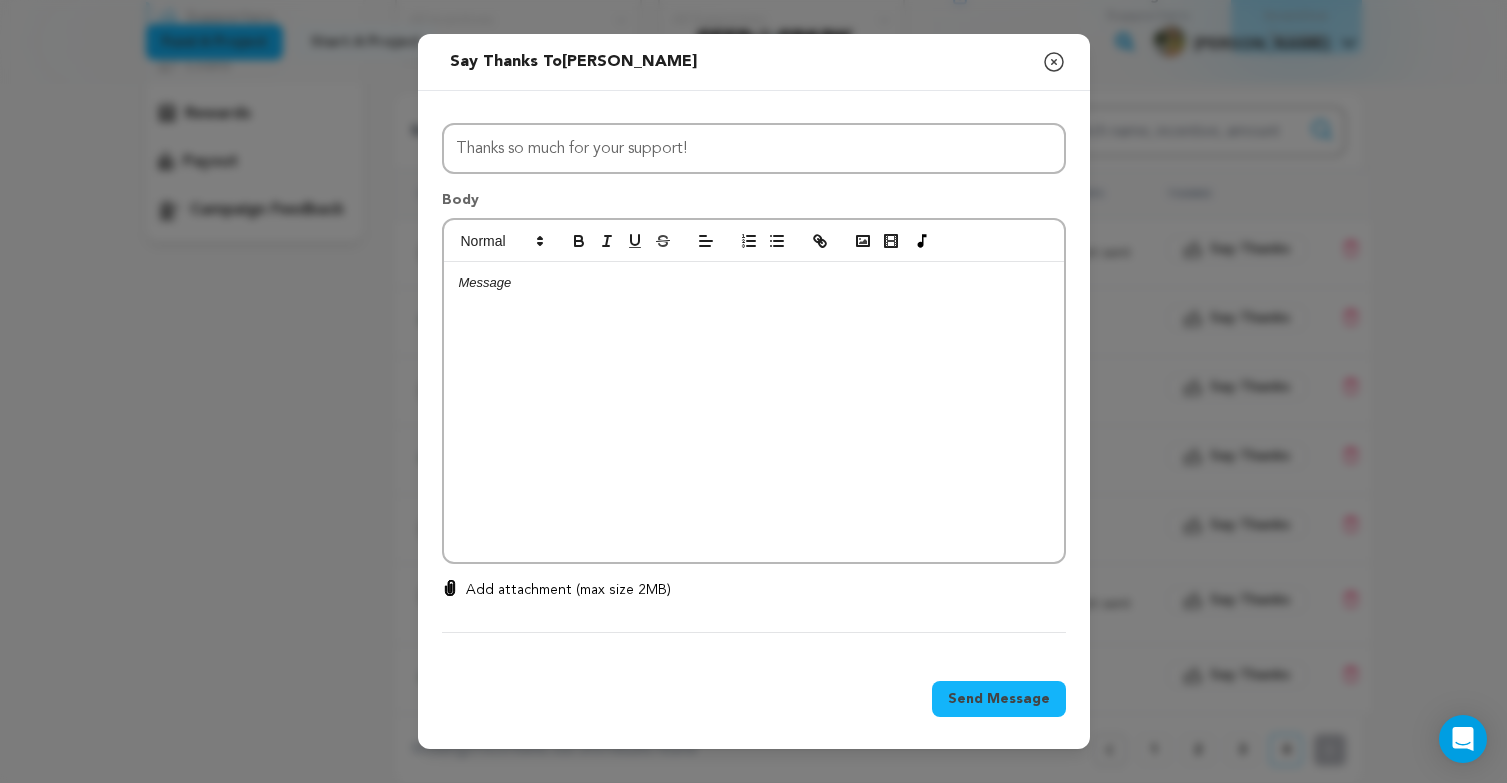 click at bounding box center (754, 412) 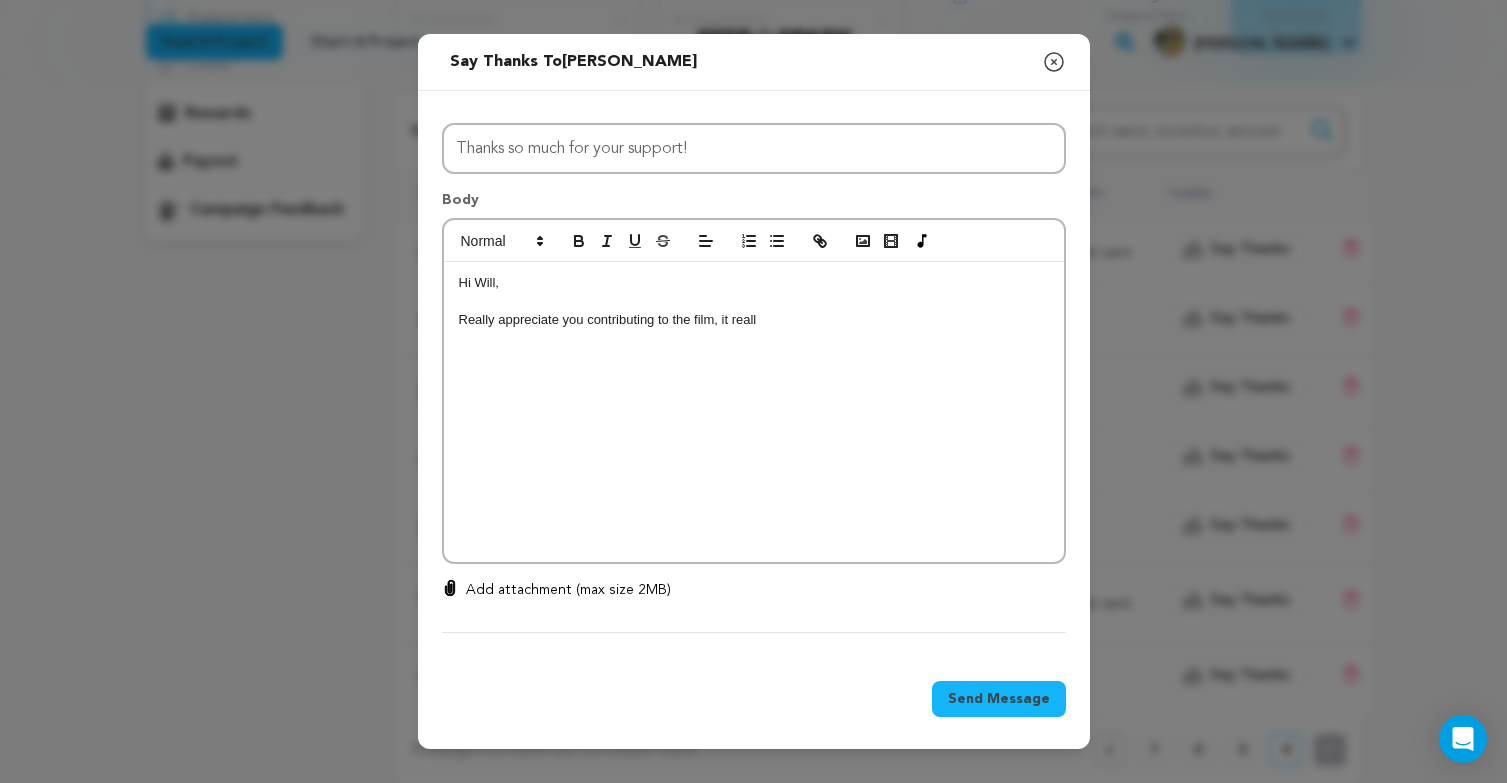 click on "Really appreciate you contributing to the film, it reall" at bounding box center (754, 320) 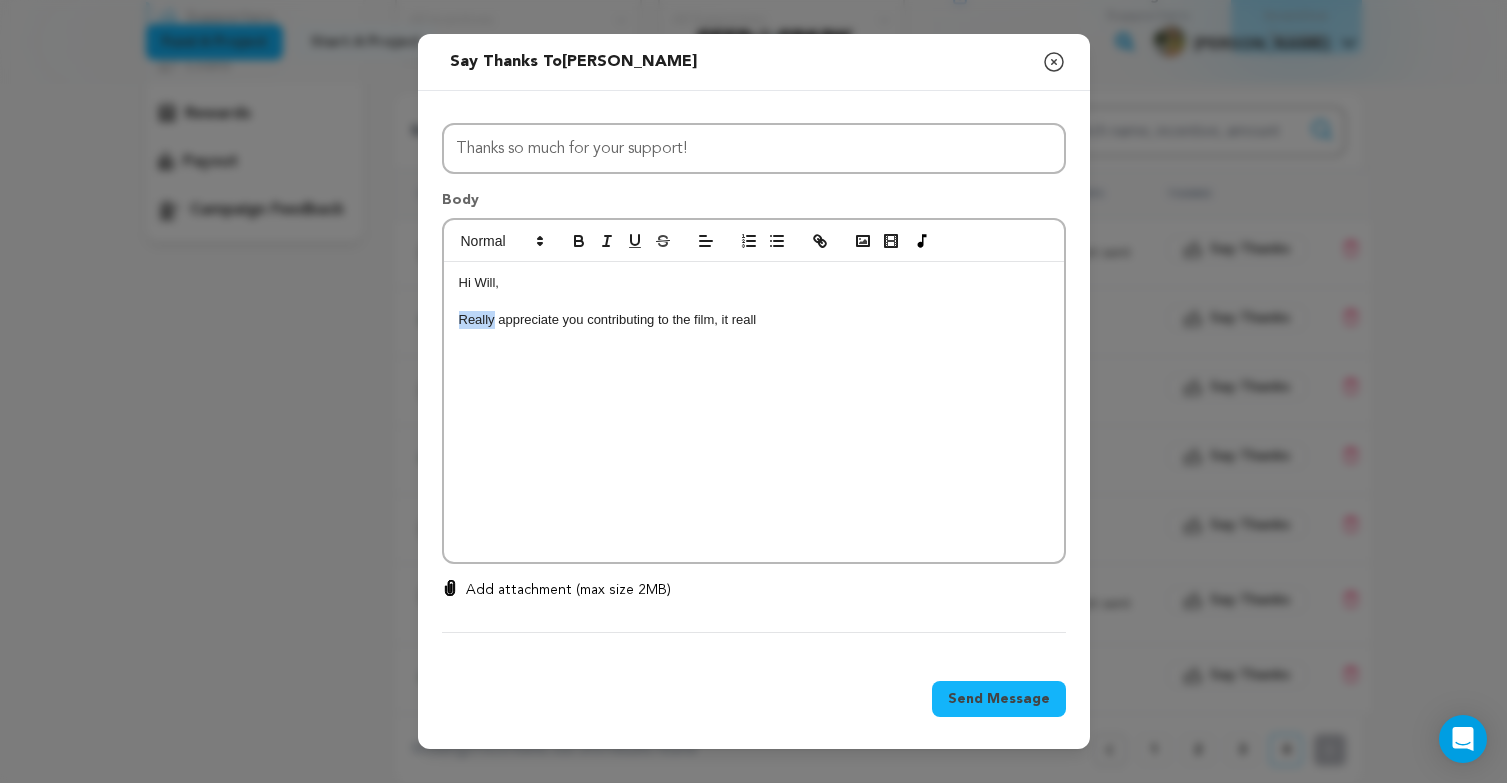 click on "Really appreciate you contributing to the film, it reall" at bounding box center (754, 320) 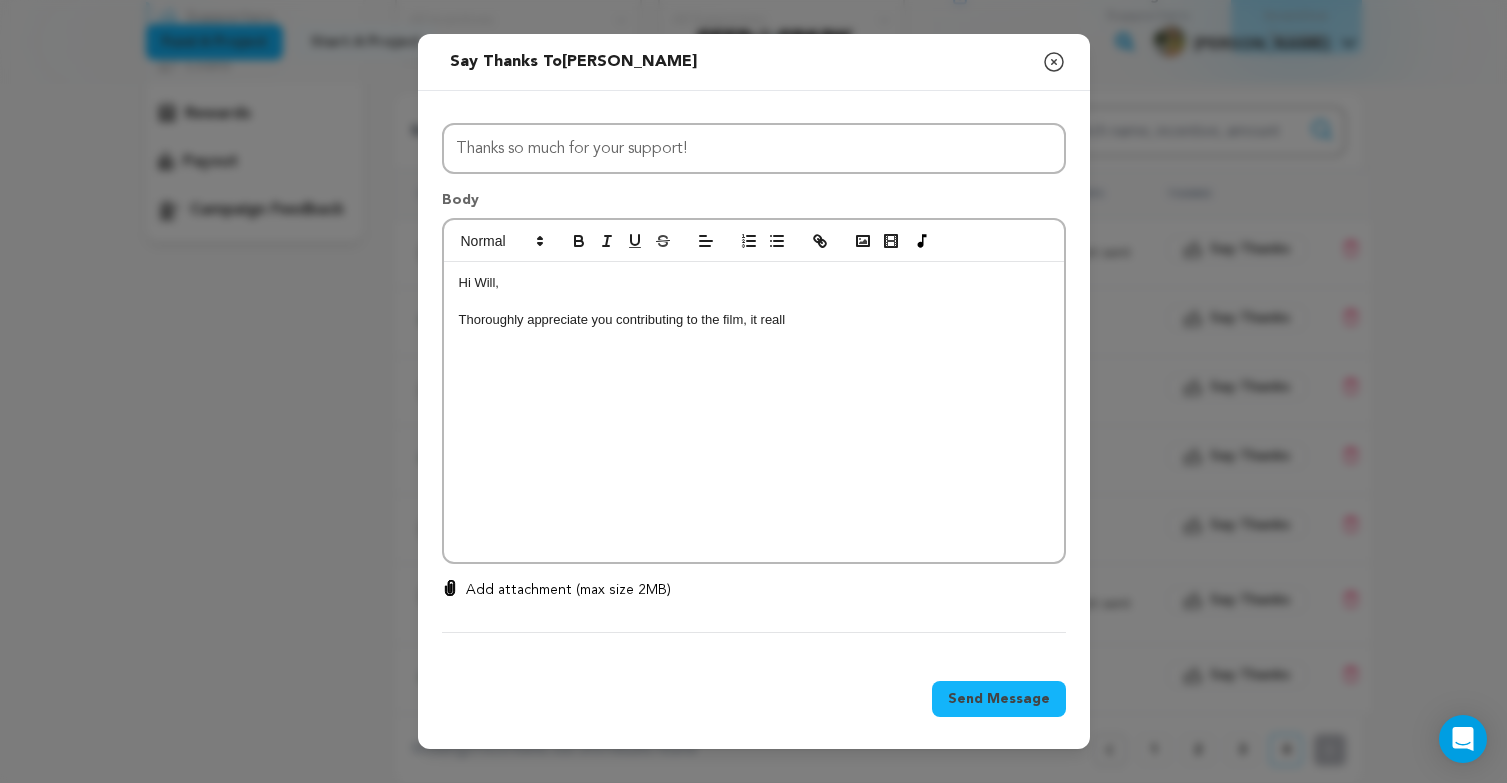 click on "Thoroughly appreciate you contributing to the film, it reall" at bounding box center (754, 320) 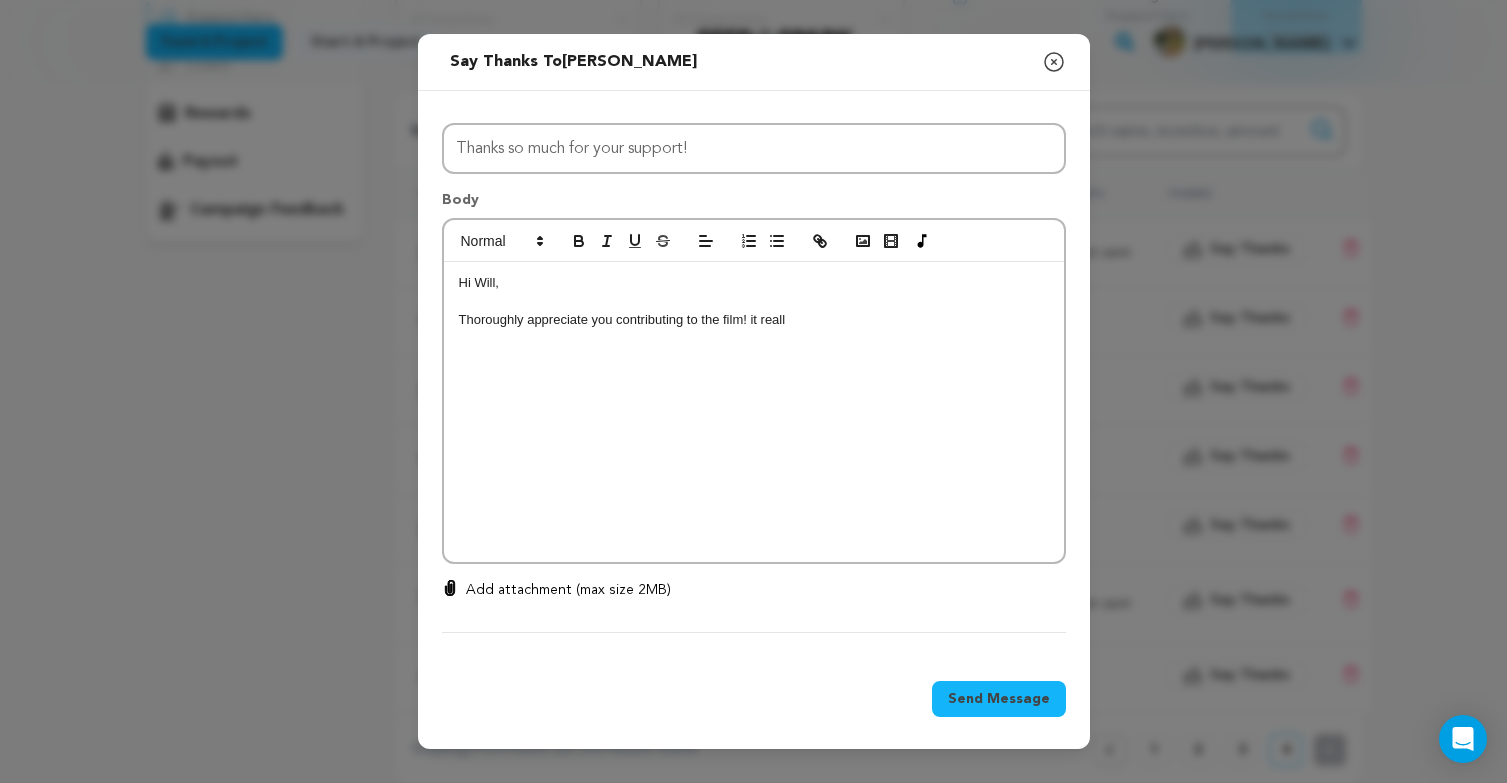 click on "Thoroughly appreciate you contributing to the film! it reall" at bounding box center [754, 320] 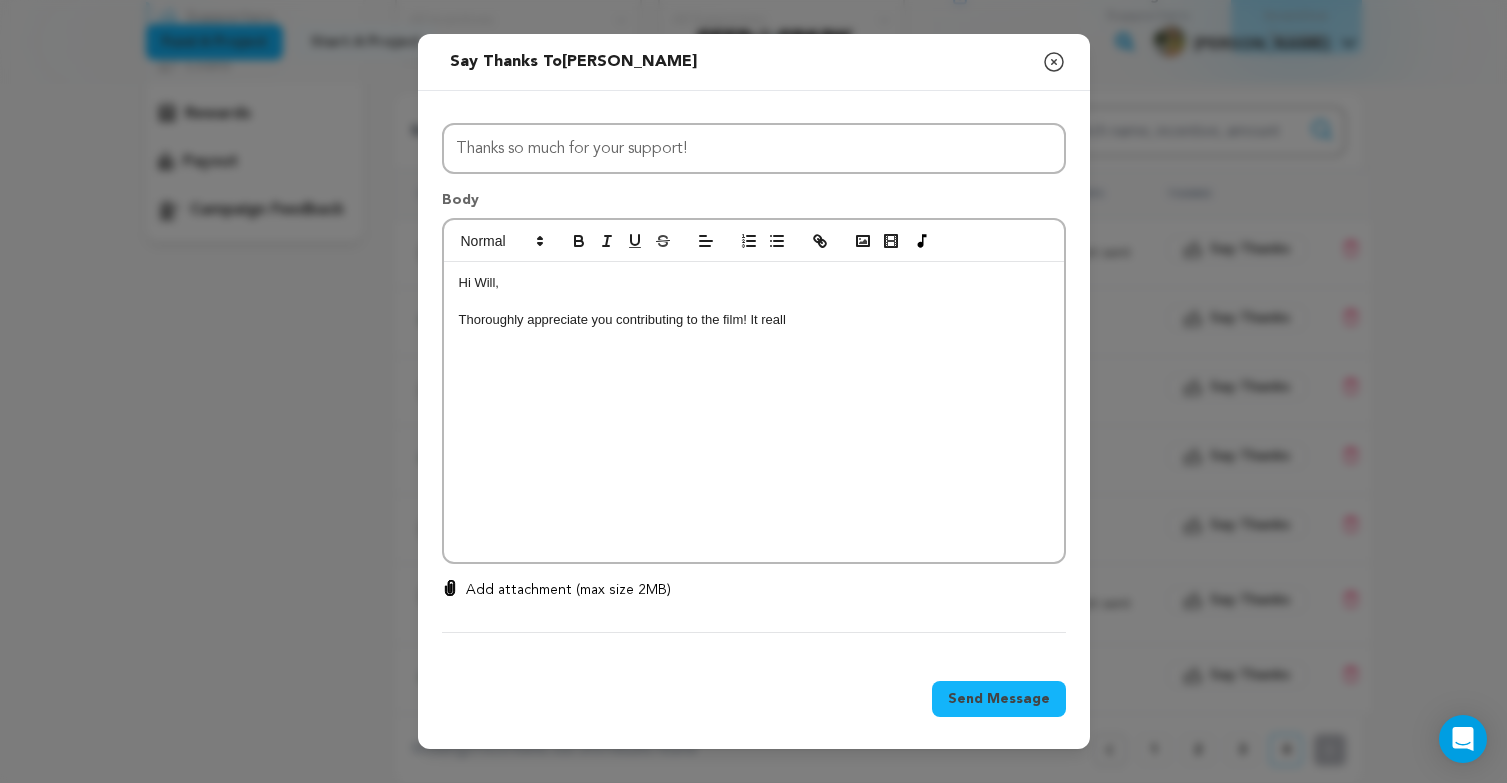 click on "Hi Will, Thoroughly appreciate you contributing to the film! It reall" at bounding box center (754, 412) 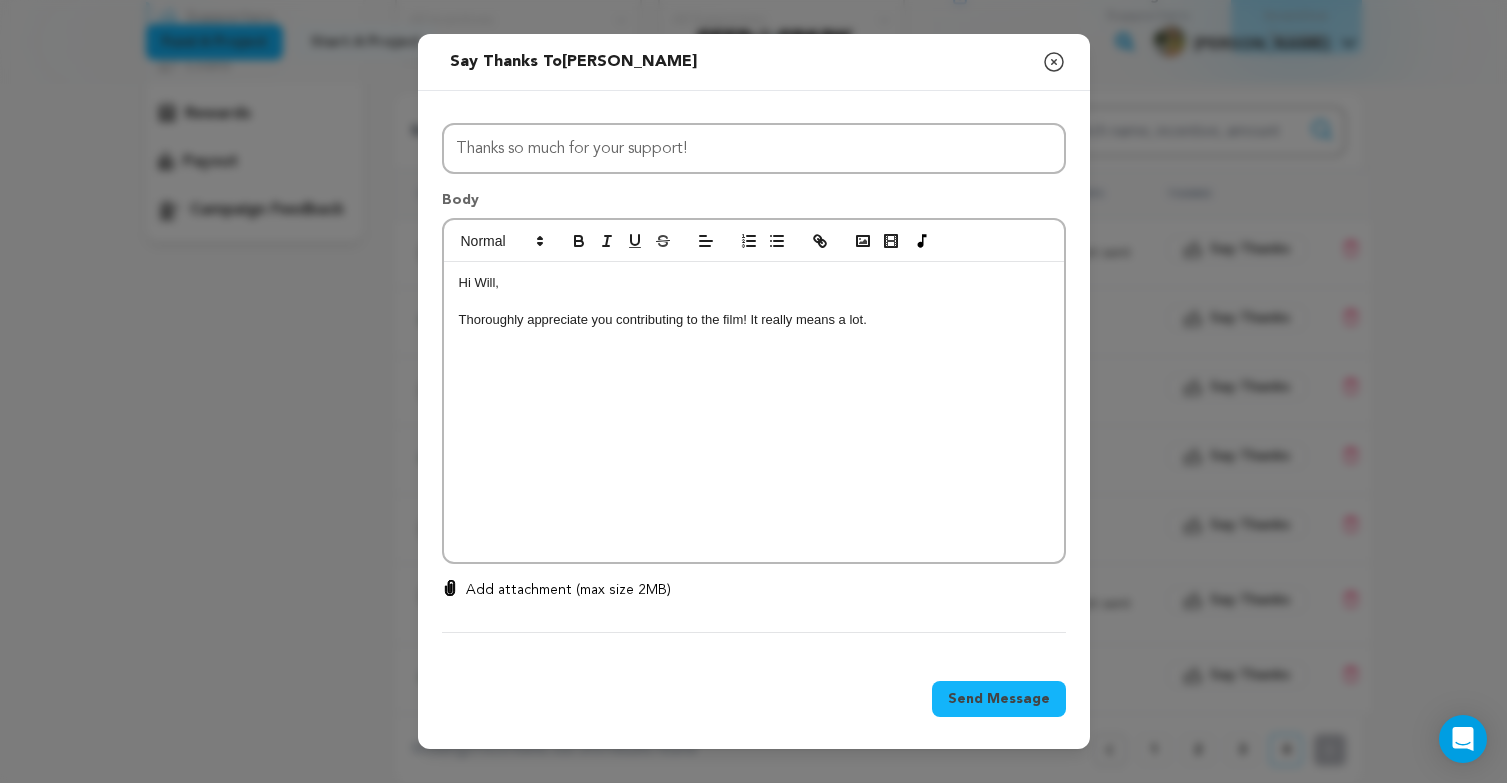 click on "Hi Will, Thoroughly appreciate you contributing to the film! It really means a lot." at bounding box center (754, 412) 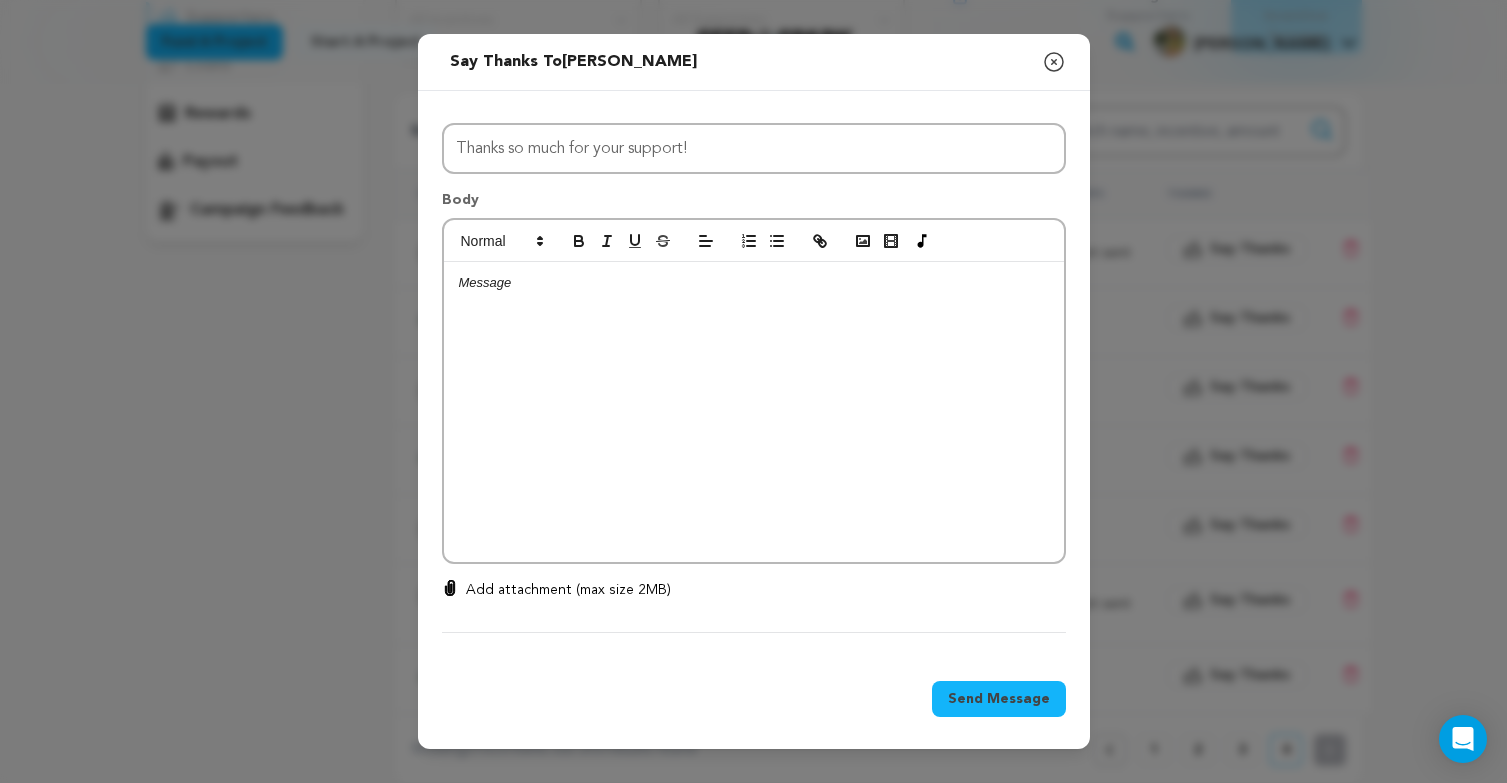 click 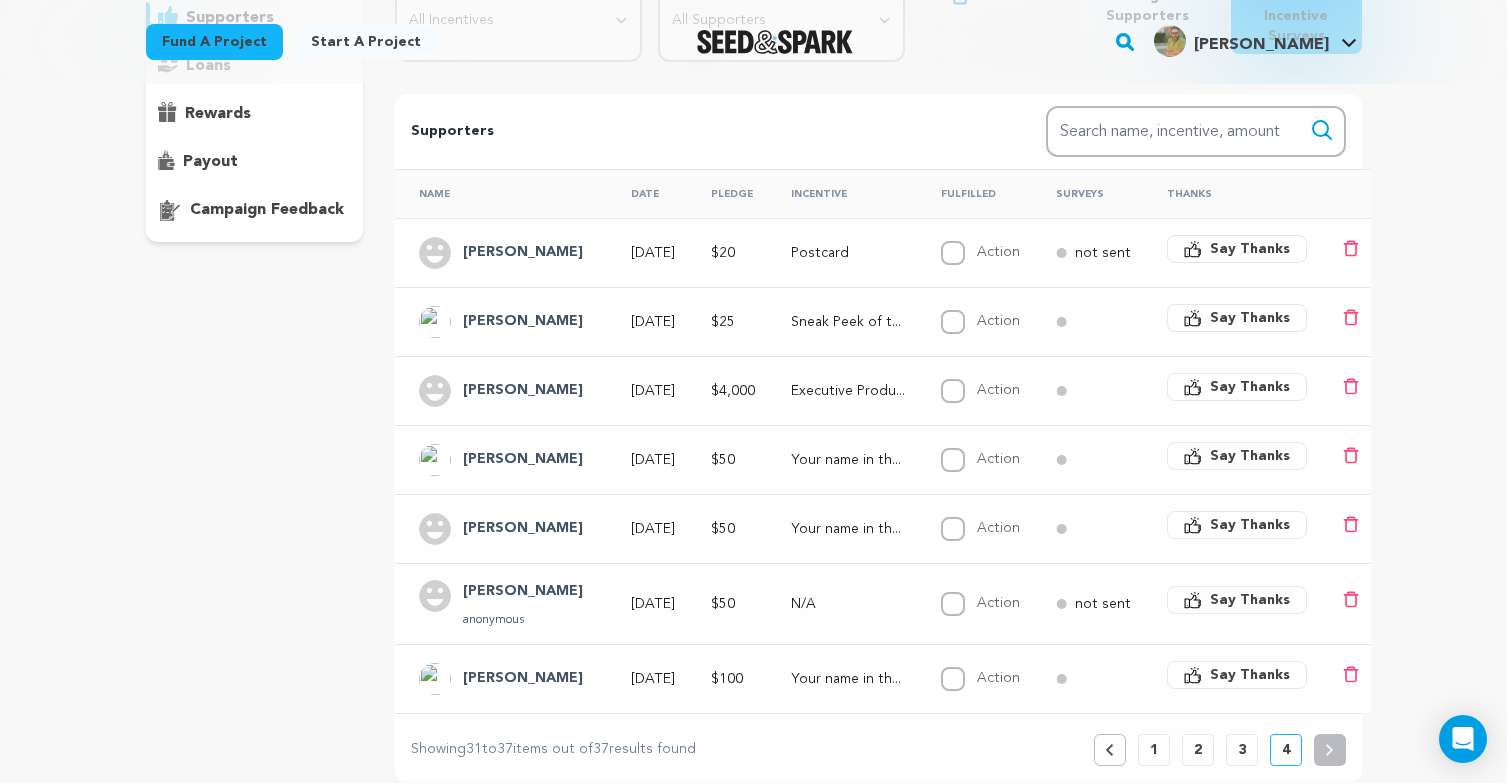 click on "Postcard" at bounding box center (848, 253) 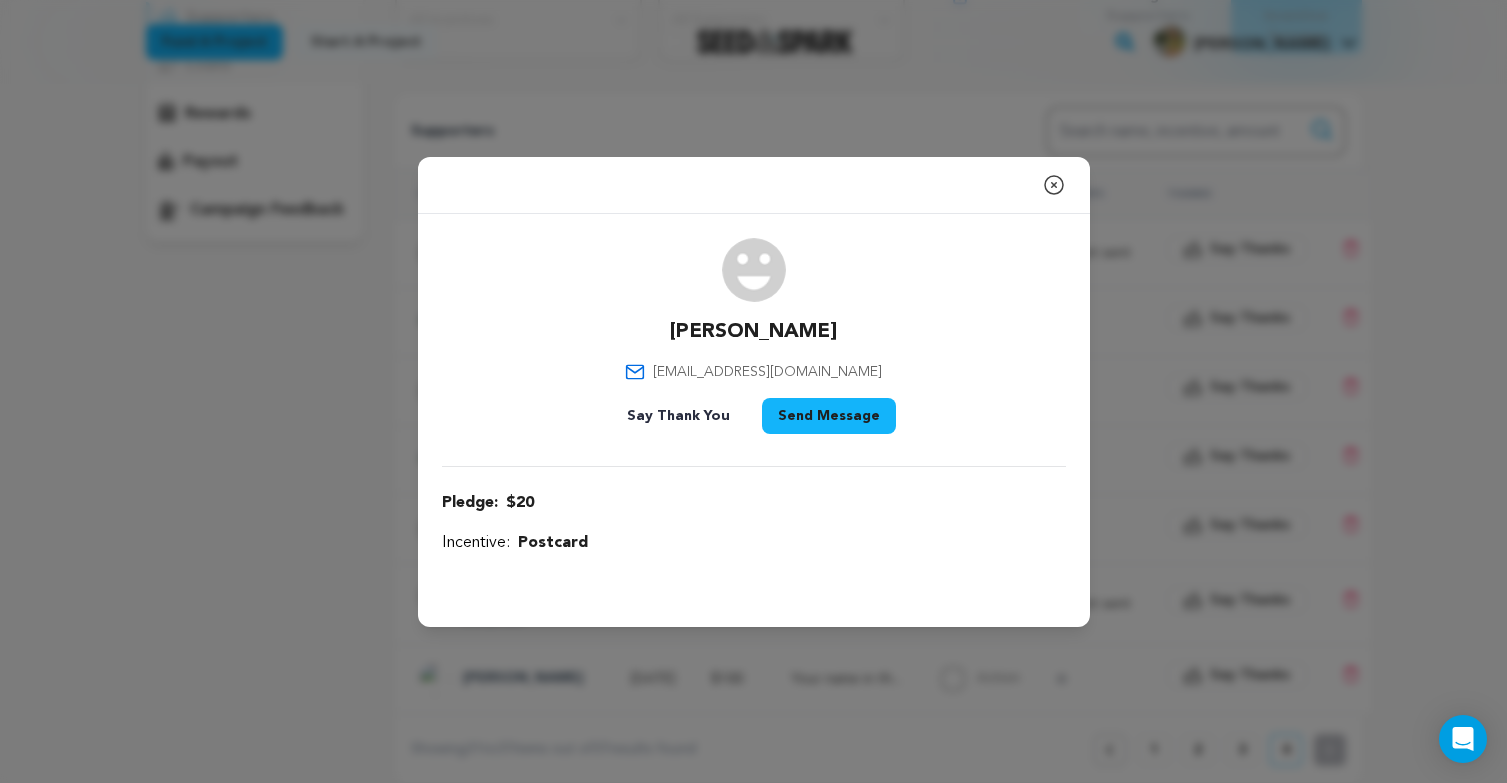 click on "Say Thank You" at bounding box center [678, 416] 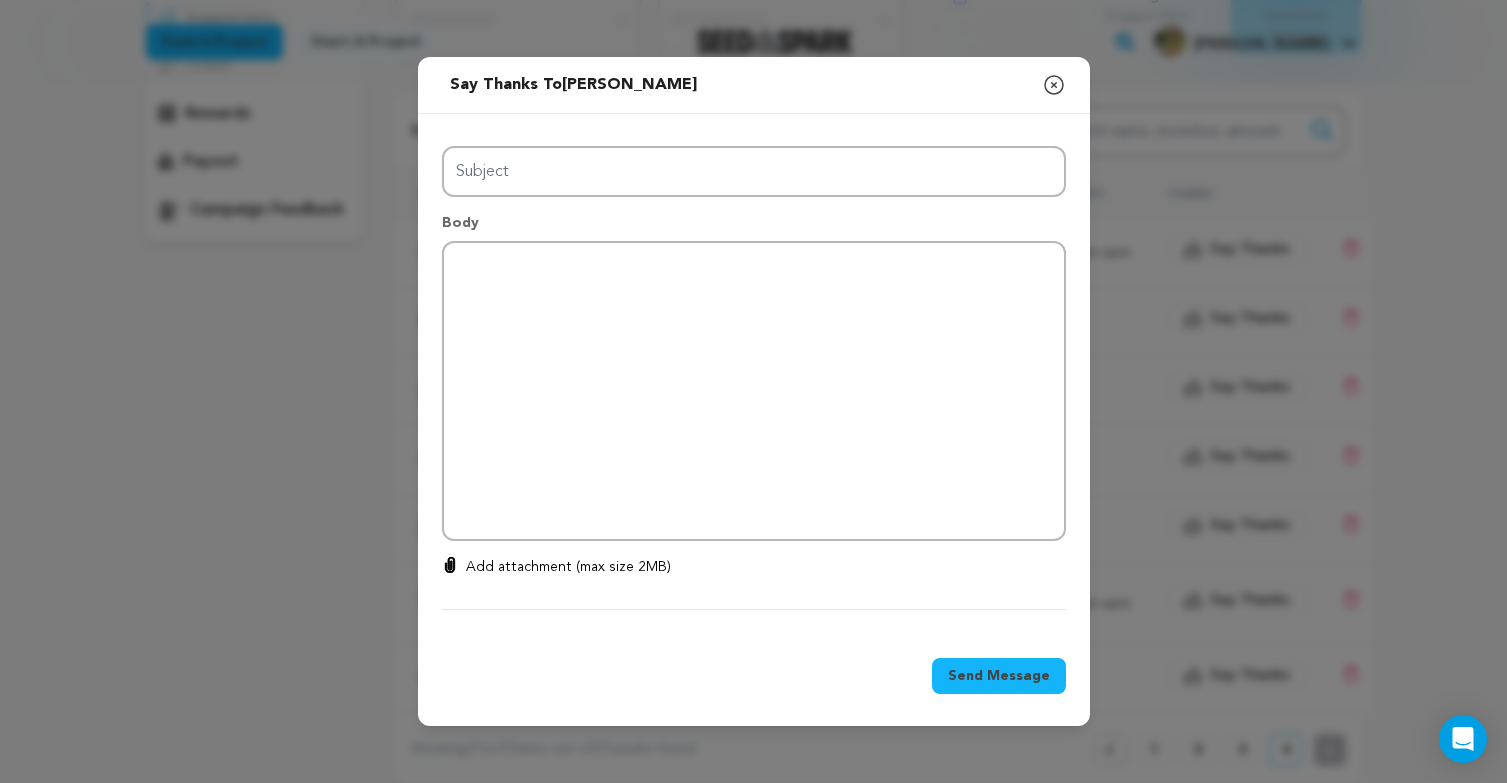type on "Thanks for your support!" 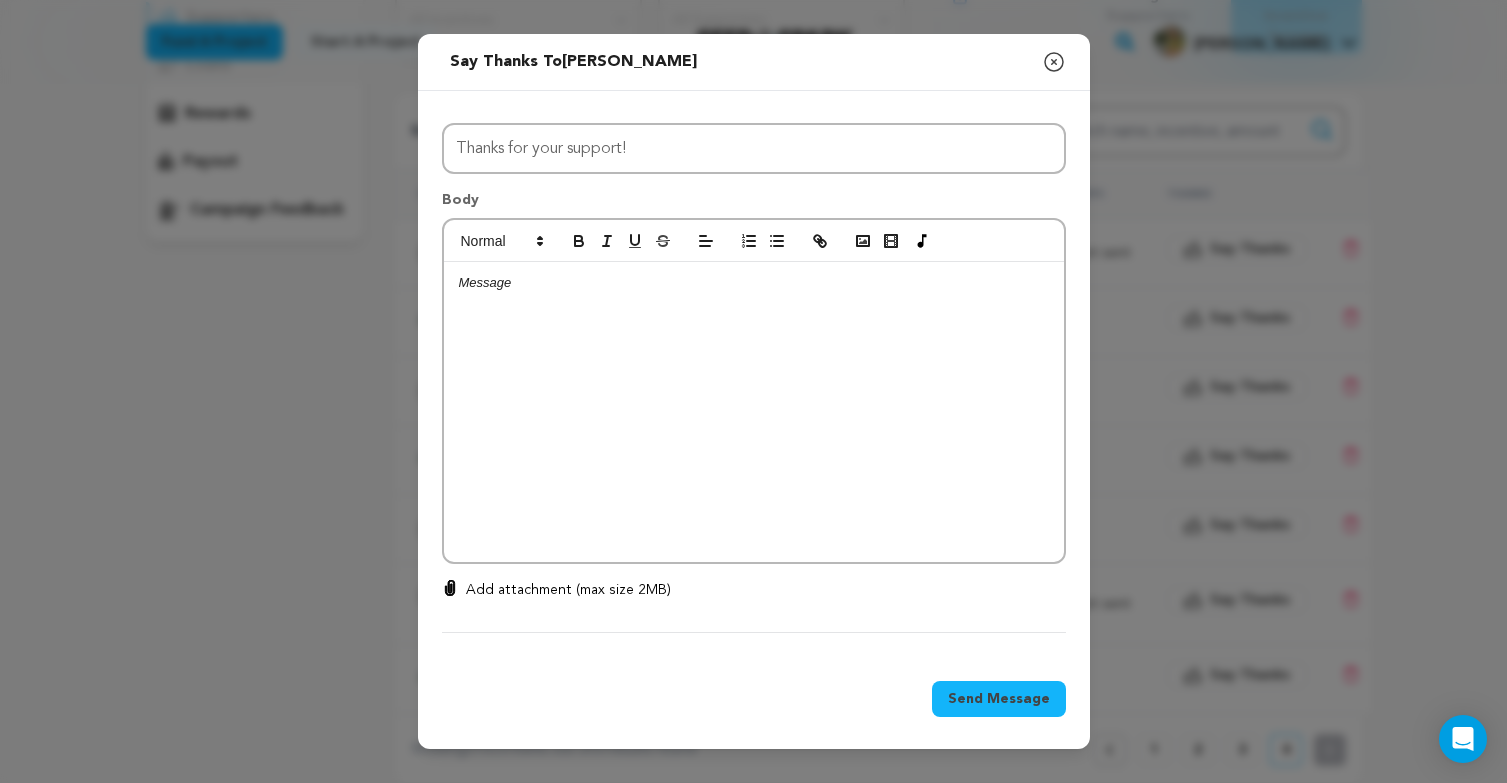 click at bounding box center (754, 412) 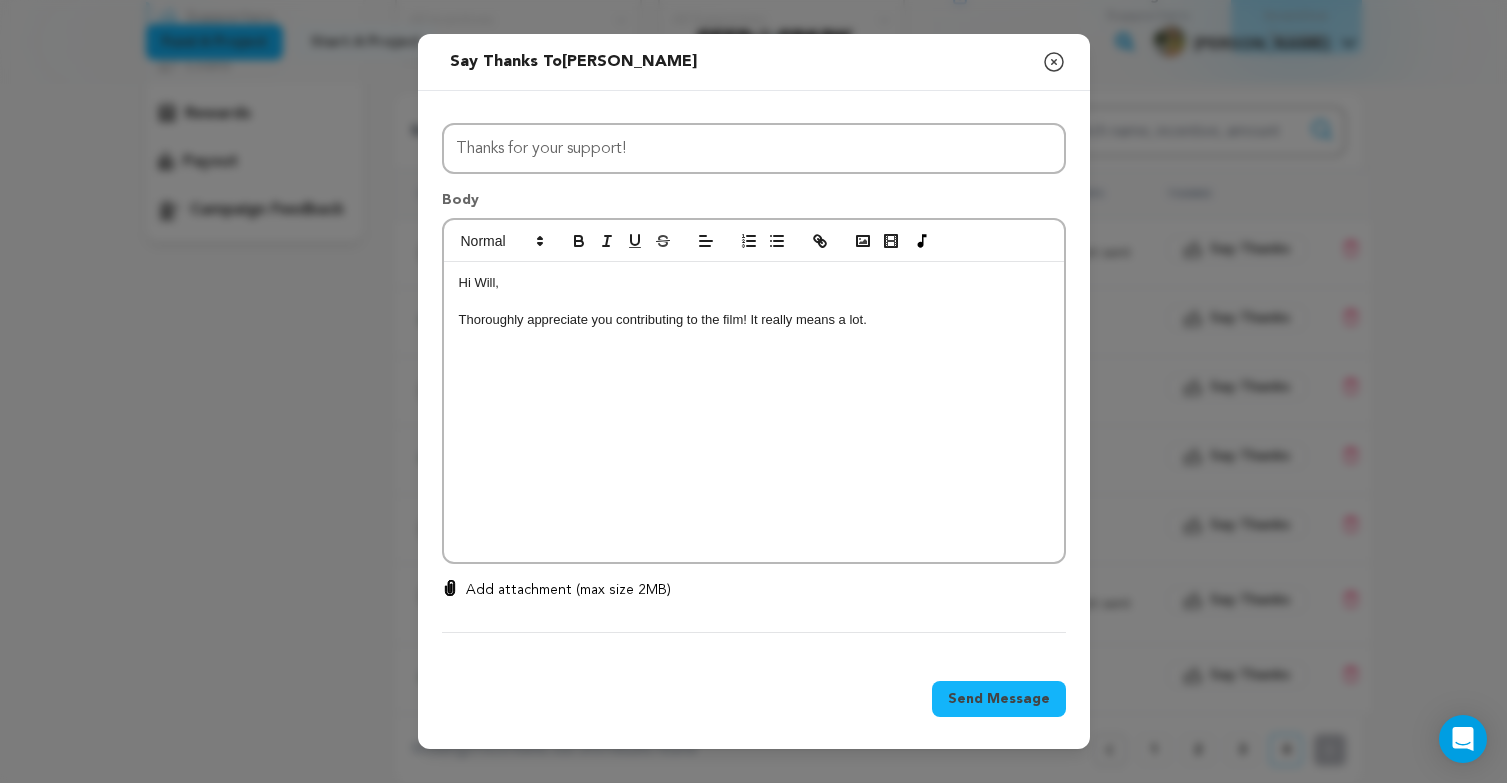 scroll, scrollTop: 0, scrollLeft: 0, axis: both 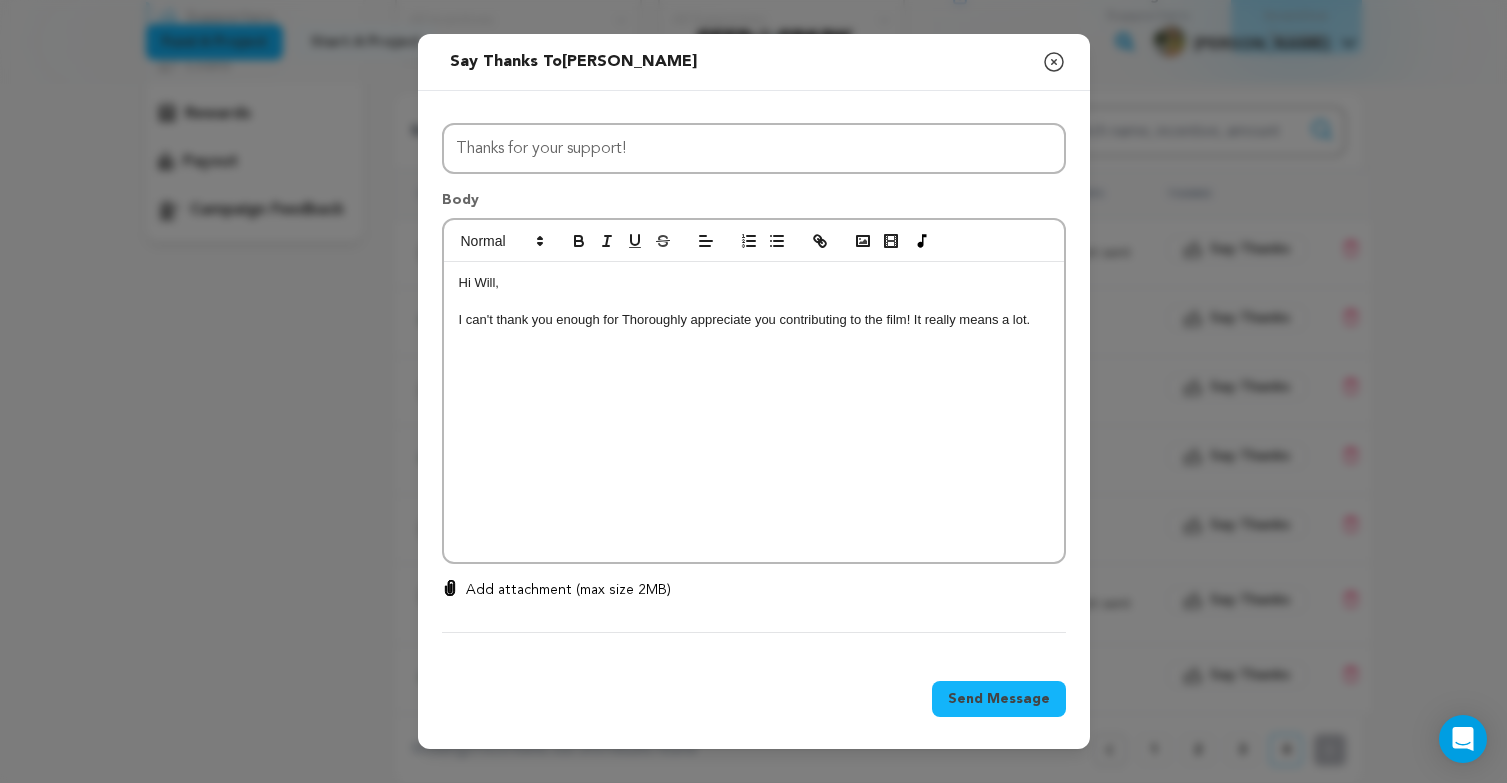 click on "I can't thank you enough for Thoroughly appreciate you contributing to the film! It really means a lot." at bounding box center [754, 320] 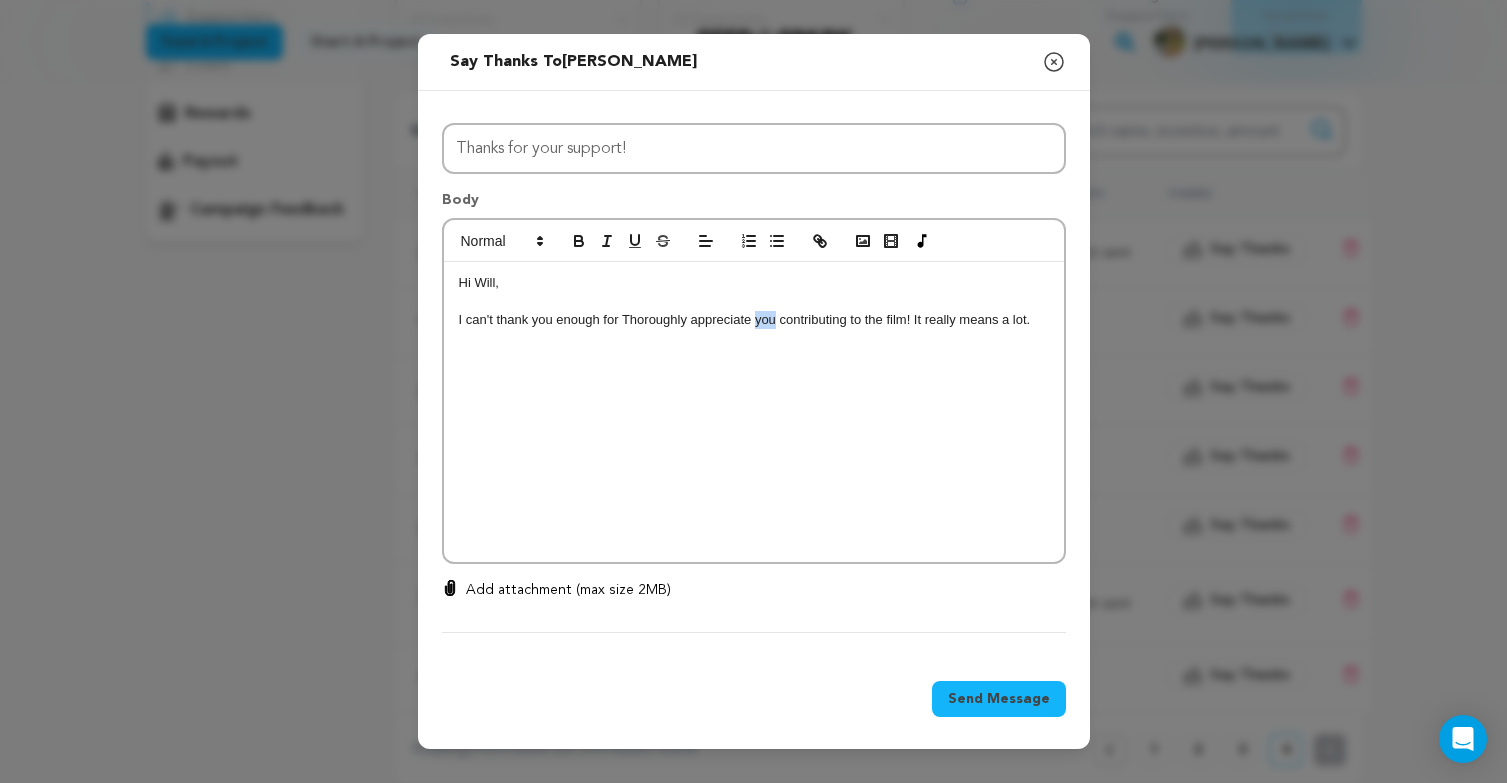click on "I can't thank you enough for Thoroughly appreciate you contributing to the film! It really means a lot." at bounding box center [754, 320] 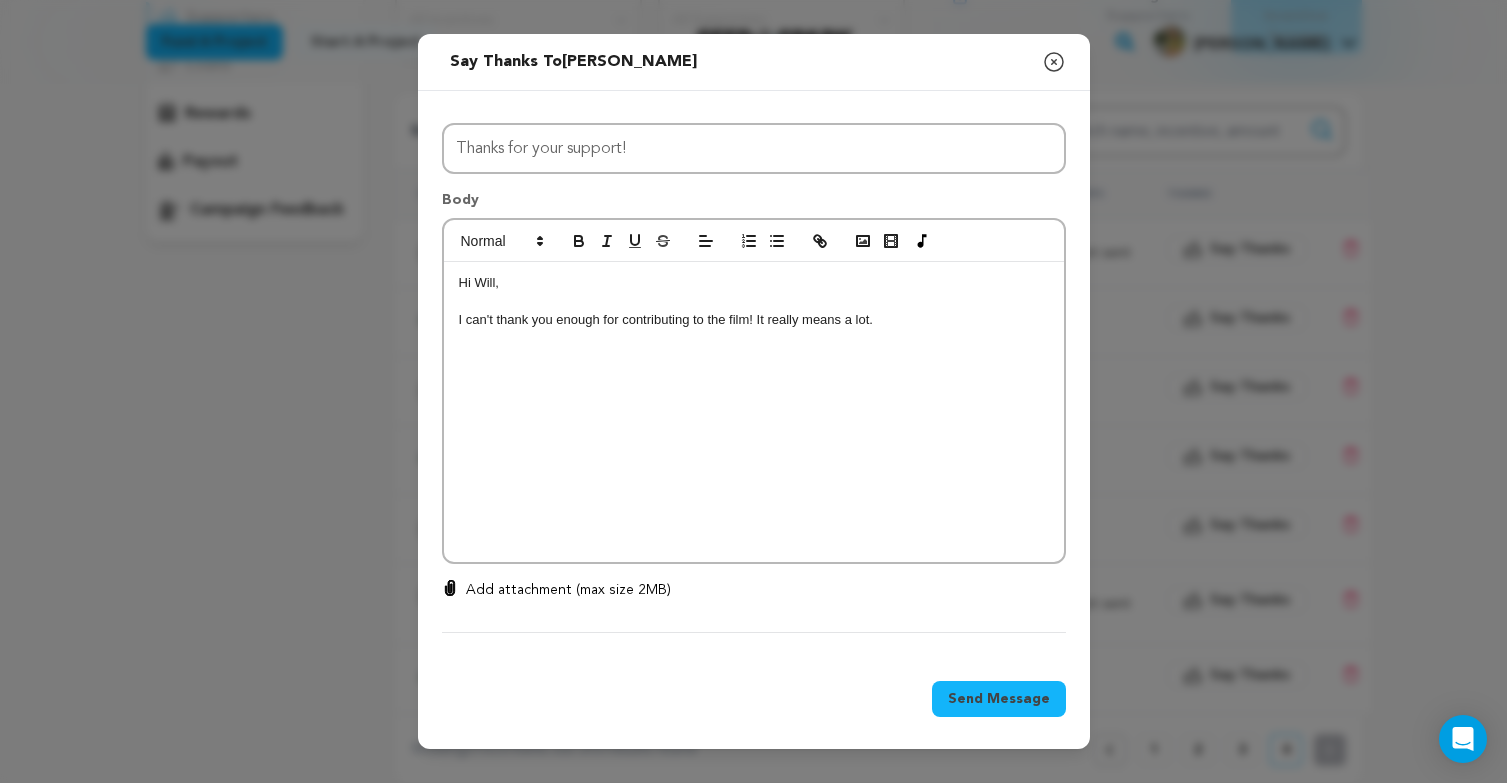click on "I can't thank you enough for contributing to the film! It really means a lot." at bounding box center [754, 320] 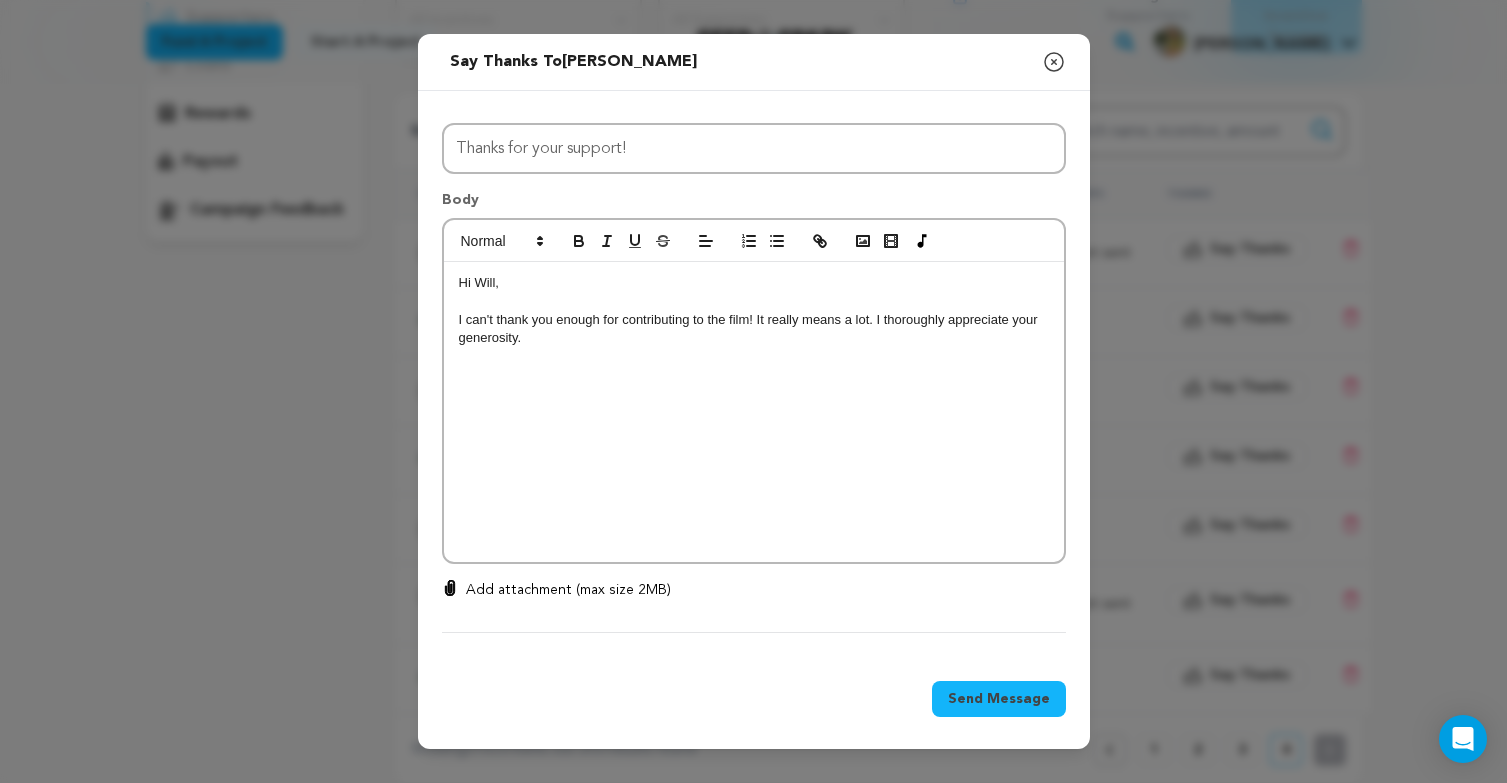 click on "I can't thank you enough for contributing to the film! It really means a lot. I thoroughly appreciate your generosity." at bounding box center (754, 329) 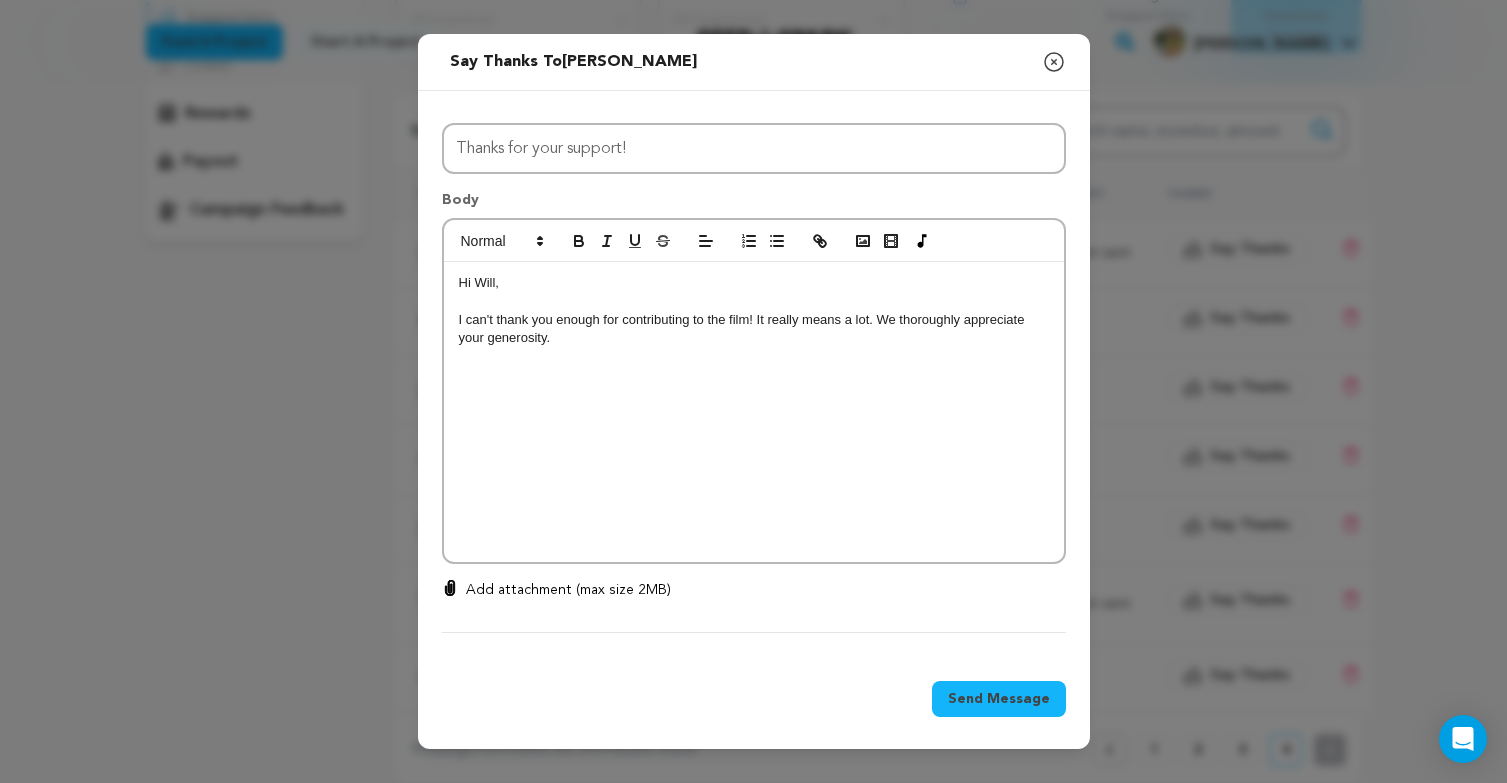 click on "Hi Will, I can't thank you enough for contributing to the film! It really means a lot. We thoroughly appreciate your generosity." at bounding box center (754, 412) 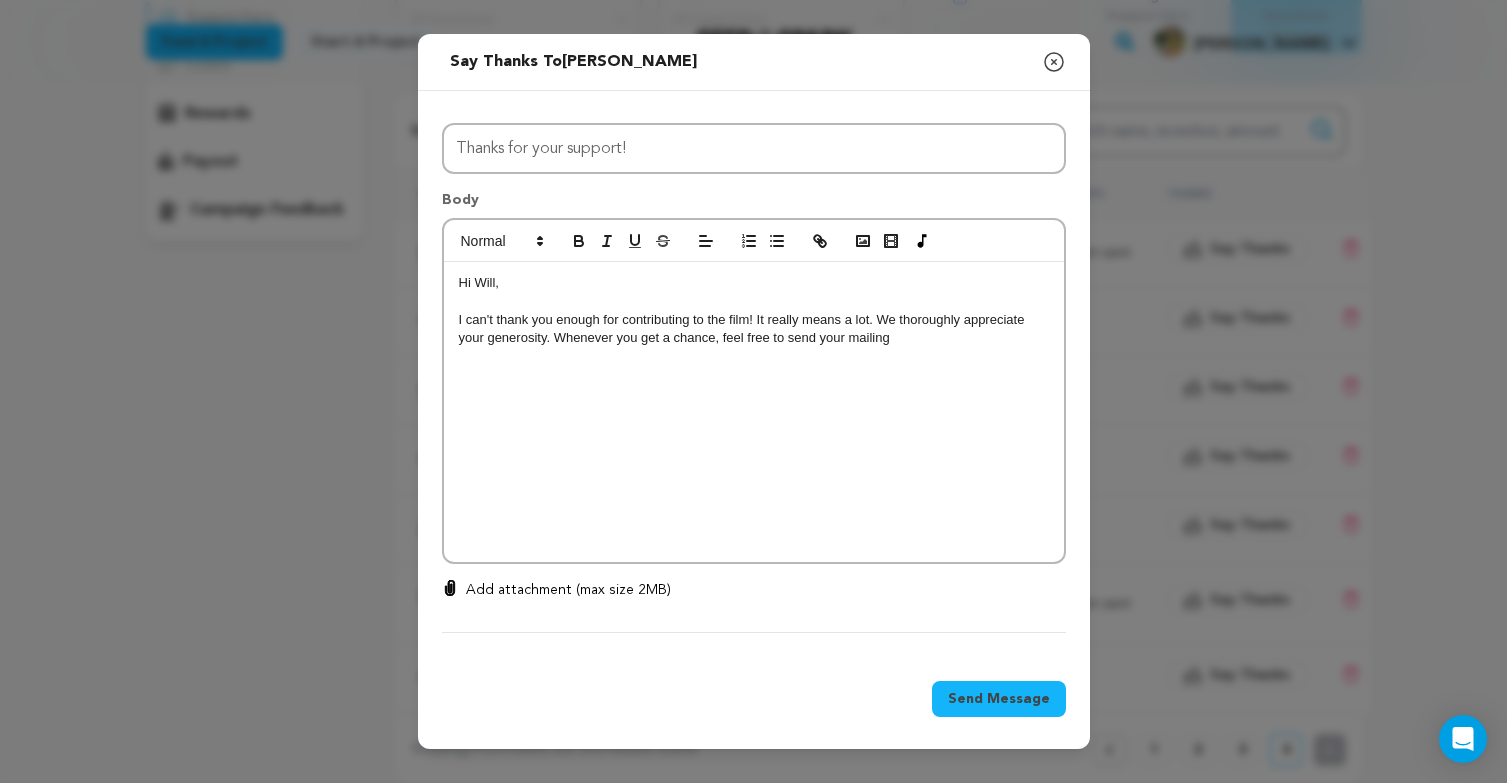 click on "I can't thank you enough for contributing to the film! It really means a lot. We thoroughly appreciate your generosity. Whenever you get a chance, feel free to send your mailing" at bounding box center (754, 329) 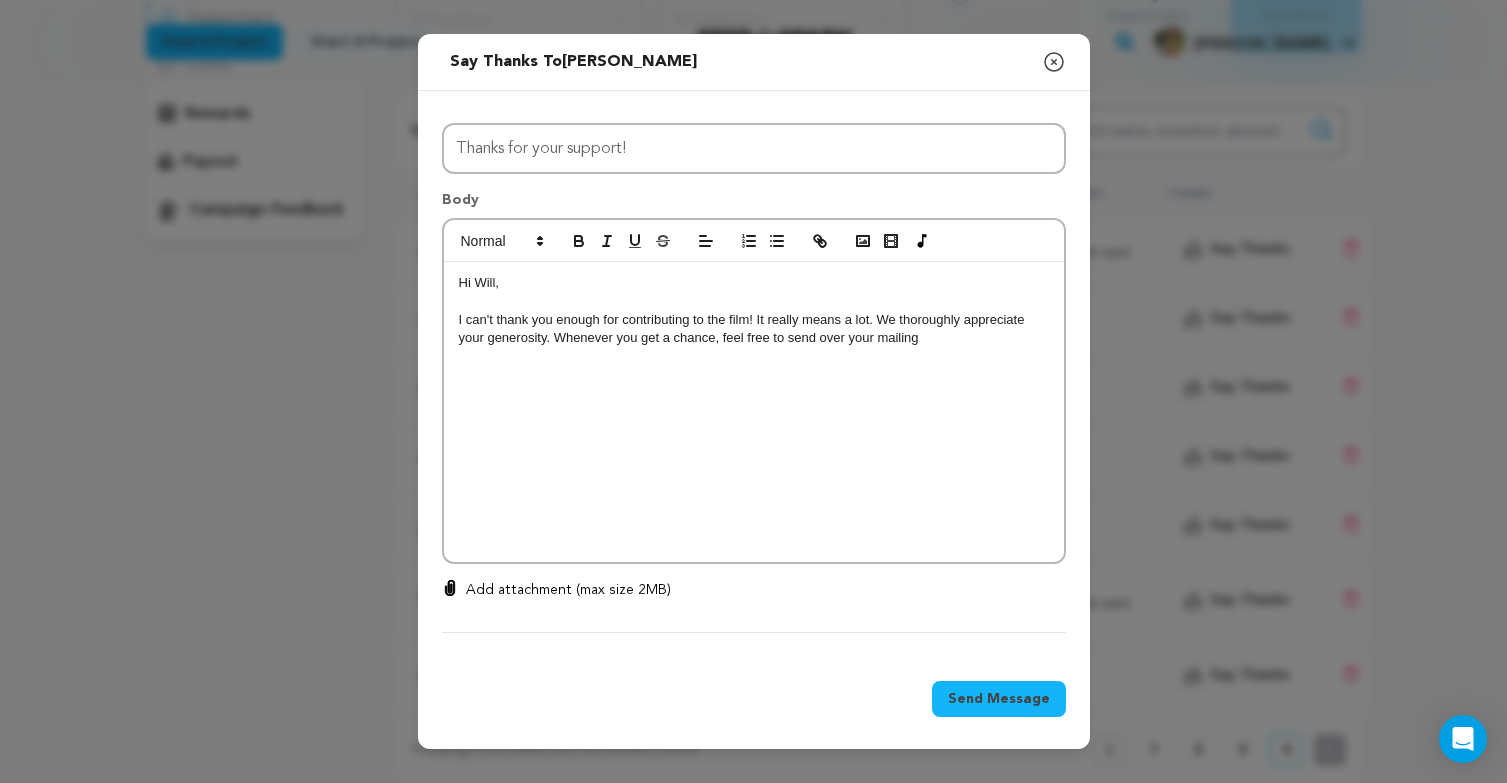 click on "I can't thank you enough for contributing to the film! It really means a lot. We thoroughly appreciate your generosity. Whenever you get a chance, feel free to send over your mailing" at bounding box center (754, 329) 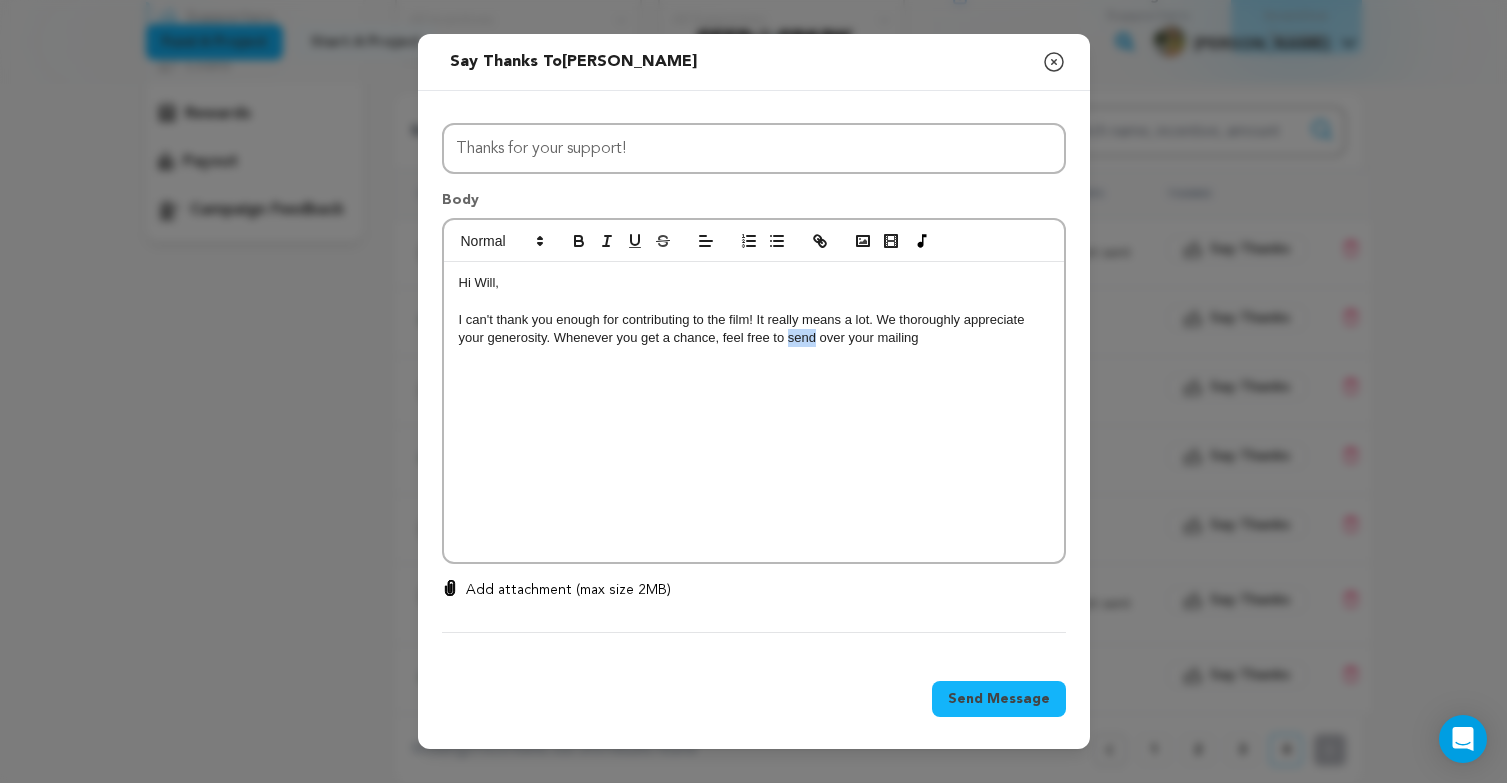 click on "I can't thank you enough for contributing to the film! It really means a lot. We thoroughly appreciate your generosity. Whenever you get a chance, feel free to send over your mailing" at bounding box center [754, 329] 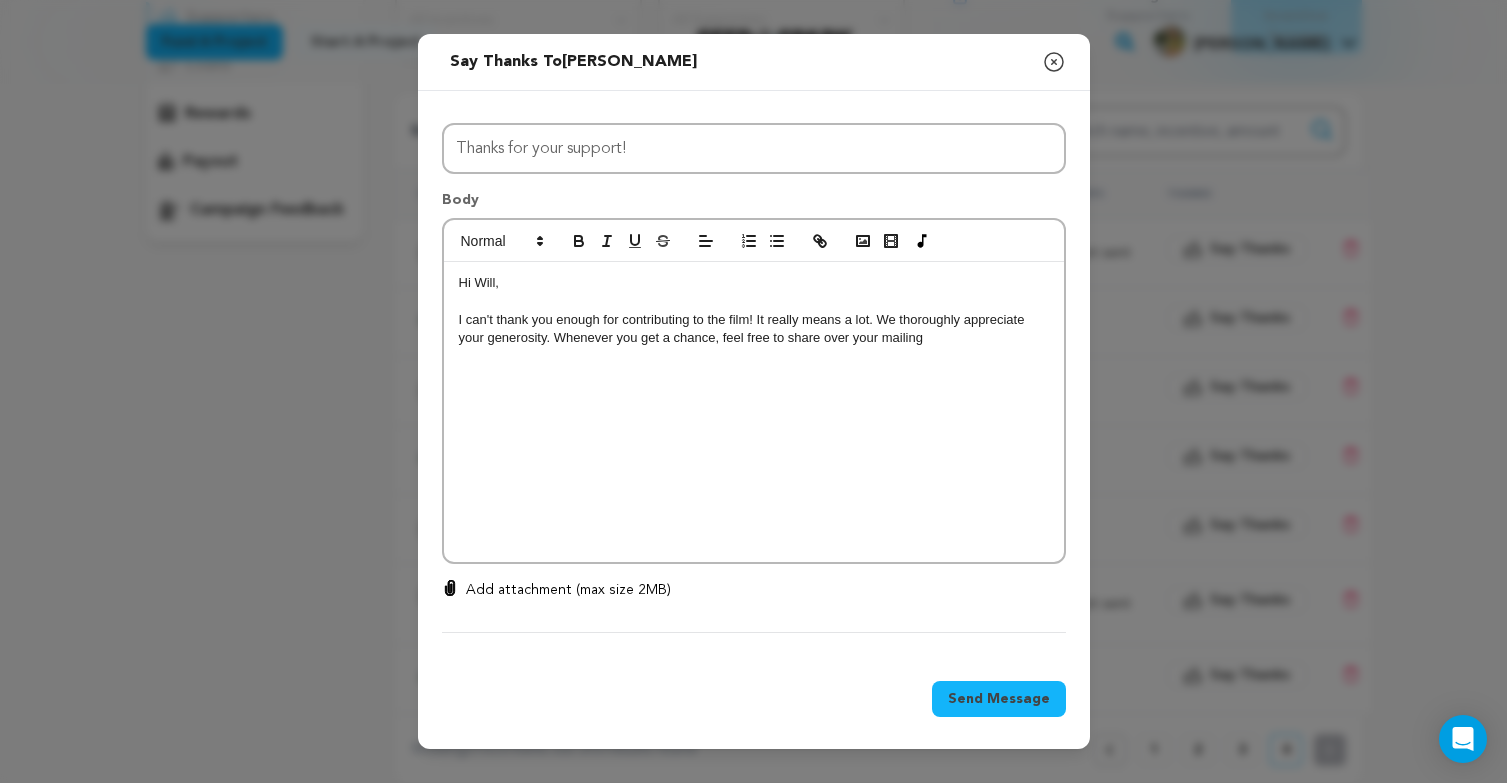 click on "I can't thank you enough for contributing to the film! It really means a lot. We thoroughly appreciate your generosity. Whenever you get a chance, feel free to share over your mailing" at bounding box center (754, 329) 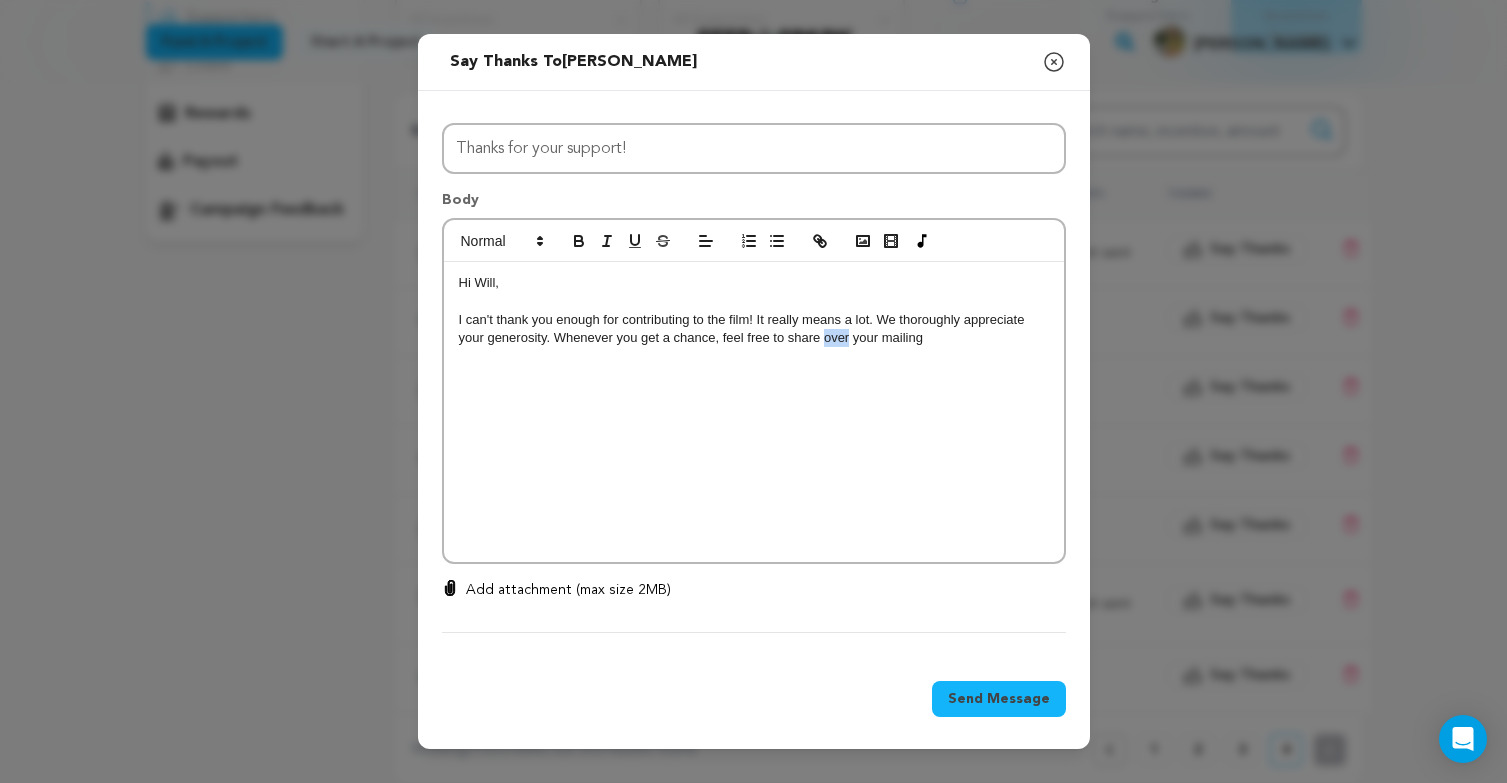 click on "I can't thank you enough for contributing to the film! It really means a lot. We thoroughly appreciate your generosity. Whenever you get a chance, feel free to share over your mailing" at bounding box center (754, 329) 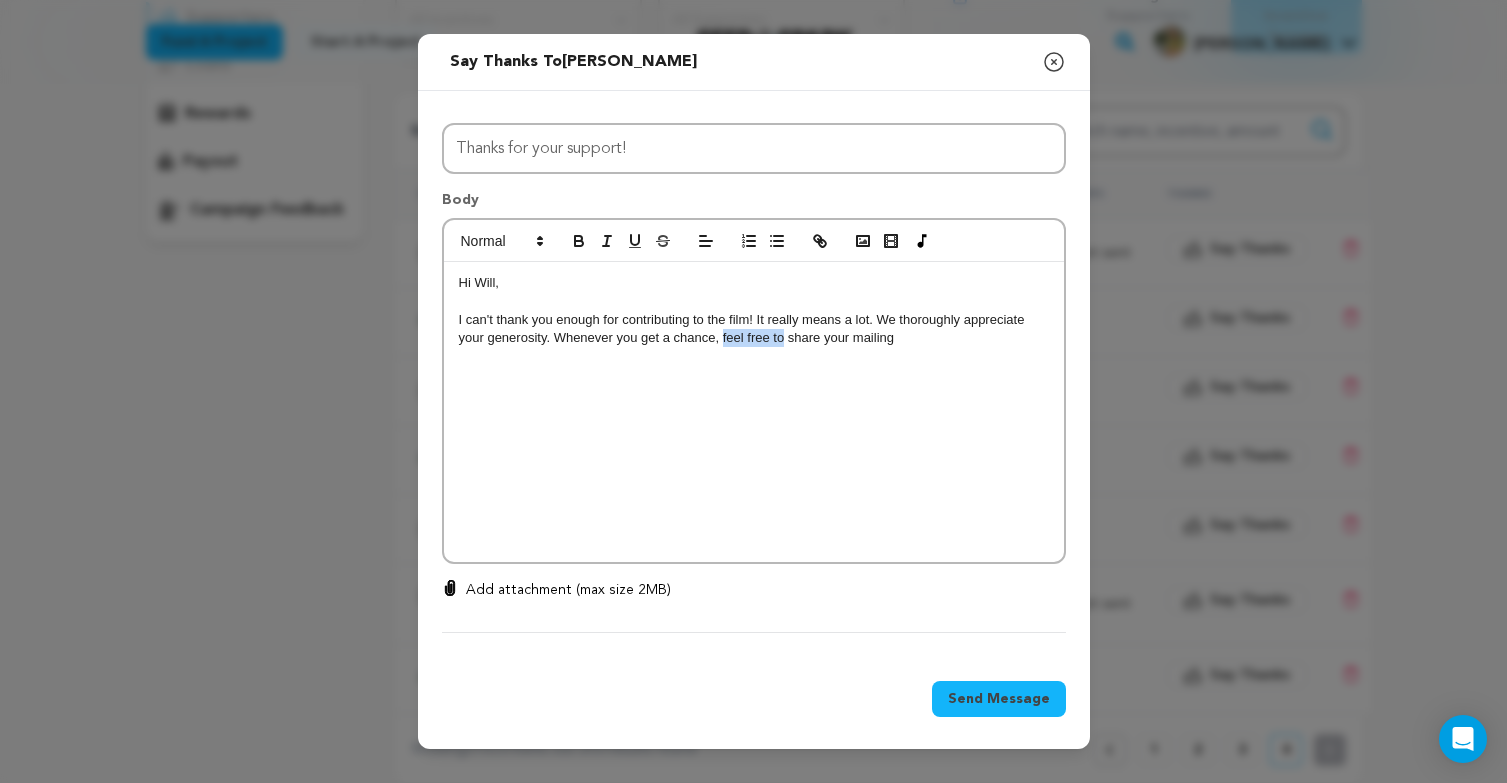 drag, startPoint x: 723, startPoint y: 339, endPoint x: 785, endPoint y: 341, distance: 62.03225 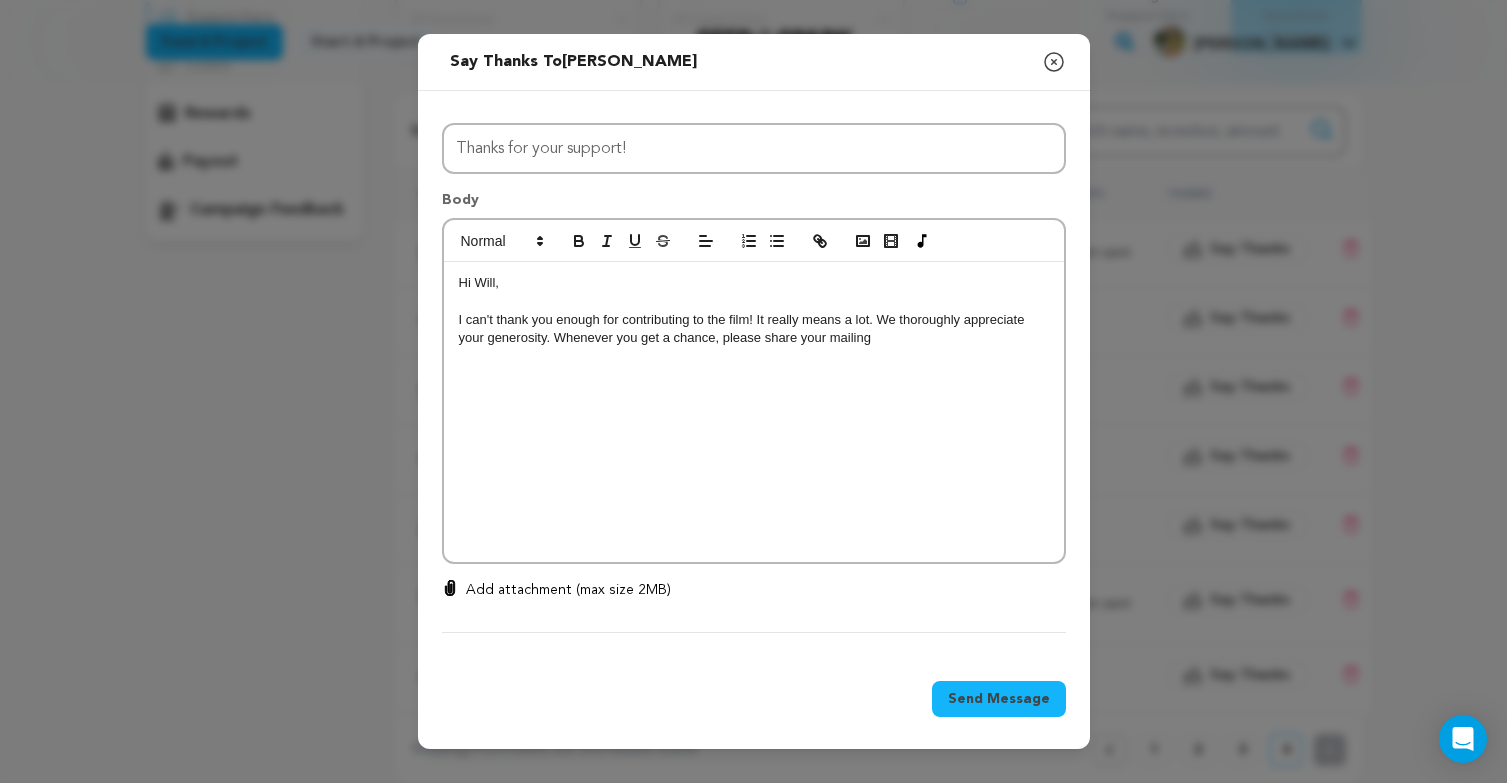 click on "I can't thank you enough for contributing to the film! It really means a lot. We thoroughly appreciate your generosity. Whenever you get a chance, please share your mailing" at bounding box center (754, 329) 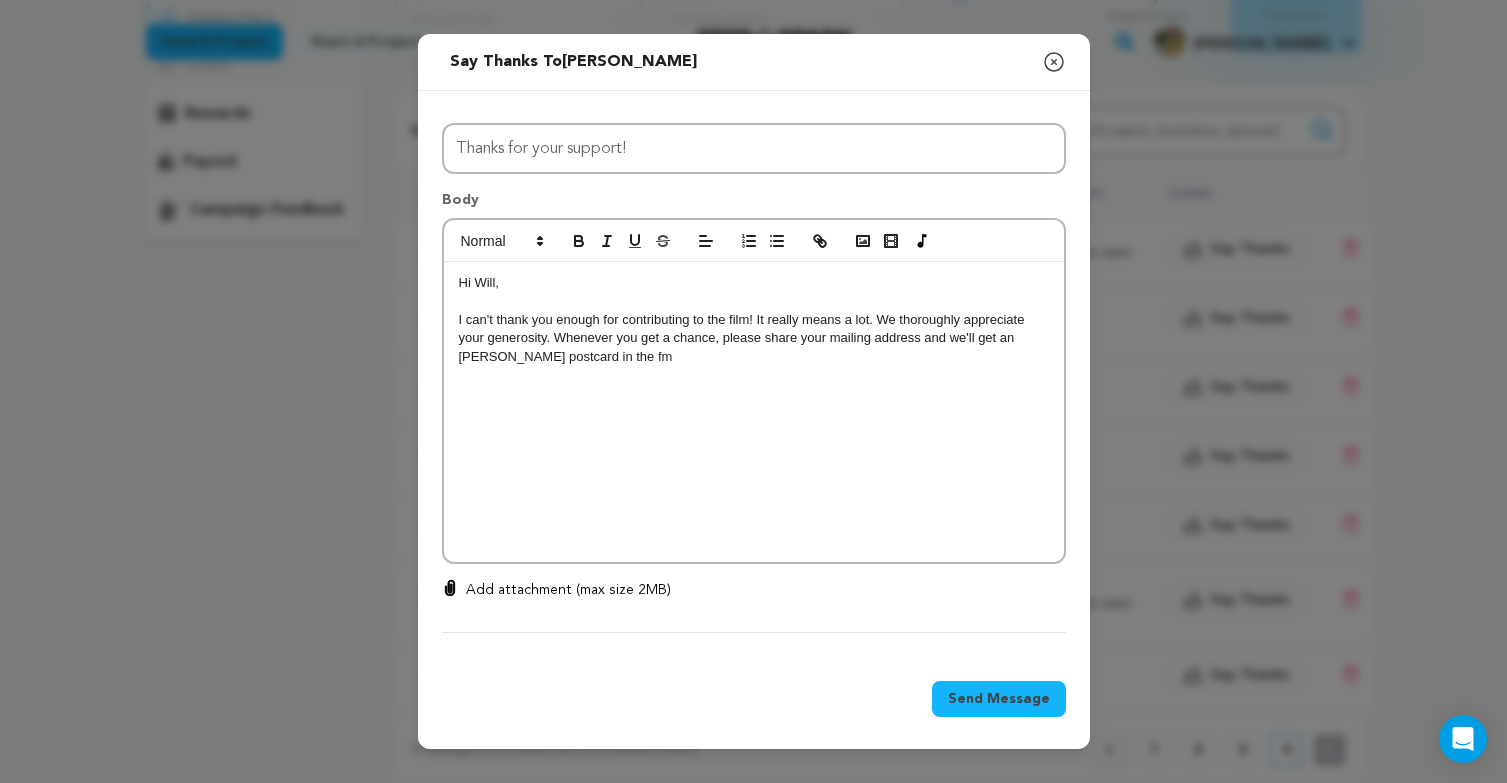 click on "I can't thank you enough for contributing to the film! It really means a lot. We thoroughly appreciate your generosity. Whenever you get a chance, please share your mailing address and we'll get an Esther postcard in the fm" at bounding box center [754, 338] 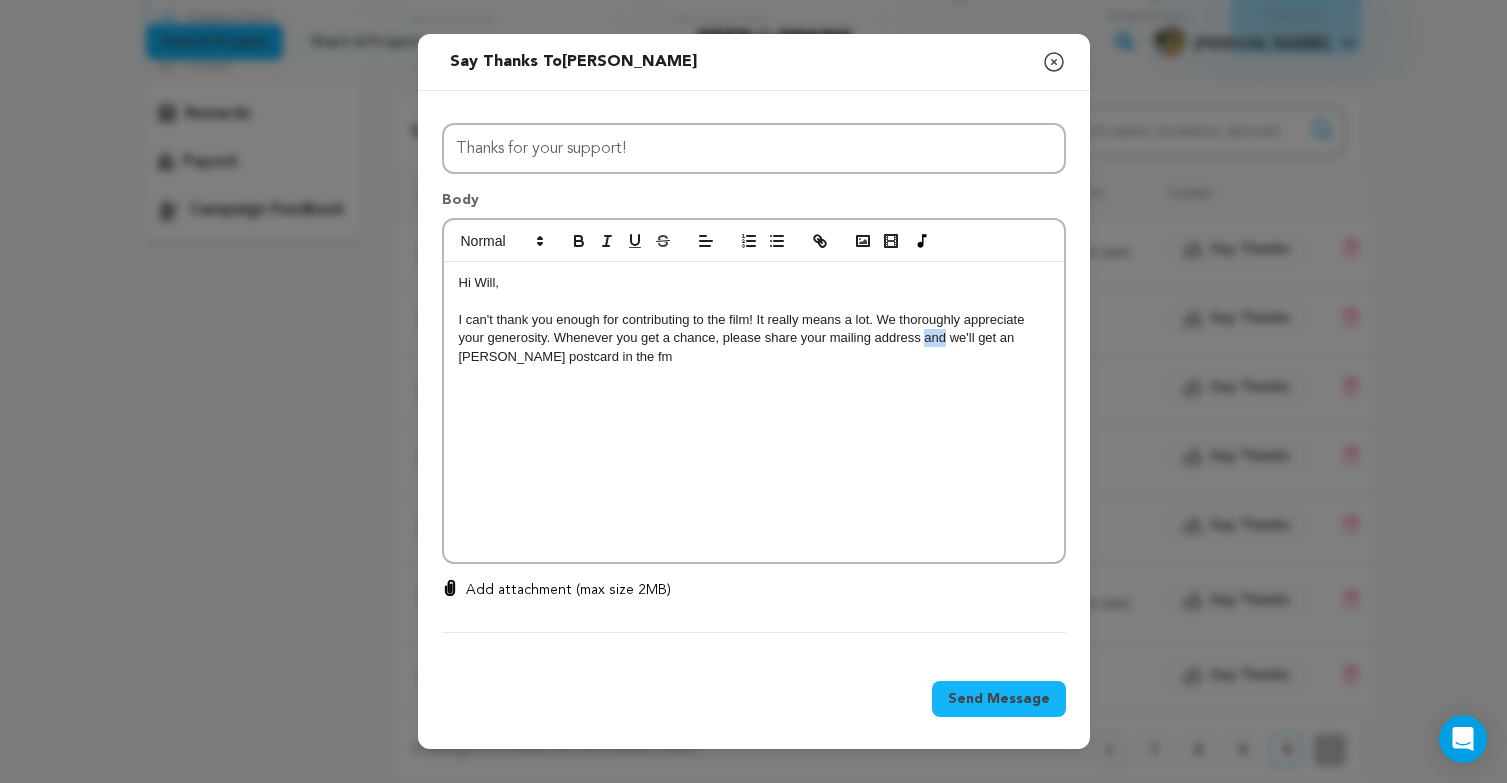 click on "I can't thank you enough for contributing to the film! It really means a lot. We thoroughly appreciate your generosity. Whenever you get a chance, please share your mailing address and we'll get an Esther postcard in the fm" at bounding box center (754, 338) 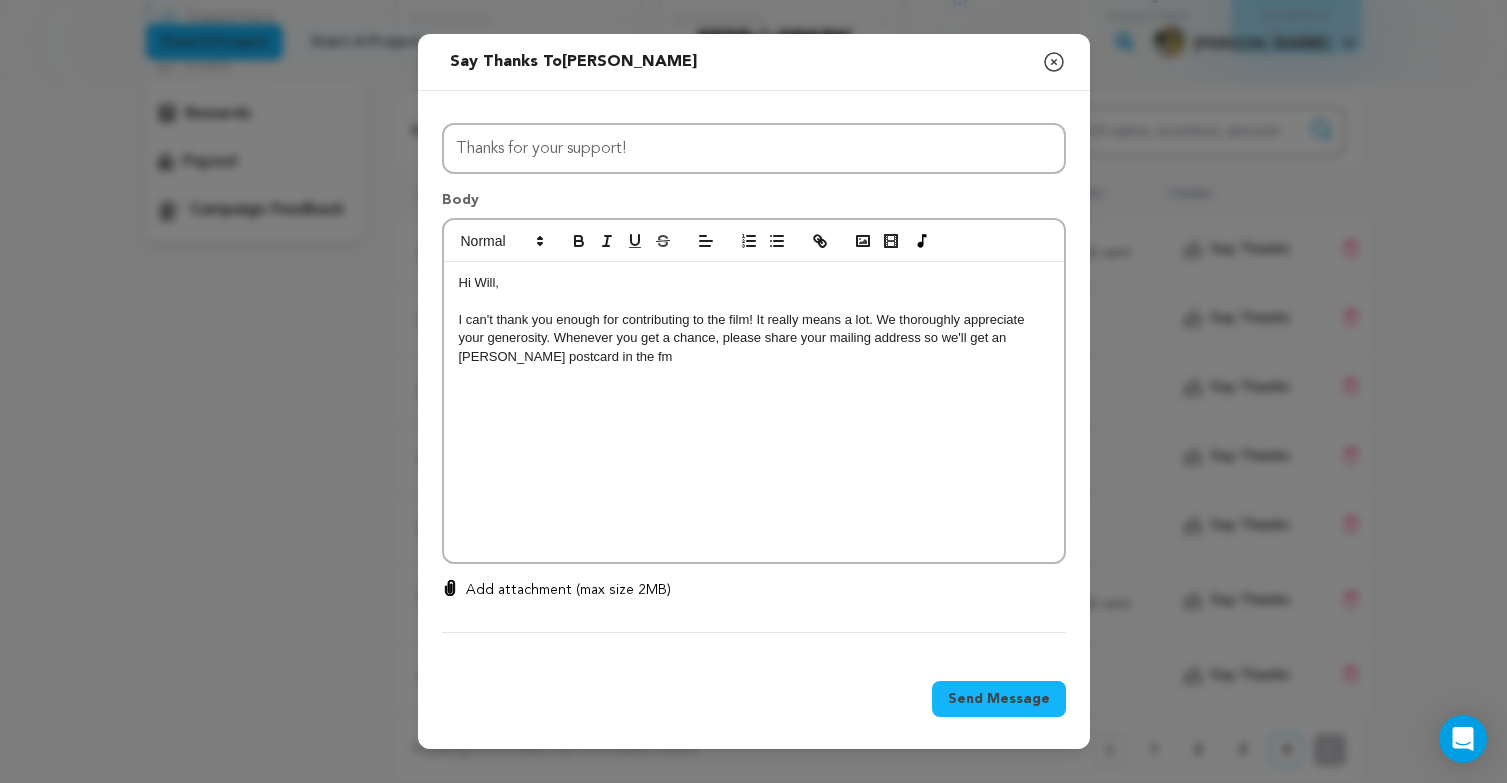 click on "I can't thank you enough for contributing to the film! It really means a lot. We thoroughly appreciate your generosity. Whenever you get a chance, please share your mailing address so we'll get an Esther postcard in the fm" at bounding box center [754, 338] 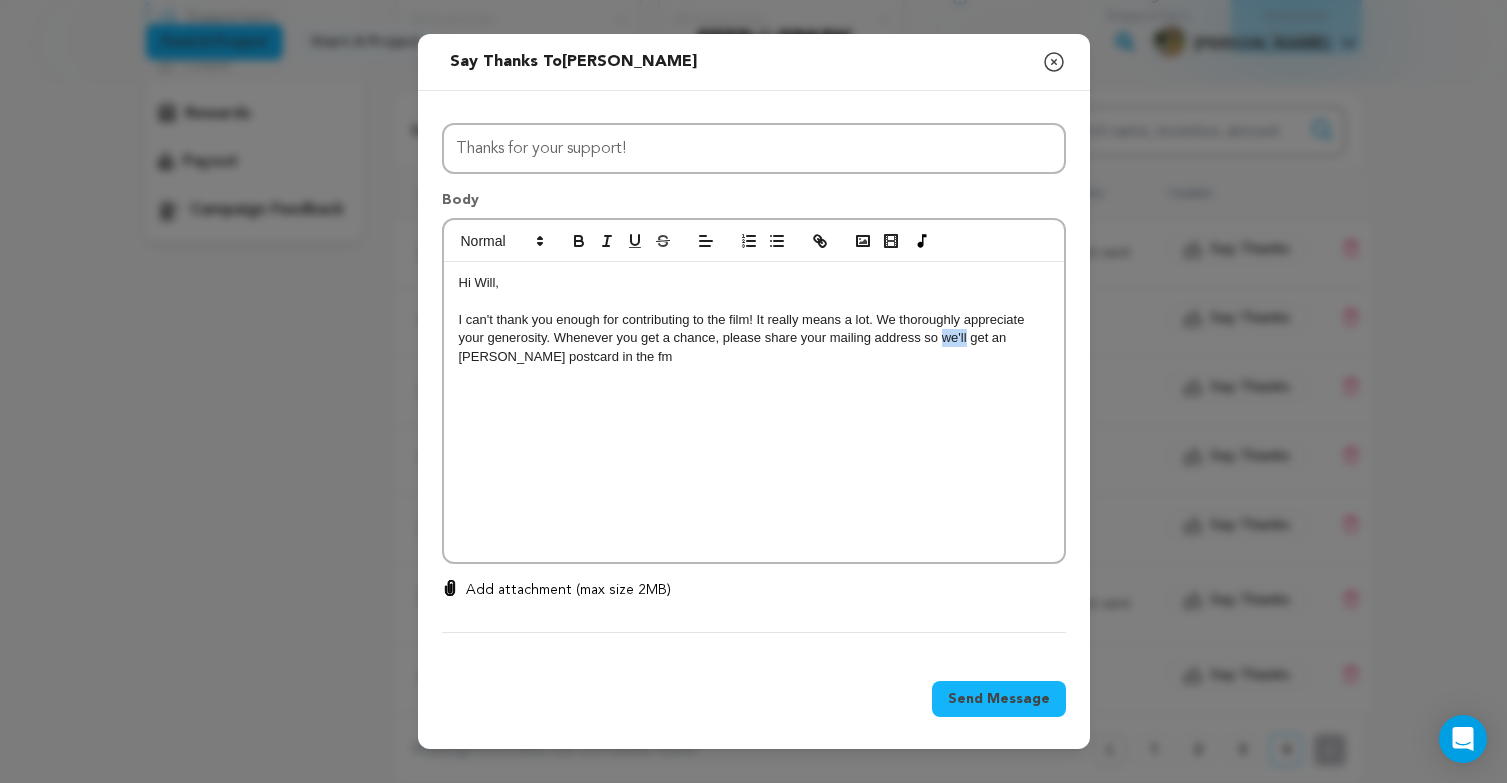 click on "I can't thank you enough for contributing to the film! It really means a lot. We thoroughly appreciate your generosity. Whenever you get a chance, please share your mailing address so we'll get an Esther postcard in the fm" at bounding box center [754, 338] 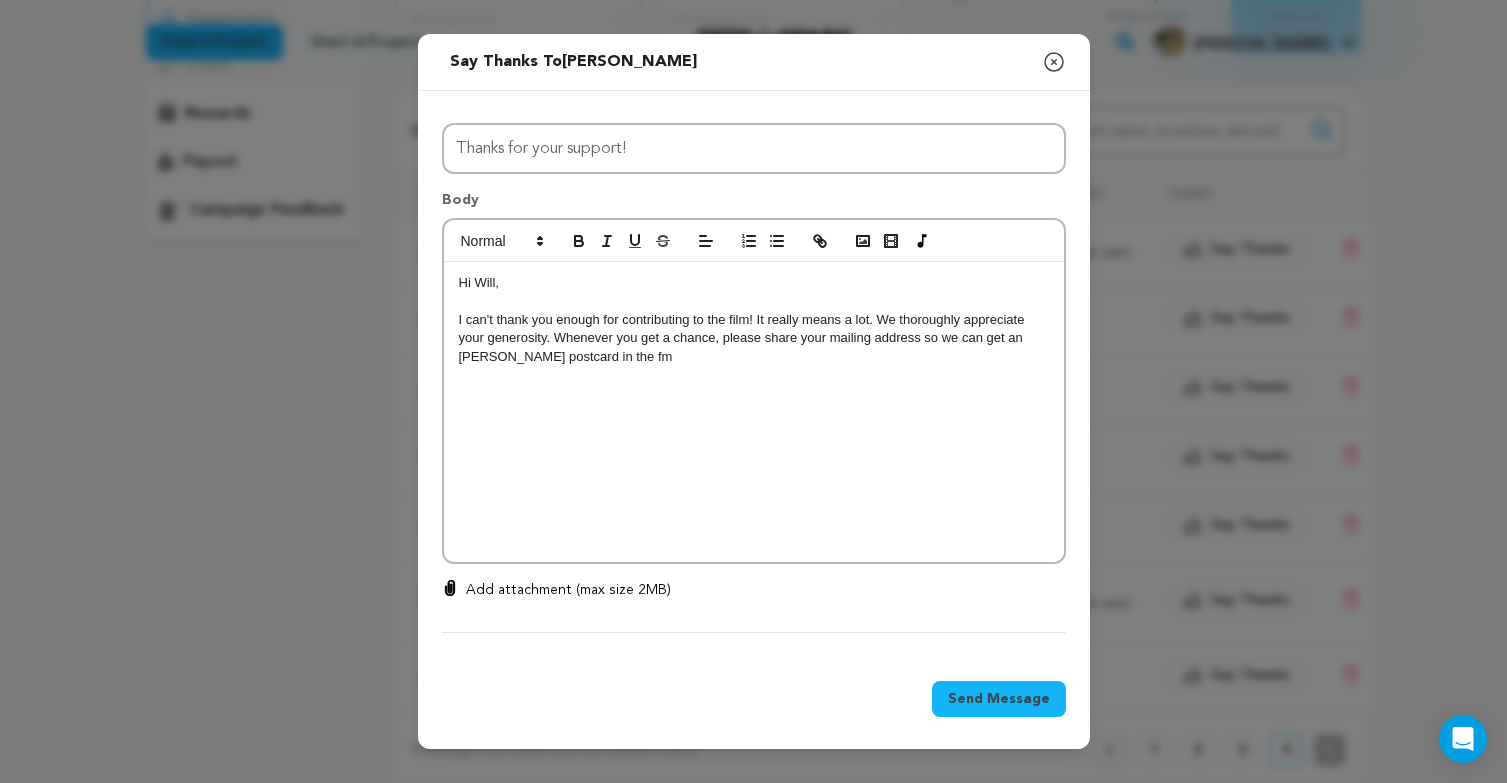 click on "Hi Will, I can't thank you enough for contributing to the film! It really means a lot. We thoroughly appreciate your generosity. Whenever you get a chance, please share your mailing address so we can get an Esther postcard in the fm" at bounding box center (754, 412) 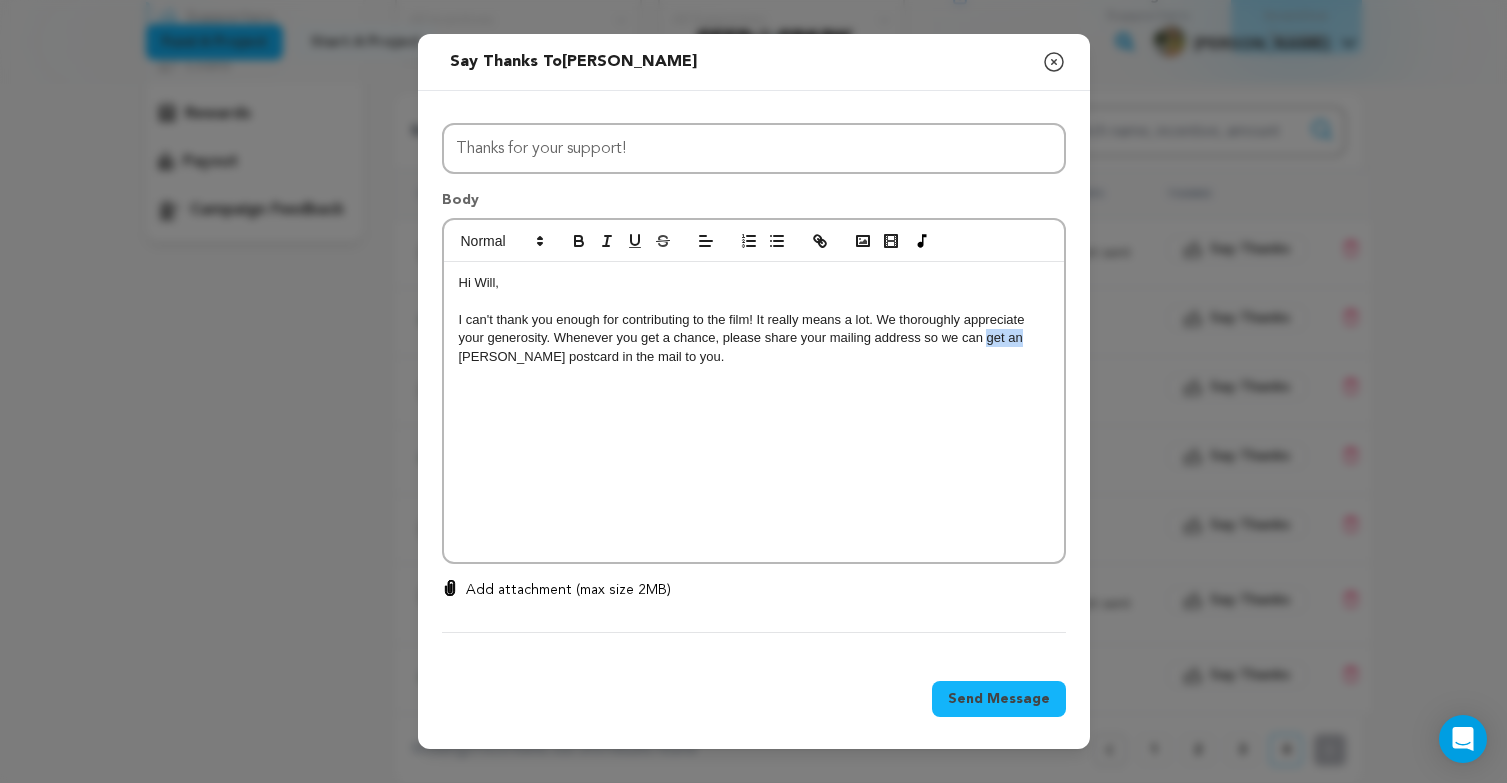 drag, startPoint x: 988, startPoint y: 344, endPoint x: 1023, endPoint y: 344, distance: 35 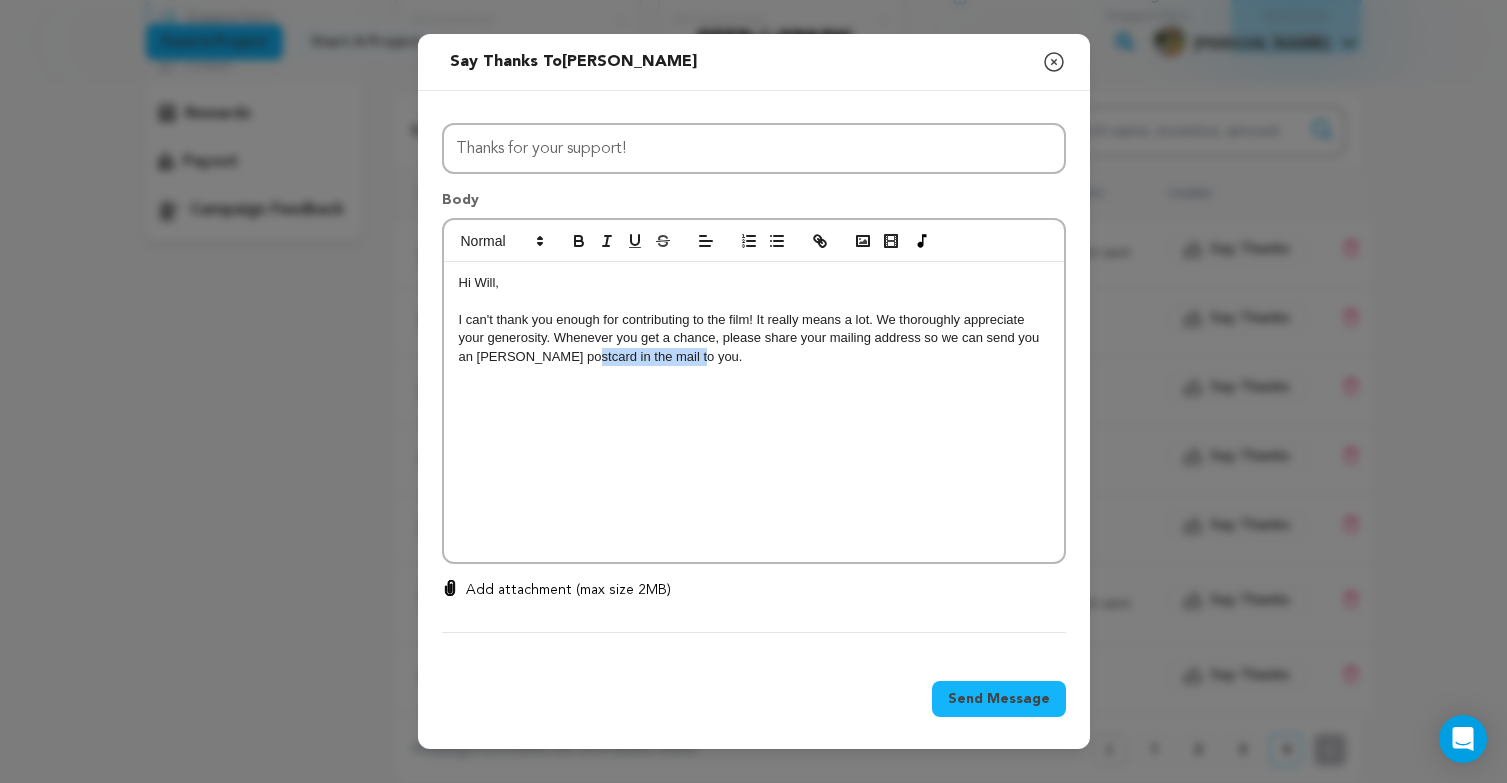 drag, startPoint x: 570, startPoint y: 360, endPoint x: 678, endPoint y: 367, distance: 108.226616 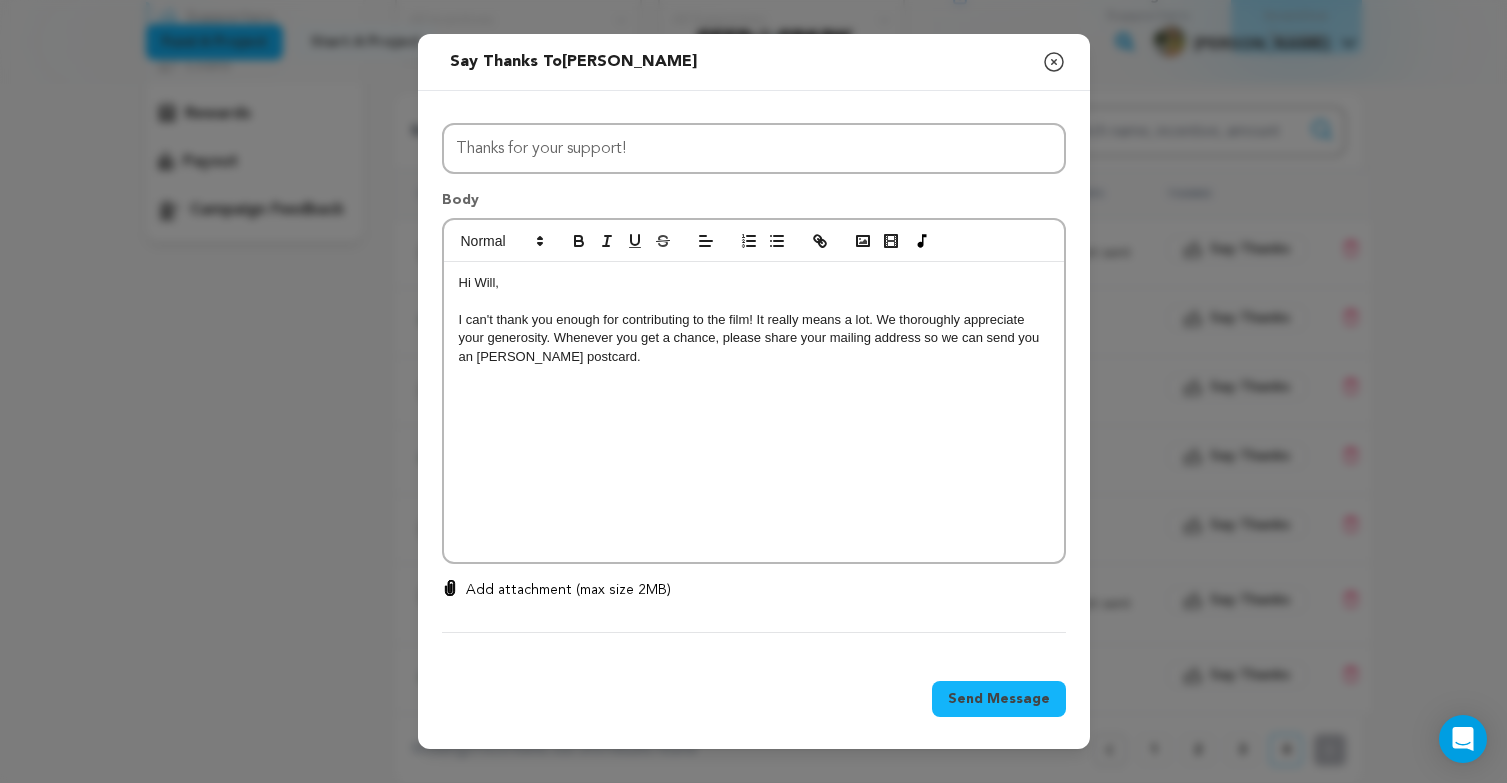 click on "Hi Will, I can't thank you enough for contributing to the film! It really means a lot. We thoroughly appreciate your generosity. Whenever you get a chance, please share your mailing address so we can send you an Esther postcard." at bounding box center (754, 412) 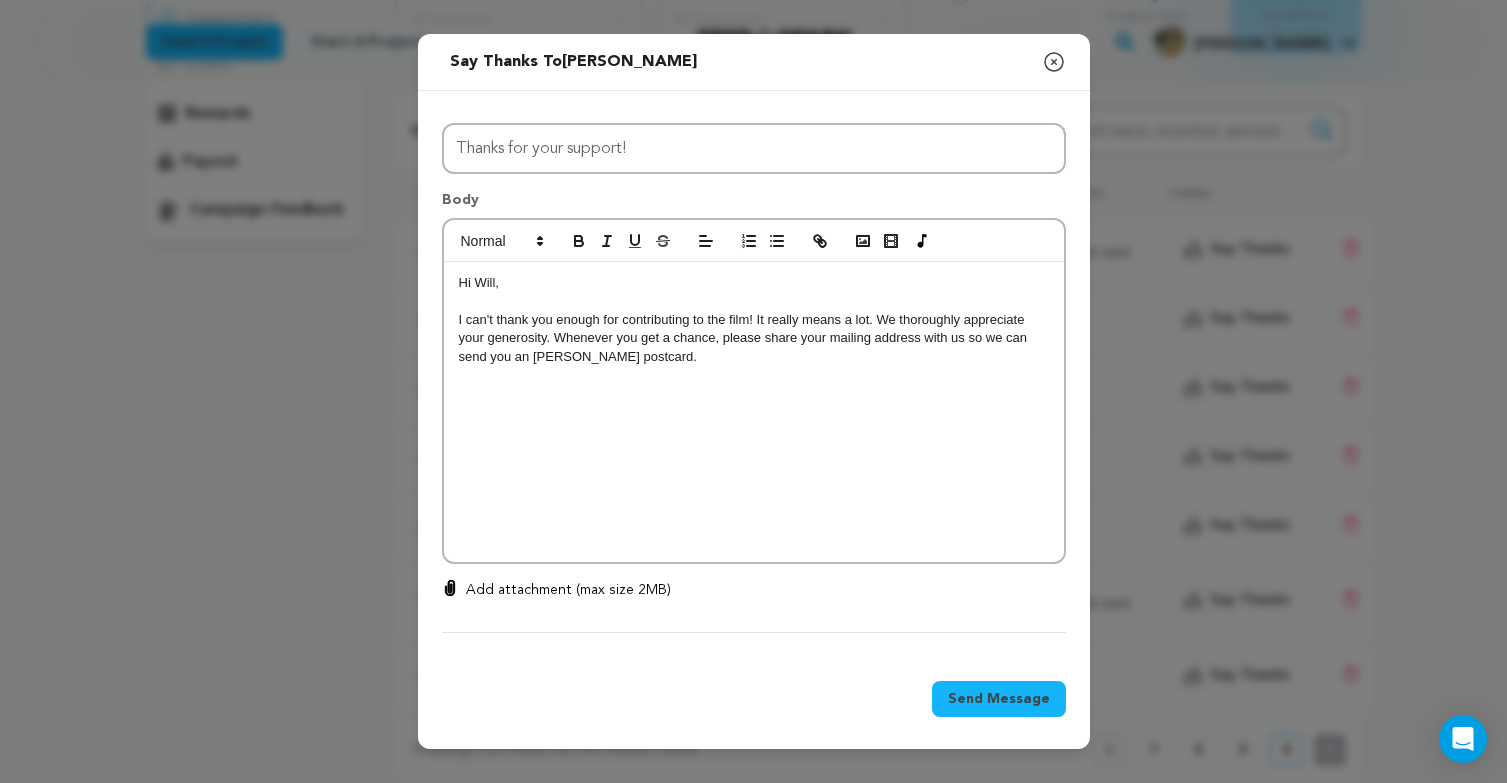 click on "I can't thank you enough for contributing to the film! It really means a lot. We thoroughly appreciate your generosity. Whenever you get a chance, please share your mailing address with us so we can send you an Esther postcard." at bounding box center (754, 338) 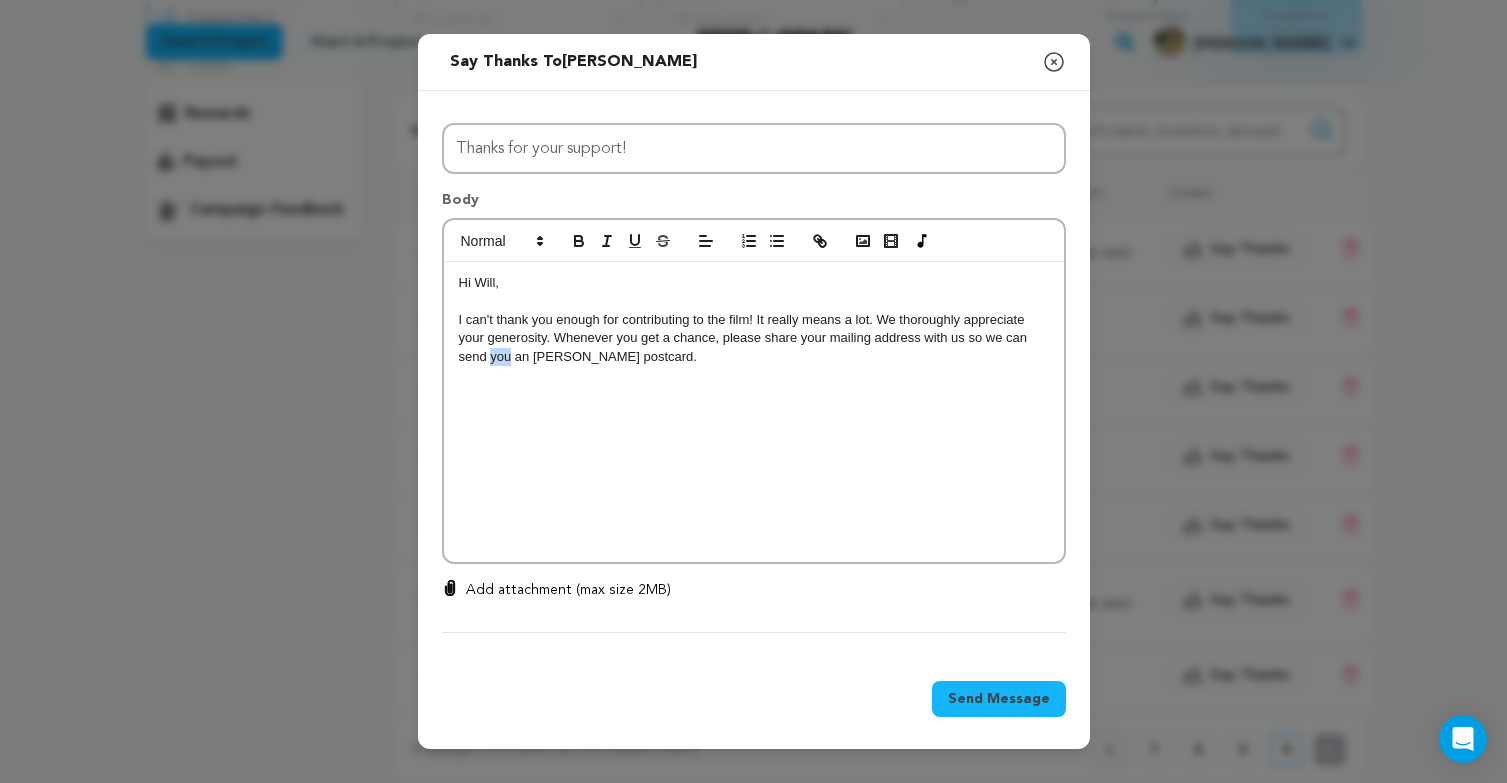 click on "I can't thank you enough for contributing to the film! It really means a lot. We thoroughly appreciate your generosity. Whenever you get a chance, please share your mailing address with us so we can send you an Esther postcard." at bounding box center (754, 338) 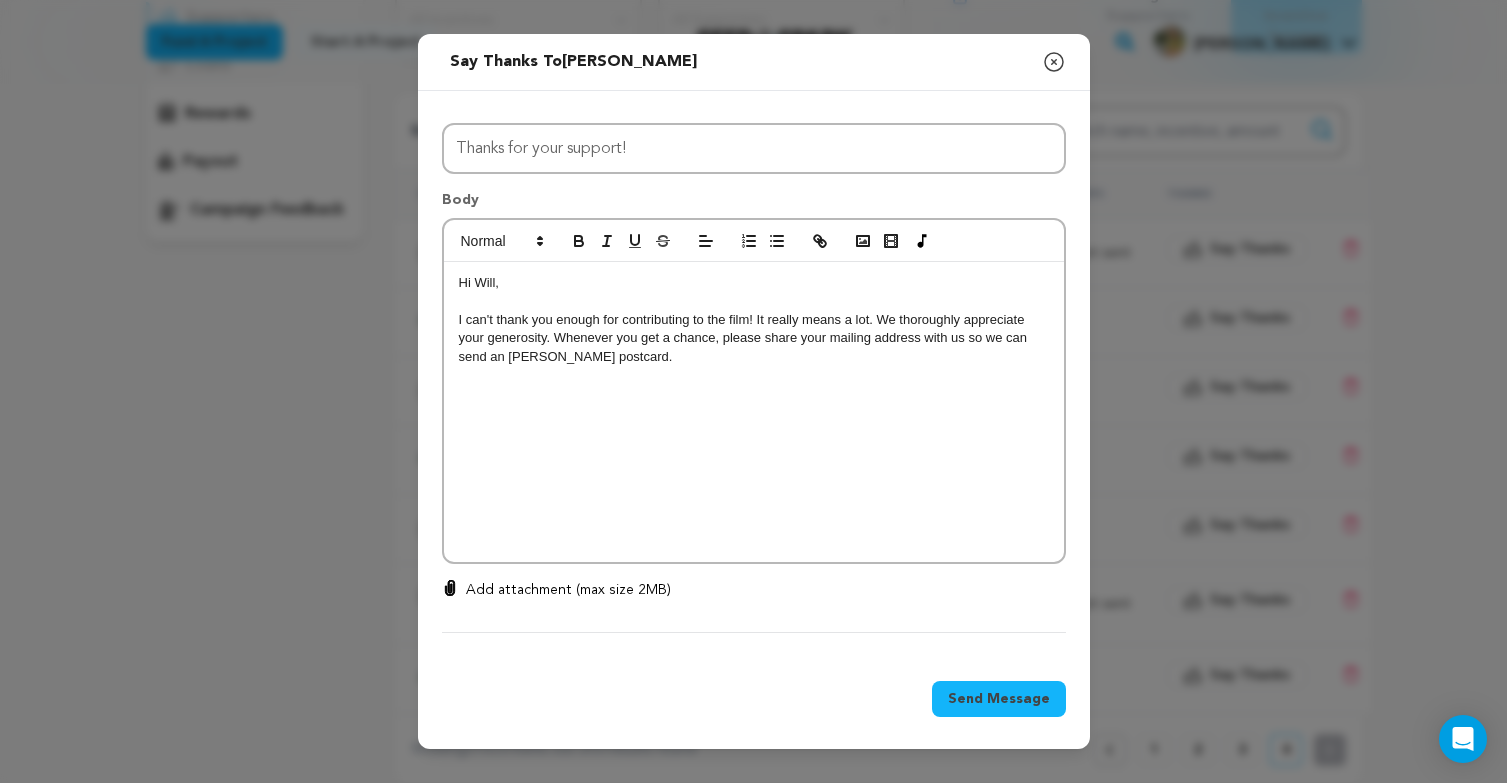 click on "I can't thank you enough for contributing to the film! It really means a lot. We thoroughly appreciate your generosity. Whenever you get a chance, please share your mailing address with us so we can send an Esther postcard." at bounding box center [754, 338] 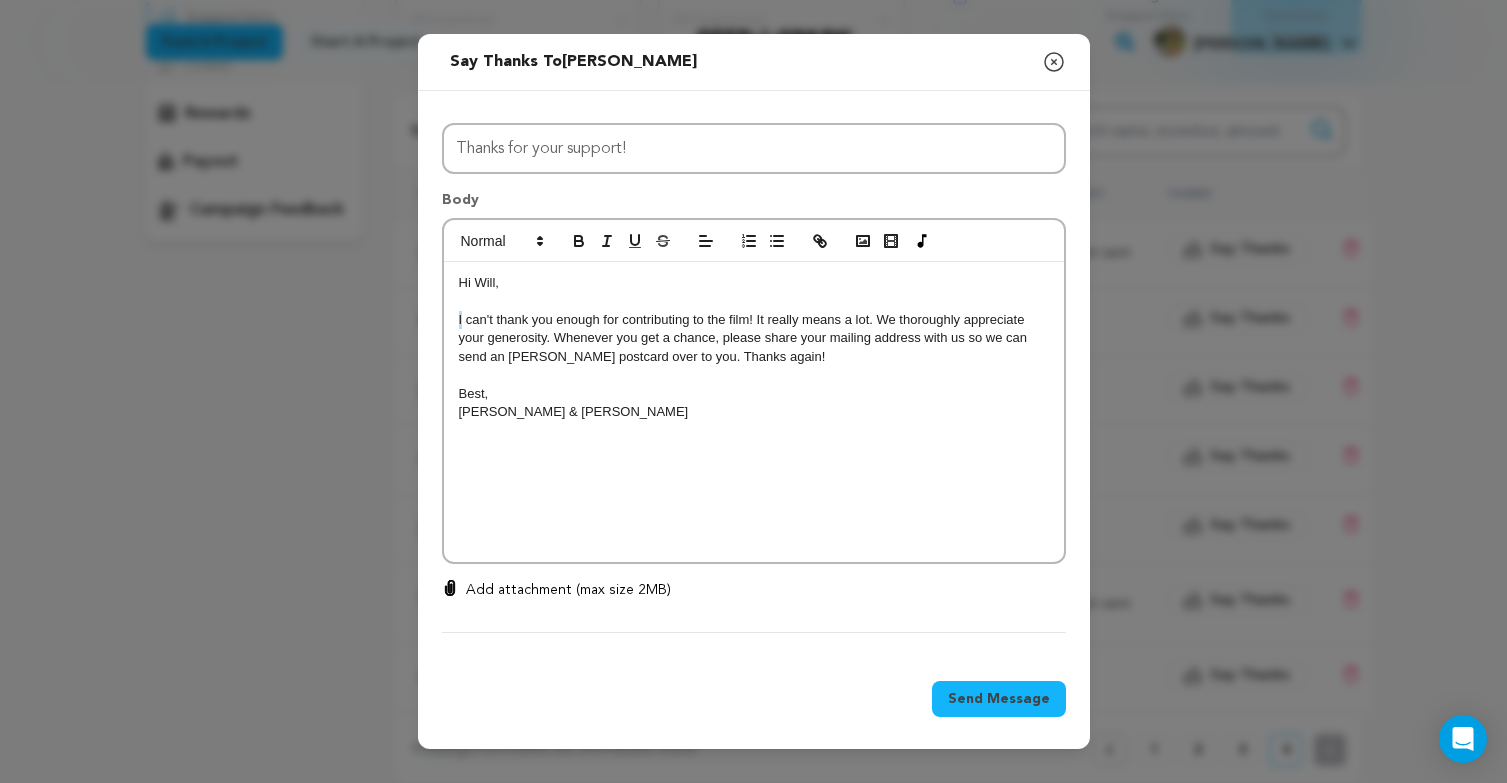 drag, startPoint x: 462, startPoint y: 317, endPoint x: 444, endPoint y: 317, distance: 18 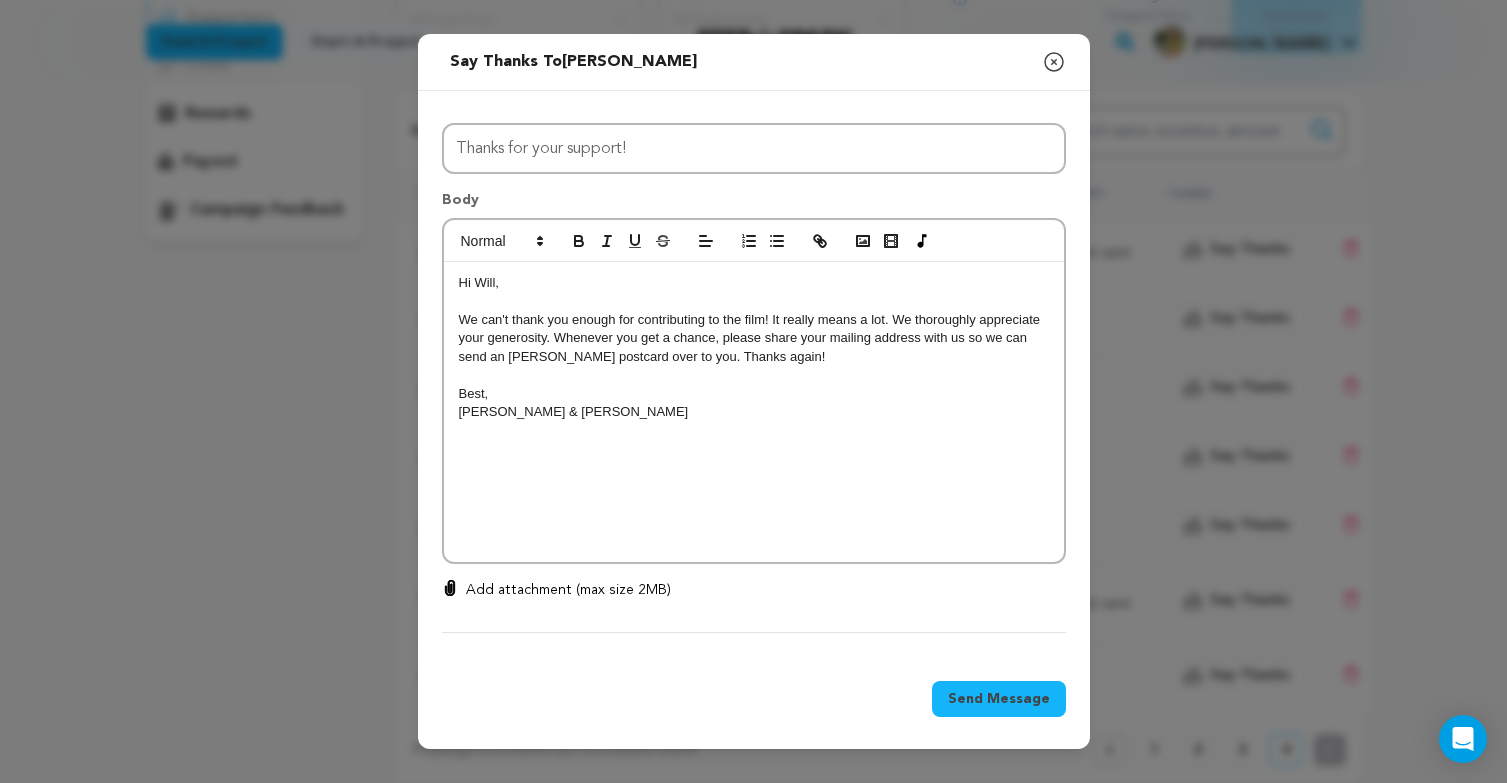 click on "Best," at bounding box center (754, 394) 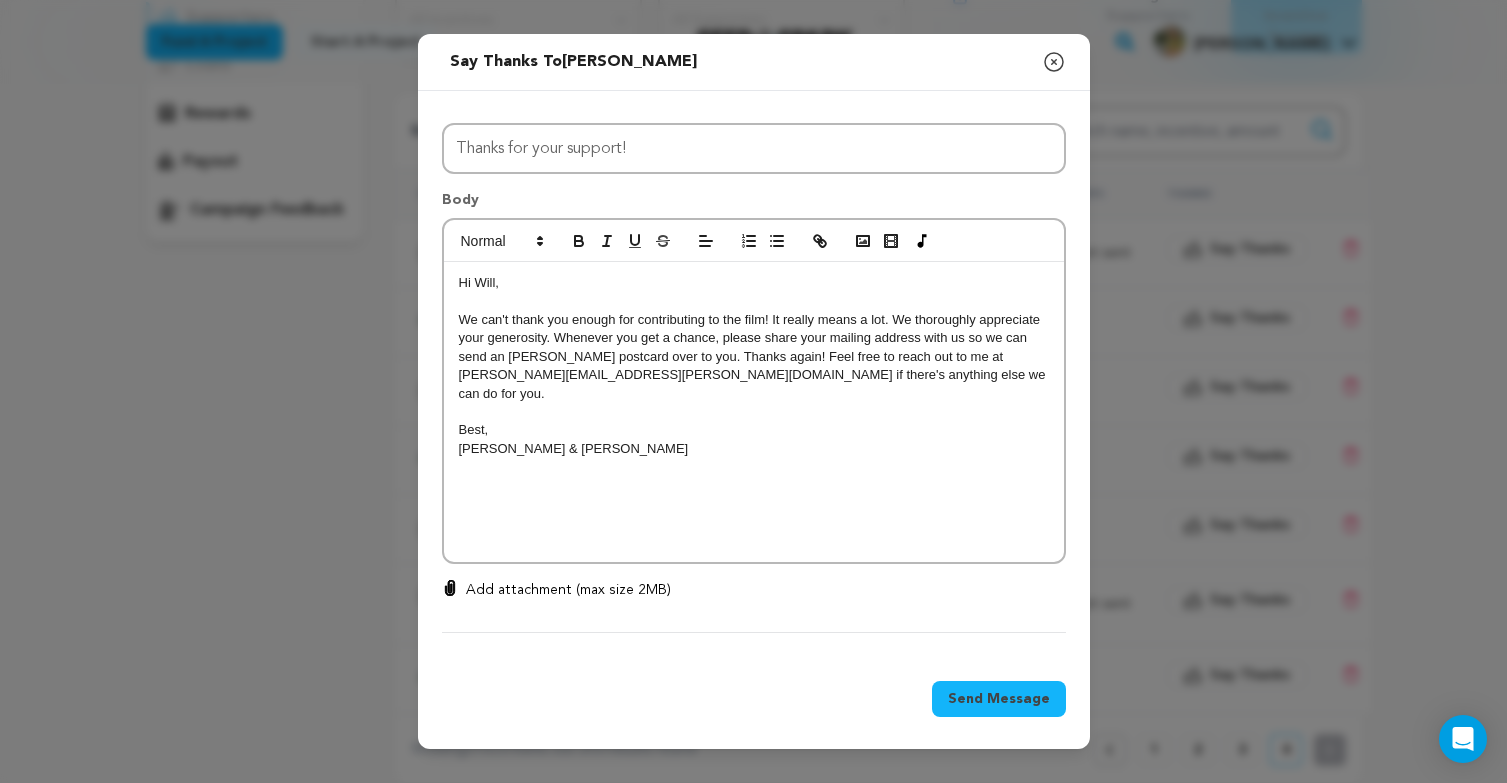 click on "We can't thank you enough for contributing to the film! It really means a lot. We thoroughly appreciate your generosity. Whenever you get a chance, please share your mailing address with us so we can send an Esther postcard over to you. Thanks again! Feel free to reach out to me at brian.gersten@gmail.com if there's anything else we can do for you." at bounding box center (754, 357) 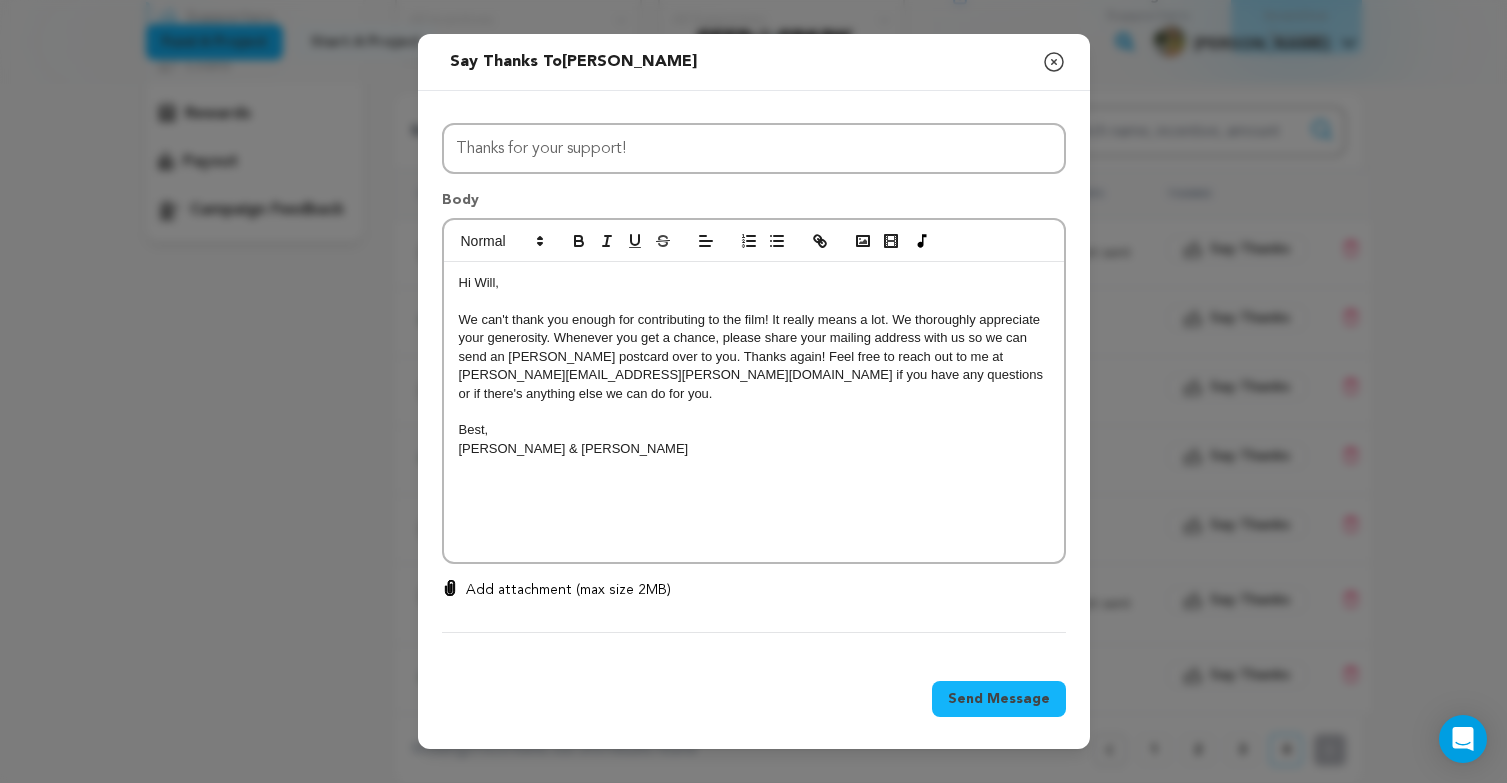 click on "We can't thank you enough for contributing to the film! It really means a lot. We thoroughly appreciate your generosity. Whenever you get a chance, please share your mailing address with us so we can send an Esther postcard over to you. Thanks again! Feel free to reach out to me at brian.gersten@gmail.com if you have any questions or if there's anything else we can do for you." at bounding box center (754, 357) 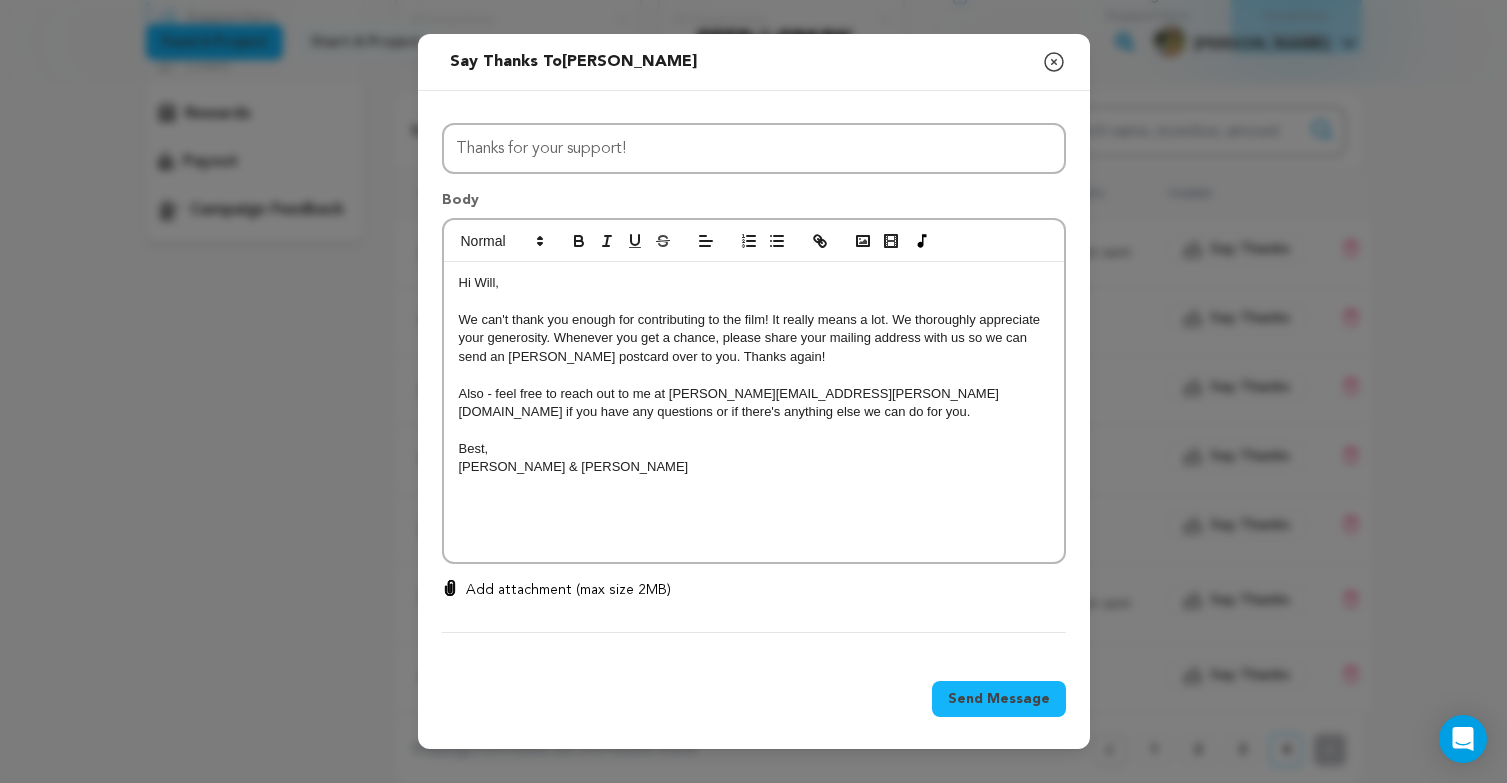 click at bounding box center [754, 430] 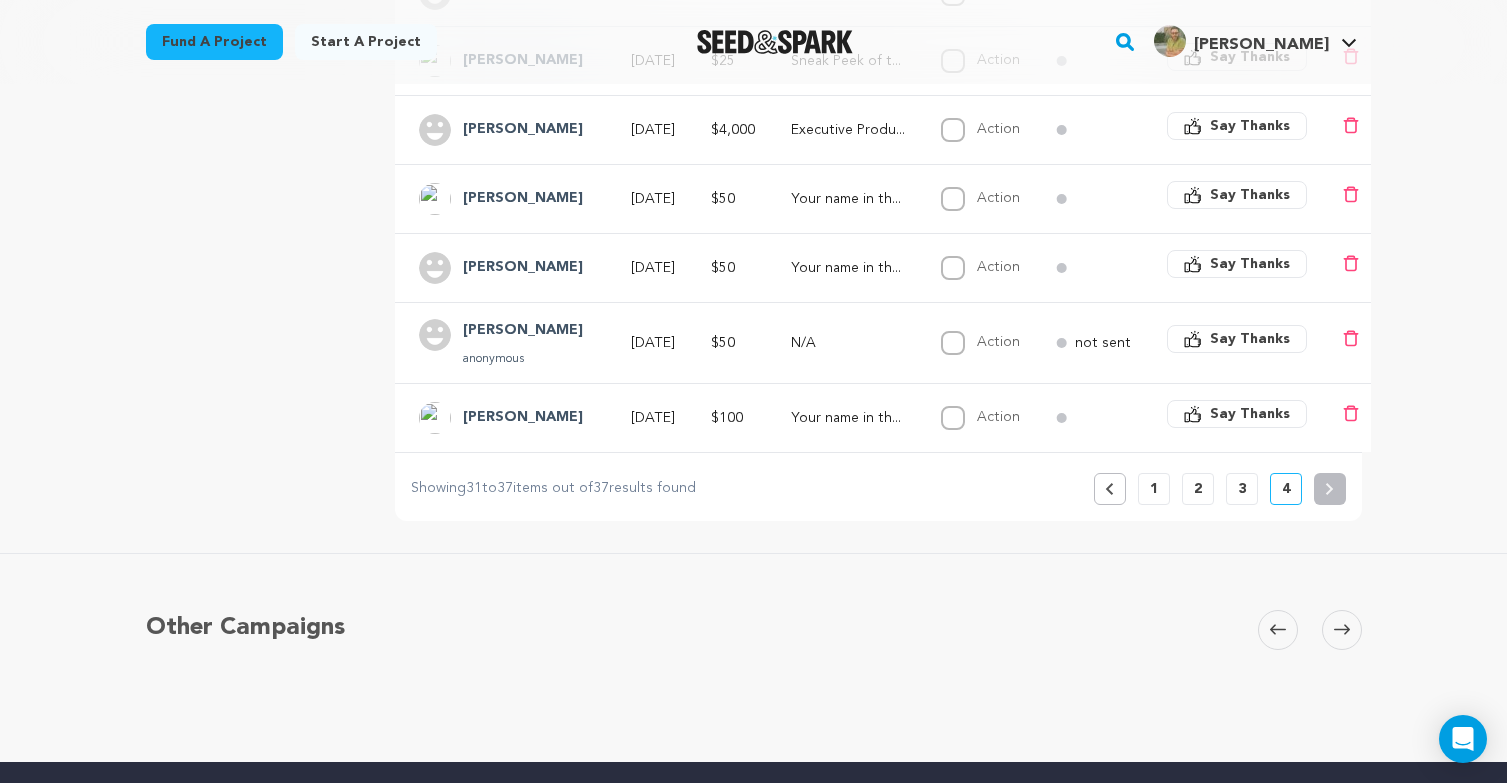 scroll, scrollTop: 565, scrollLeft: 0, axis: vertical 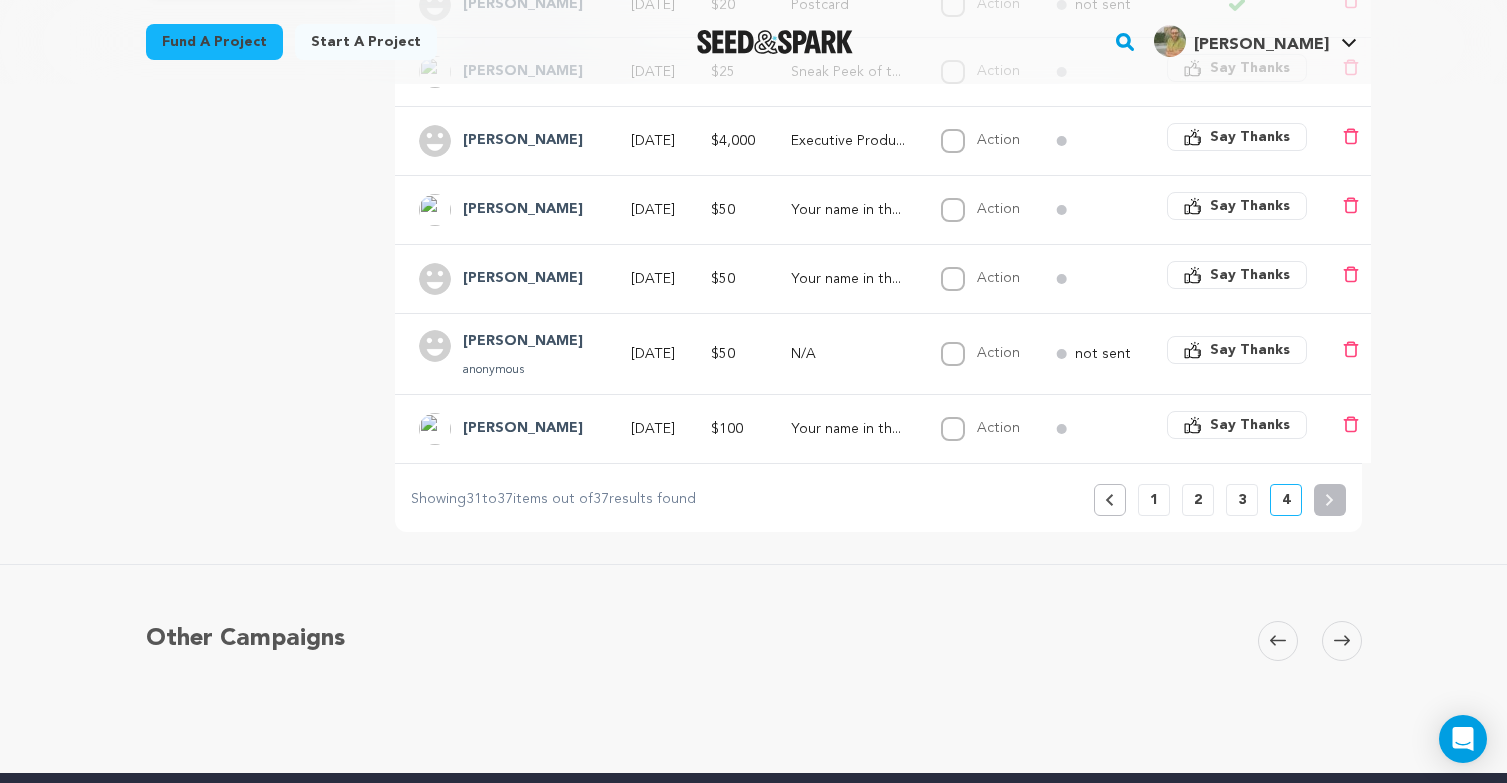 click on "3" at bounding box center (1242, 500) 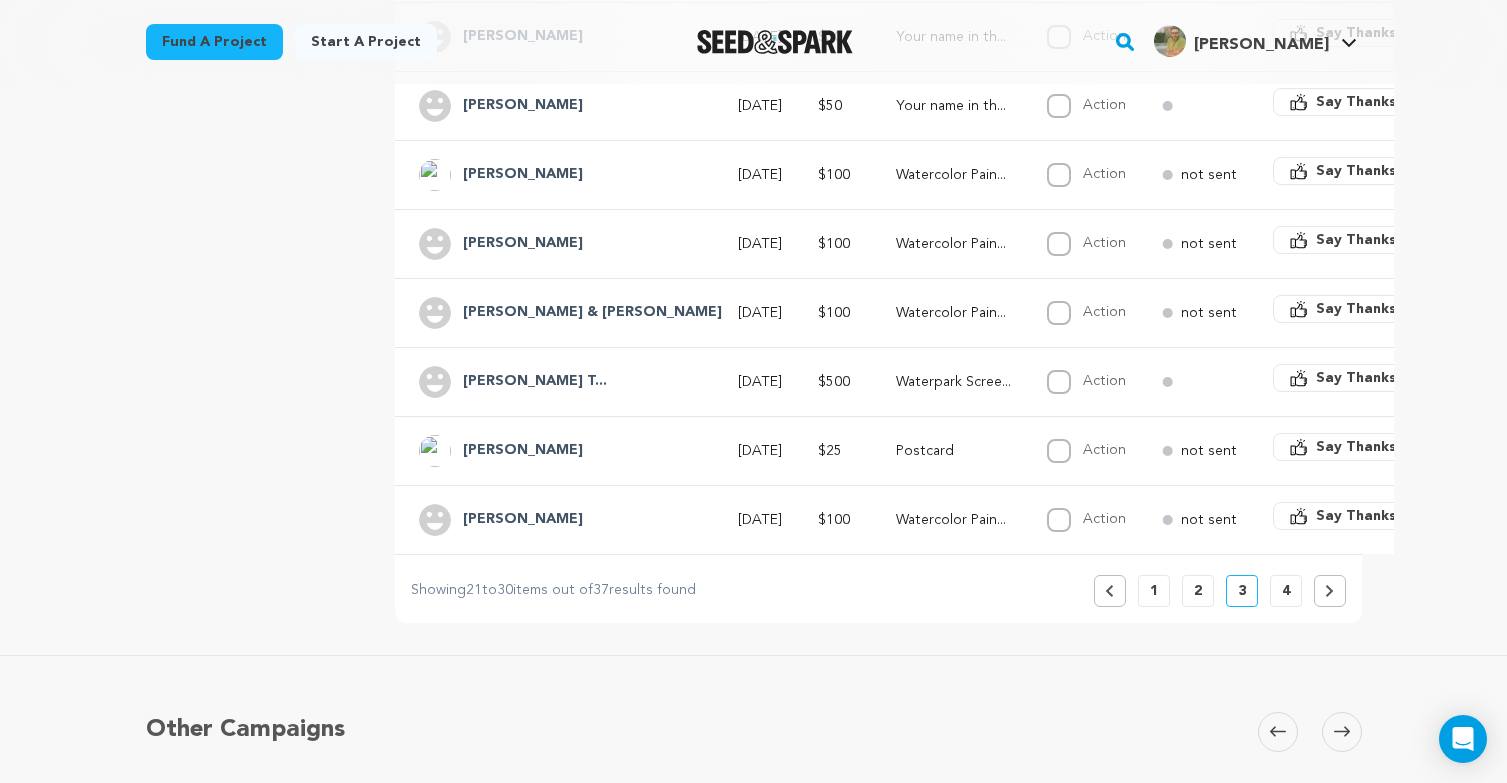 scroll, scrollTop: 670, scrollLeft: 0, axis: vertical 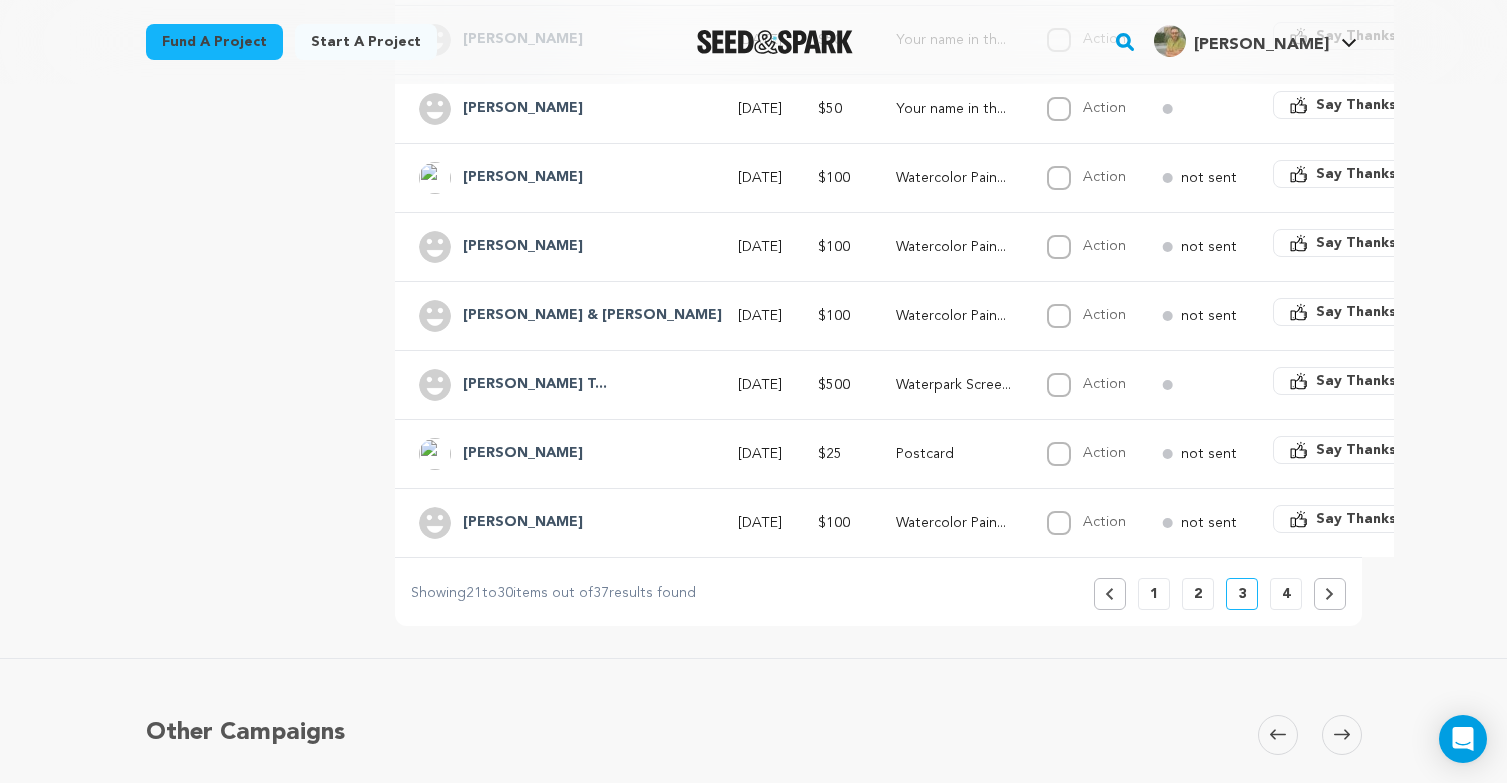click on "4" at bounding box center [1286, 594] 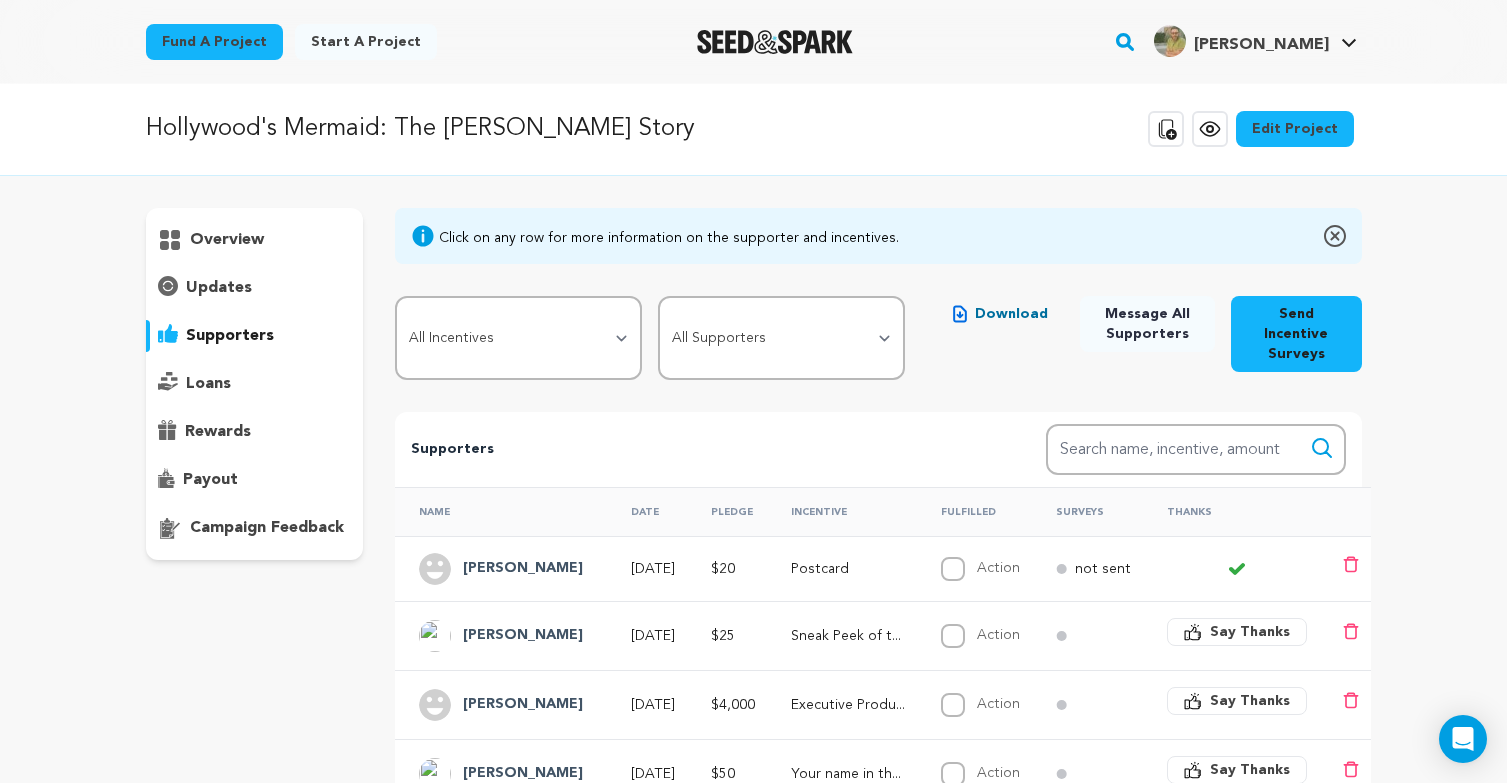 scroll, scrollTop: 0, scrollLeft: 0, axis: both 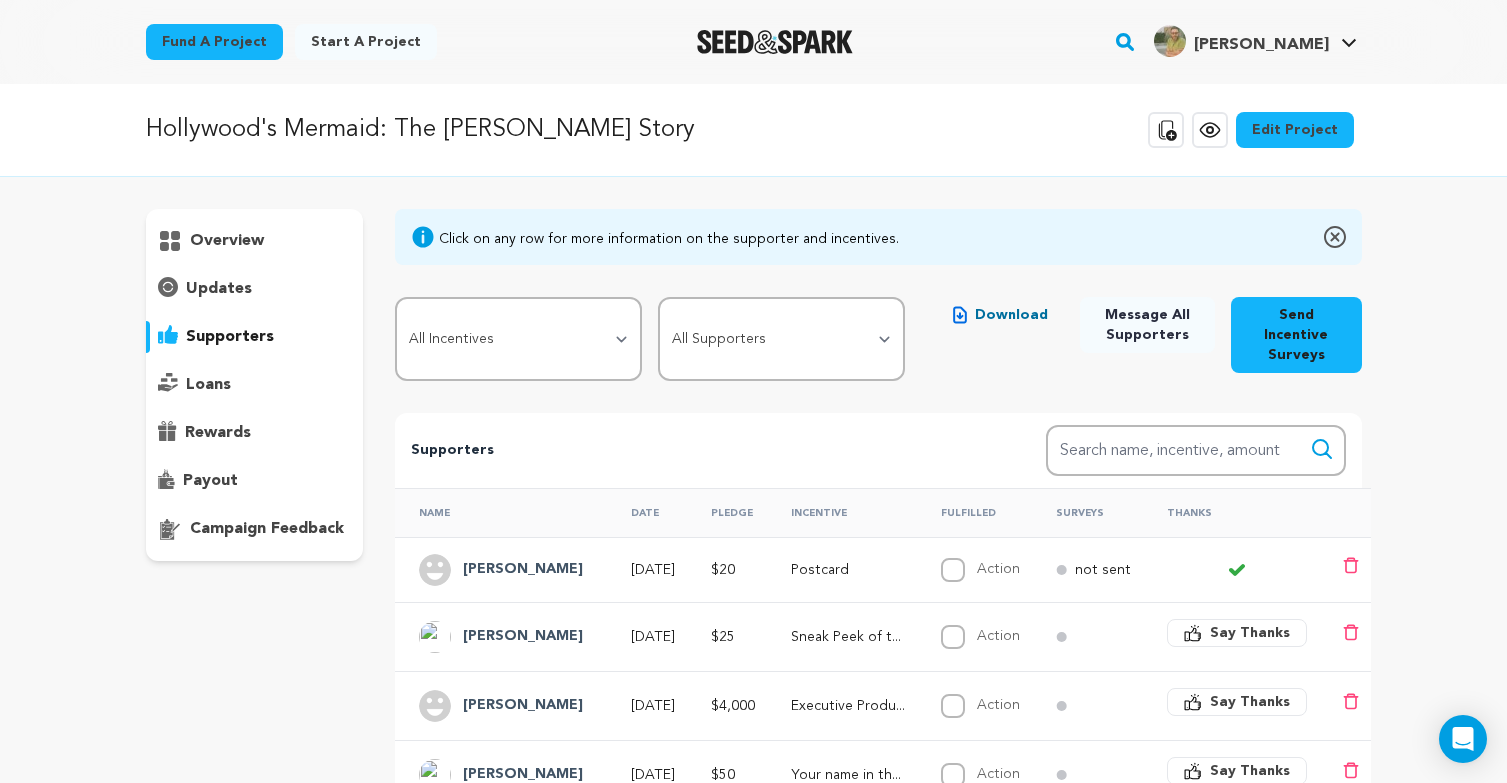 click on "Will Sloan" at bounding box center (507, 570) 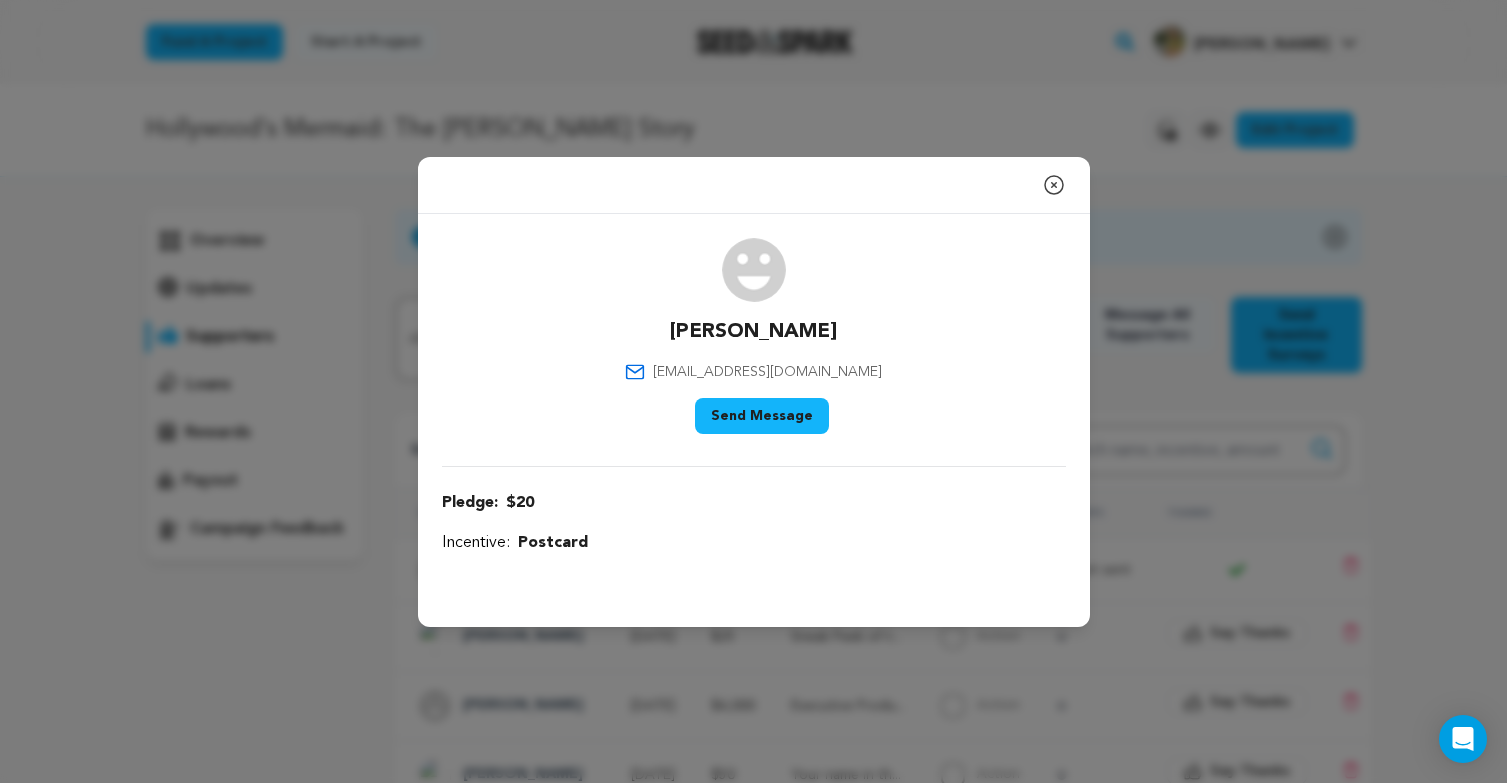 click 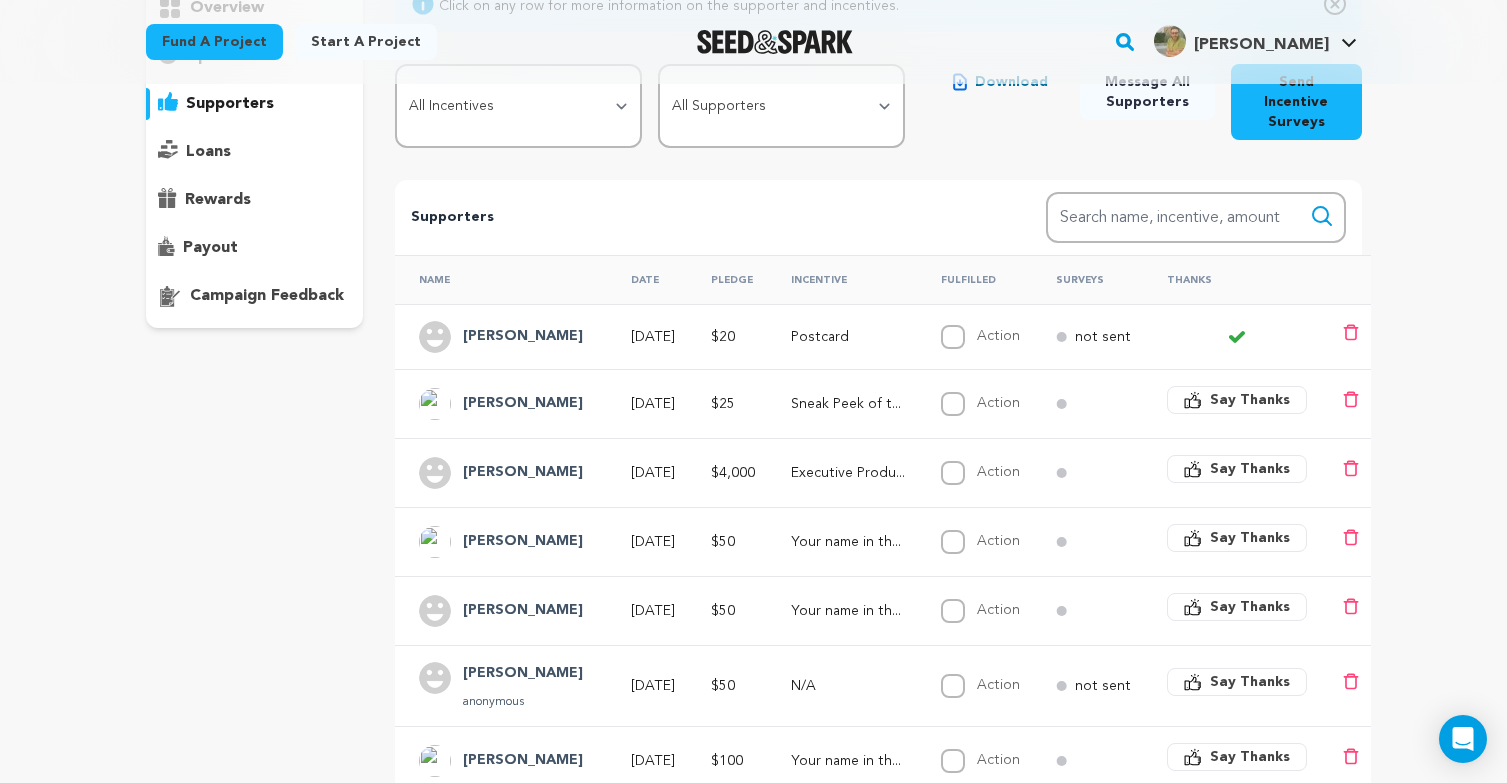 scroll, scrollTop: 187, scrollLeft: 0, axis: vertical 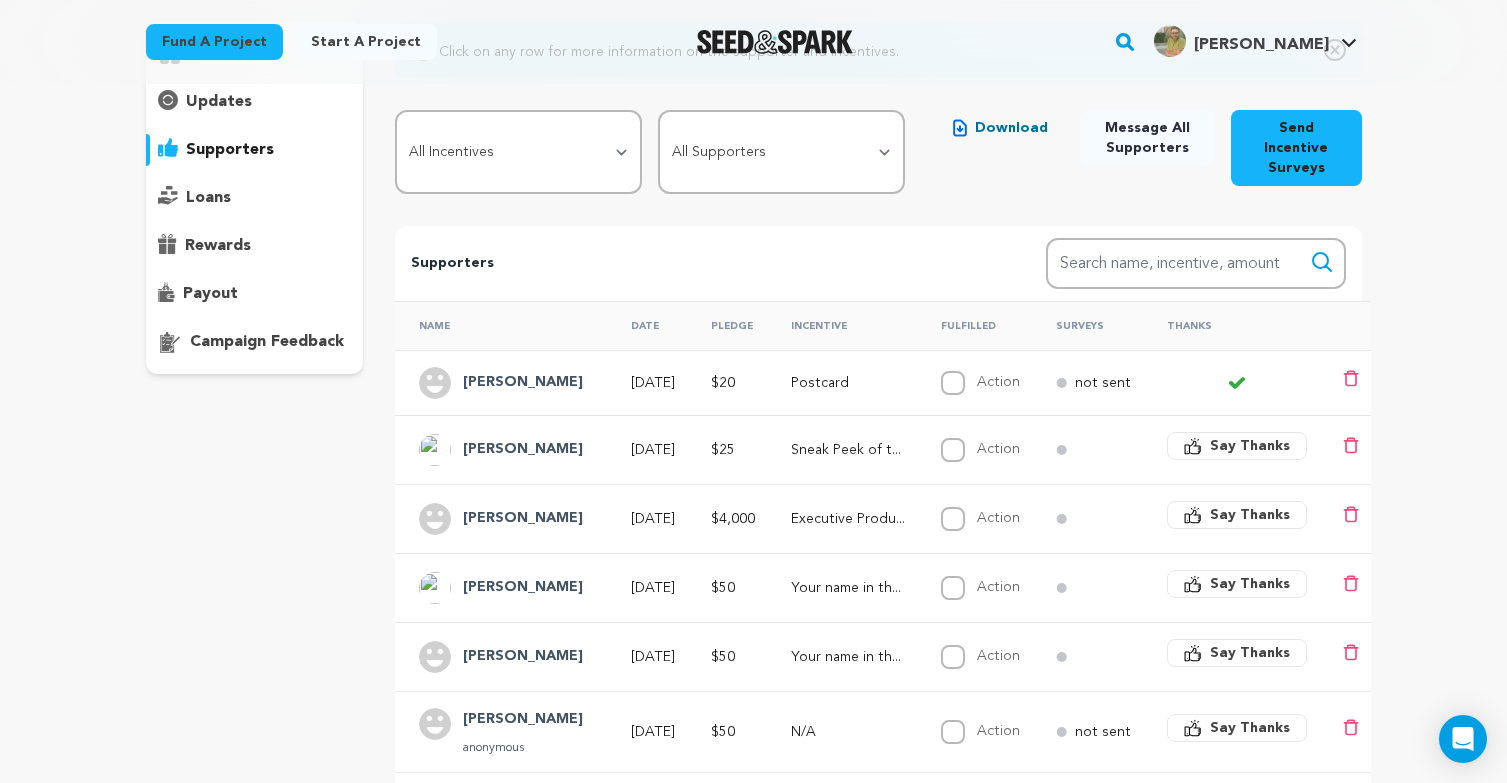 click 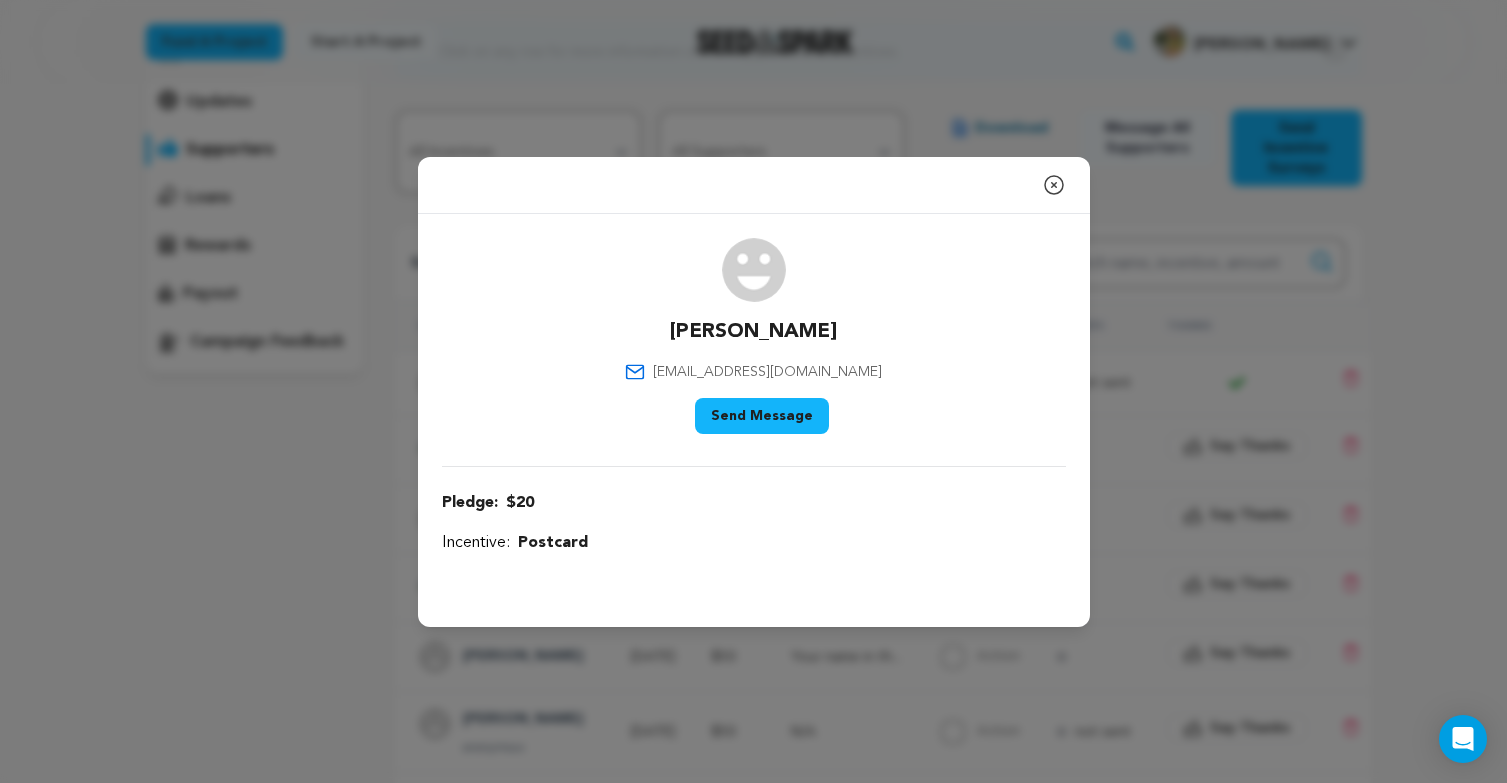 click 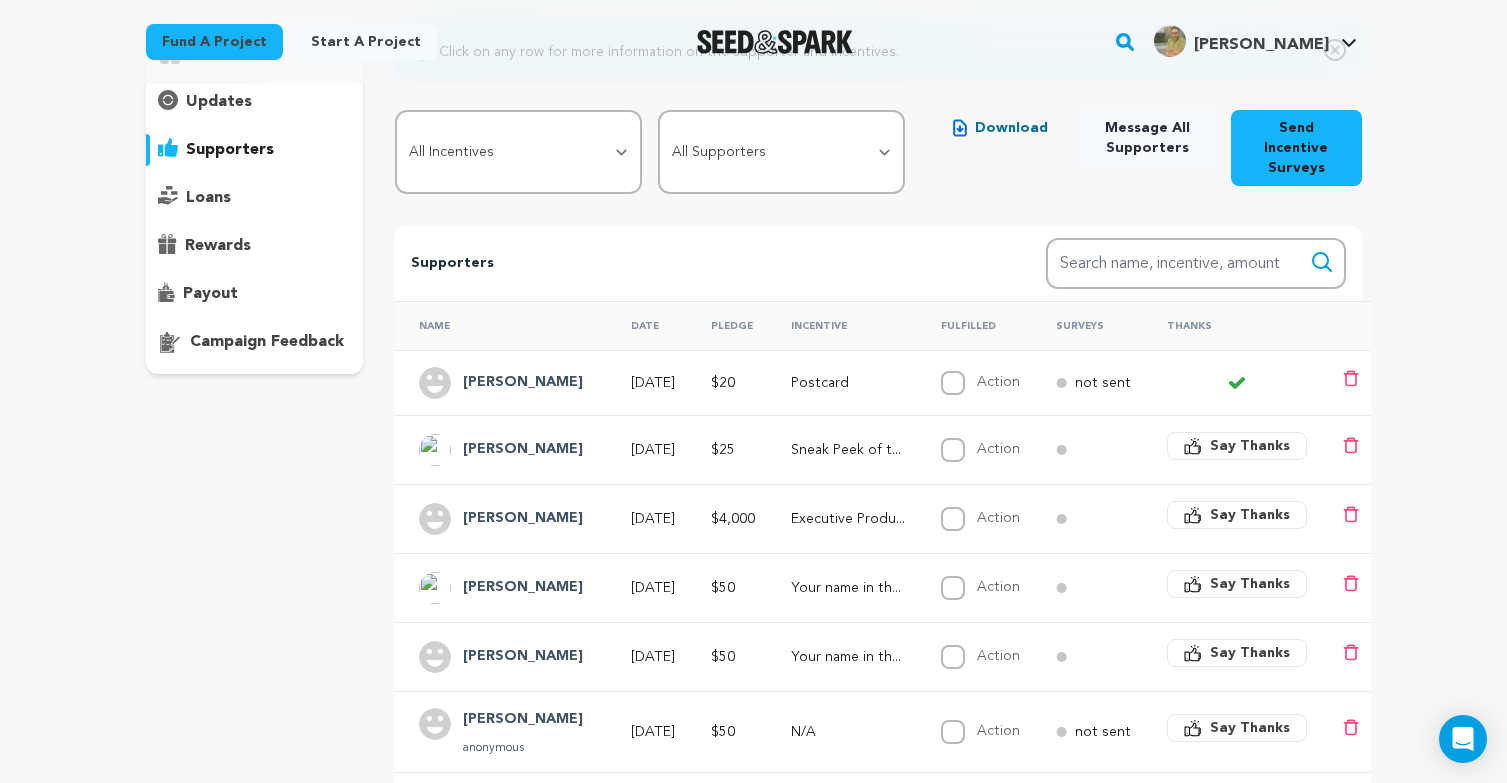 scroll, scrollTop: 162, scrollLeft: 0, axis: vertical 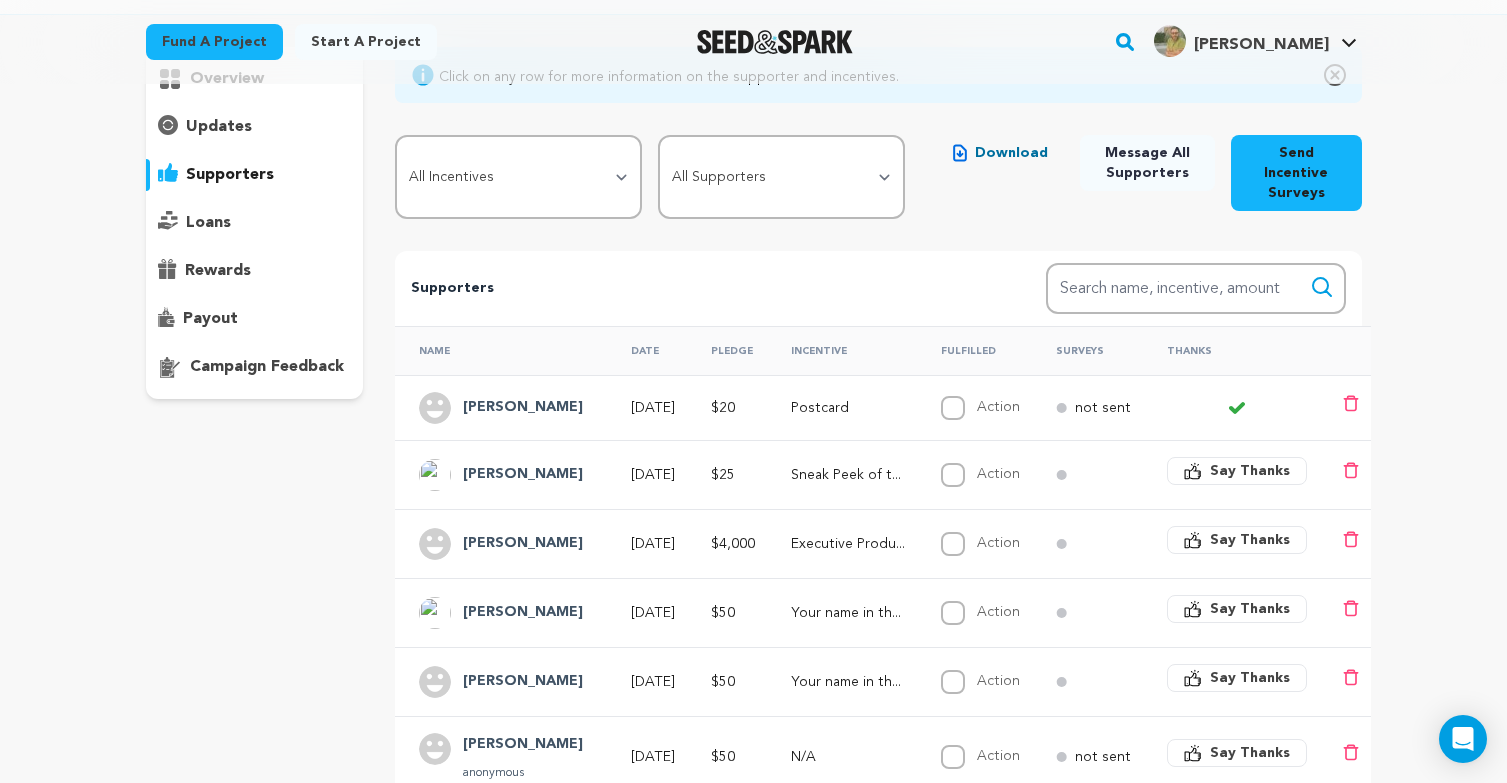 click on "Message All Supporters" at bounding box center (1147, 163) 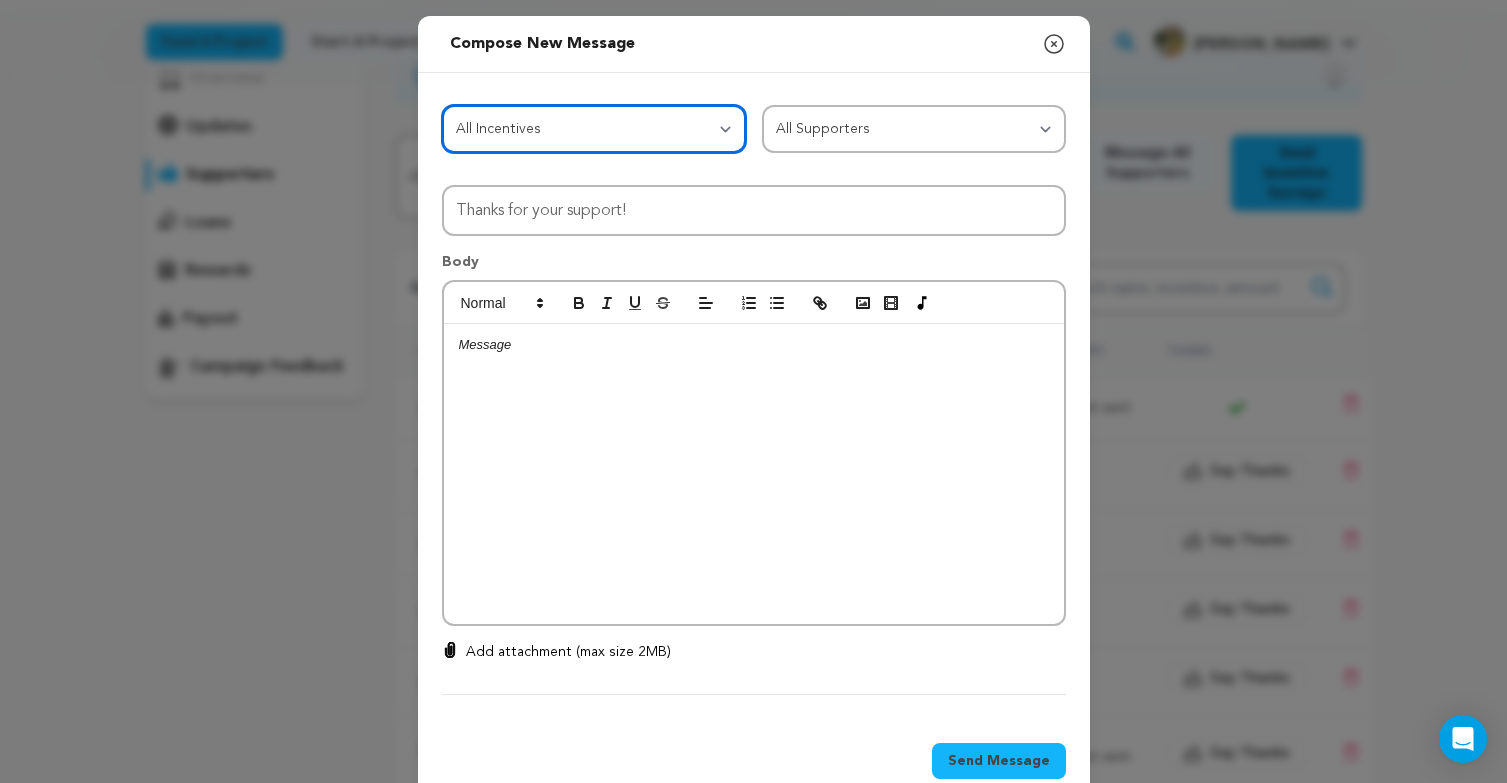 click on "All Incentives
Postcard
Sneak Peek of the Documentary
Your name in the credits!
Unreleased Bonus Material
Watercolor Painting
Mystery Esther Swag Bag
Waterpark Screening near you!
Executive Producer Credit / Private Virtual Screening with Q&A" at bounding box center (594, 129) 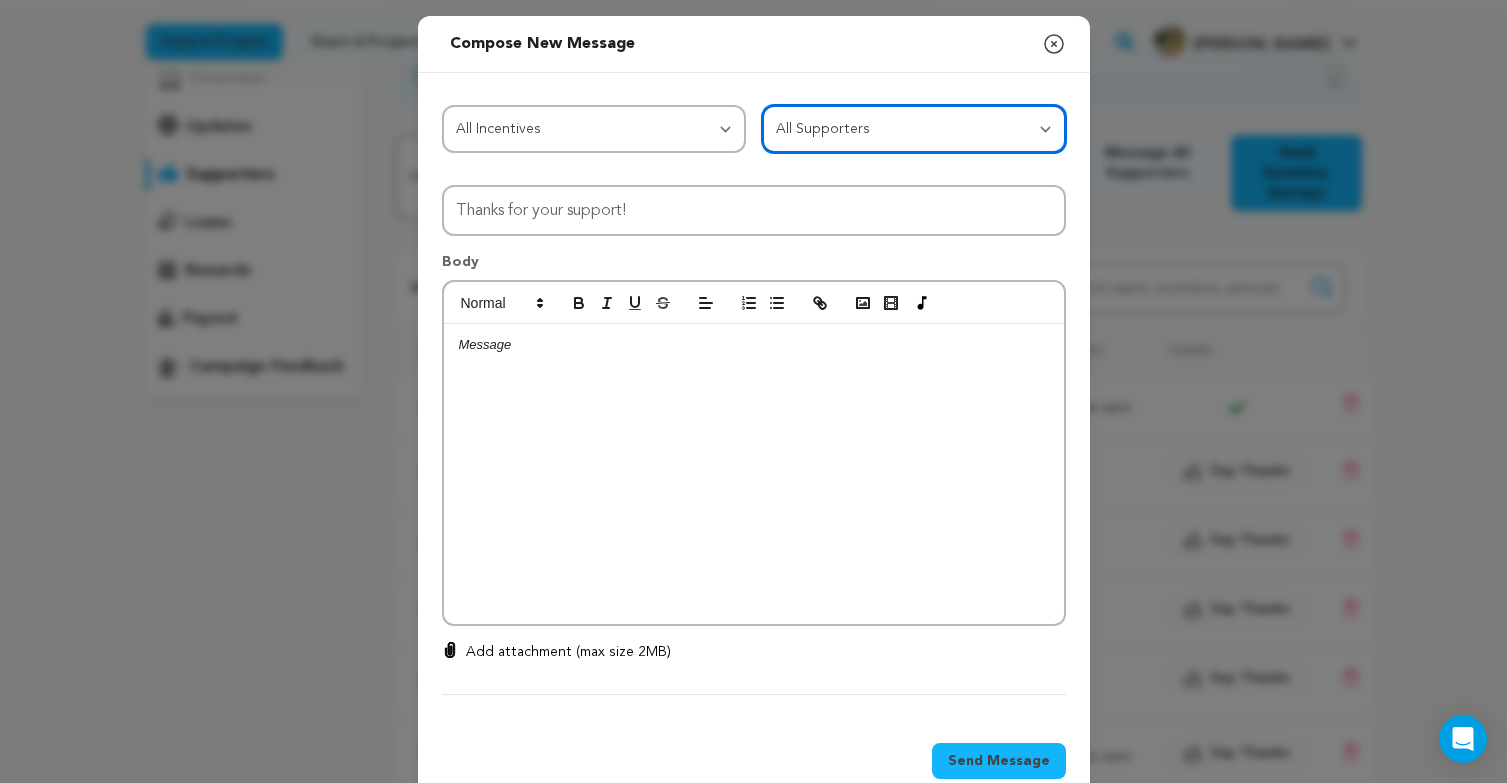 click on "All Supporters
Survey not sent Survey incomplete Survey complete Incentive not fulfilled Incentive fulfilled Declined charge" at bounding box center [914, 129] 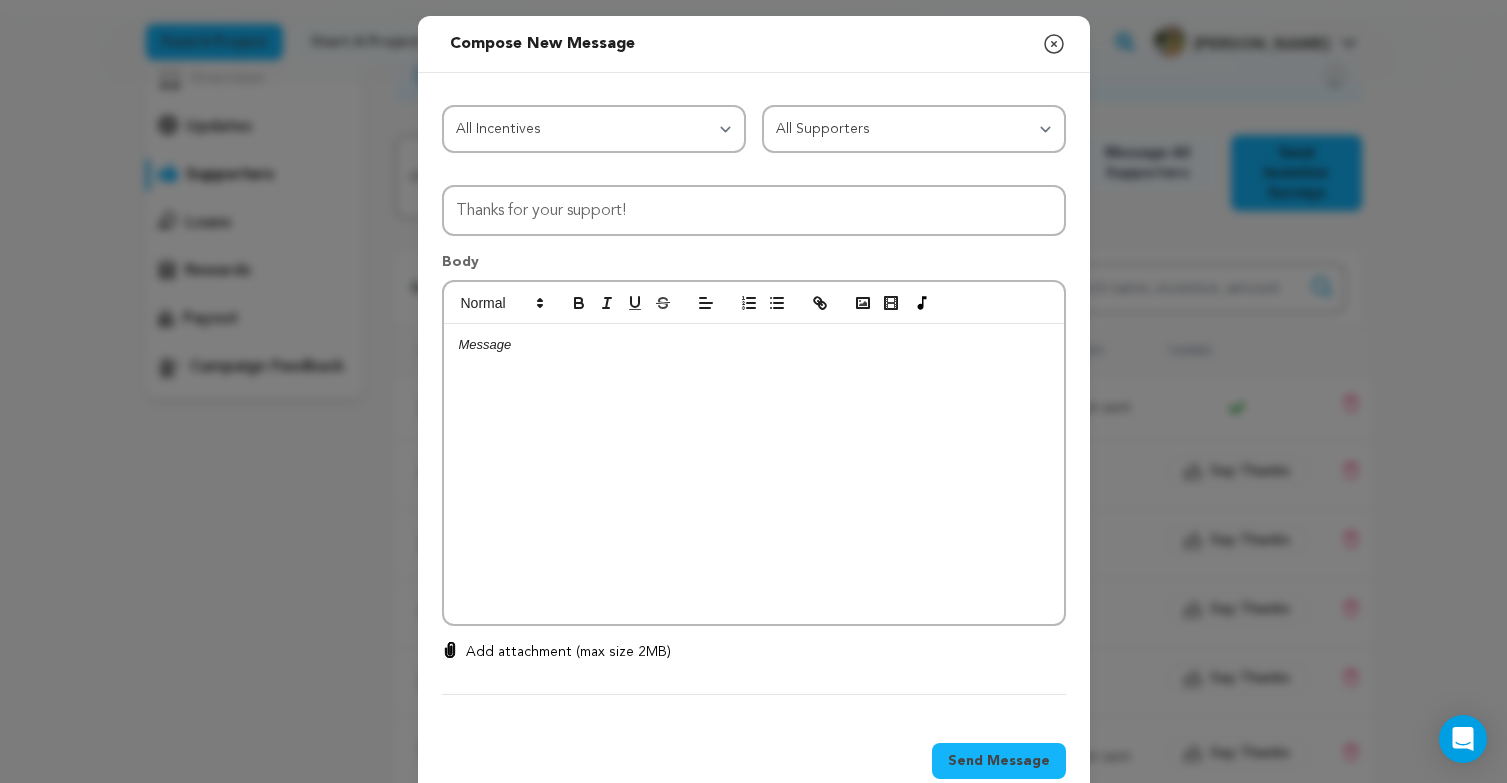 click on "Send message to
Say thanks to
Compose New Message
Close modal
All Incentives
Postcard
Sneak Peek of the Documentary
Your name in the credits!" at bounding box center (753, 413) 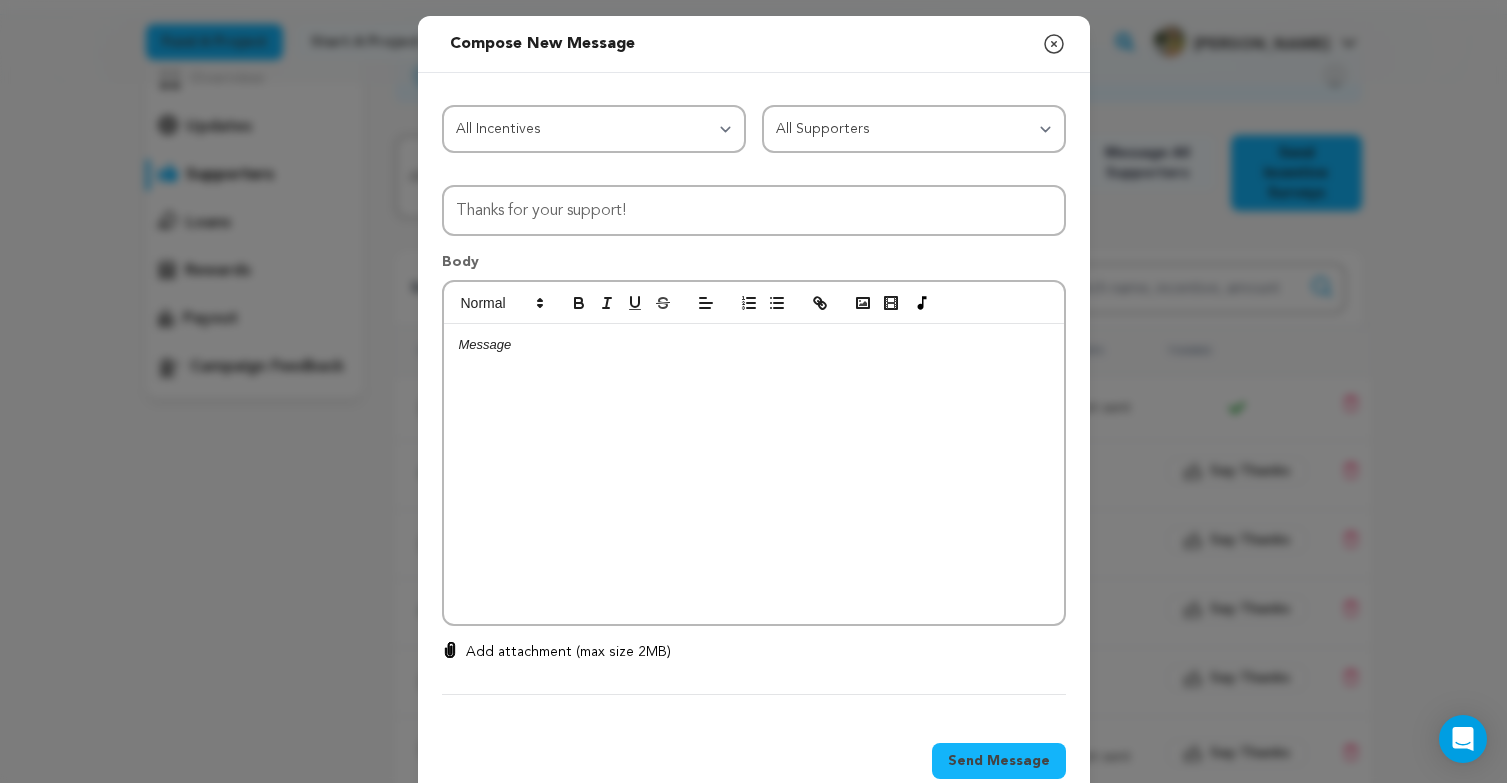 click 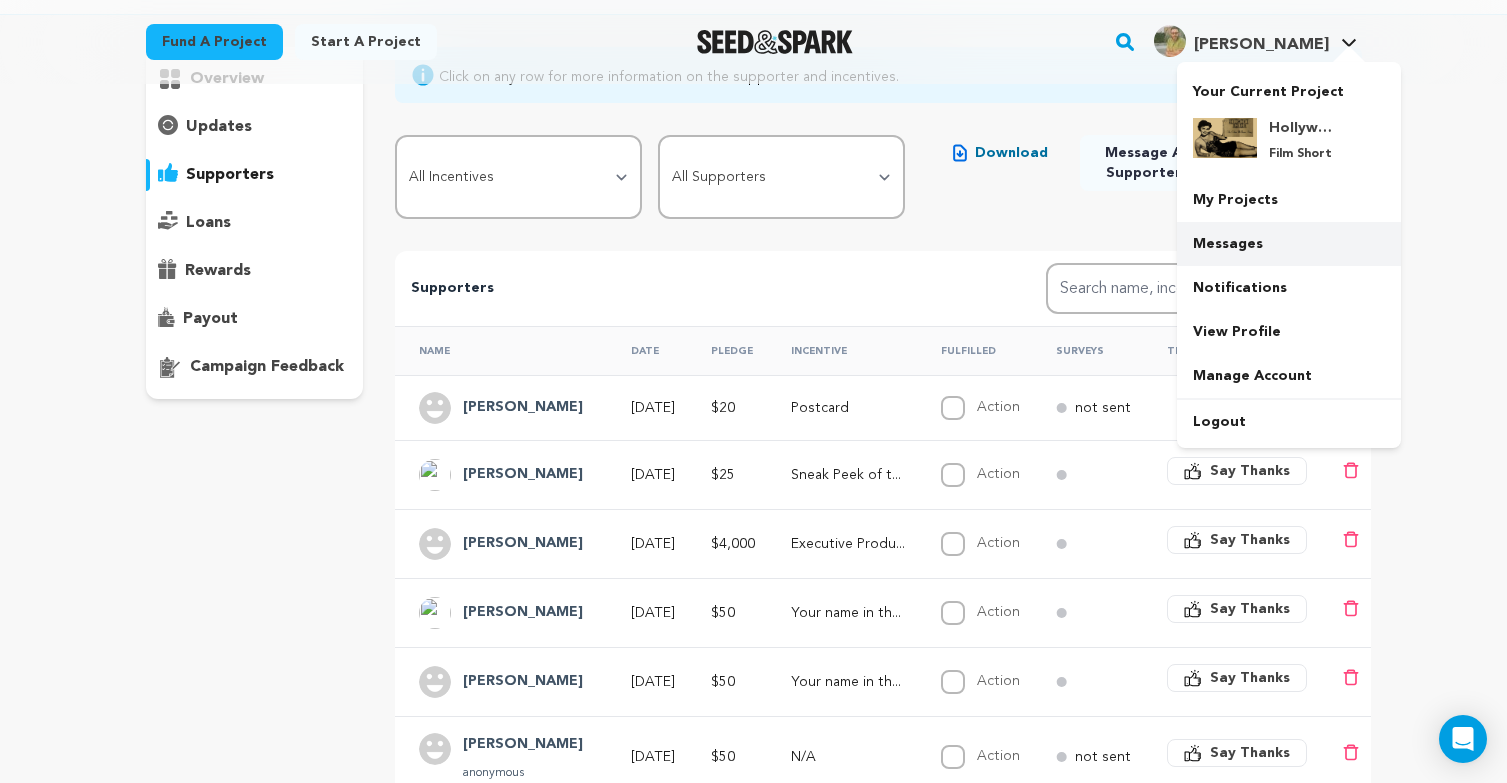 click on "Messages" at bounding box center [1289, 244] 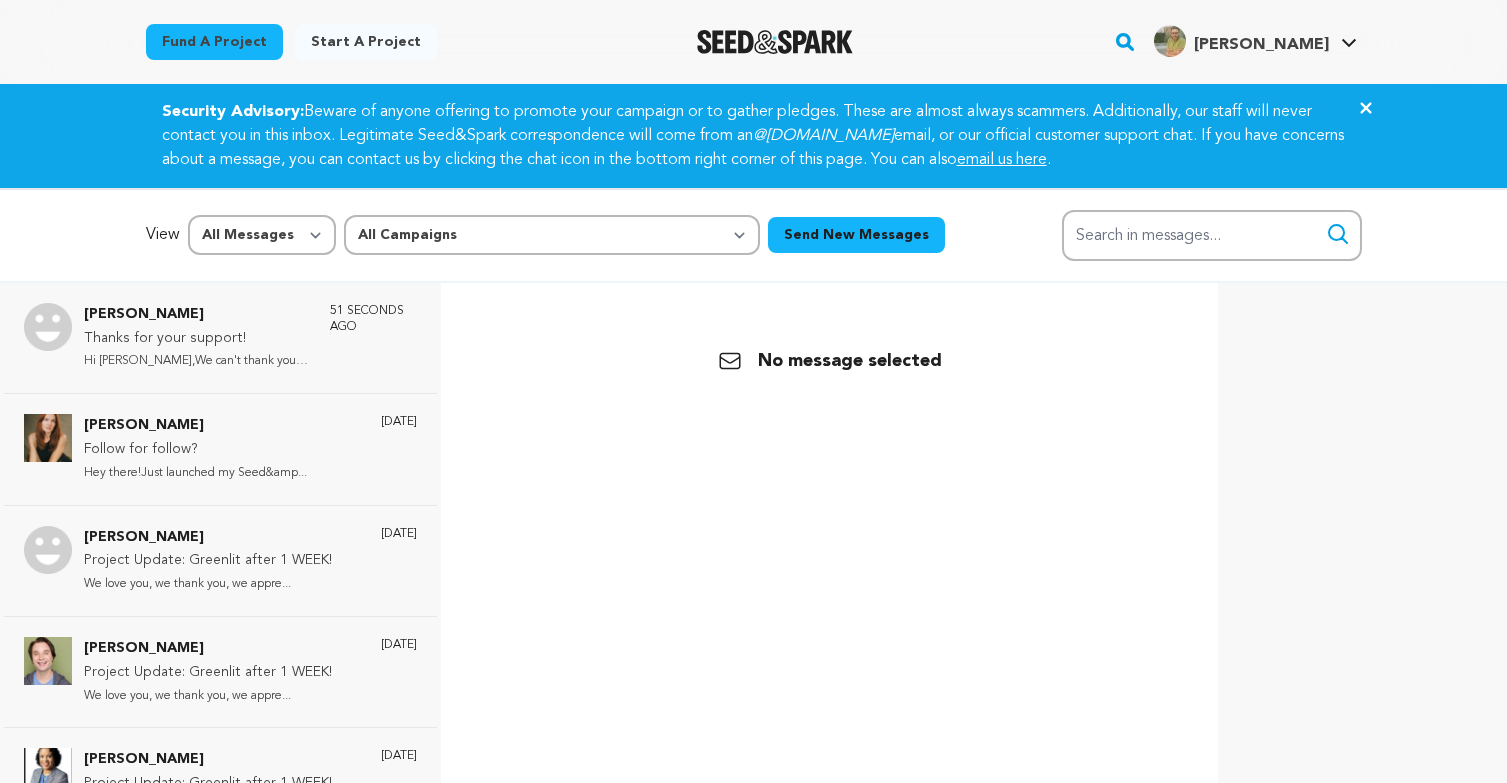 scroll, scrollTop: 0, scrollLeft: 0, axis: both 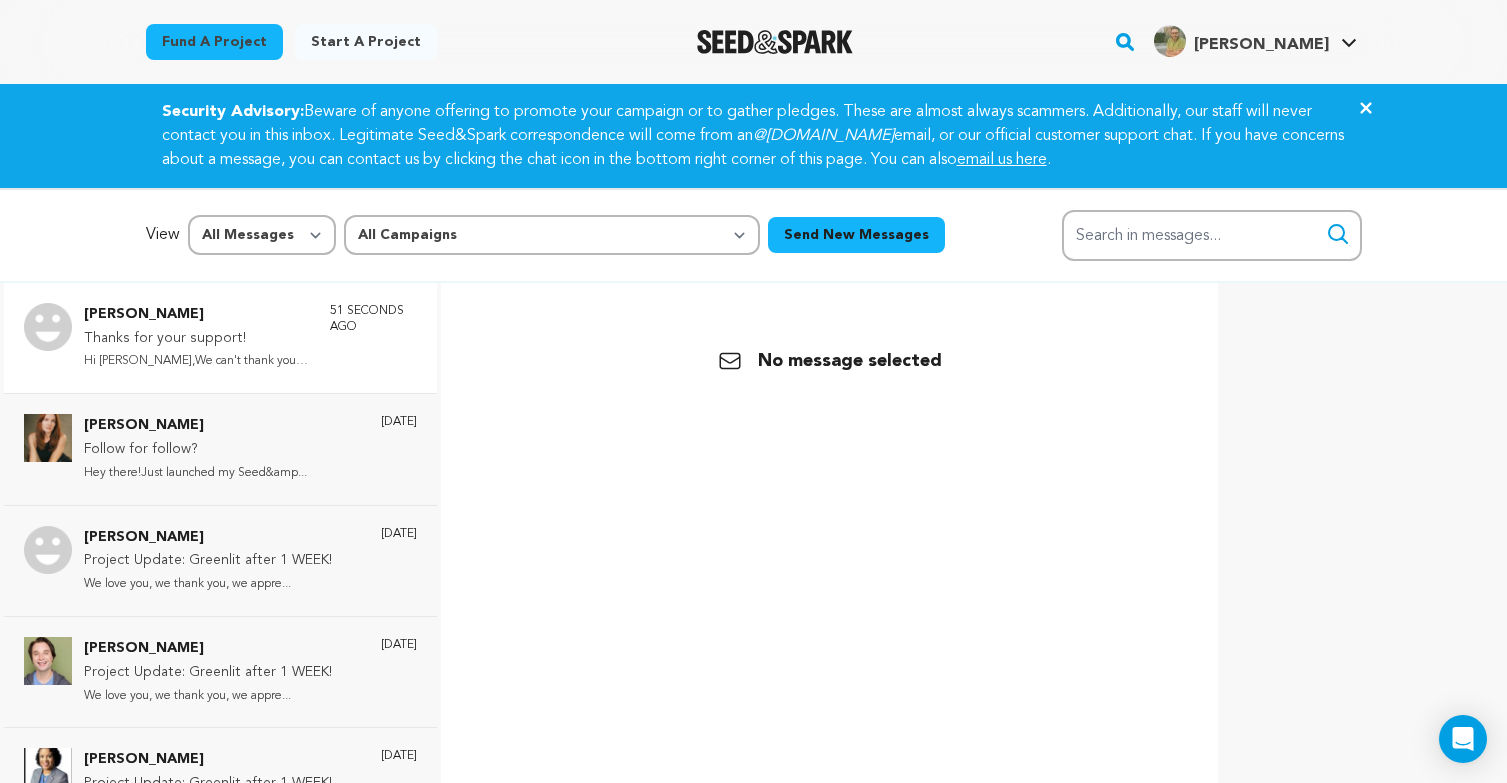 click on "51 seconds ago" at bounding box center [373, 338] 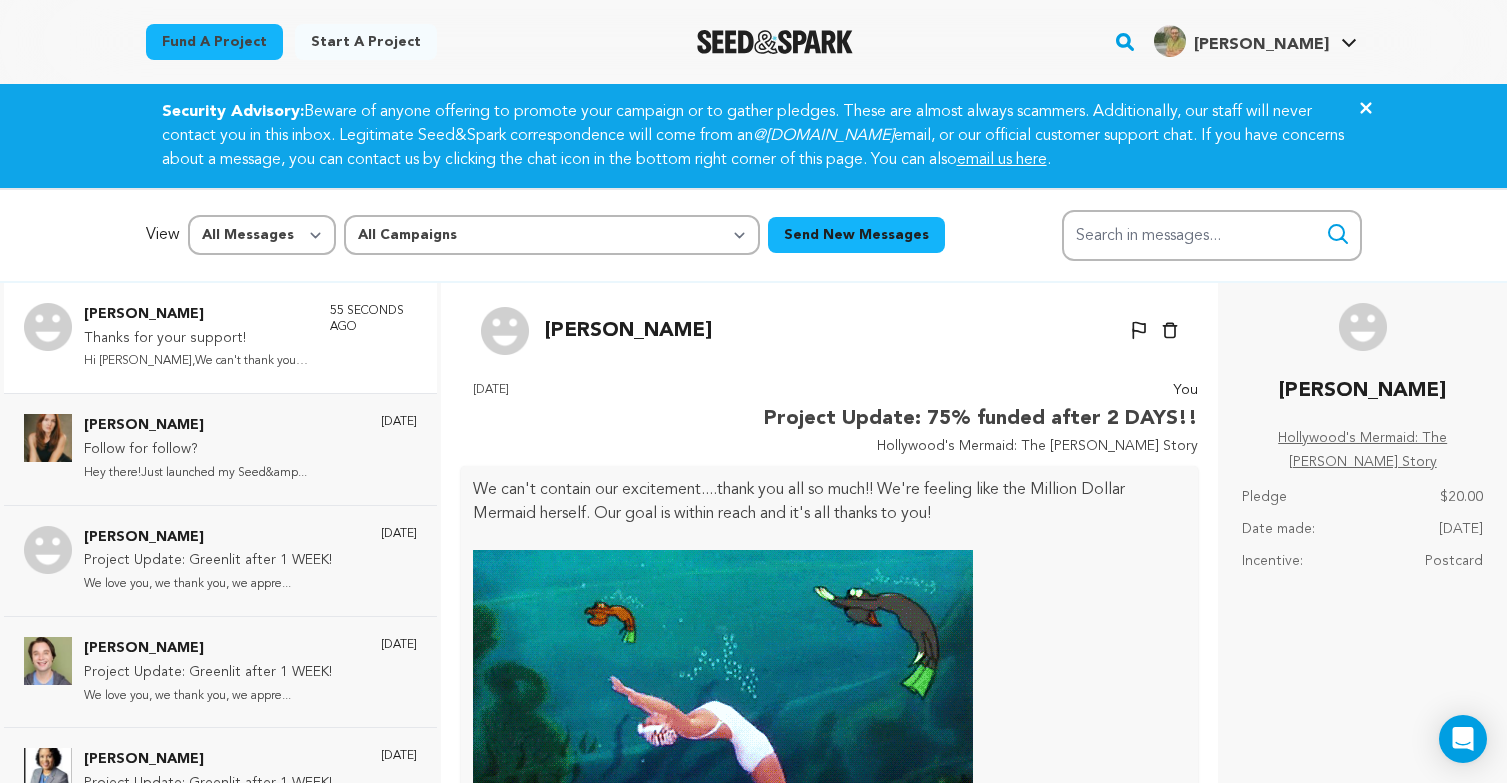 scroll, scrollTop: 113, scrollLeft: 0, axis: vertical 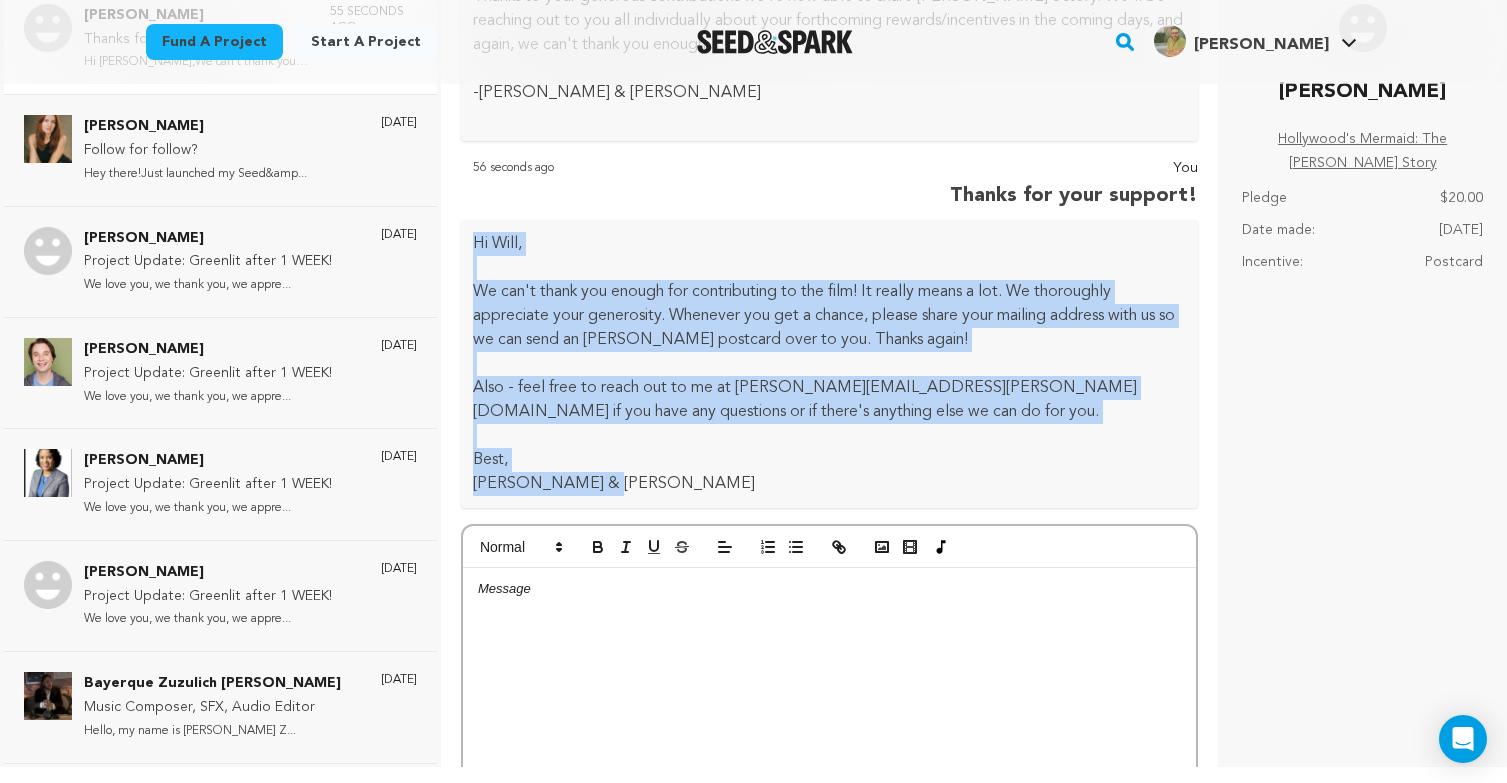 drag, startPoint x: 628, startPoint y: 486, endPoint x: 463, endPoint y: 238, distance: 297.87415 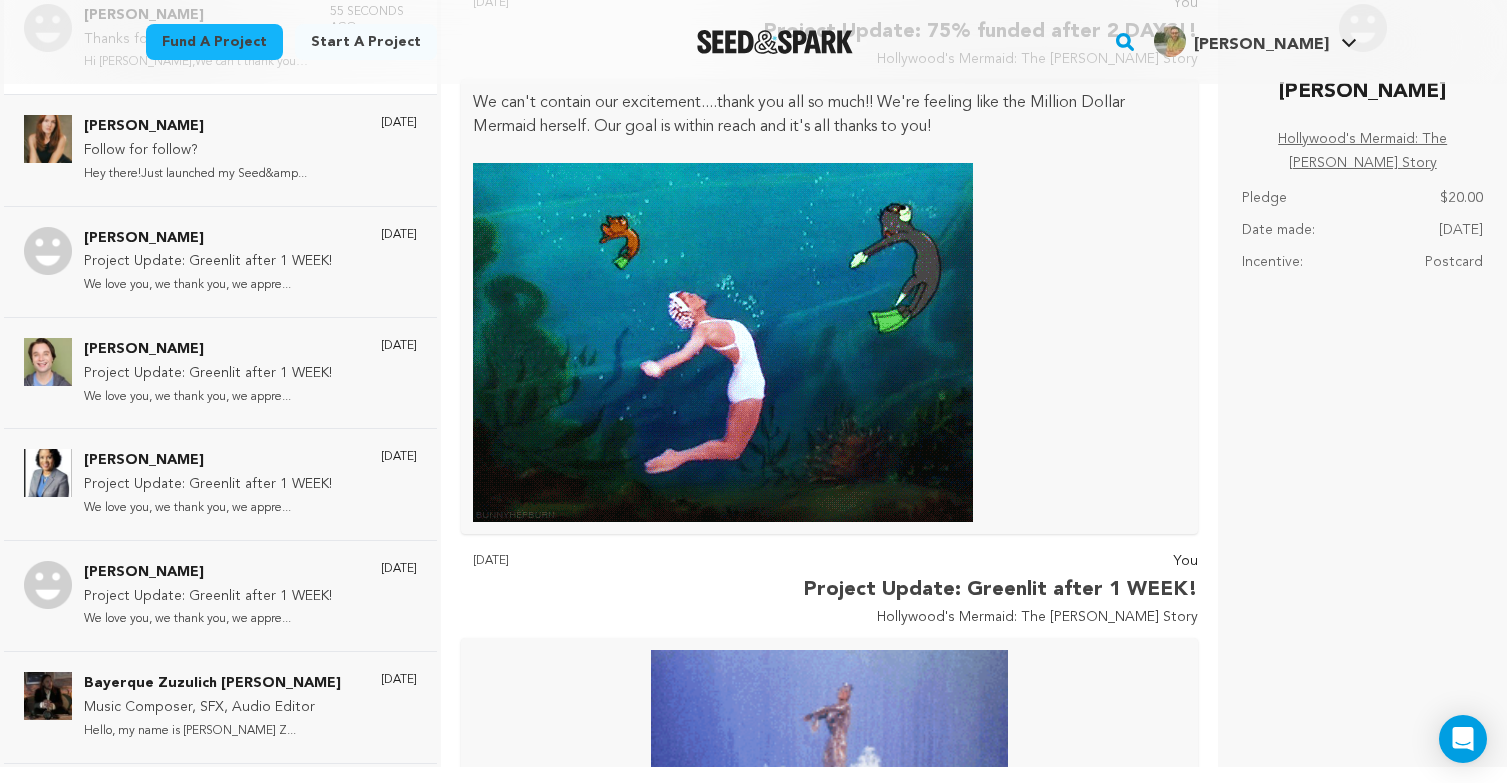 scroll, scrollTop: 0, scrollLeft: 0, axis: both 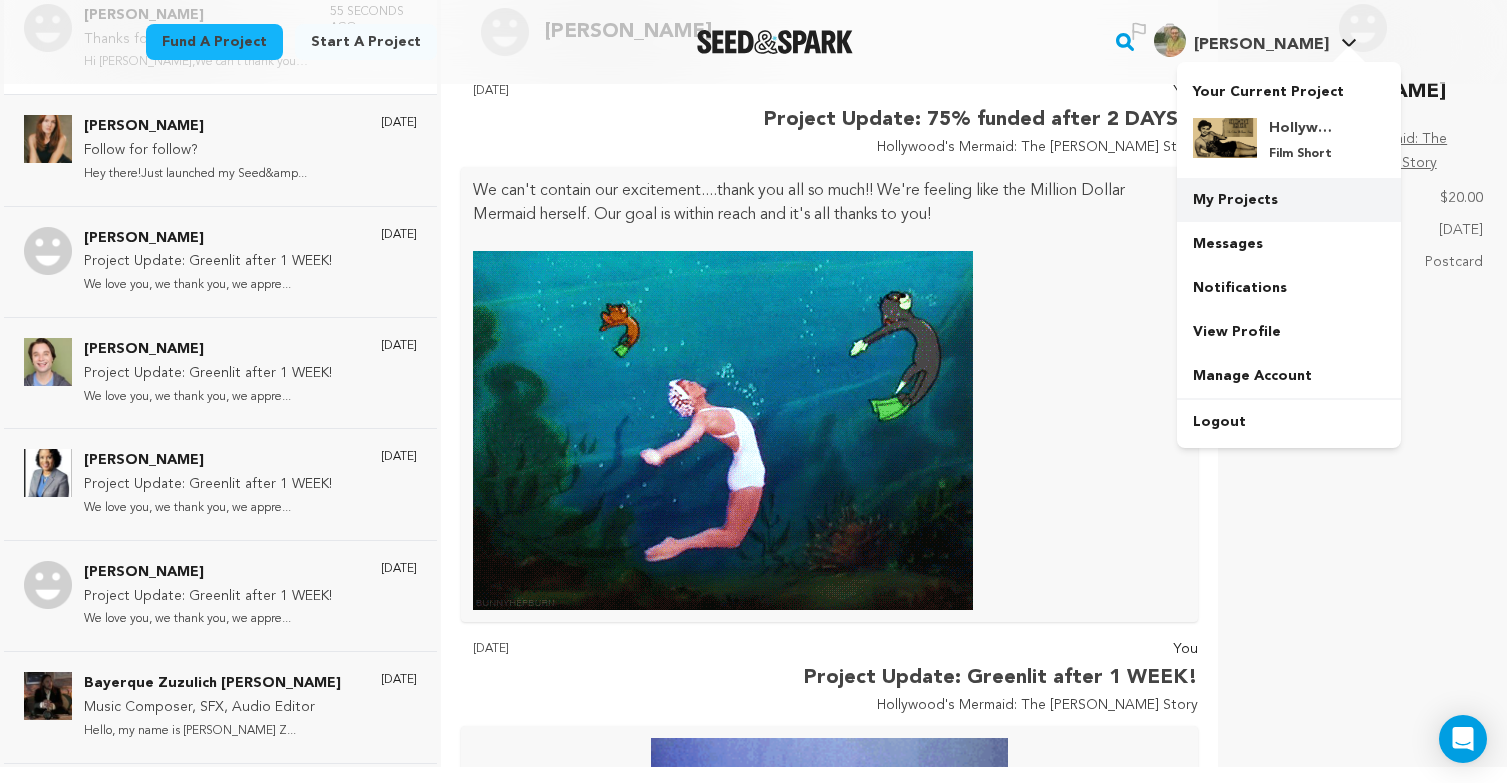 click on "My Projects" at bounding box center [1289, 200] 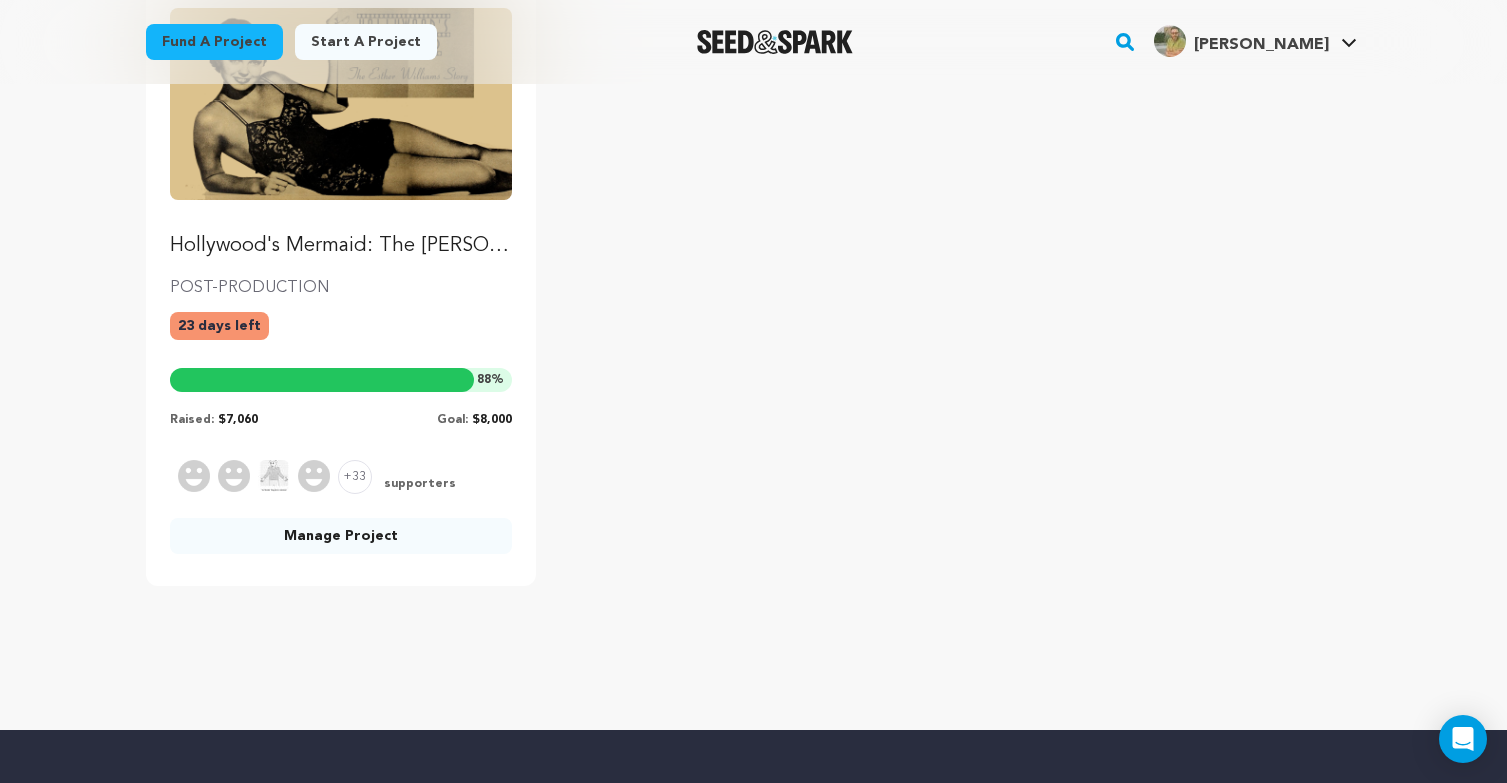 scroll, scrollTop: 416, scrollLeft: 0, axis: vertical 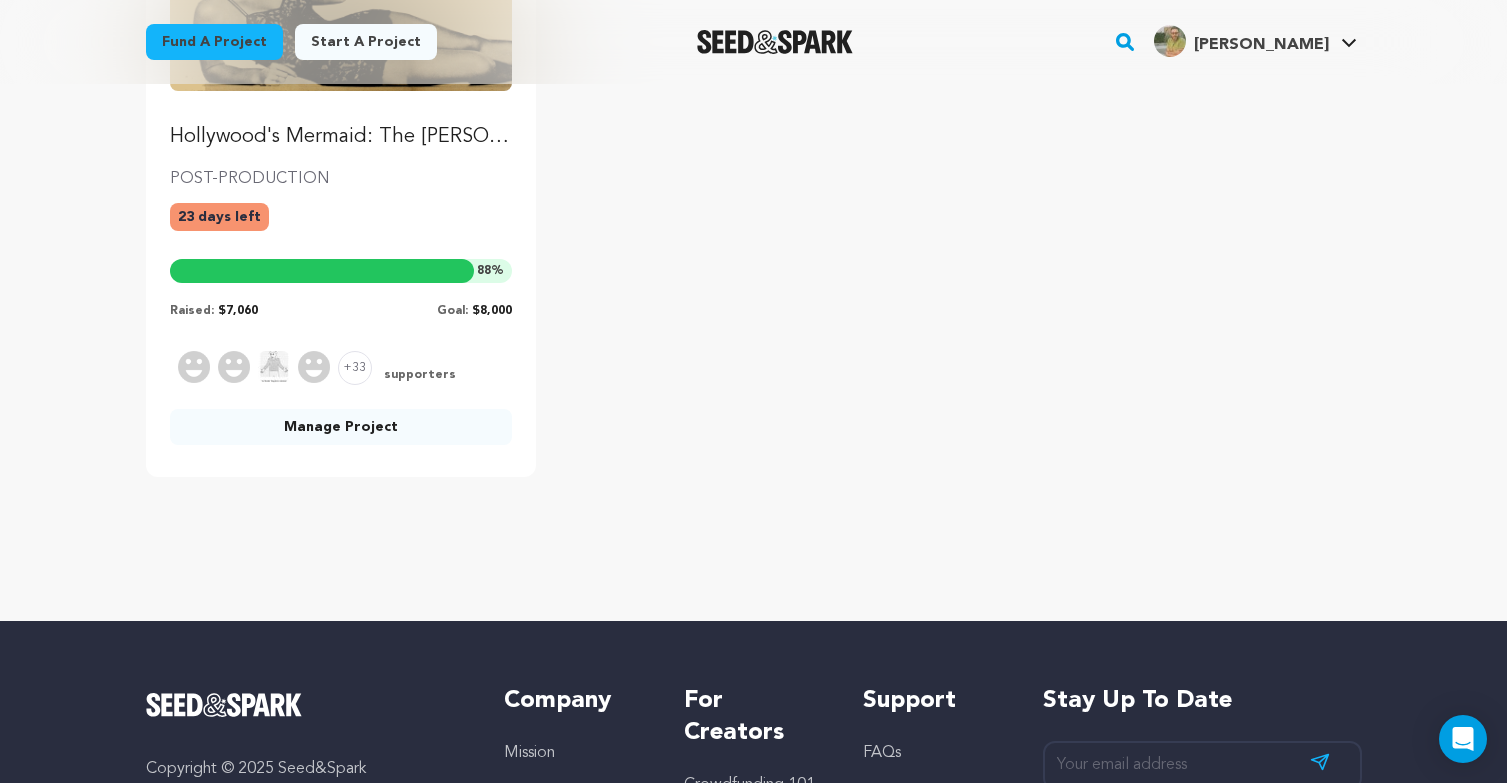 click on "Manage Project" at bounding box center [341, 427] 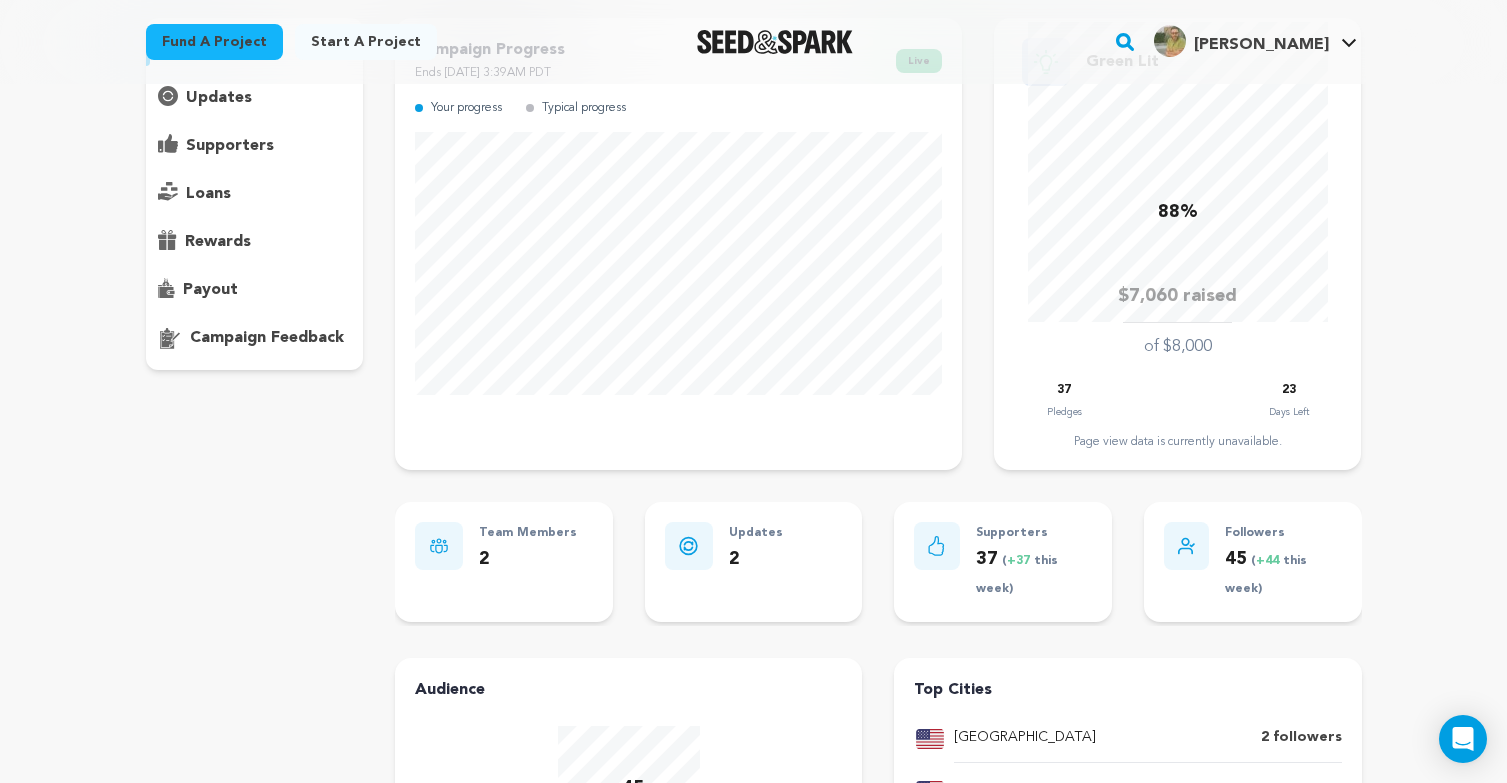 scroll, scrollTop: 152, scrollLeft: 0, axis: vertical 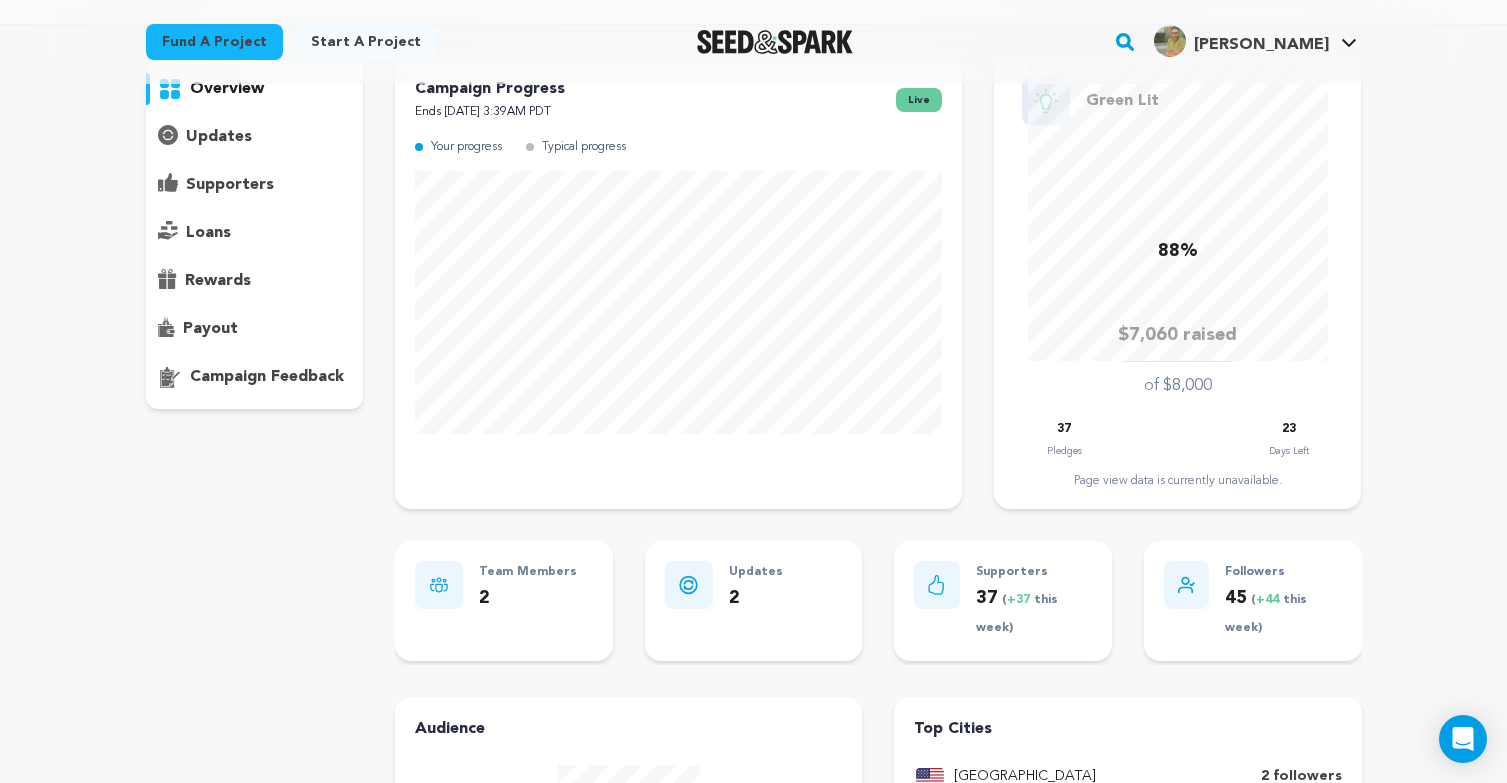 click on "supporters" at bounding box center [230, 185] 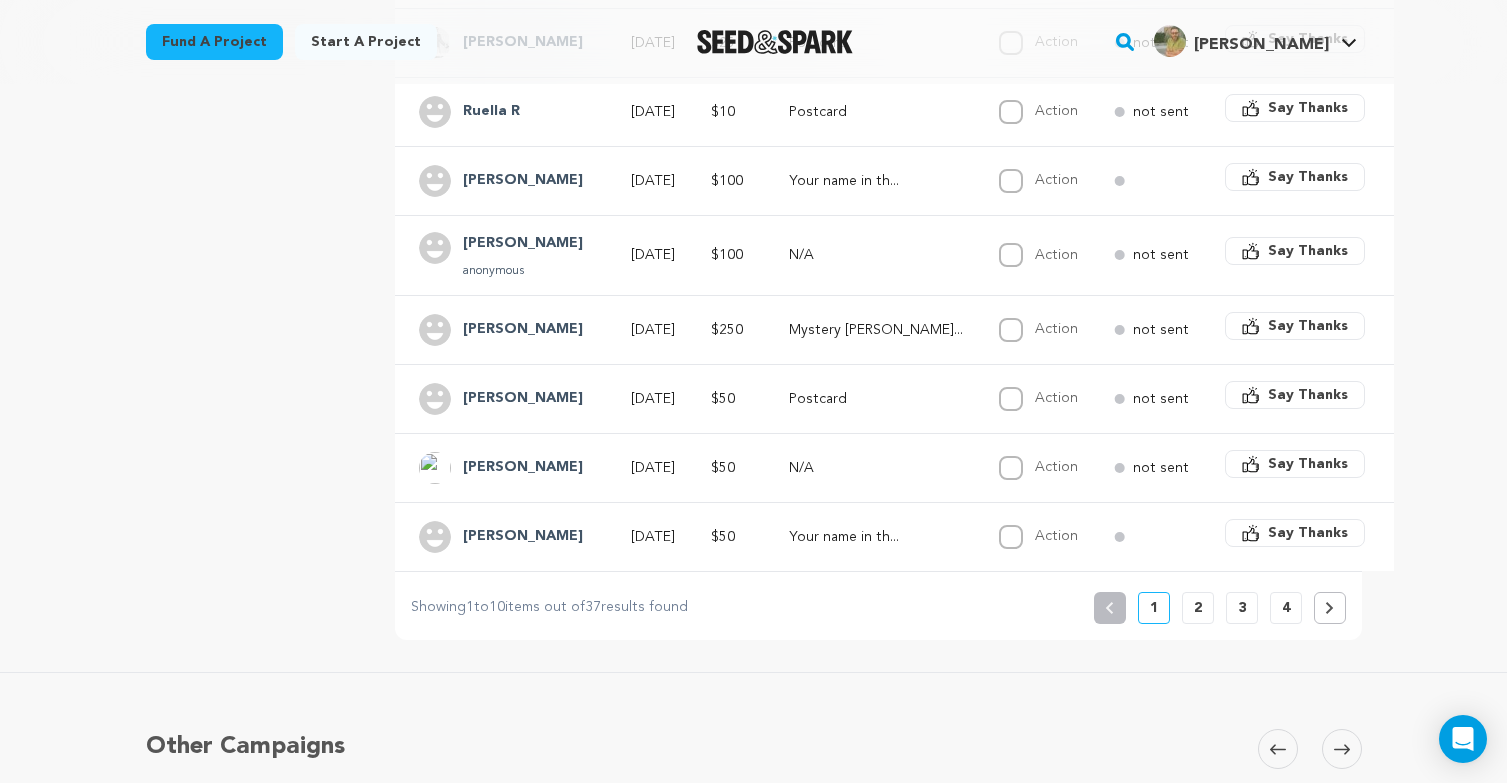 scroll, scrollTop: 743, scrollLeft: 0, axis: vertical 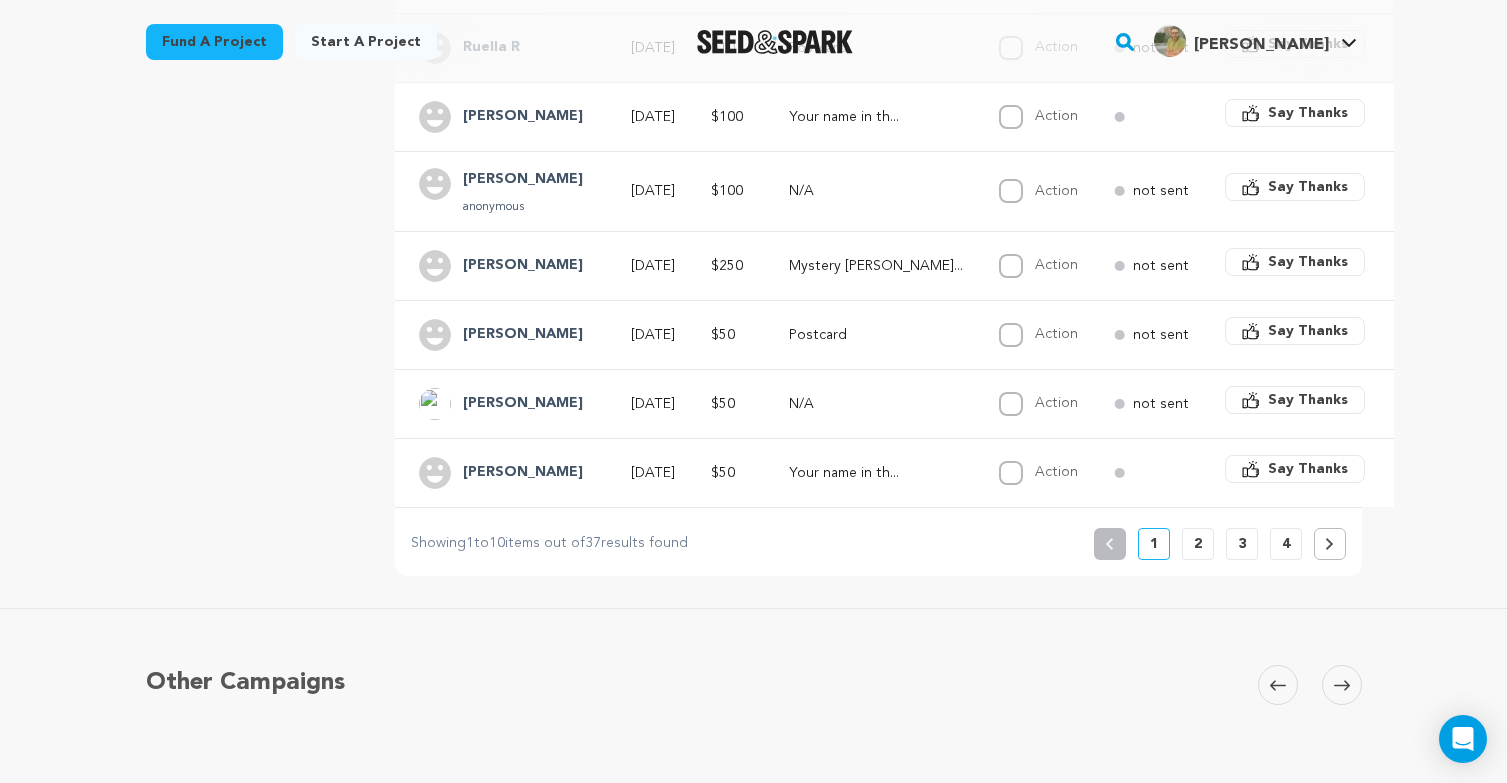 click on "4" at bounding box center [1286, 544] 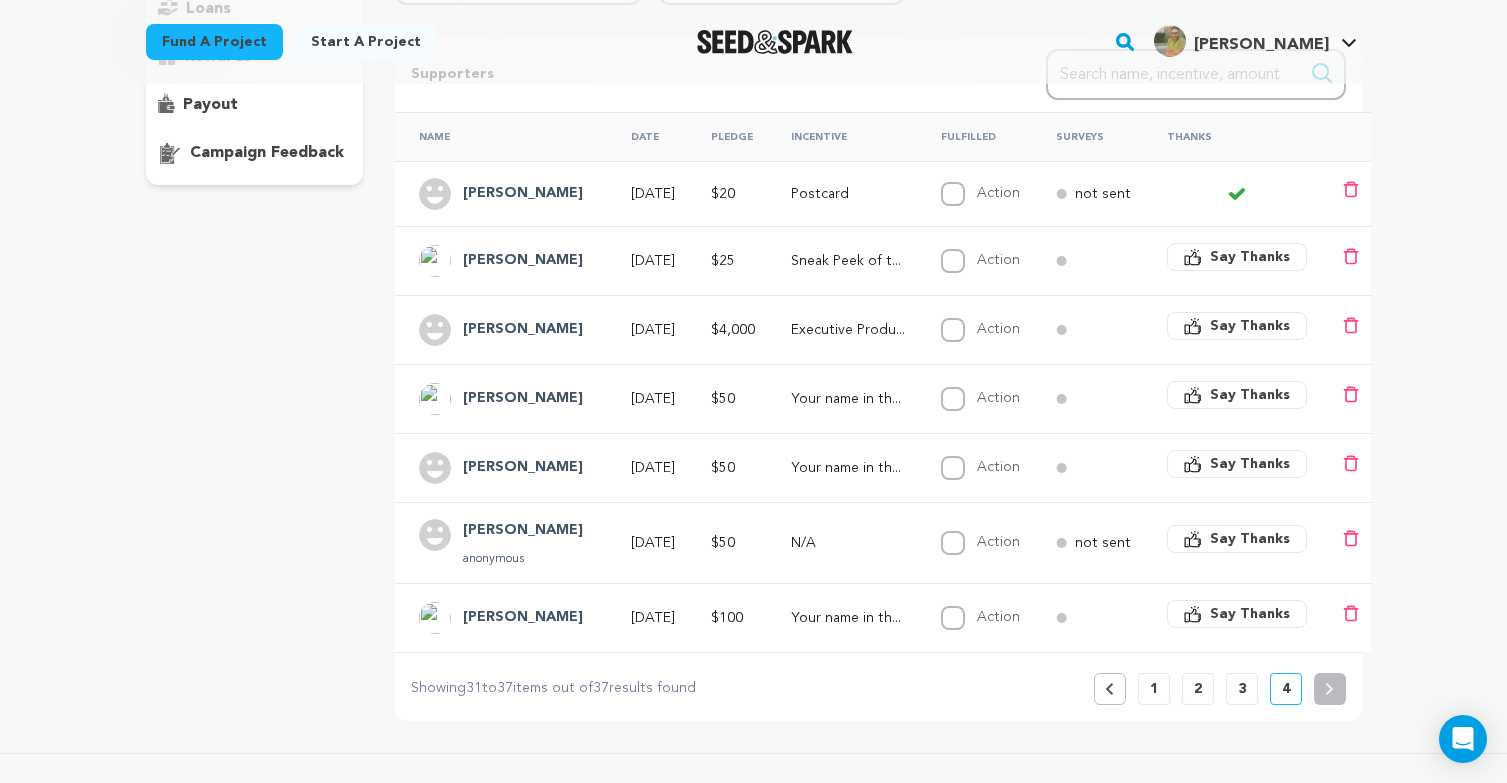 scroll, scrollTop: 368, scrollLeft: 0, axis: vertical 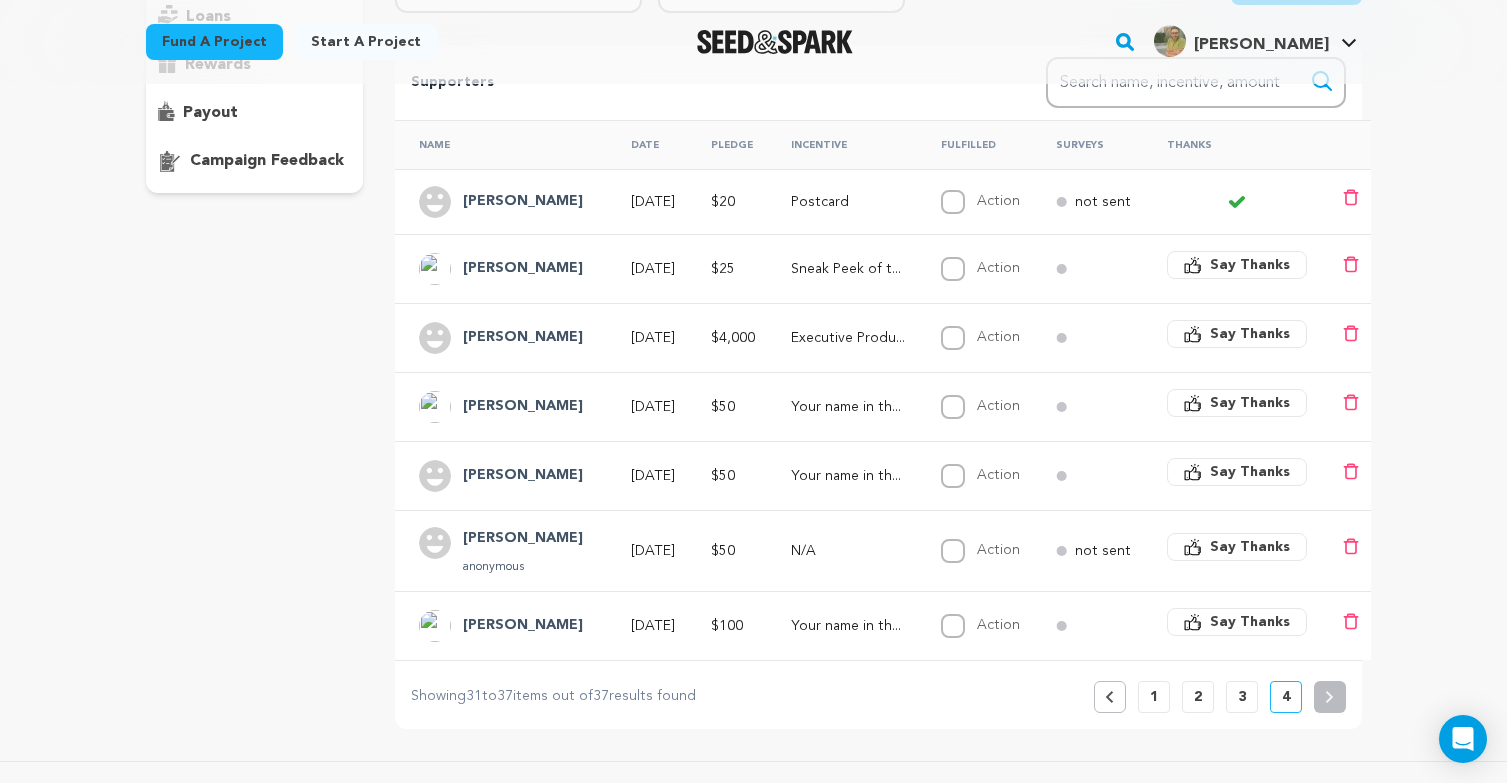 click on "3" at bounding box center (1242, 697) 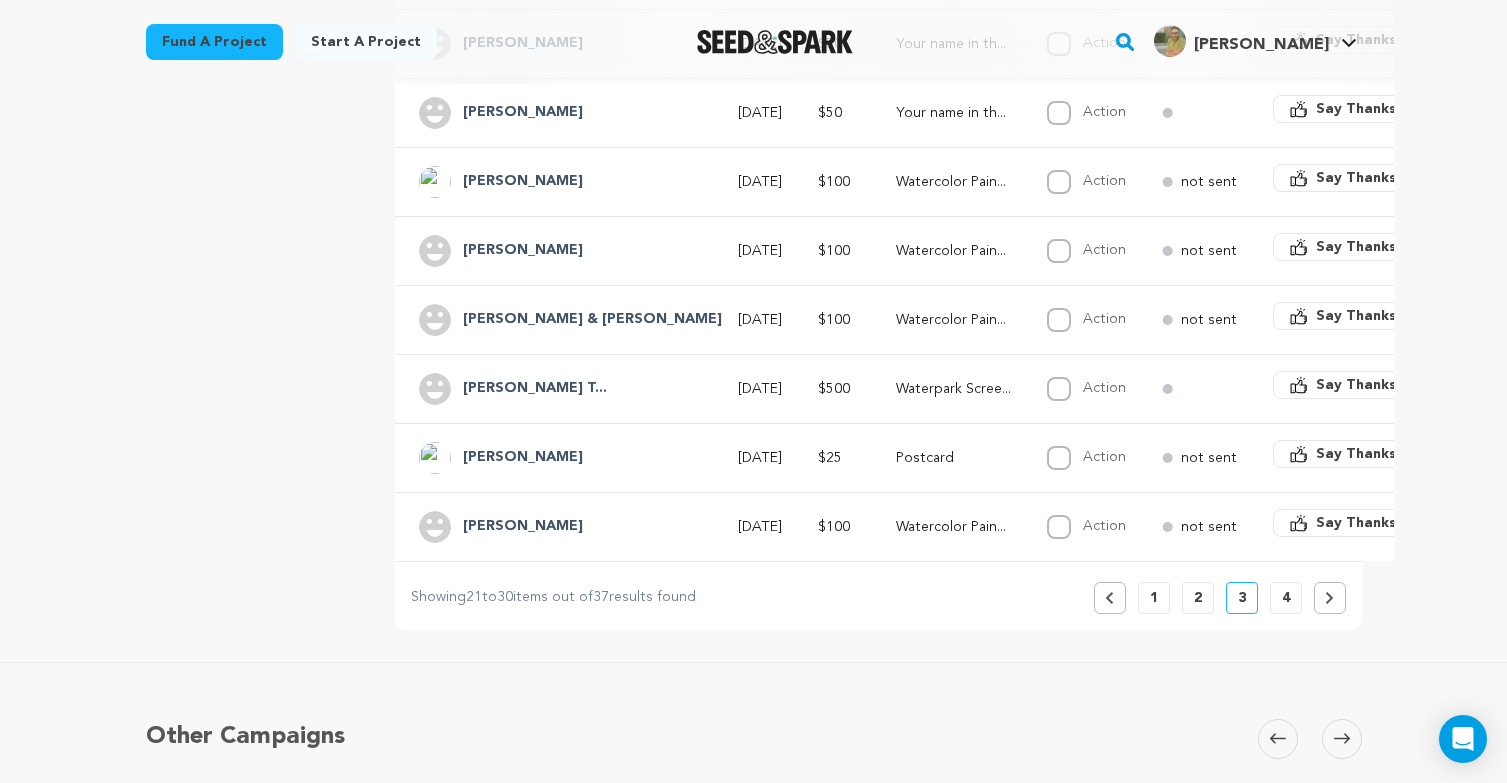 scroll, scrollTop: 663, scrollLeft: 0, axis: vertical 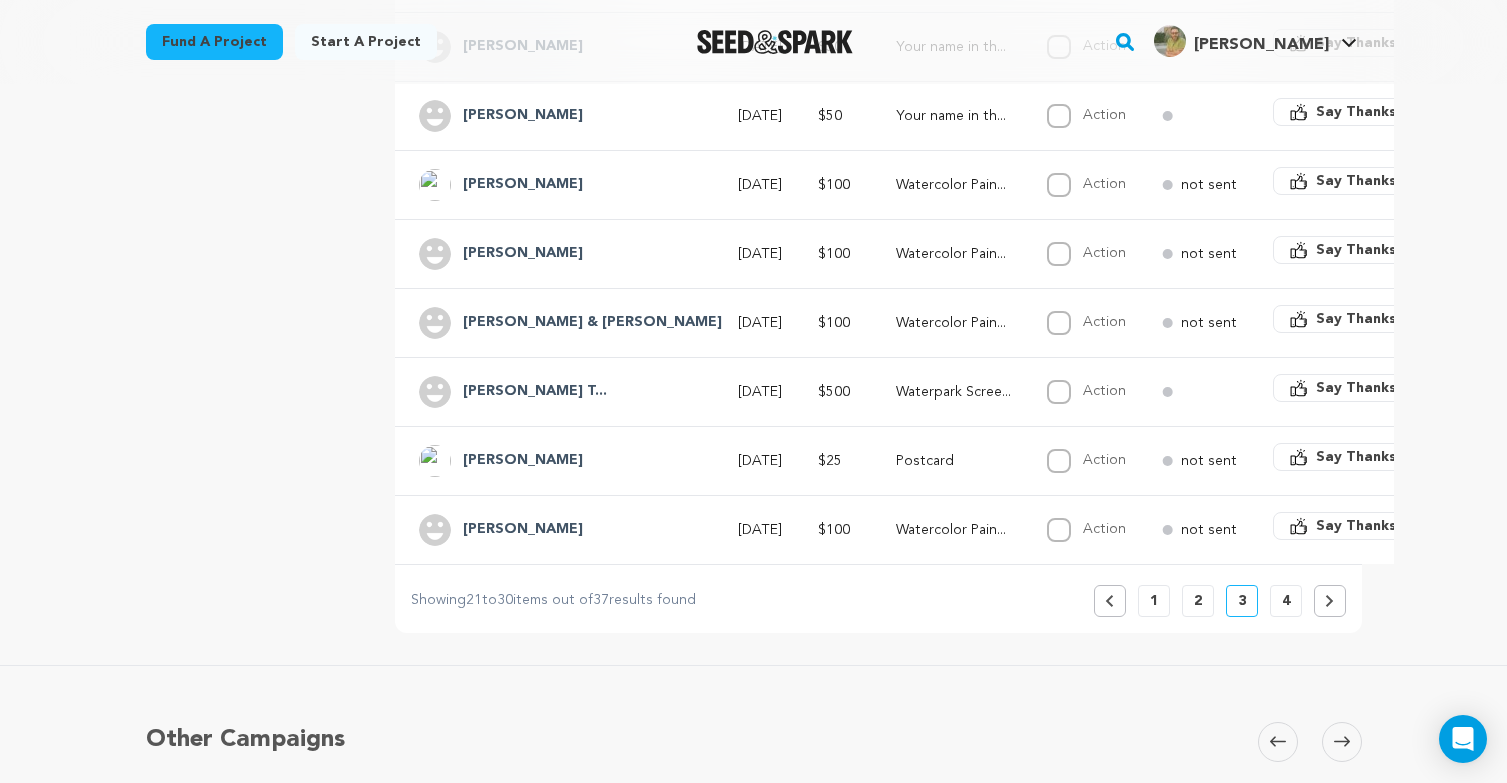 click on "Say Thanks" at bounding box center [1356, 457] 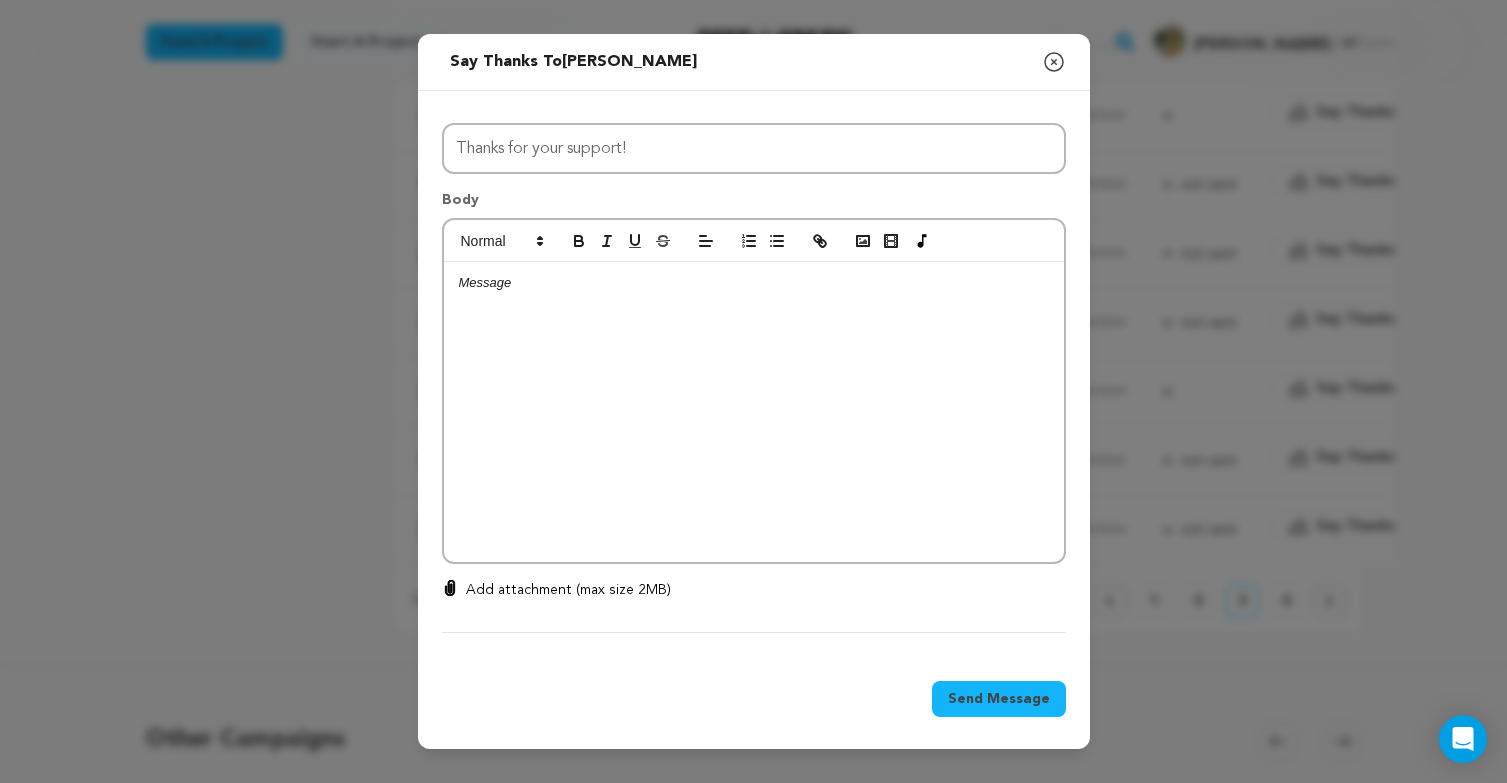 click at bounding box center (754, 412) 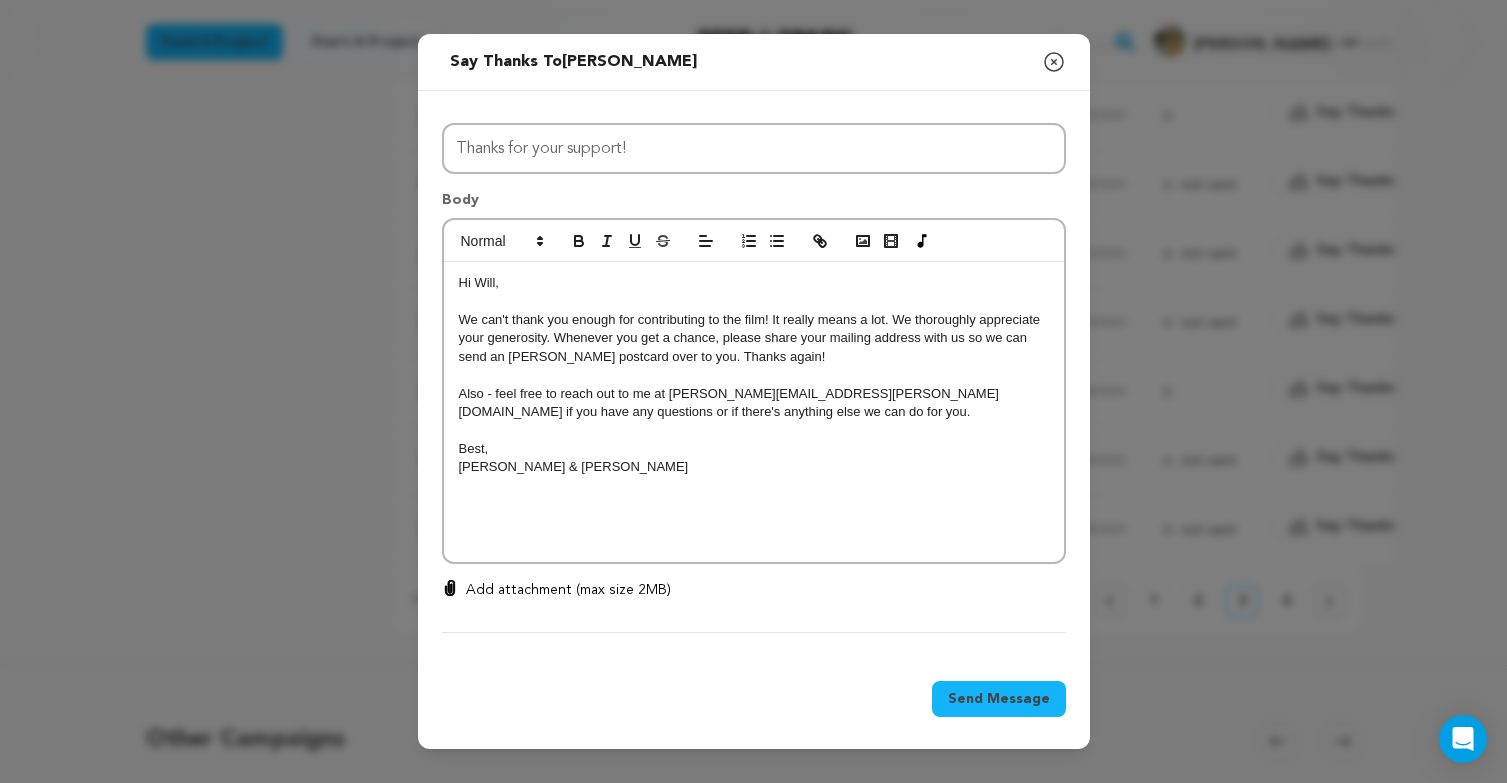 click on "Hi Will," at bounding box center [754, 283] 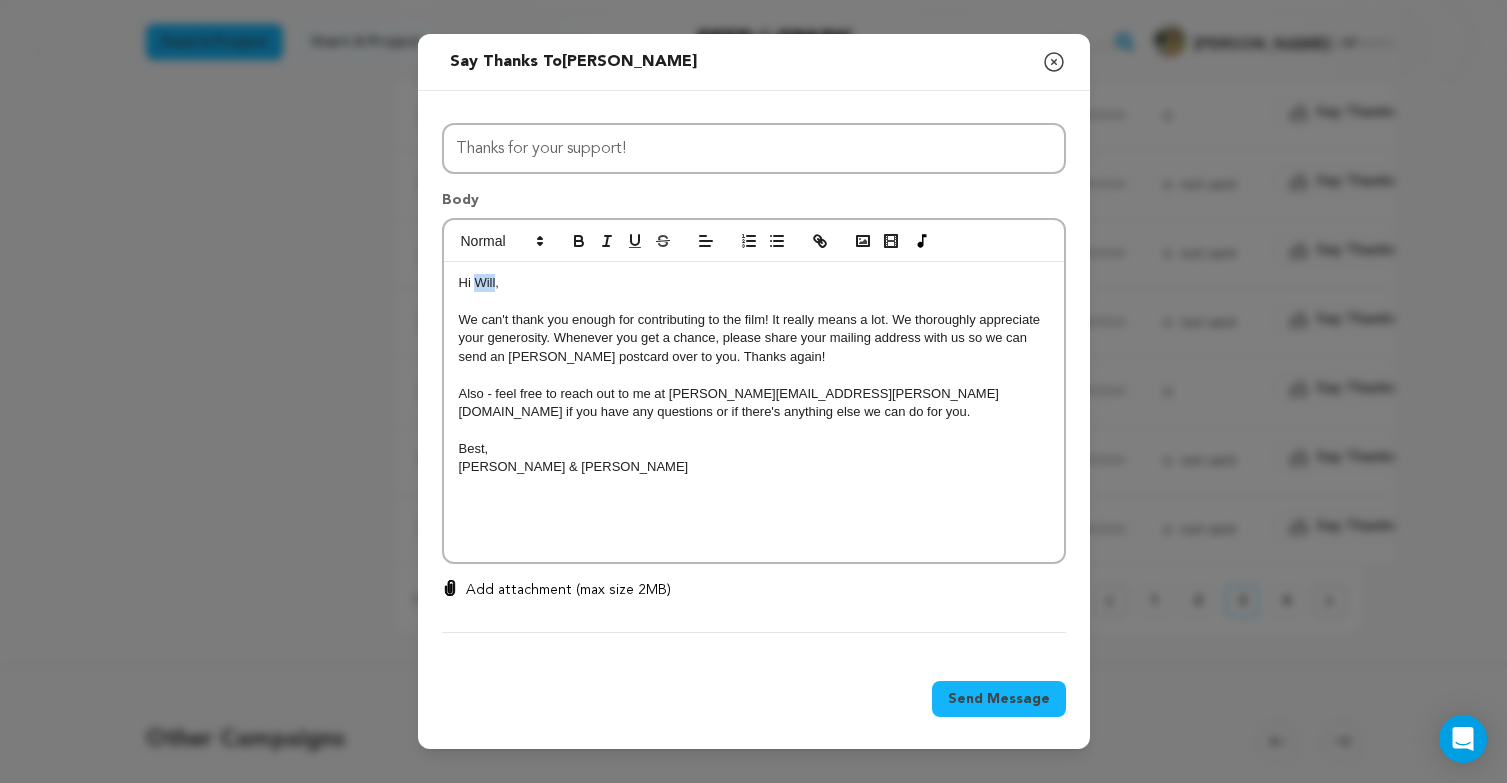 click on "Hi Will," at bounding box center [754, 283] 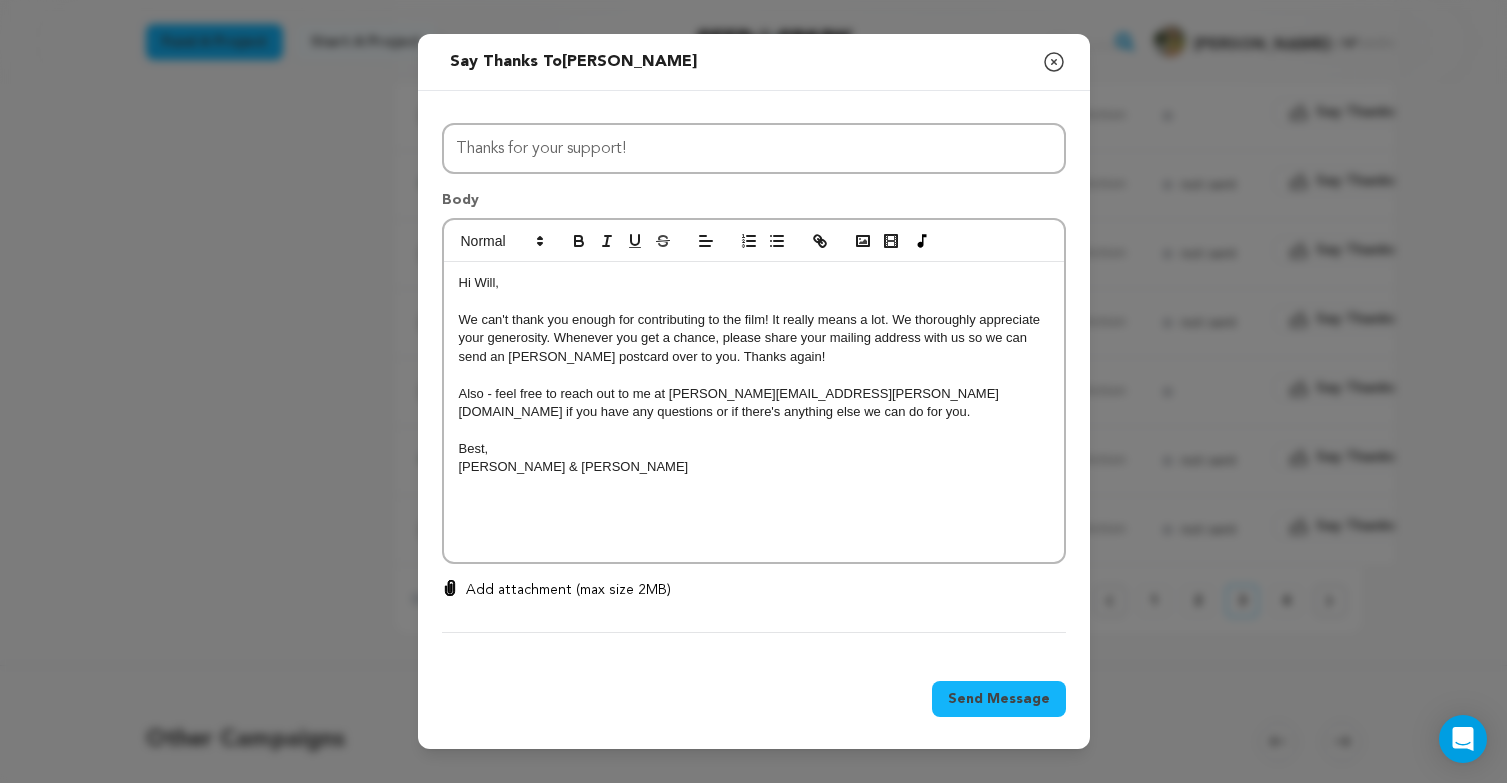 type 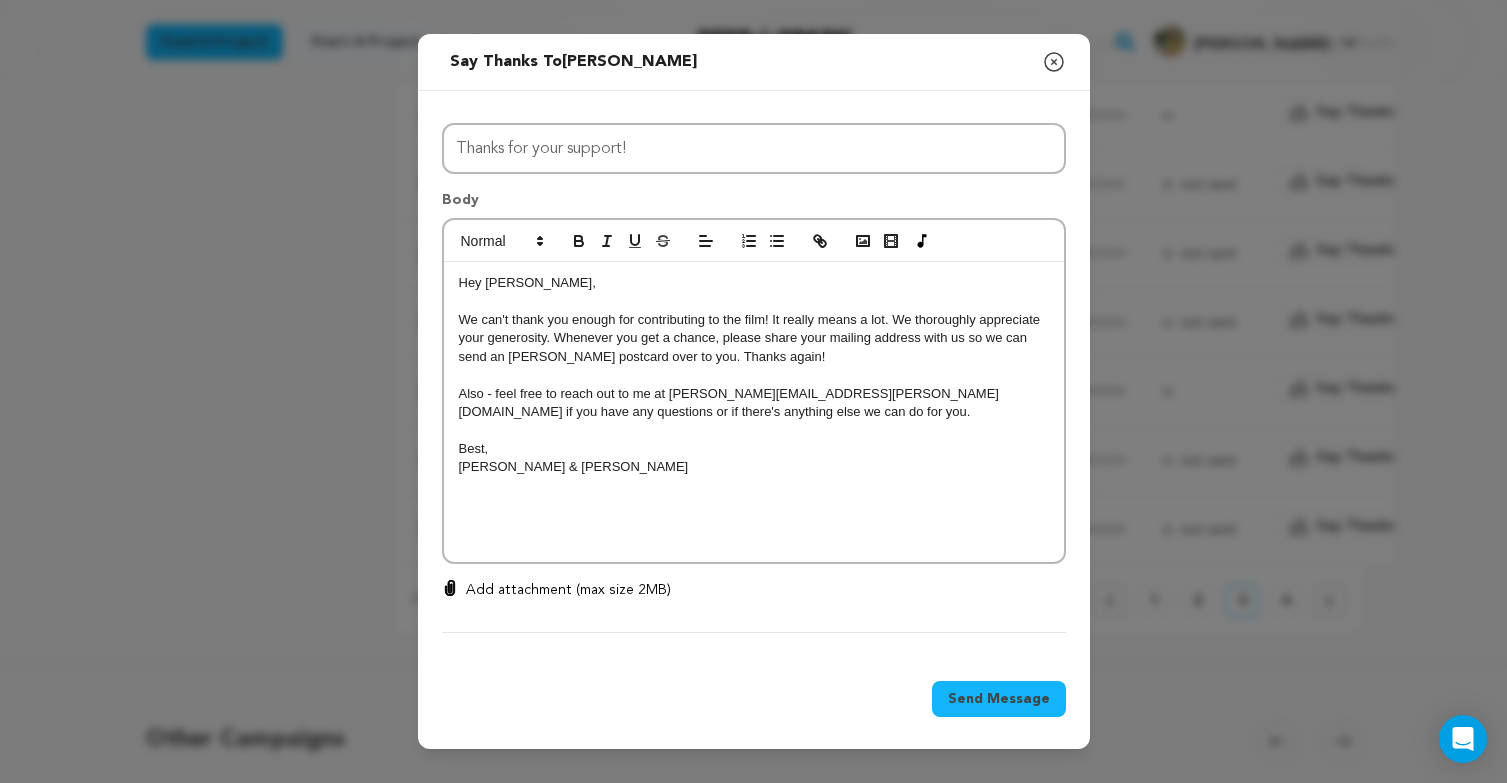 click 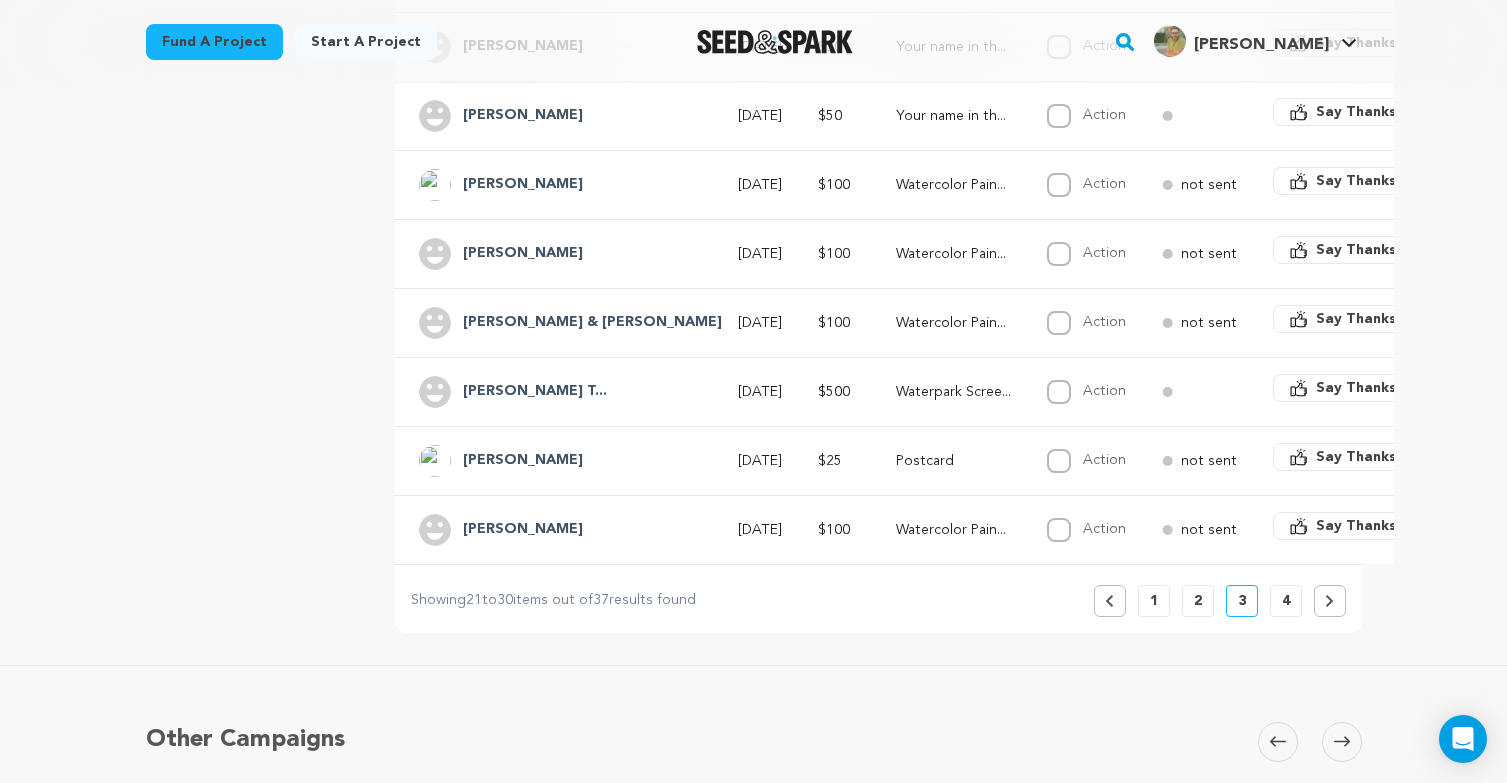 click on "Say Thanks" at bounding box center [1356, 457] 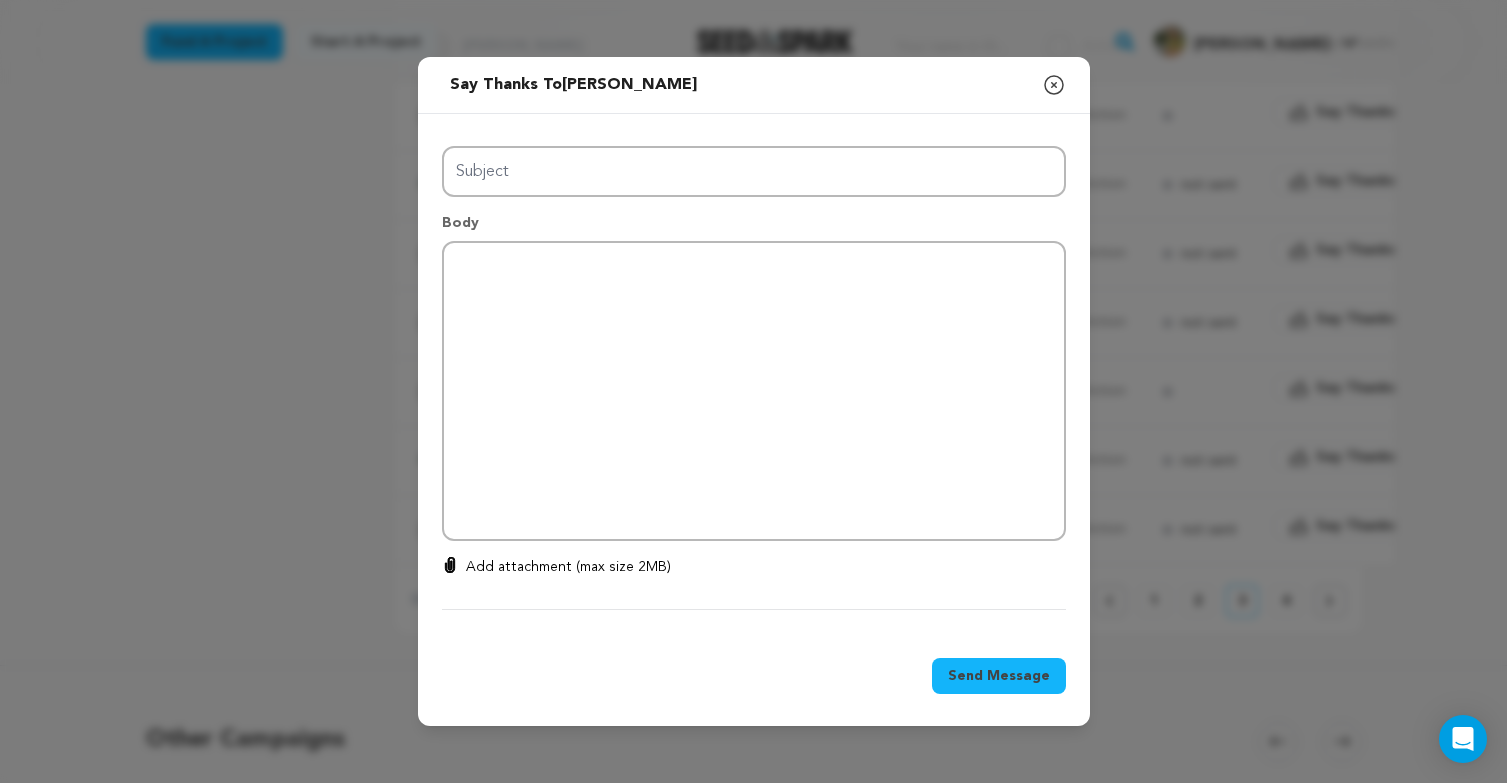 type on "Thanks for your support!" 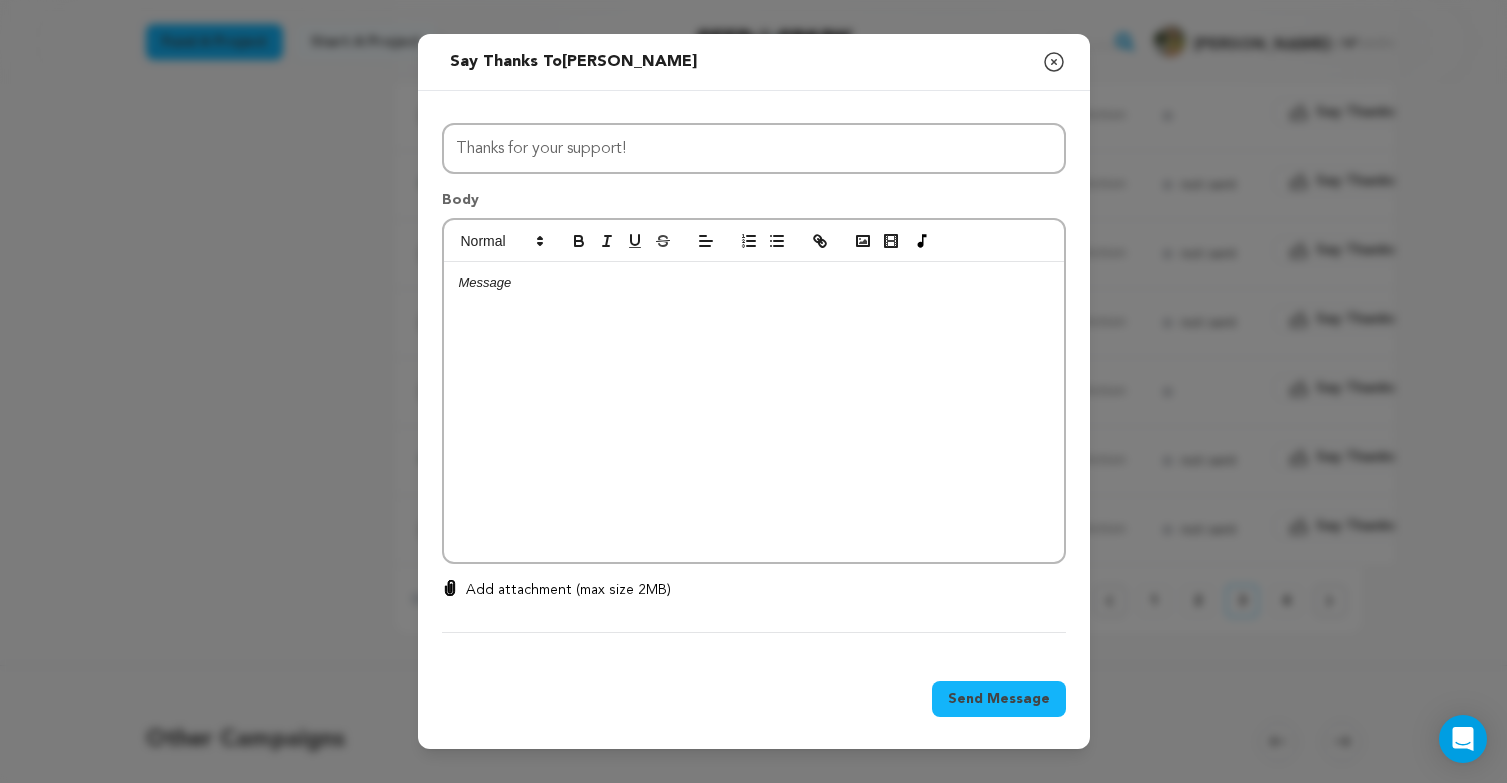click at bounding box center (754, 412) 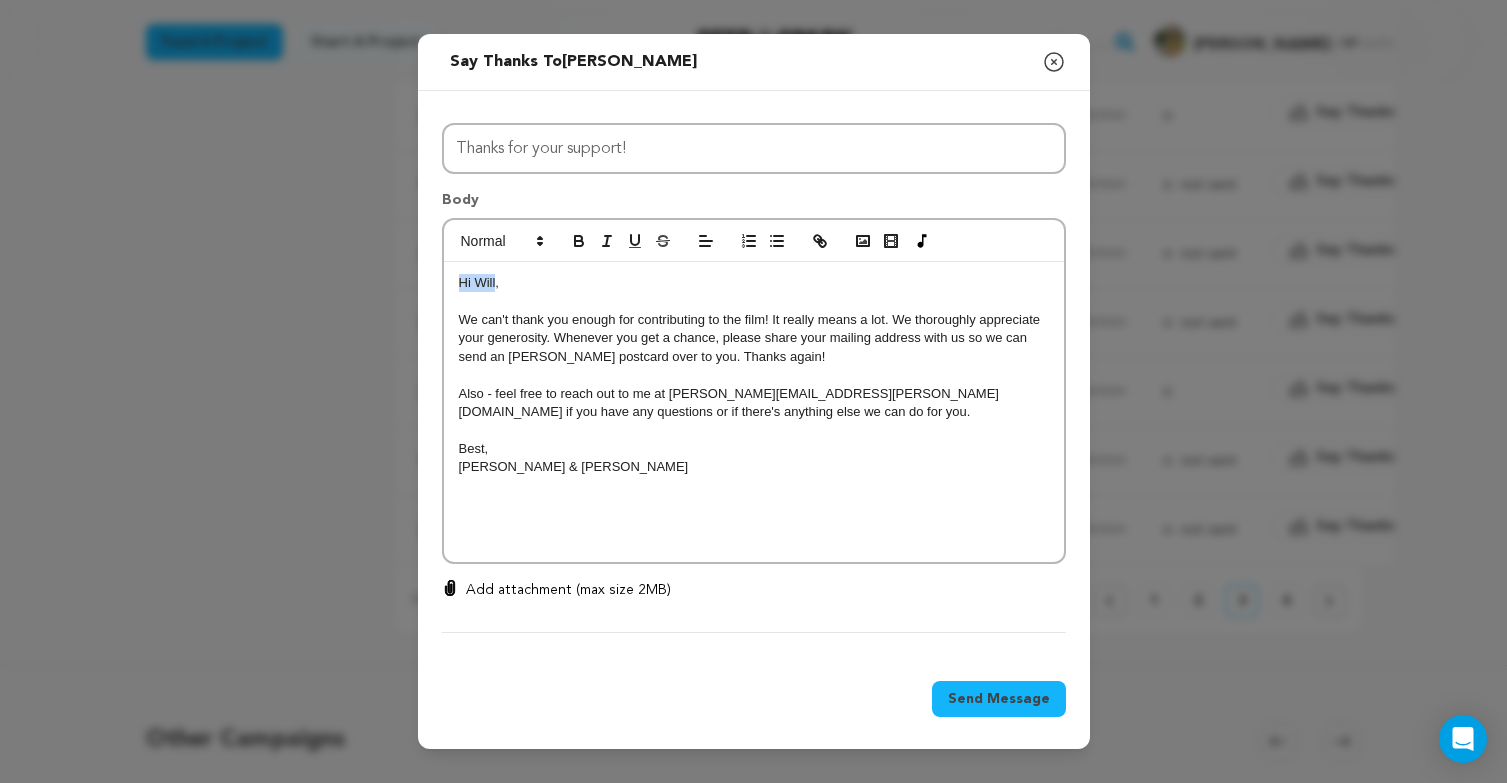 drag, startPoint x: 494, startPoint y: 280, endPoint x: 399, endPoint y: 278, distance: 95.02105 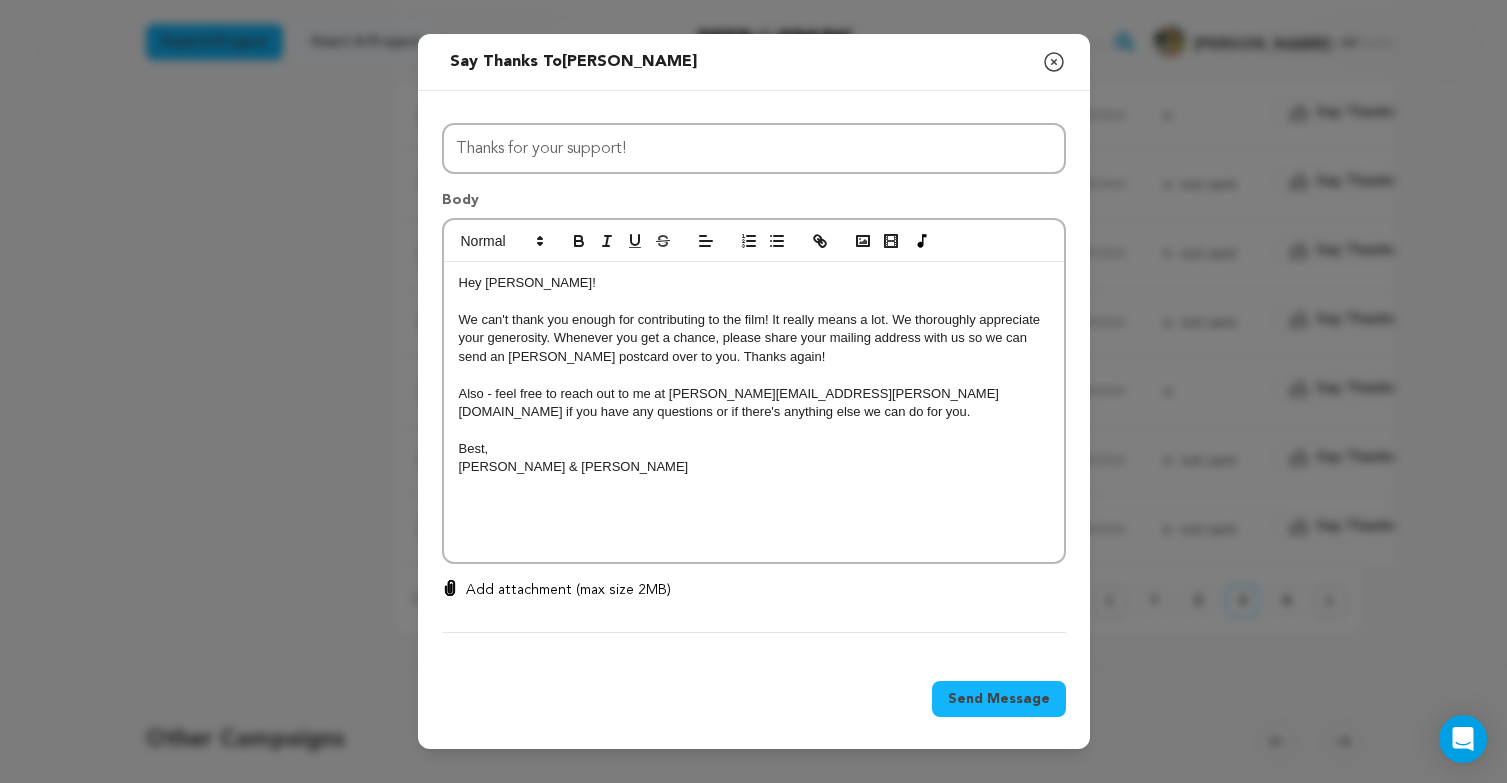 click on "We can't thank you enough for contributing to the film! It really means a lot. We thoroughly appreciate your generosity. Whenever you get a chance, please share your mailing address with us so we can send an [PERSON_NAME] postcard over to you. Thanks again!" at bounding box center (754, 338) 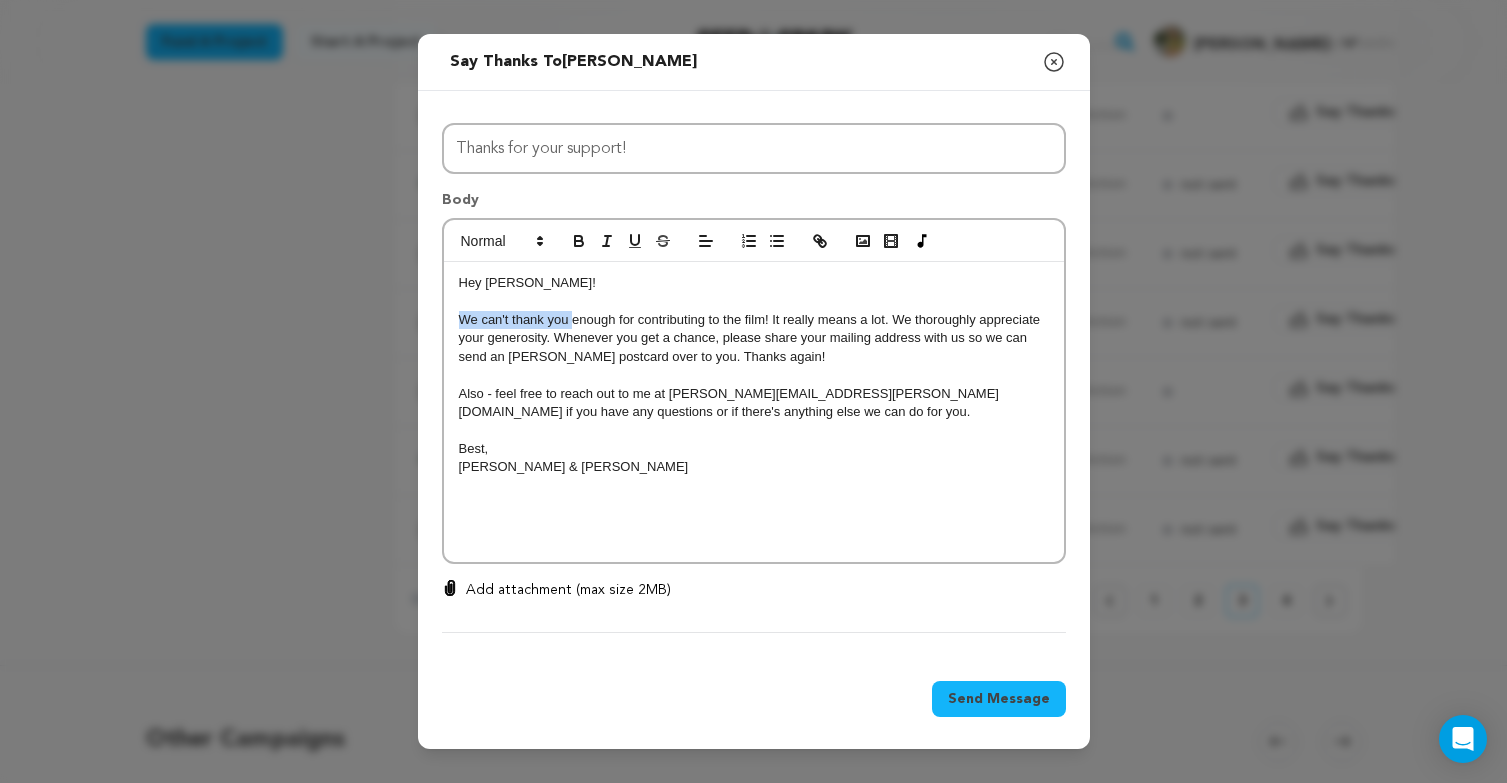 drag, startPoint x: 574, startPoint y: 322, endPoint x: 412, endPoint y: 311, distance: 162.37303 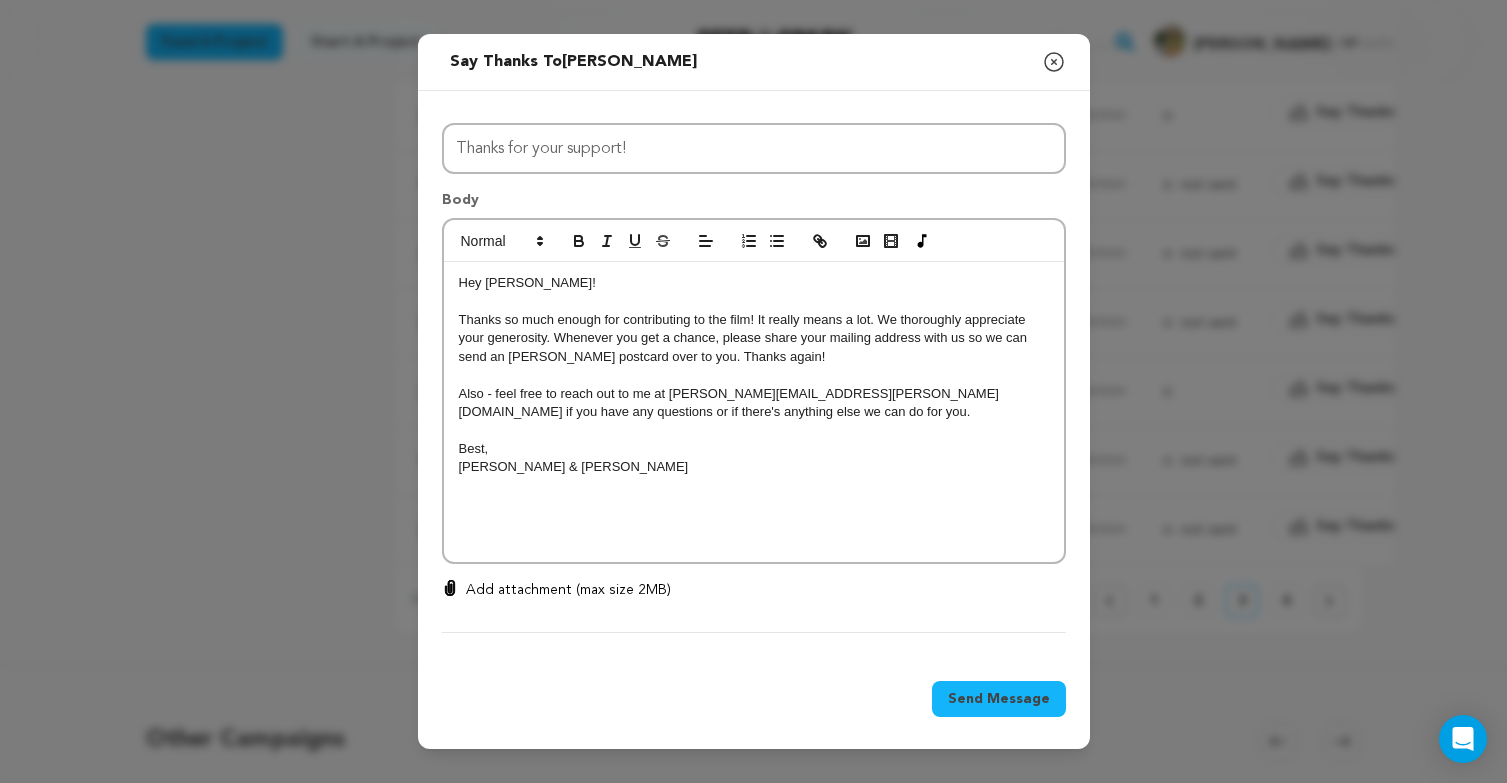click on "Thanks so much enough for contributing to the film! It really means a lot. We thoroughly appreciate your generosity. Whenever you get a chance, please share your mailing address with us so we can send an Esther postcard over to you. Thanks again!" at bounding box center (754, 338) 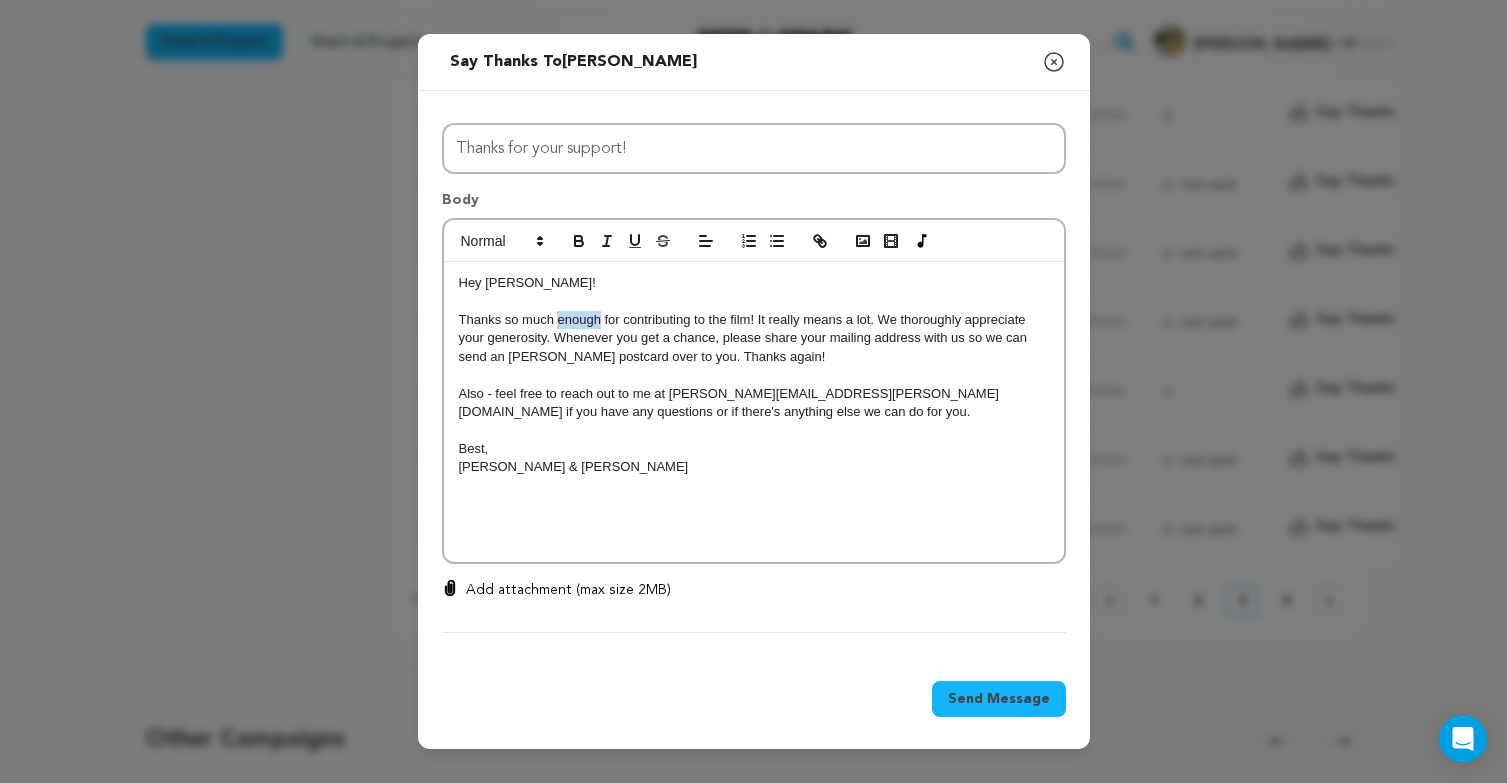 click on "Thanks so much enough for contributing to the film! It really means a lot. We thoroughly appreciate your generosity. Whenever you get a chance, please share your mailing address with us so we can send an Esther postcard over to you. Thanks again!" at bounding box center (754, 338) 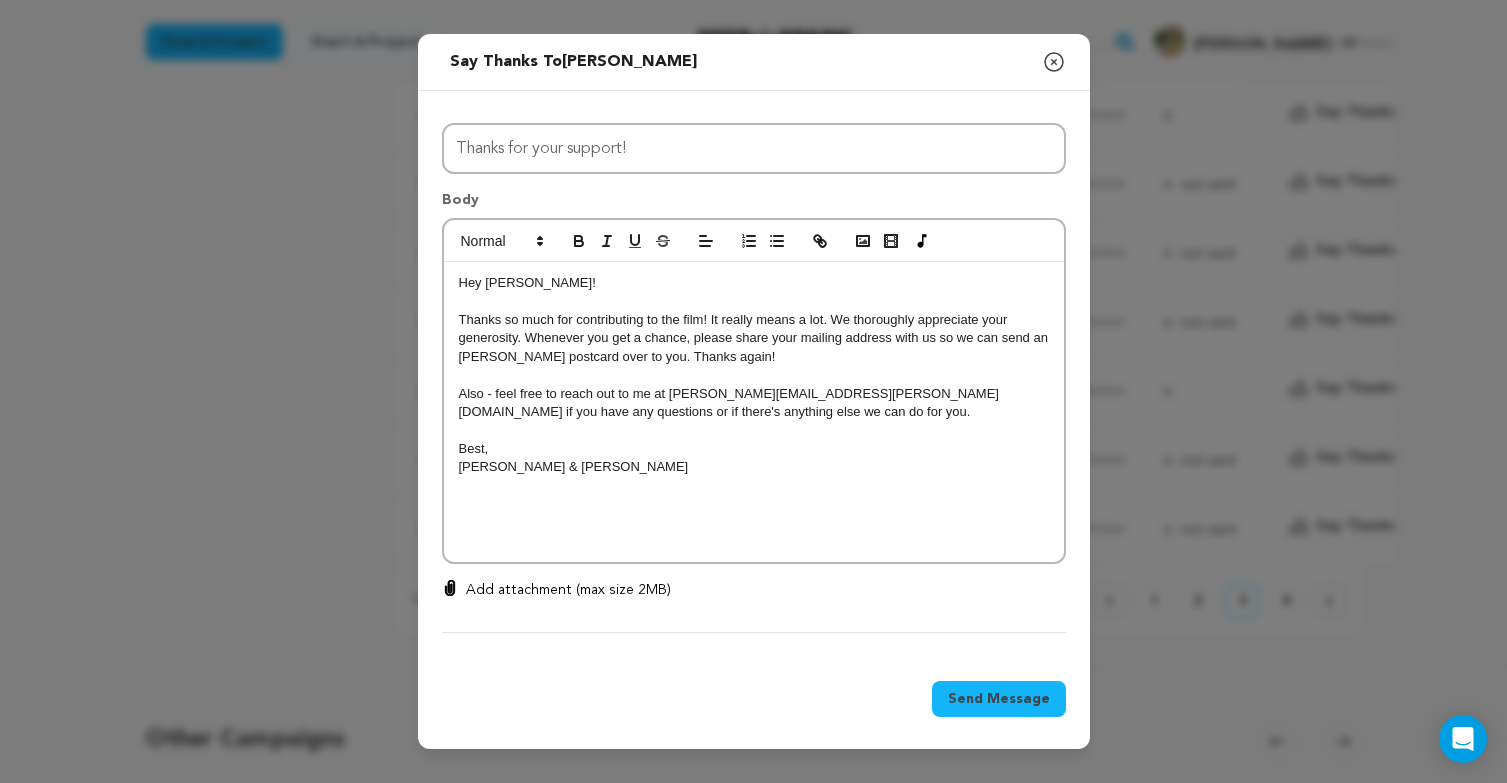 click at bounding box center [754, 375] 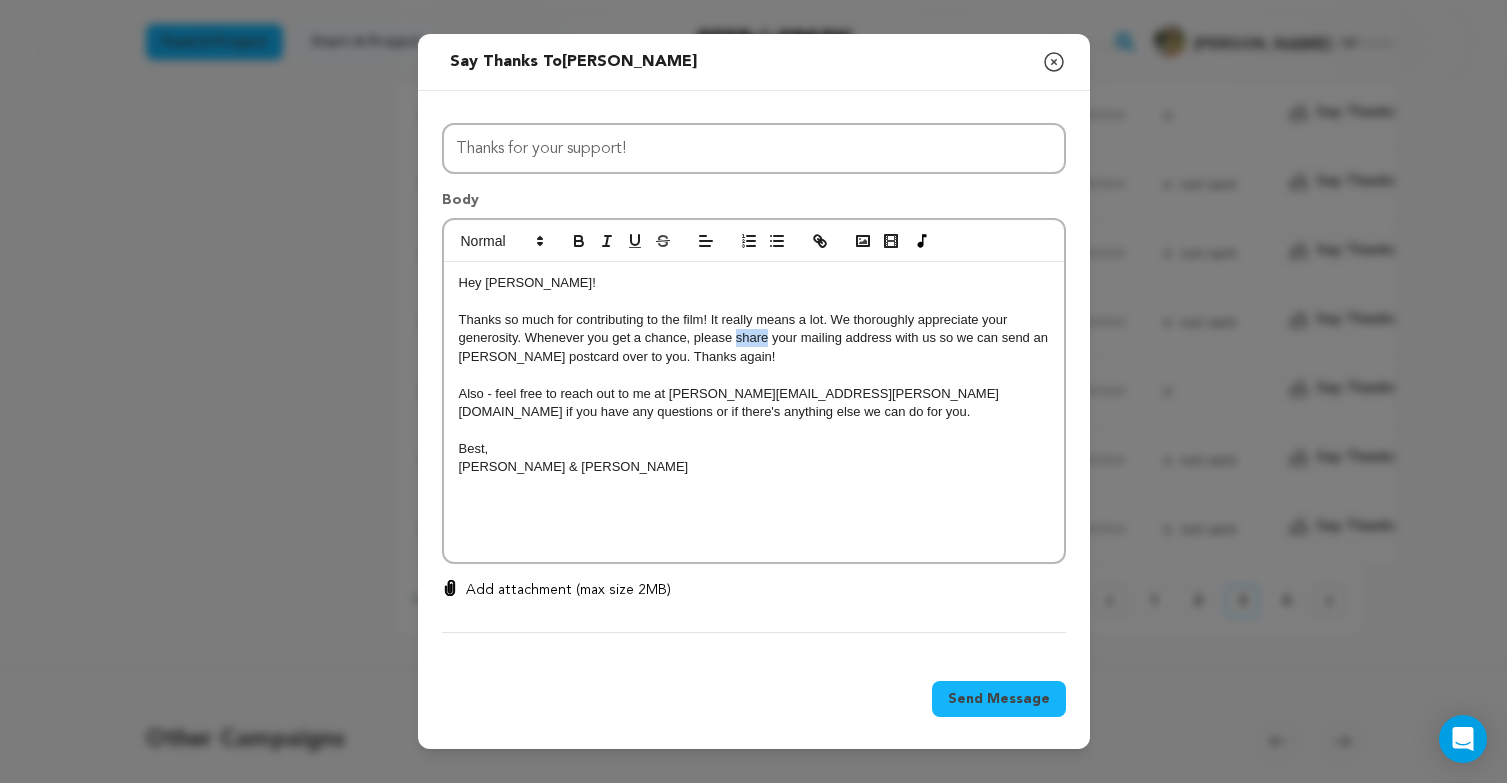 click on "Thanks so much for contributing to the film! It really means a lot. We thoroughly appreciate your generosity. Whenever you get a chance, please share your mailing address with us so we can send an Esther postcard over to you. Thanks again!" at bounding box center (754, 338) 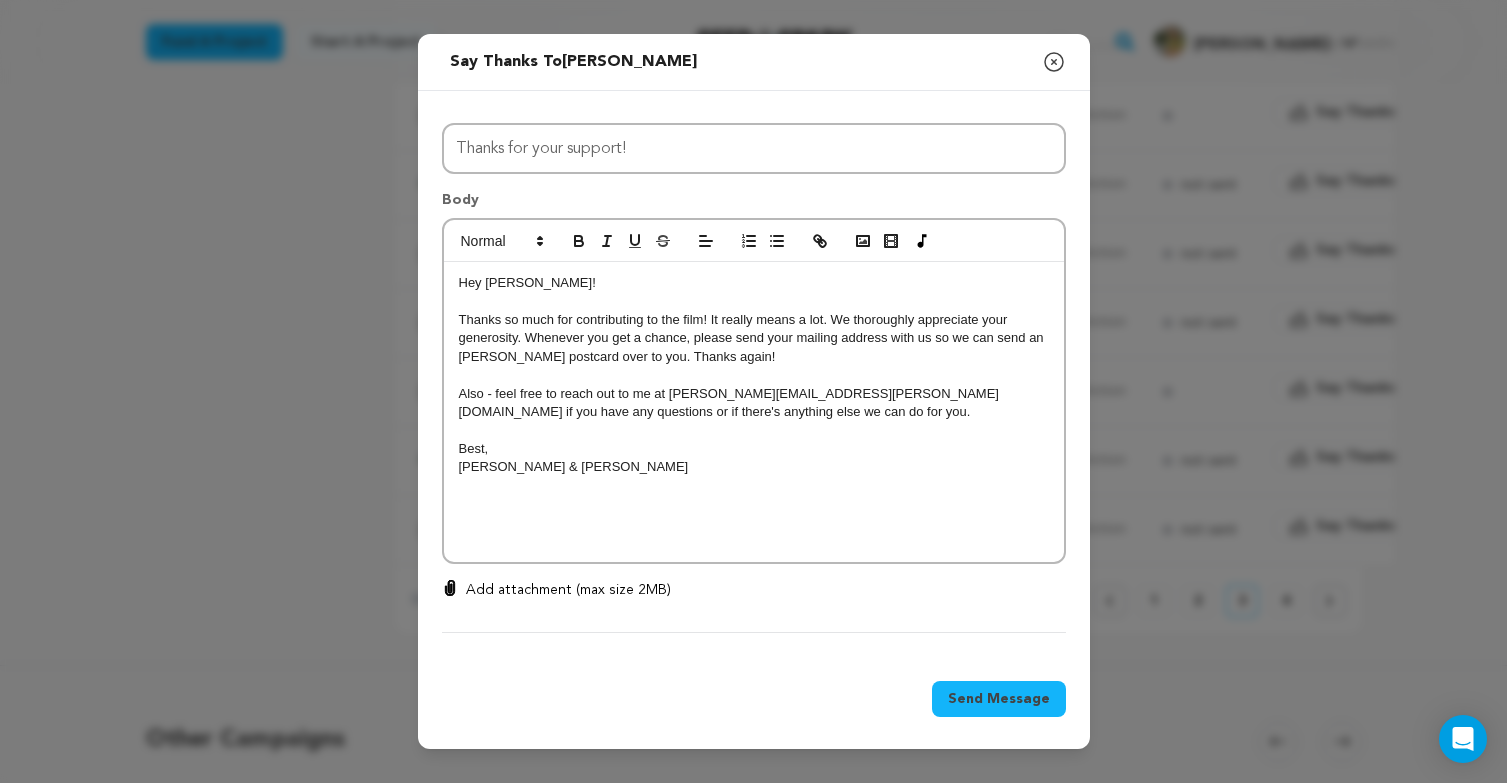 click on "Thanks so much for contributing to the film! It really means a lot. We thoroughly appreciate your generosity. Whenever you get a chance, please send your mailing address with us so we can send an Esther postcard over to you. Thanks again!" at bounding box center (754, 338) 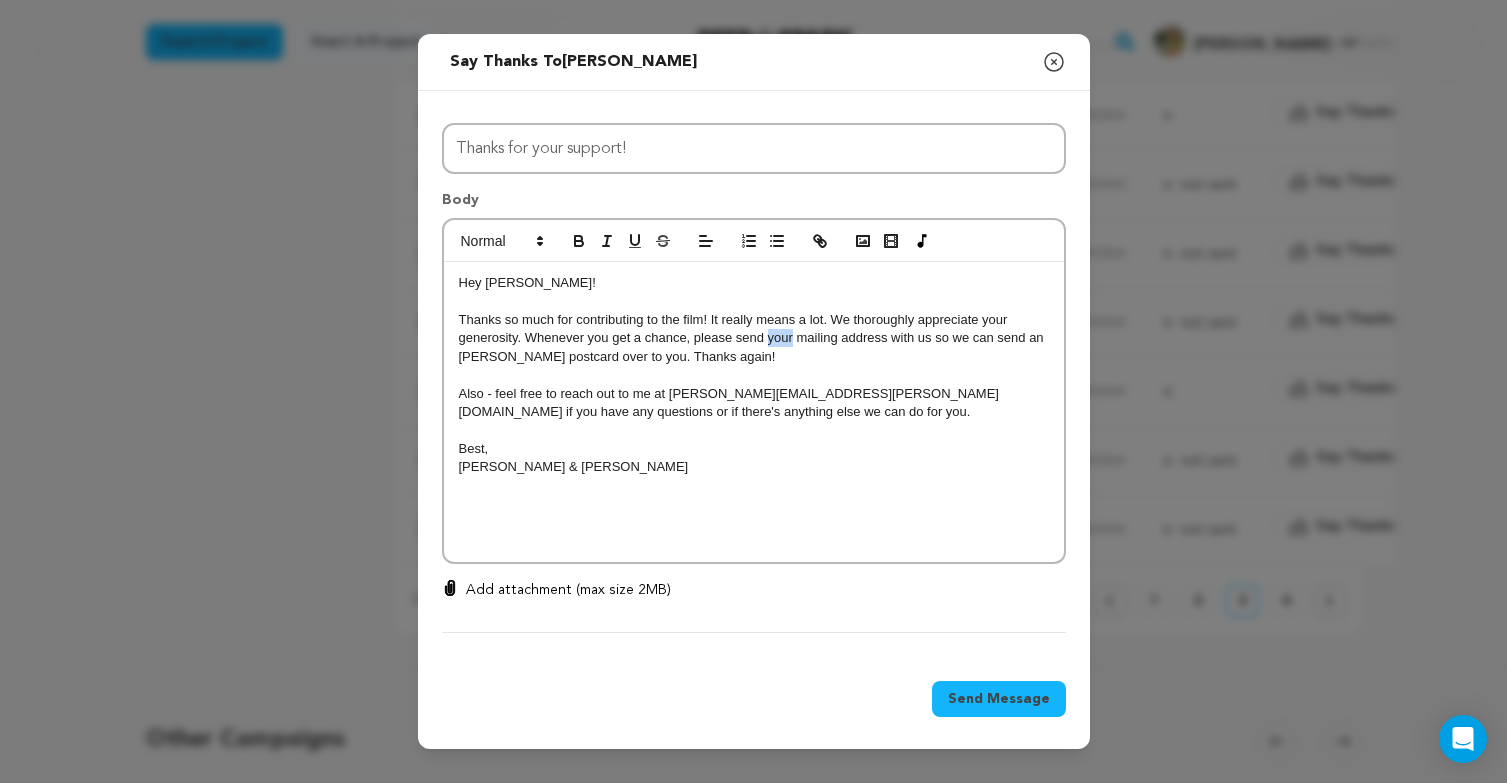 click on "Thanks so much for contributing to the film! It really means a lot. We thoroughly appreciate your generosity. Whenever you get a chance, please send your mailing address with us so we can send an Esther postcard over to you. Thanks again!" at bounding box center [754, 338] 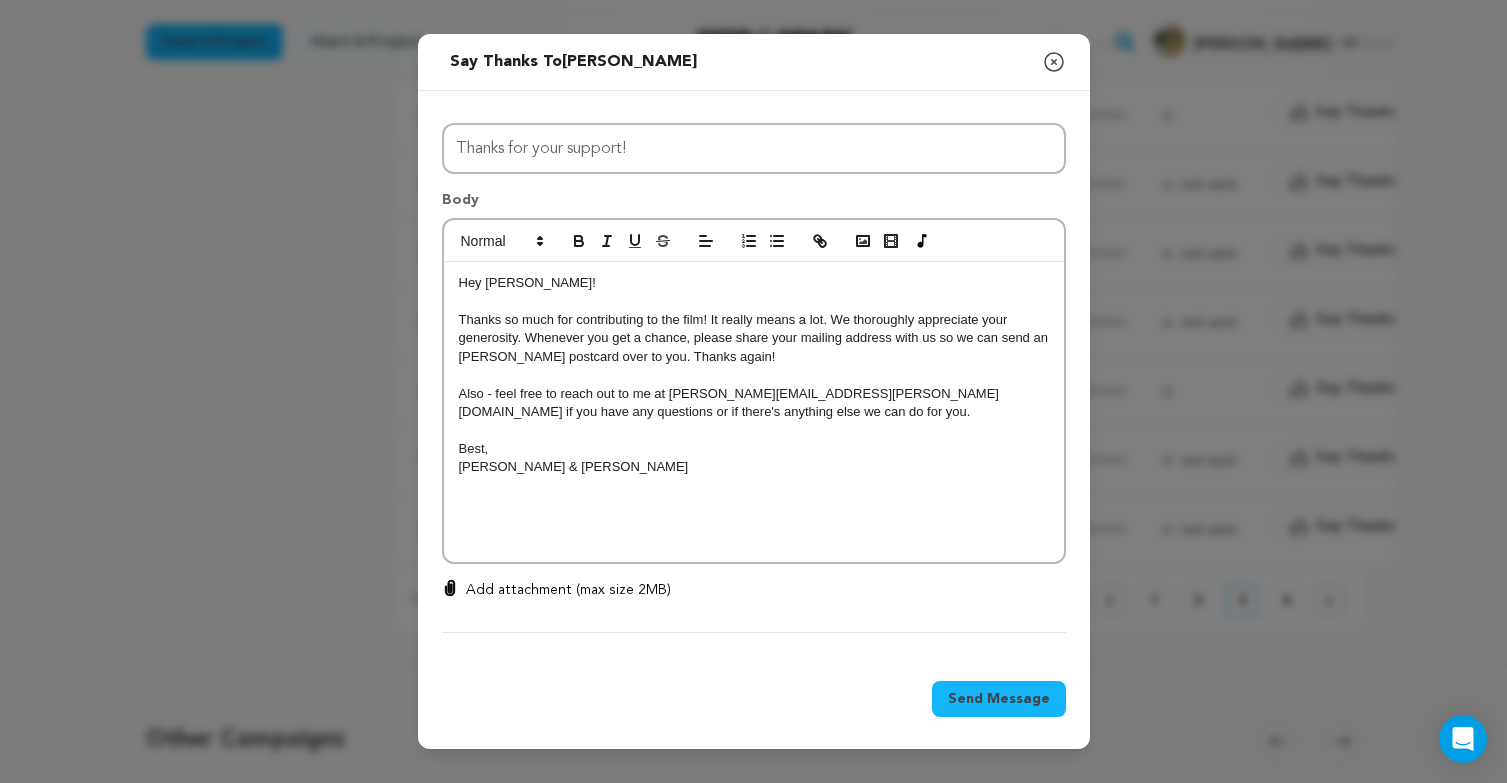 click on "Thanks so much for contributing to the film! It really means a lot. We thoroughly appreciate your generosity. Whenever you get a chance, please share your mailing address with us so we can send an Esther postcard over to you. Thanks again!" at bounding box center [754, 338] 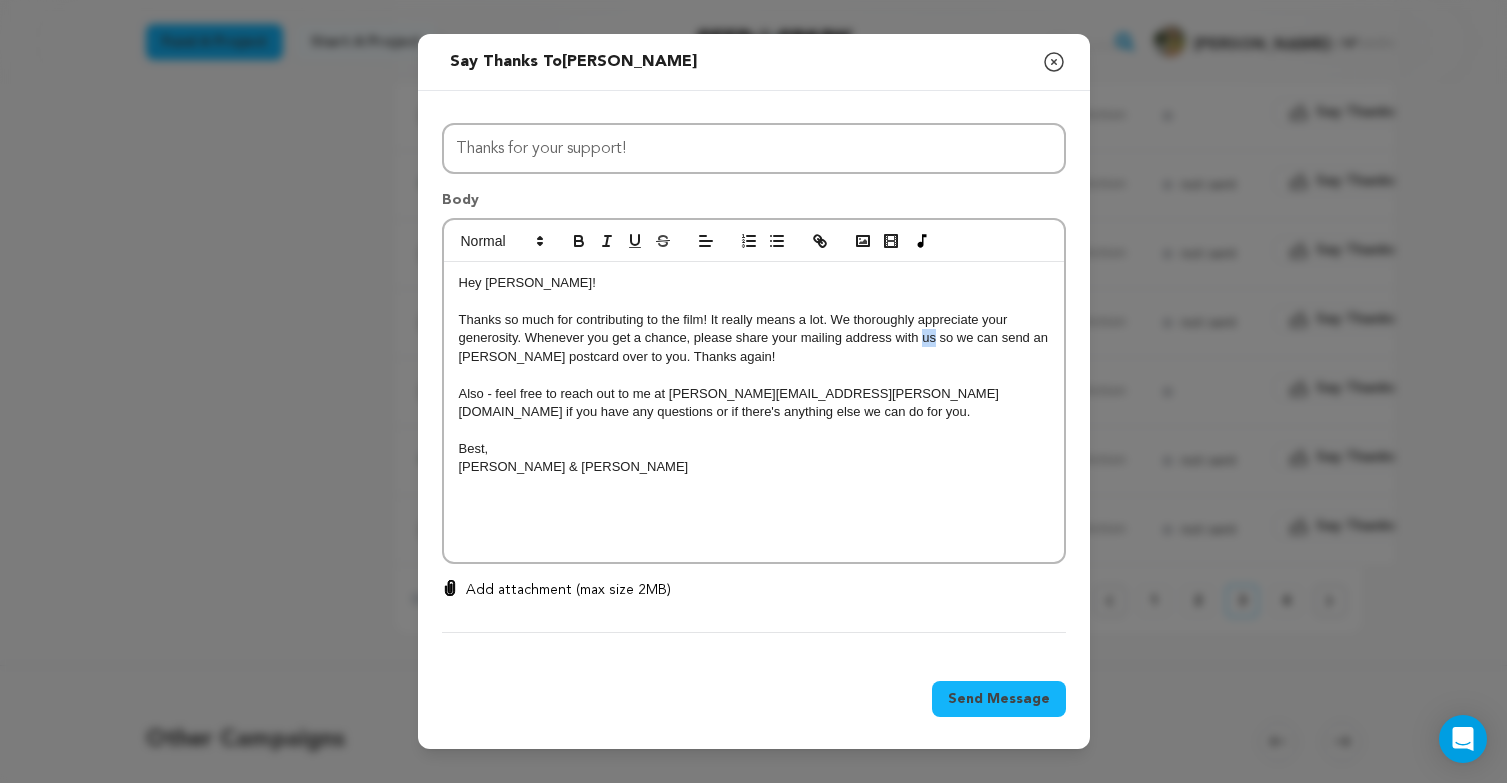click on "Thanks so much for contributing to the film! It really means a lot. We thoroughly appreciate your generosity. Whenever you get a chance, please share your mailing address with us so we can send an Esther postcard over to you. Thanks again!" at bounding box center (754, 338) 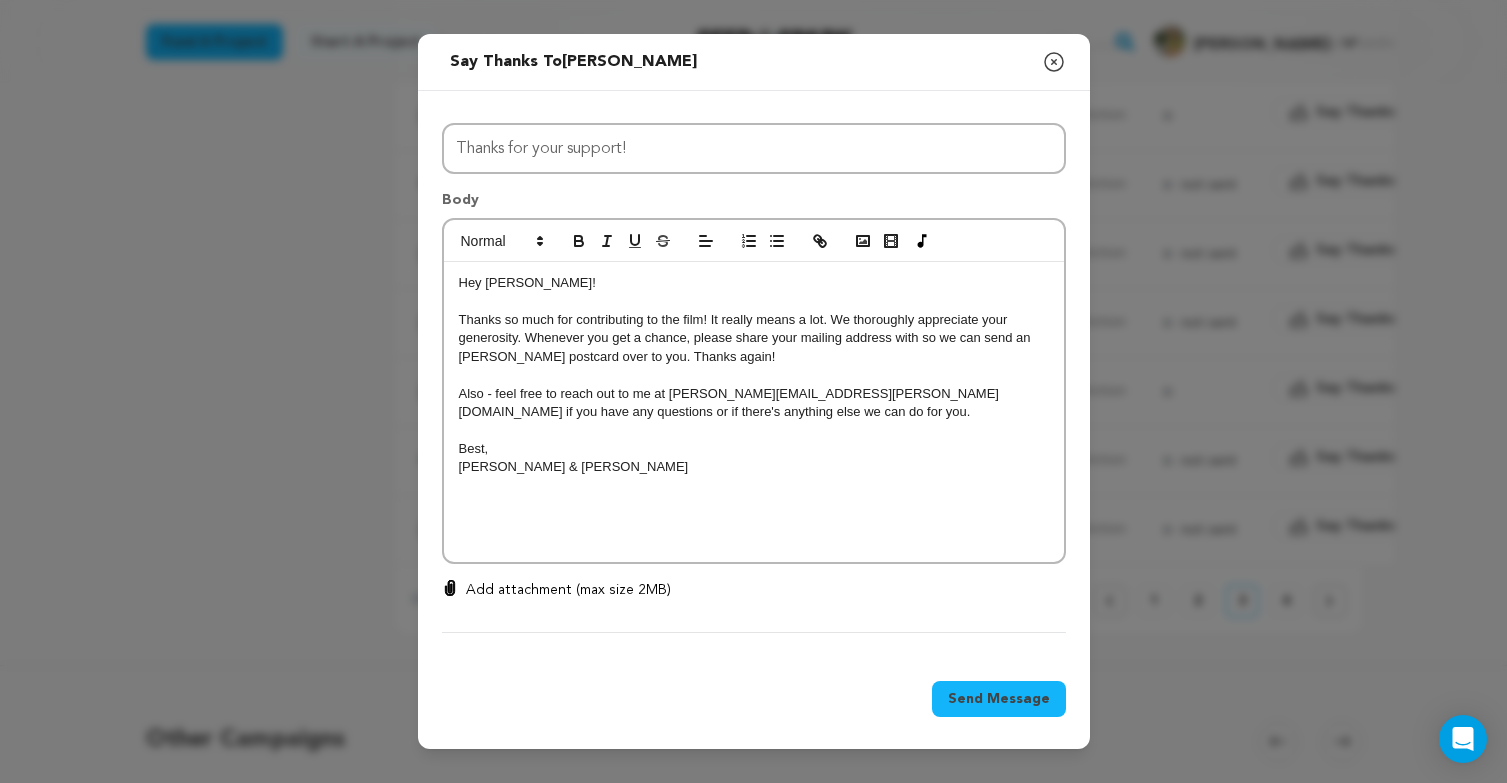 click on "Thanks so much for contributing to the film! It really means a lot. We thoroughly appreciate your generosity. Whenever you get a chance, please share your mailing address with so we can send an Esther postcard over to you. Thanks again!" at bounding box center (754, 338) 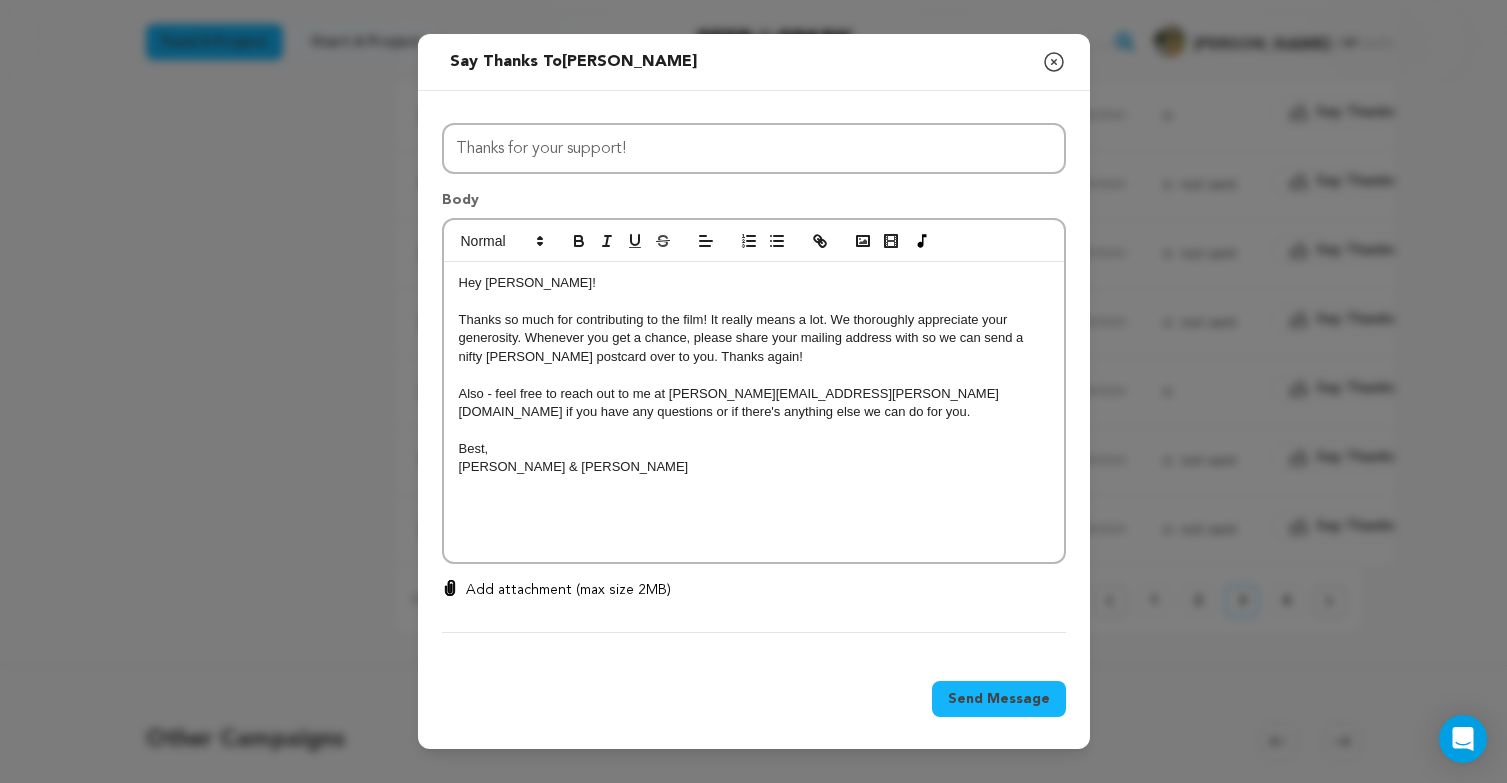 click on "Thanks so much for contributing to the film! It really means a lot. We thoroughly appreciate your generosity. Whenever you get a chance, please share your mailing address with so we can send a nifty Esther postcard over to you. Thanks again!" at bounding box center [754, 338] 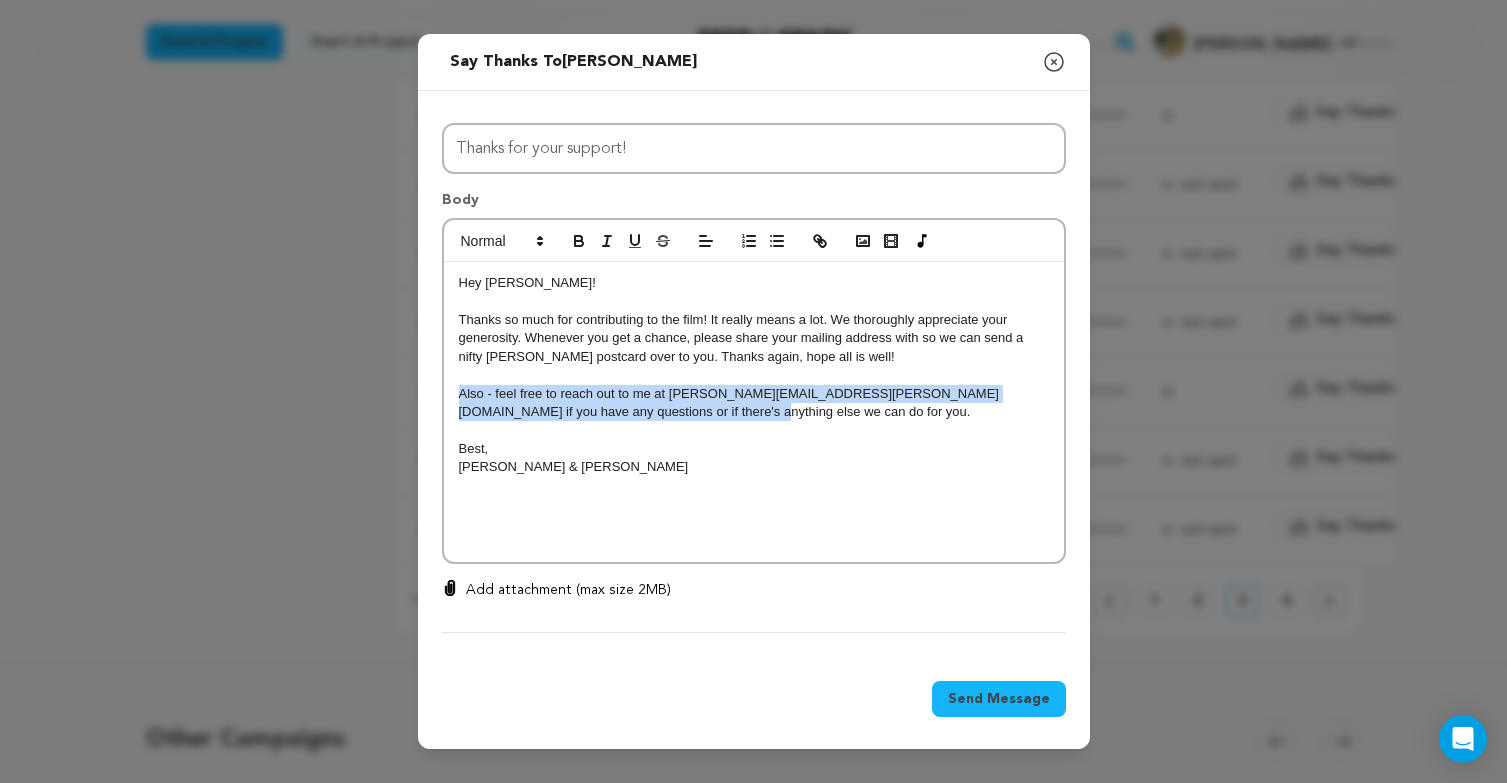 drag, startPoint x: 667, startPoint y: 409, endPoint x: 414, endPoint y: 393, distance: 253.50542 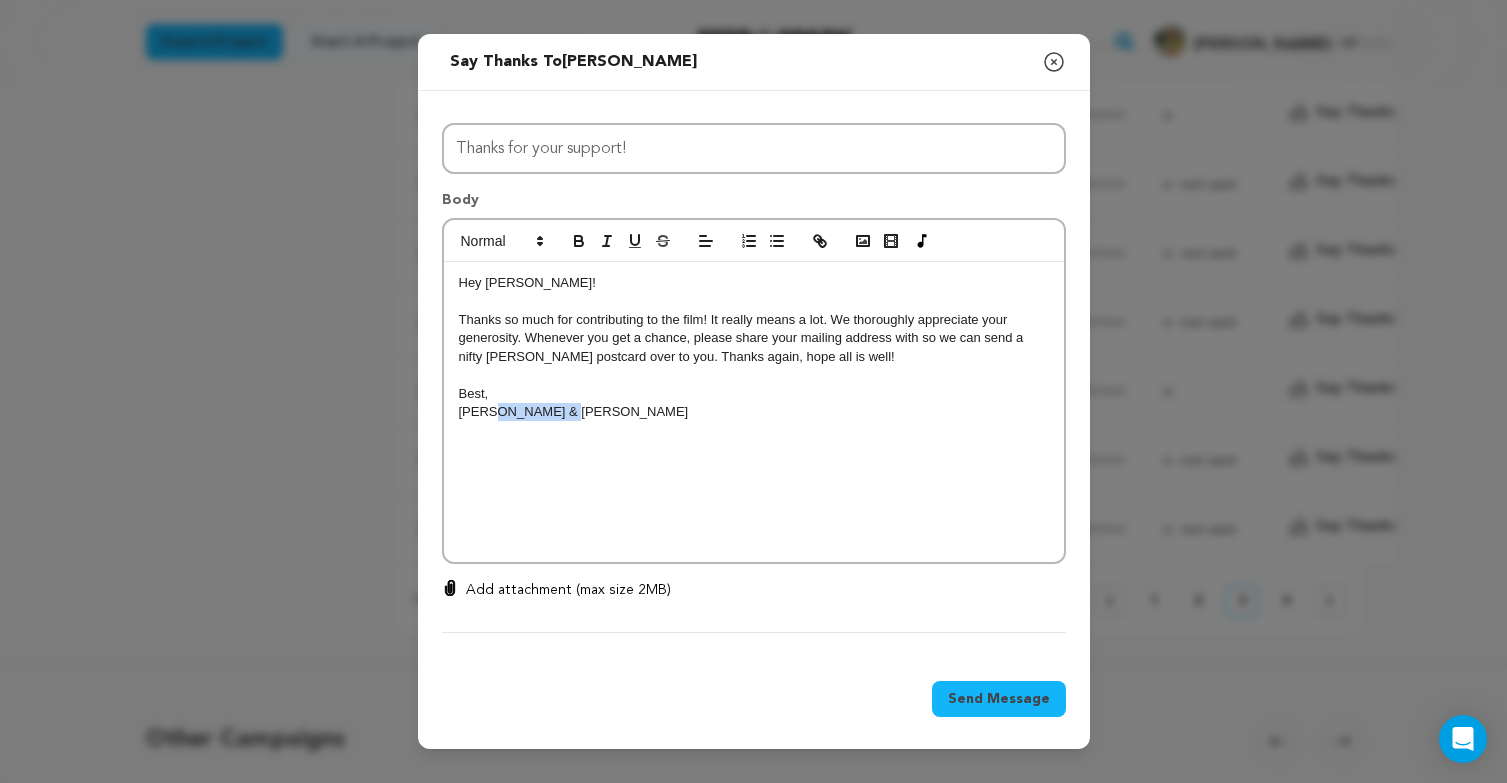 drag, startPoint x: 597, startPoint y: 421, endPoint x: 487, endPoint y: 411, distance: 110.45361 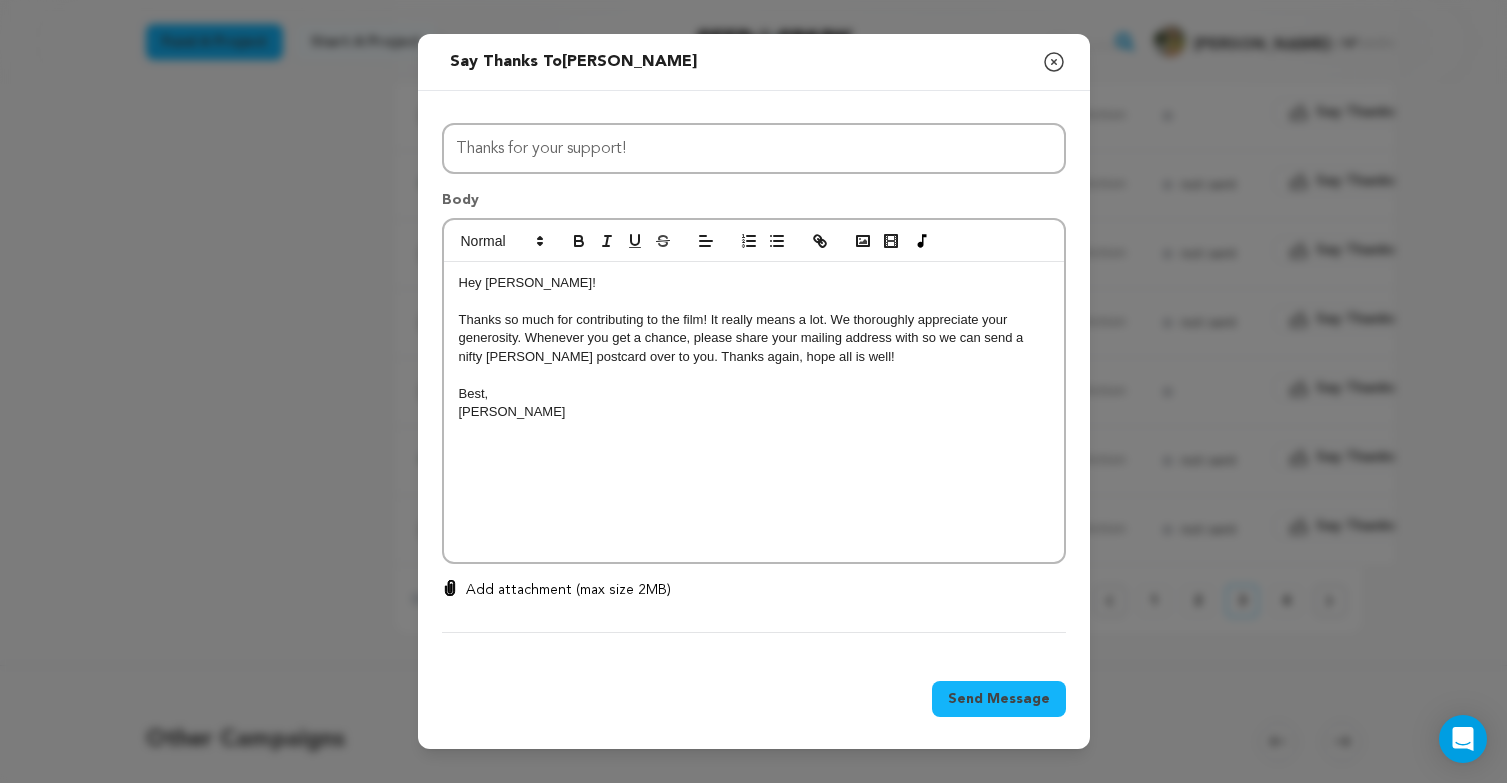 click on "Hey Chris! Thanks so much for contributing to the film! It really means a lot. We thoroughly appreciate your generosity. Whenever you get a chance, please share your mailing address with so we can send a nifty Esther postcard over to you. Thanks again, hope all is well! Best, Brian" at bounding box center (754, 412) 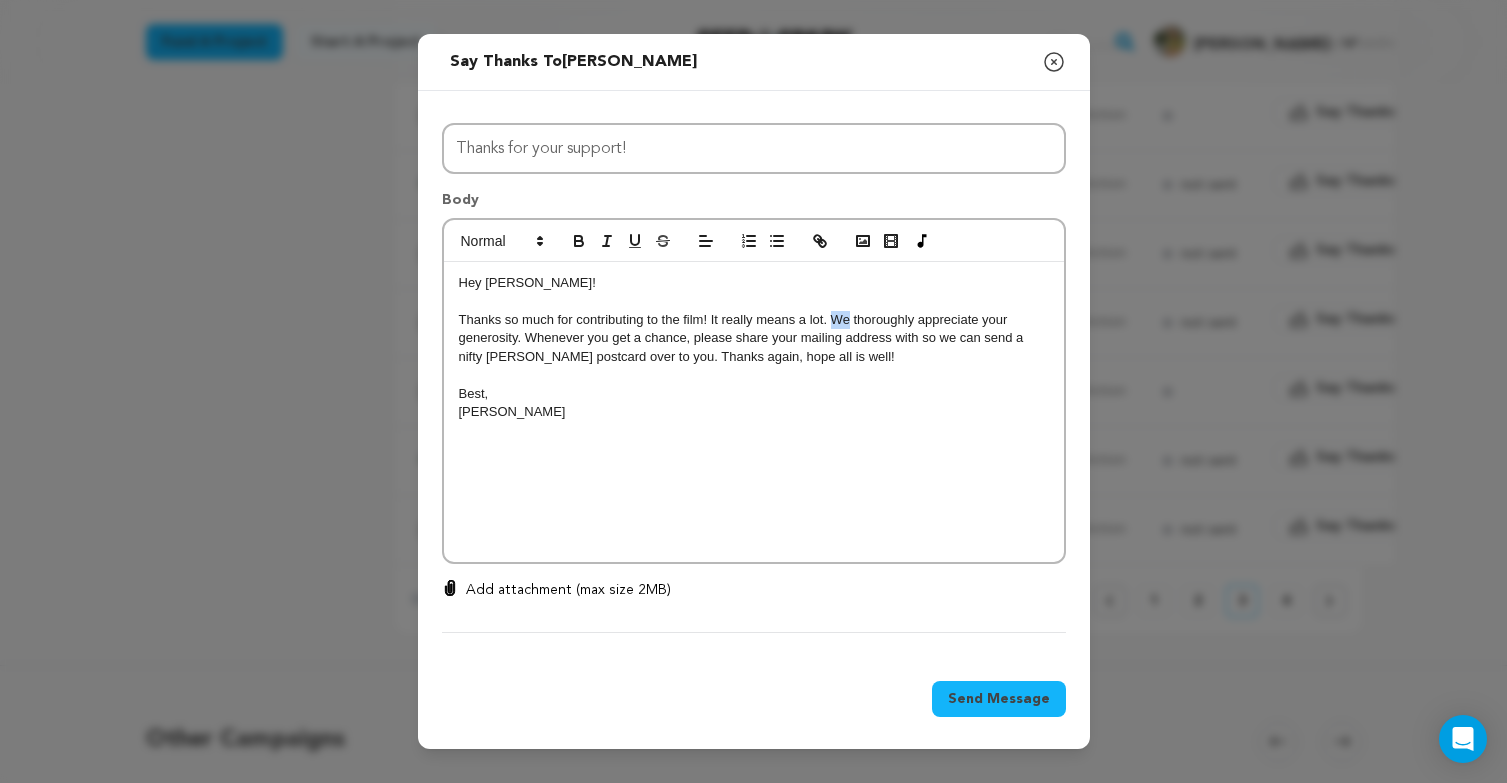 click on "Thanks so much for contributing to the film! It really means a lot. We thoroughly appreciate your generosity. Whenever you get a chance, please share your mailing address with so we can send a nifty Esther postcard over to you. Thanks again, hope all is well!" at bounding box center (754, 338) 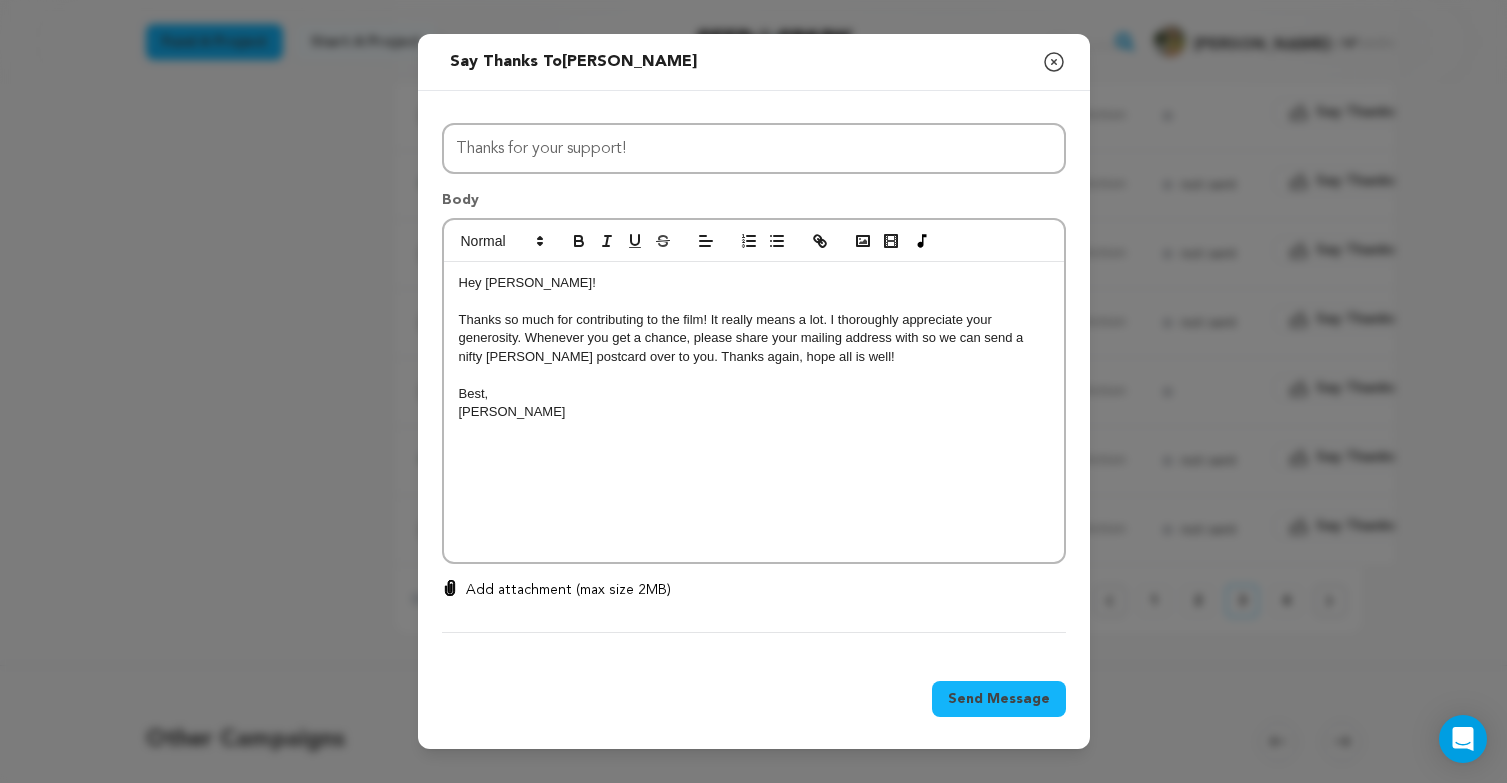 click at bounding box center [754, 375] 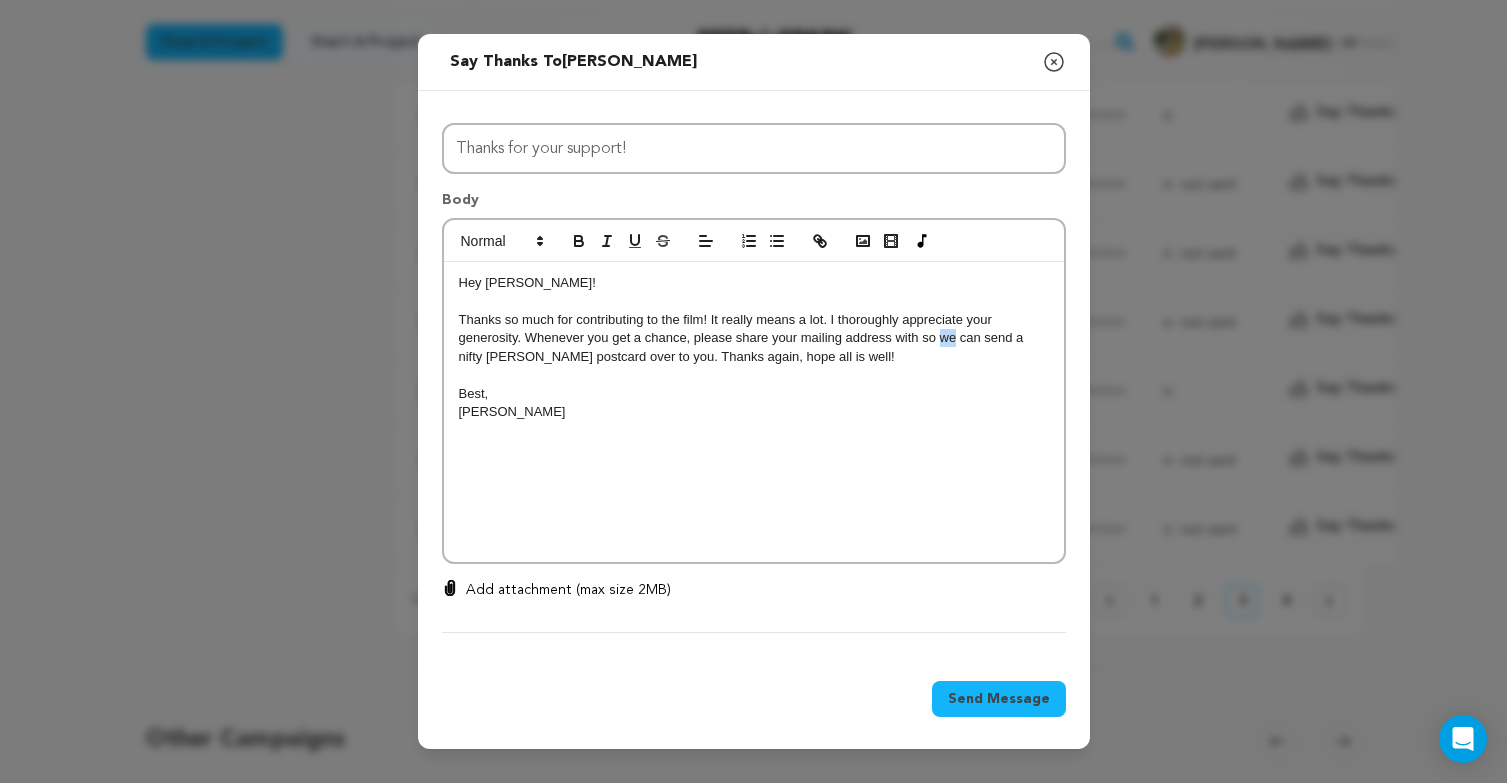click on "Thanks so much for contributing to the film! It really means a lot. I thoroughly appreciate your generosity. Whenever you get a chance, please share your mailing address with so we can send a nifty Esther postcard over to you. Thanks again, hope all is well!" at bounding box center (754, 338) 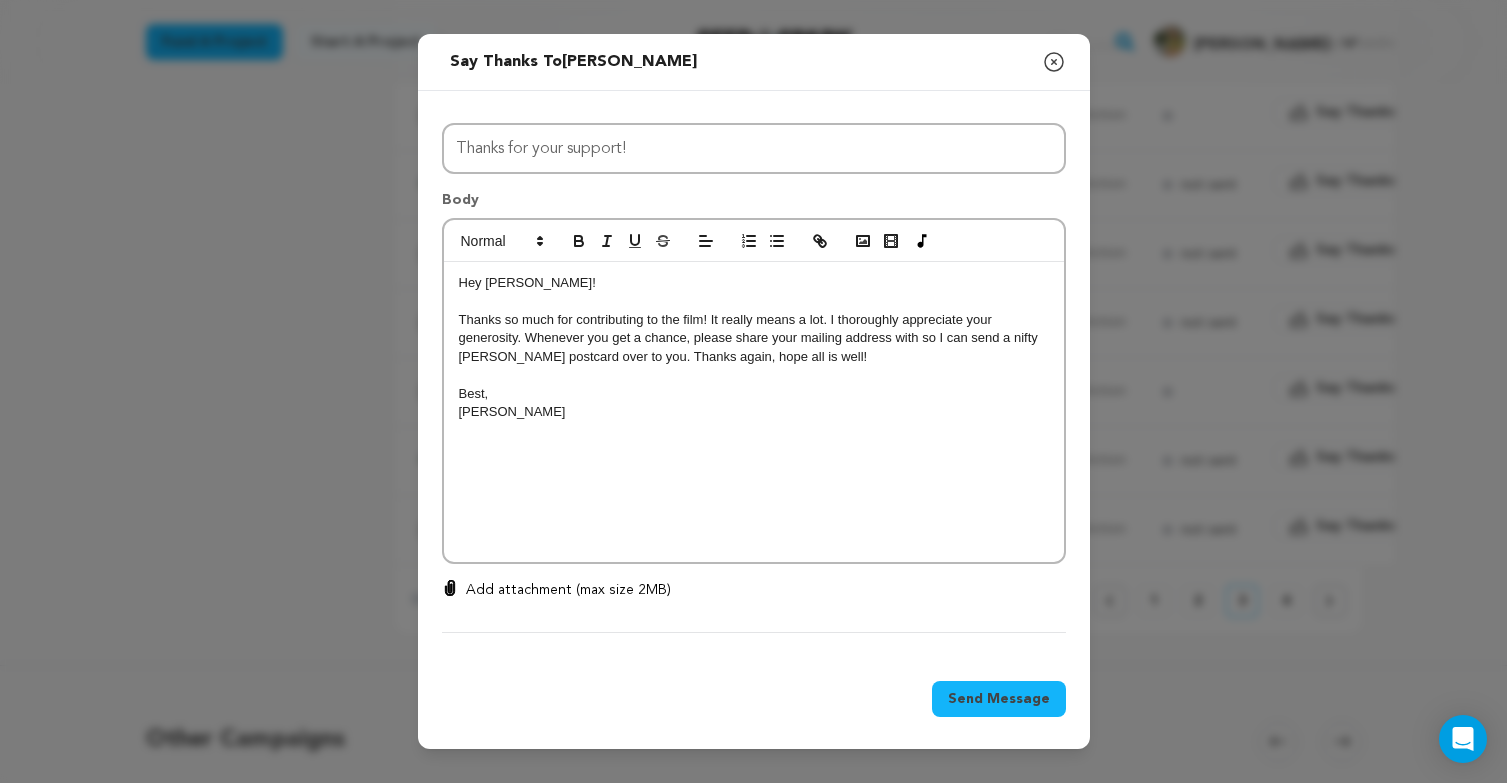 click on "Thanks so much for contributing to the film! It really means a lot. I thoroughly appreciate your generosity. Whenever you get a chance, please share your mailing address with so I can send a nifty Esther postcard over to you. Thanks again, hope all is well!" at bounding box center [754, 338] 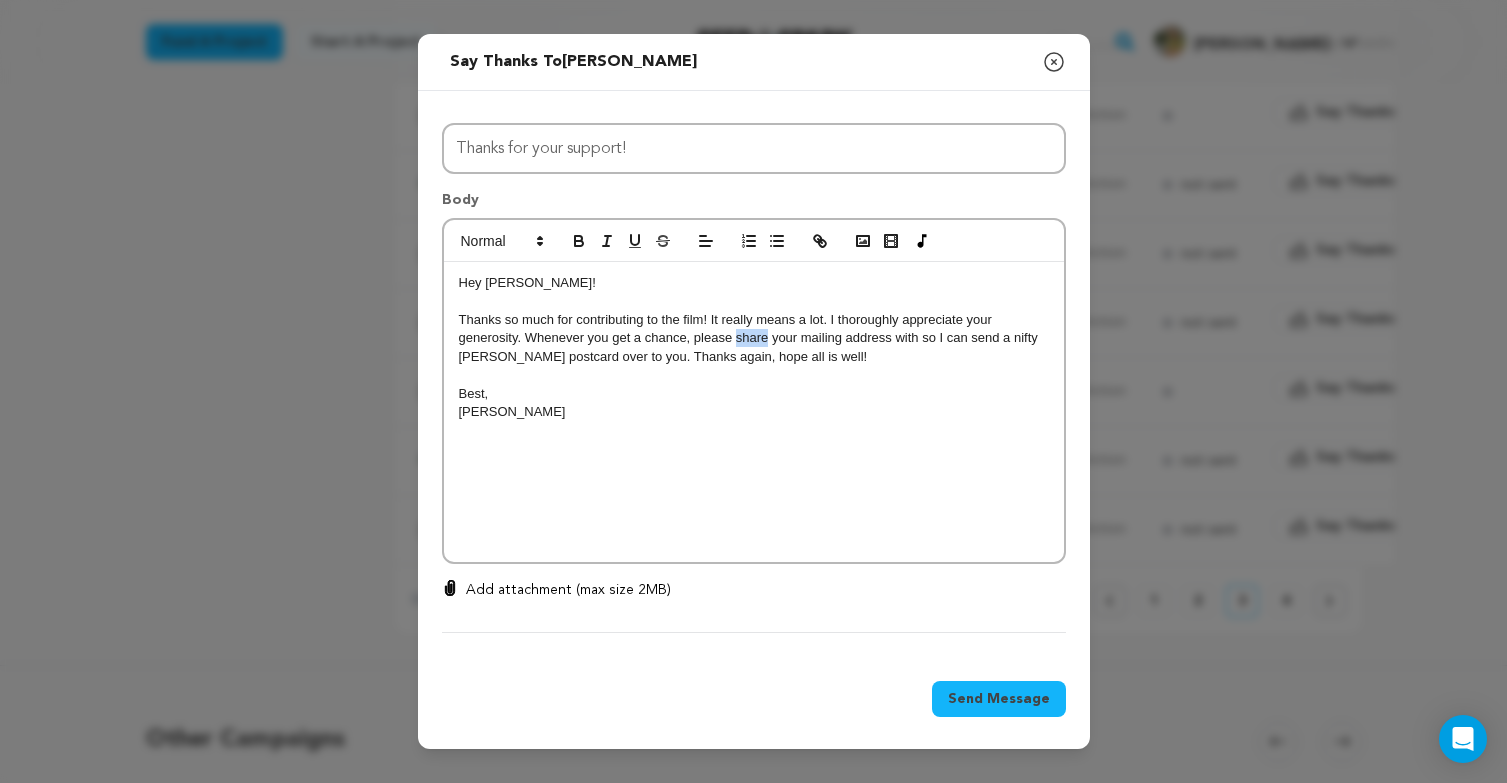 click on "Thanks so much for contributing to the film! It really means a lot. I thoroughly appreciate your generosity. Whenever you get a chance, please share your mailing address with so I can send a nifty Esther postcard over to you. Thanks again, hope all is well!" at bounding box center [754, 338] 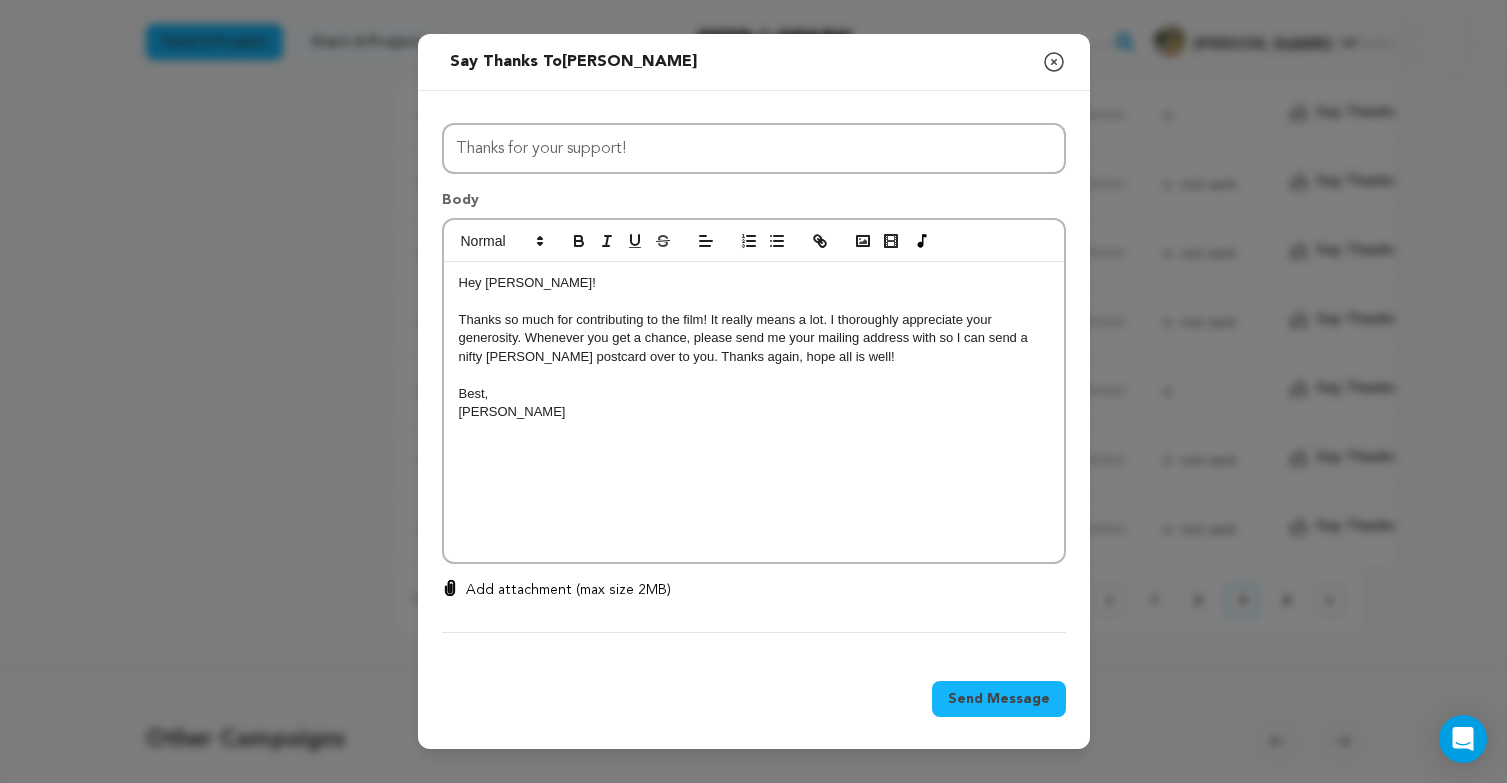 click on "Best," at bounding box center (754, 394) 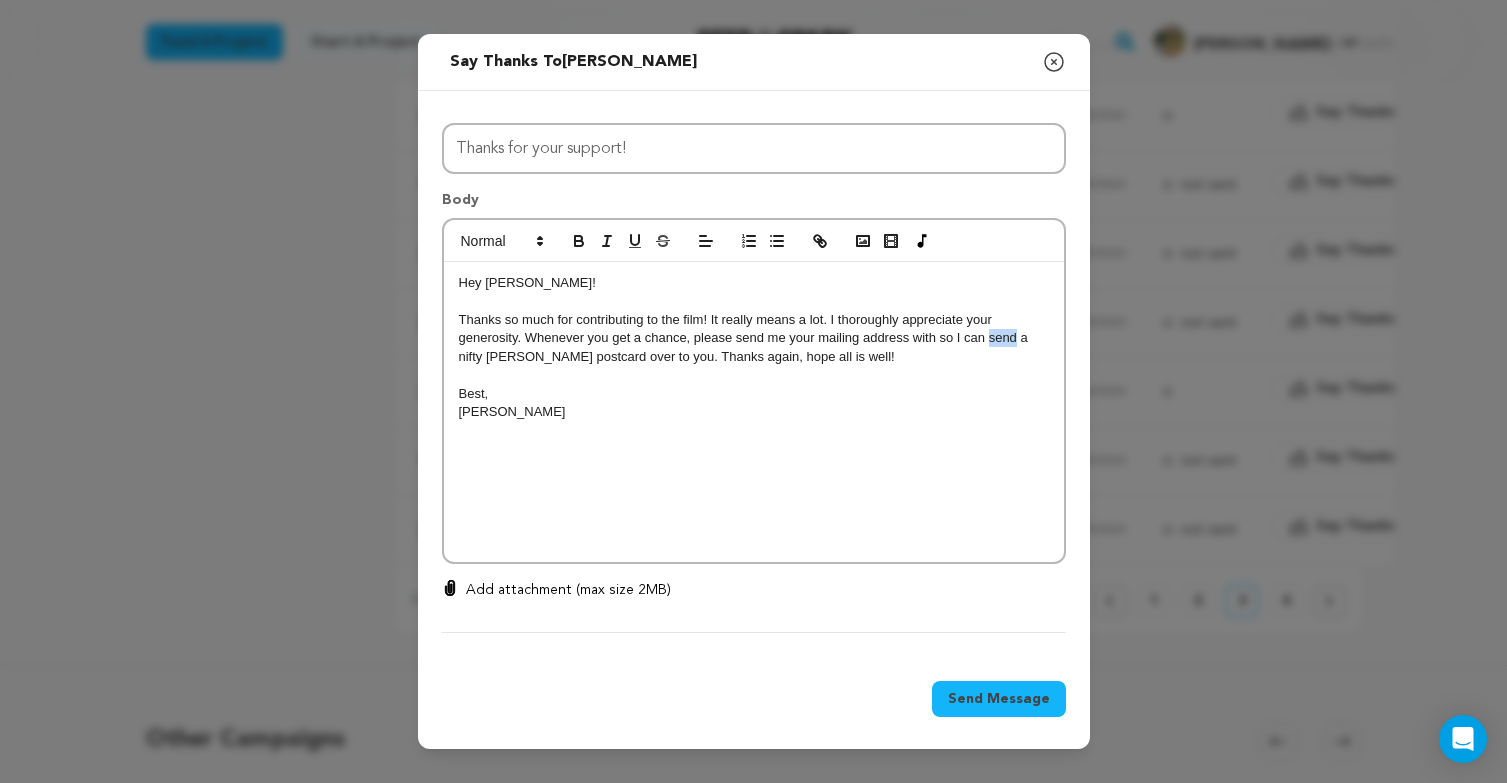 click on "Thanks so much for contributing to the film! It really means a lot. I thoroughly appreciate your generosity. Whenever you get a chance, please send me your mailing address with so I can send a nifty Esther postcard over to you. Thanks again, hope all is well!" at bounding box center [754, 338] 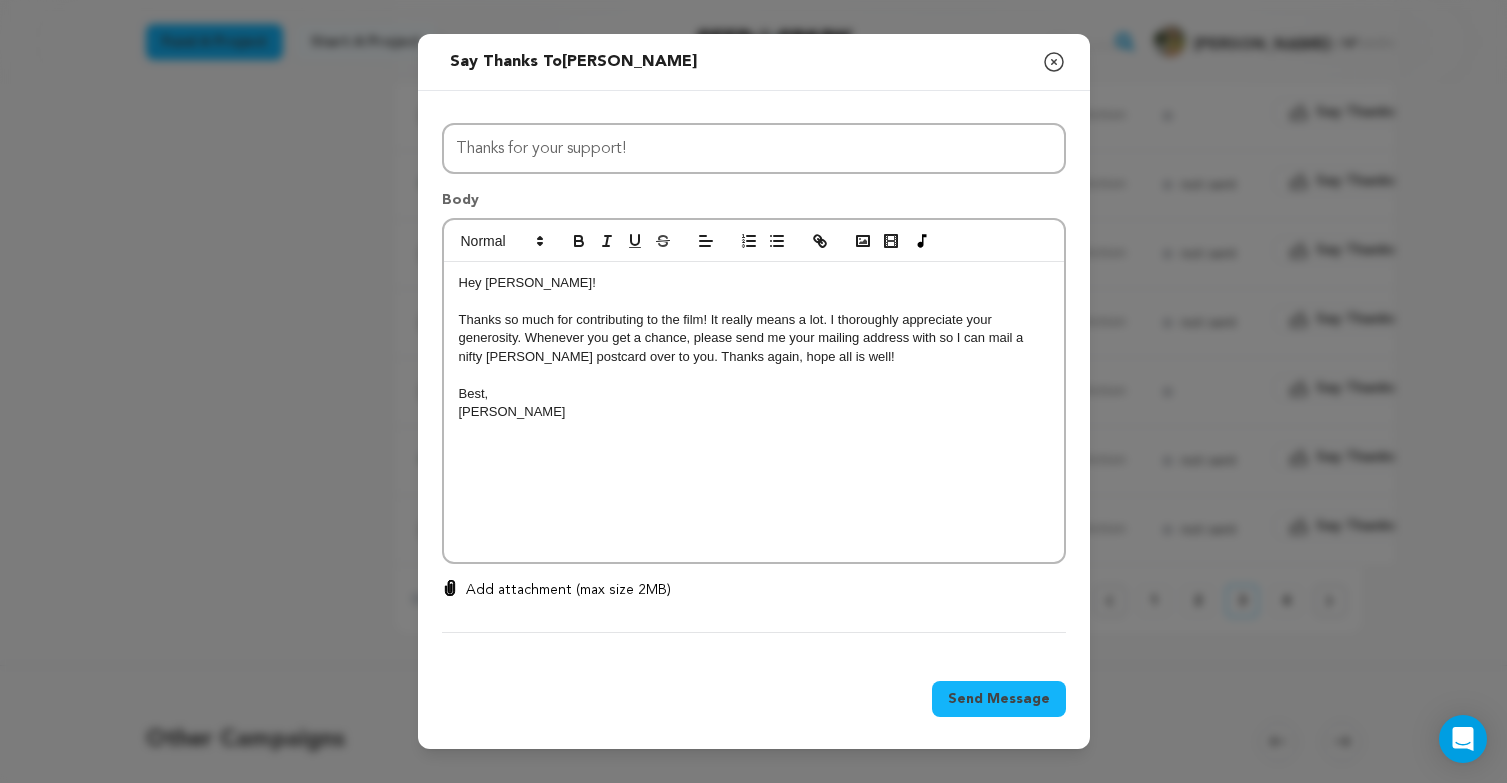 click on "Best," at bounding box center (754, 394) 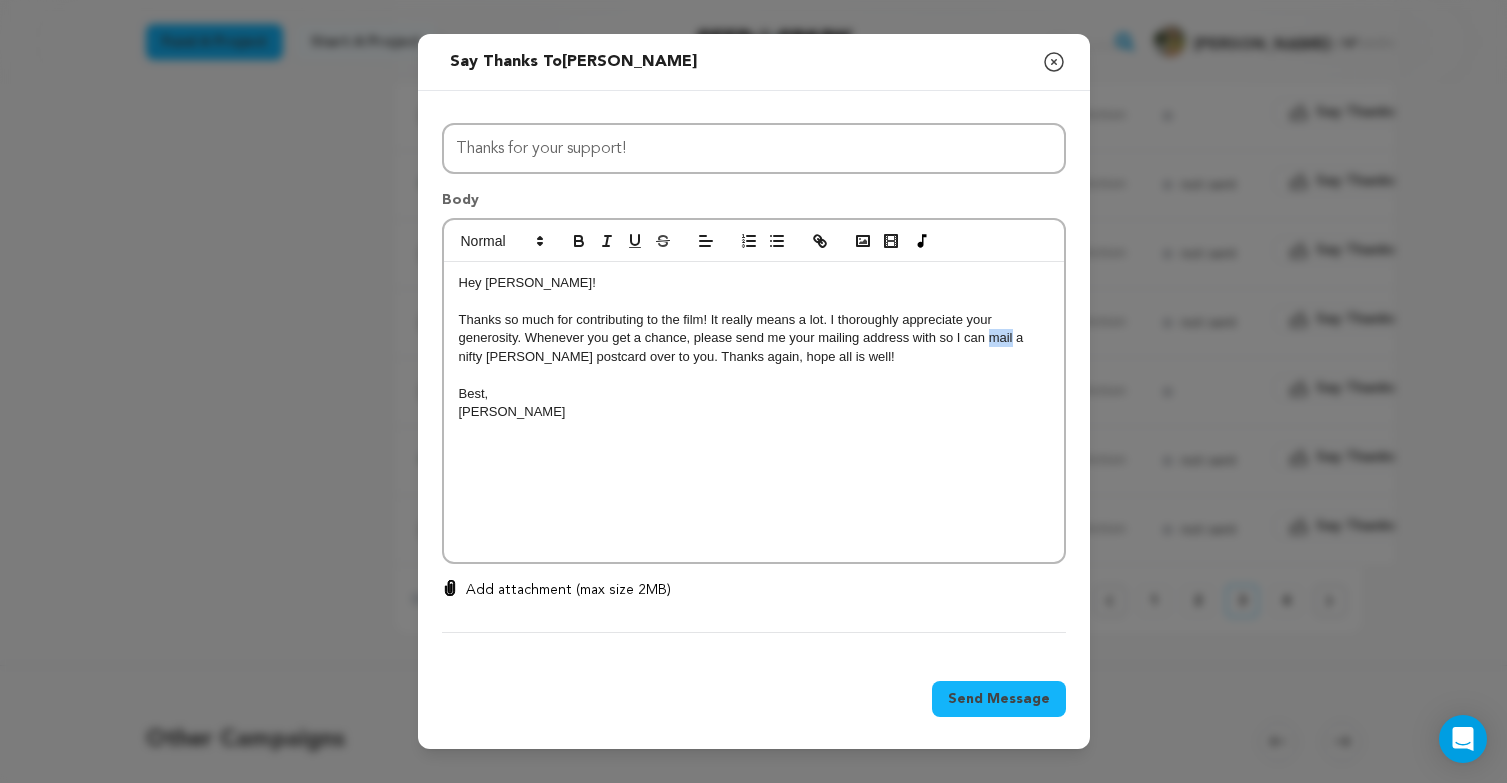 click on "Thanks so much for contributing to the film! It really means a lot. I thoroughly appreciate your generosity. Whenever you get a chance, please send me your mailing address with so I can mail a nifty Esther postcard over to you. Thanks again, hope all is well!" at bounding box center [754, 338] 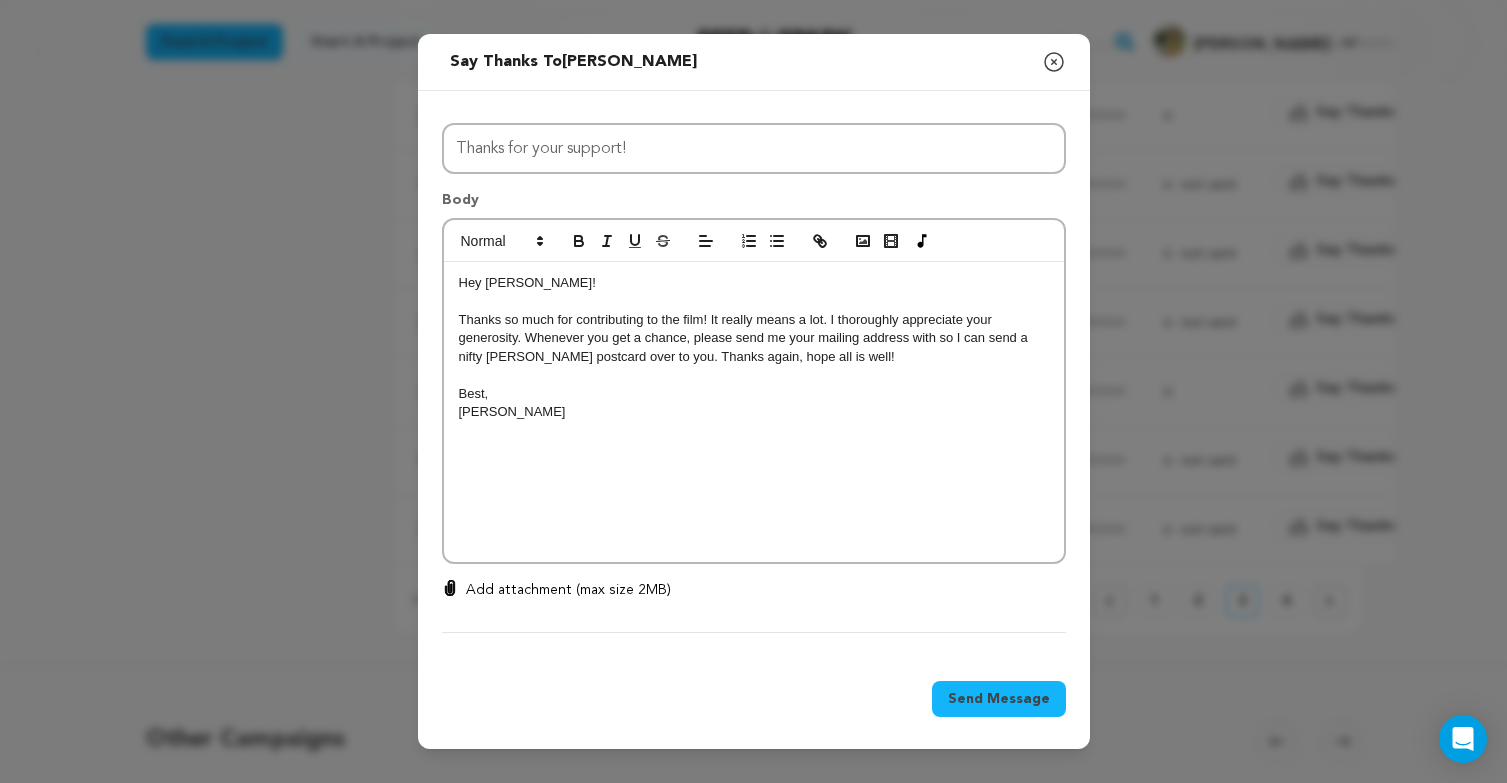 click on "Thanks so much for contributing to the film! It really means a lot. I thoroughly appreciate your generosity. Whenever you get a chance, please send me your mailing address with so I can send a nifty Esther postcard over to you. Thanks again, hope all is well!" at bounding box center (754, 338) 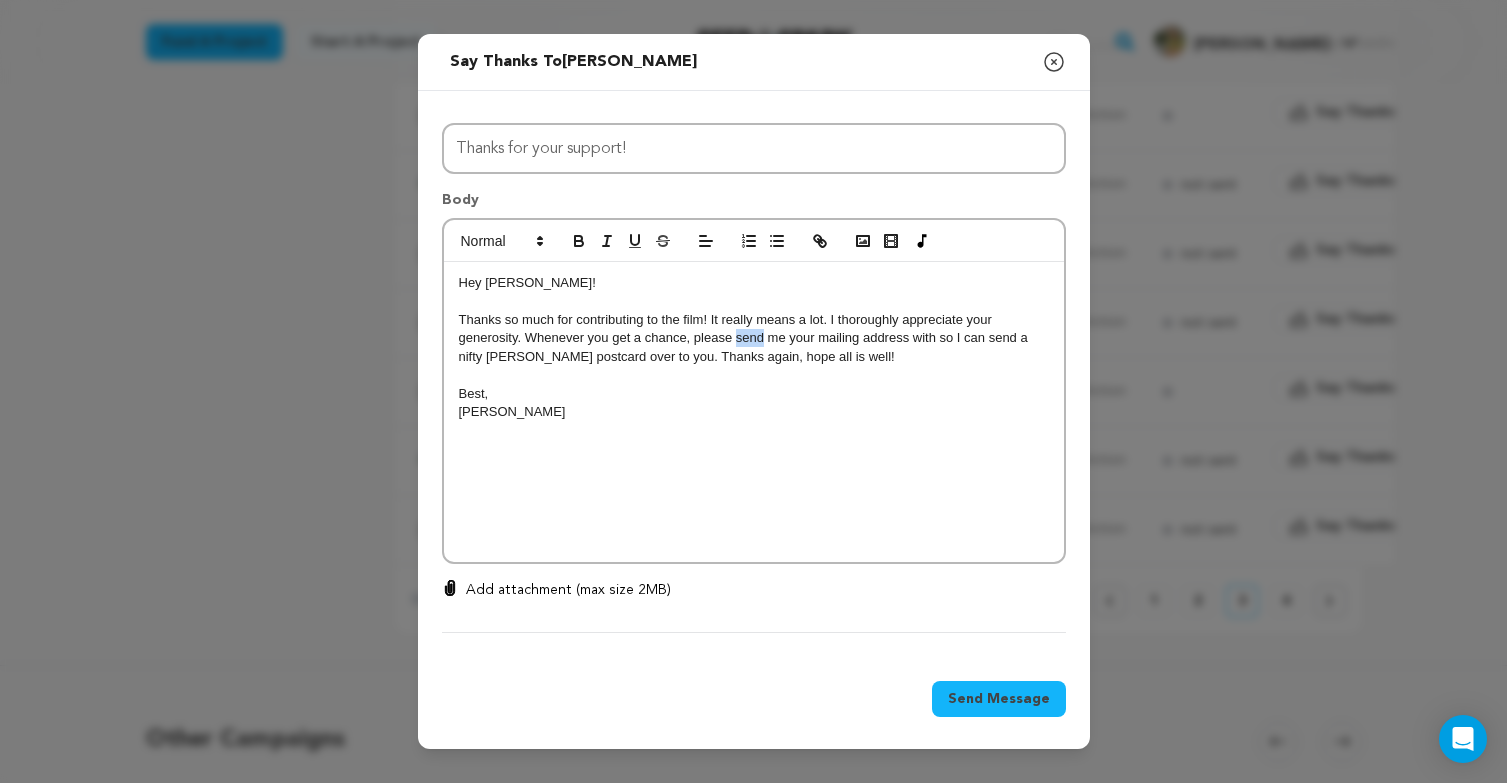 click on "Thanks so much for contributing to the film! It really means a lot. I thoroughly appreciate your generosity. Whenever you get a chance, please send me your mailing address with so I can send a nifty Esther postcard over to you. Thanks again, hope all is well!" at bounding box center (754, 338) 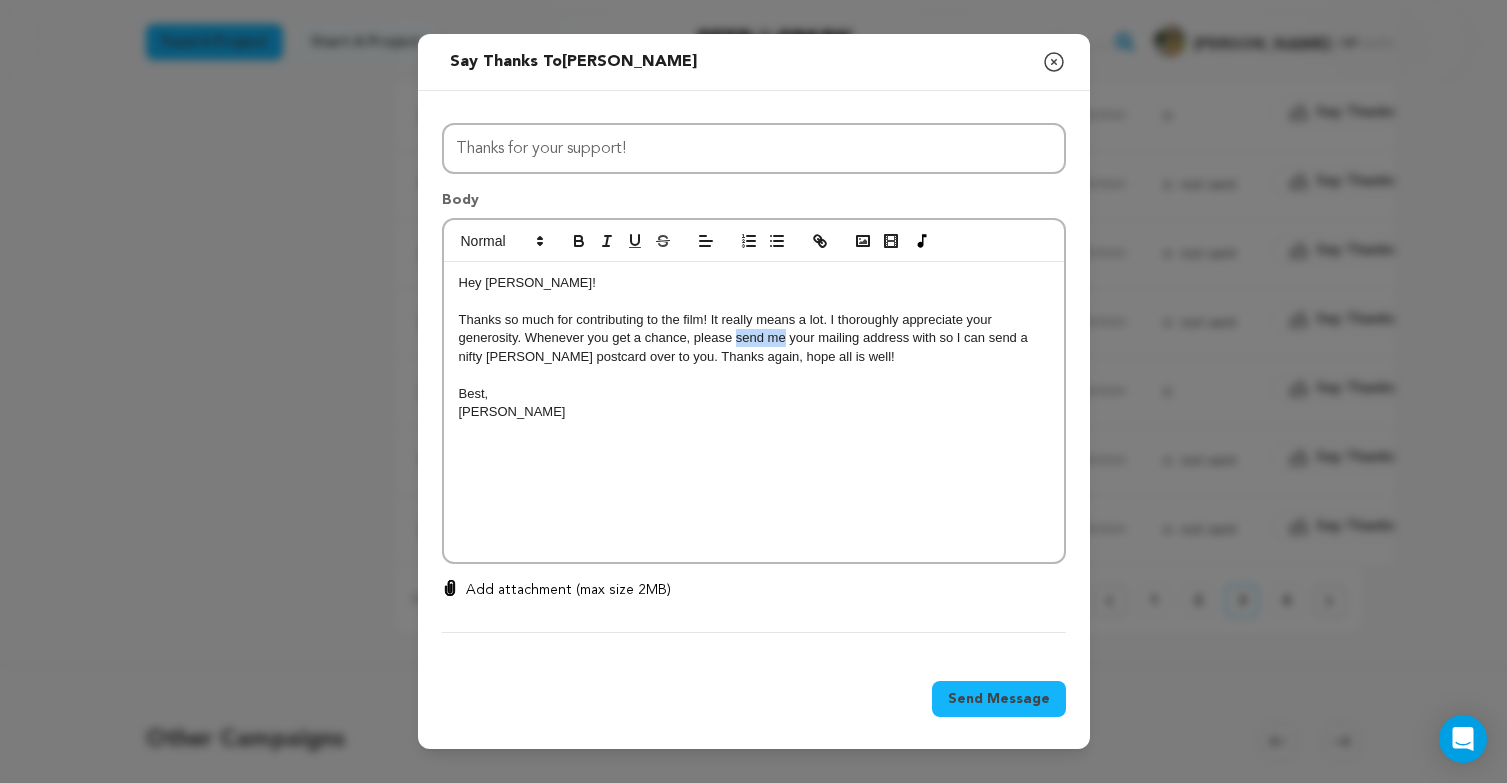 drag, startPoint x: 785, startPoint y: 340, endPoint x: 733, endPoint y: 340, distance: 52 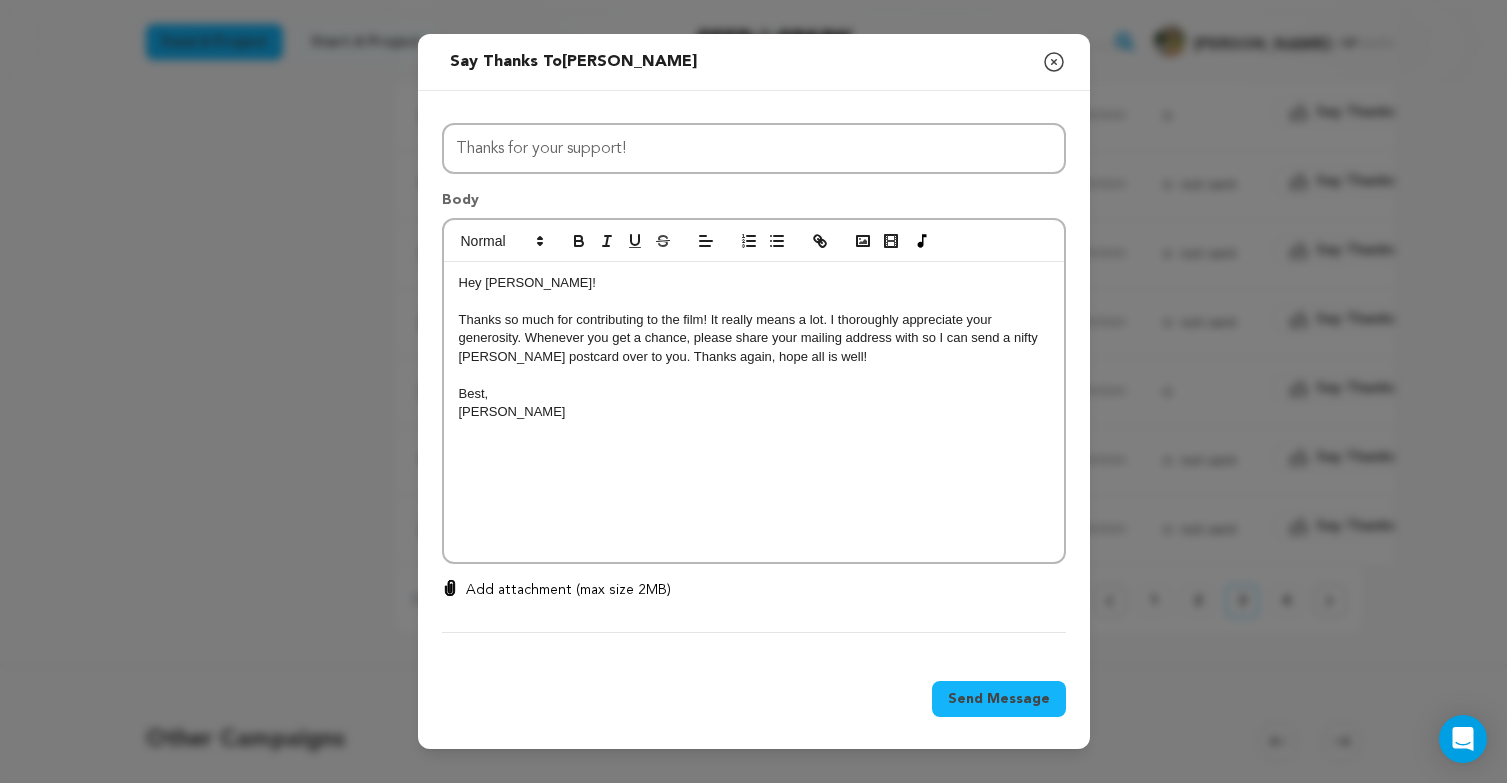 click on "Thanks so much for contributing to the film! It really means a lot. I thoroughly appreciate your generosity. Whenever you get a chance, please share your mailing address with so I can send a nifty Esther postcard over to you. Thanks again, hope all is well!" at bounding box center [754, 338] 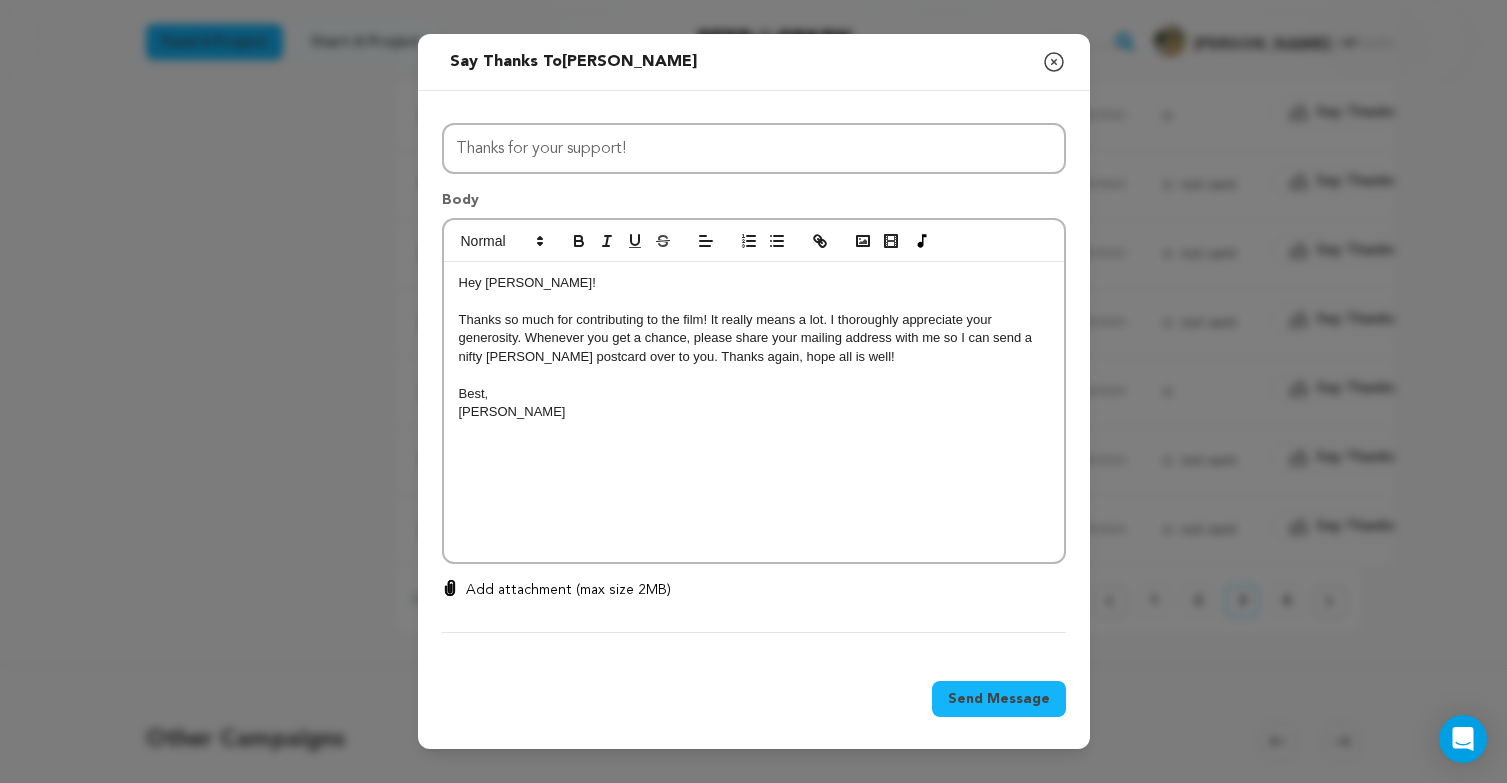 click on "Thanks so much for contributing to the film! It really means a lot. I thoroughly appreciate your generosity. Whenever you get a chance, please share your mailing address with me so I can send a nifty Esther postcard over to you. Thanks again, hope all is well!" at bounding box center [754, 338] 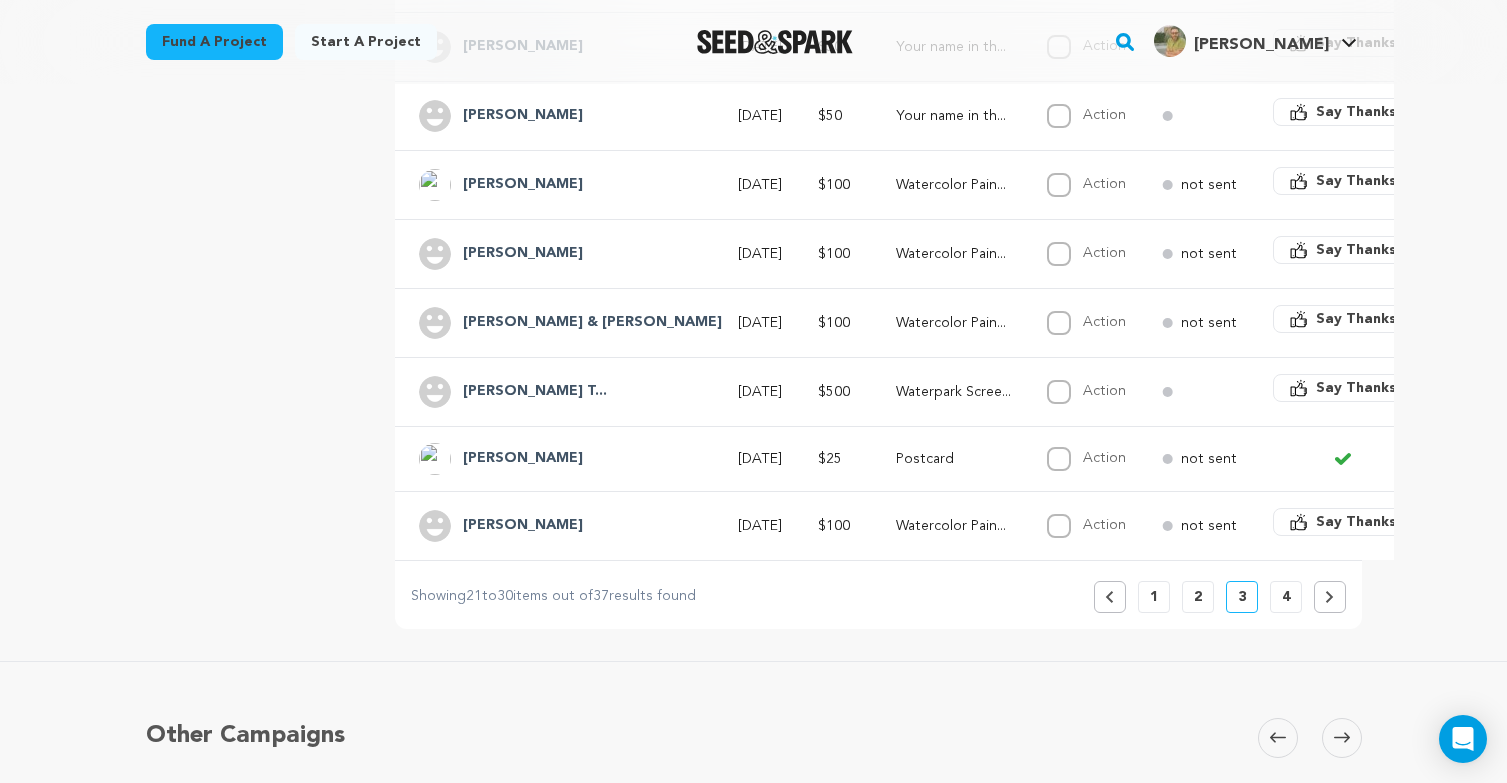 scroll, scrollTop: 665, scrollLeft: 0, axis: vertical 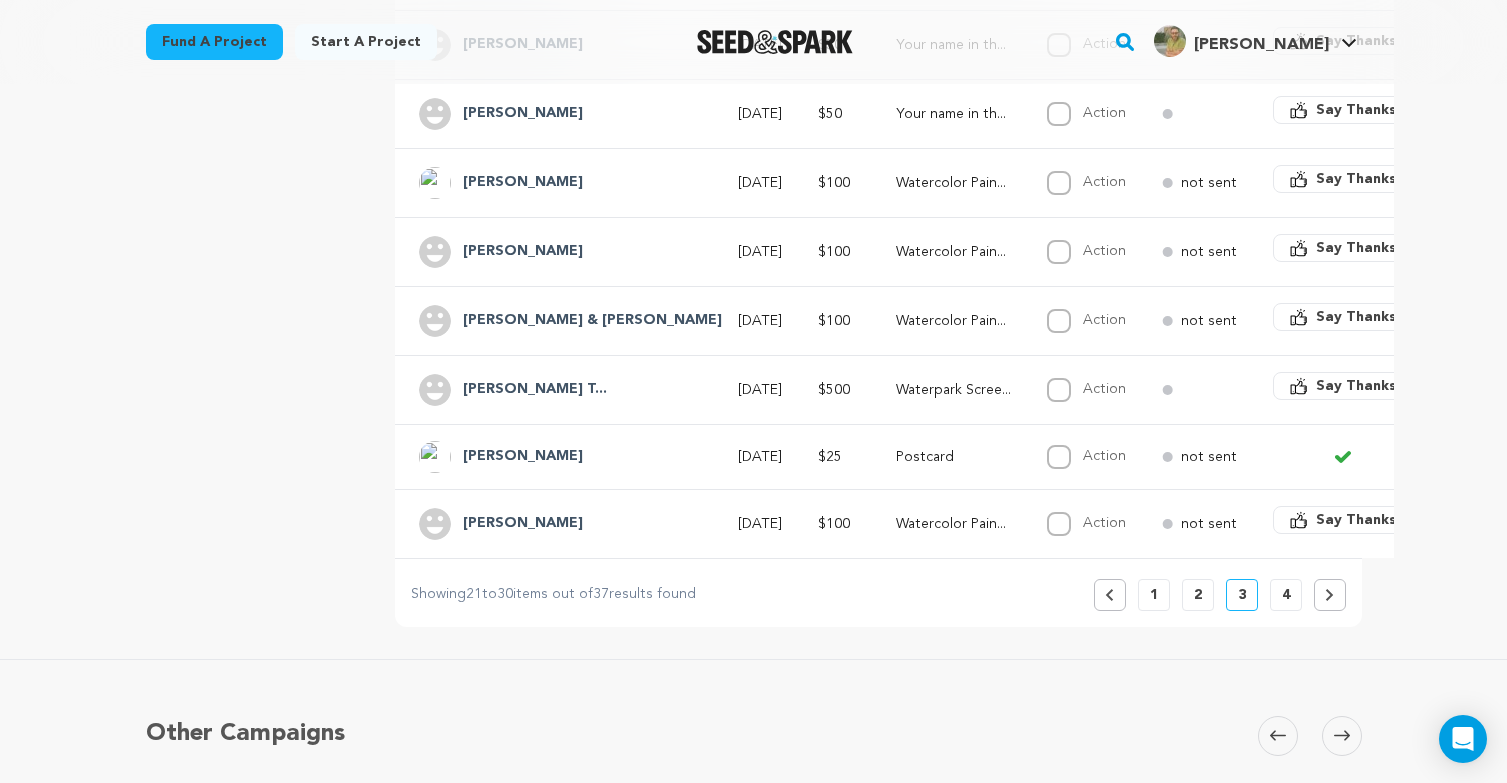 click on "Say Thanks" at bounding box center [1356, 386] 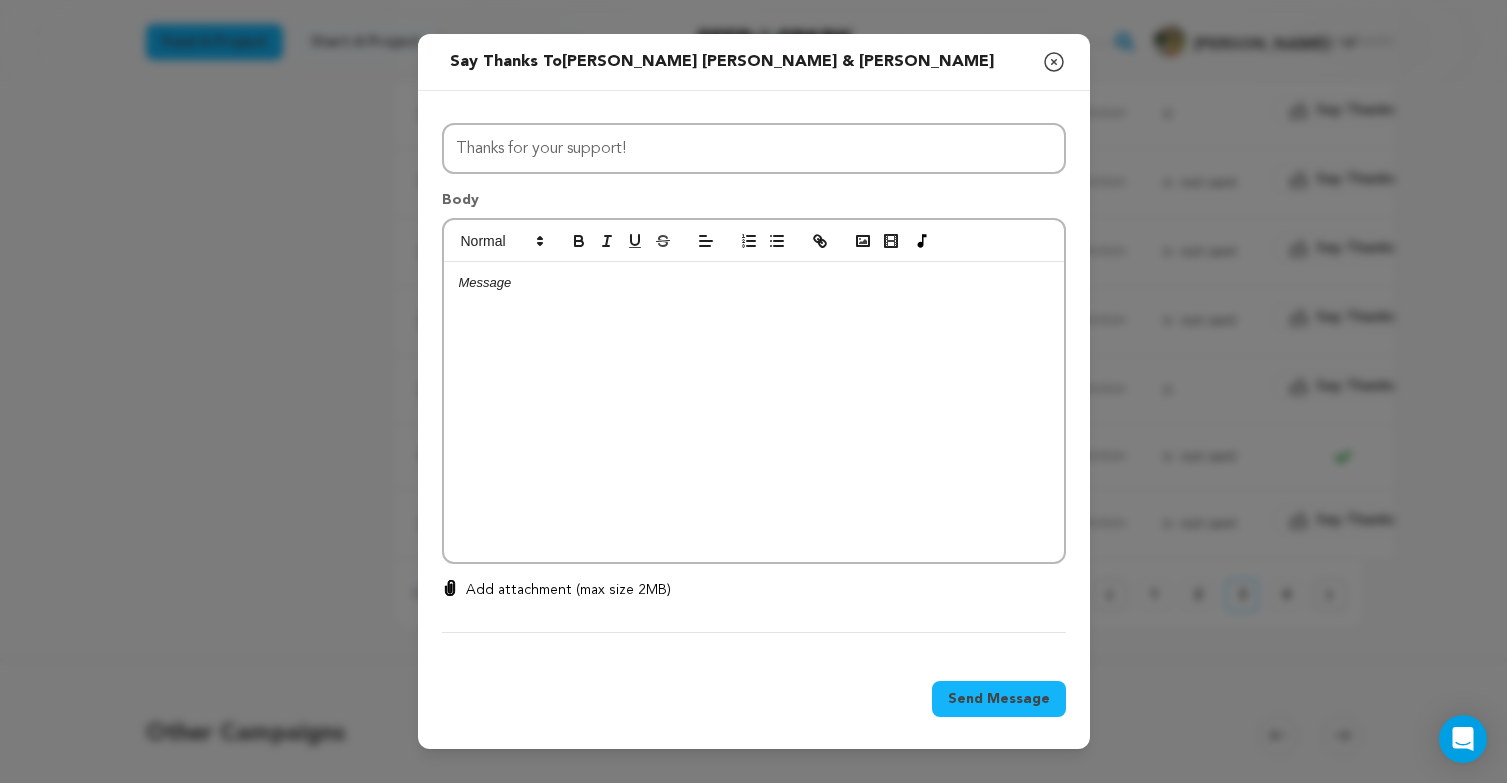 click at bounding box center (754, 412) 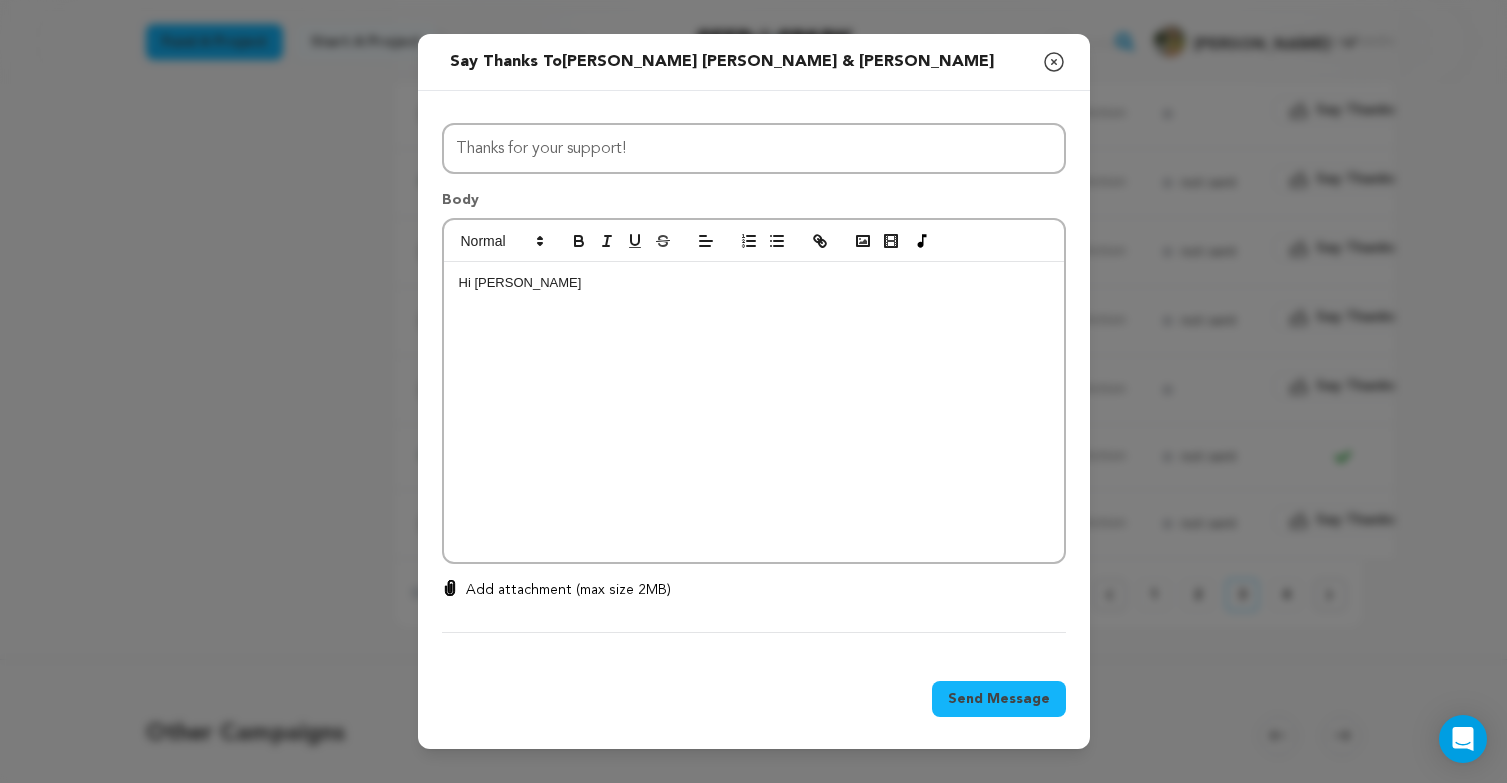 click 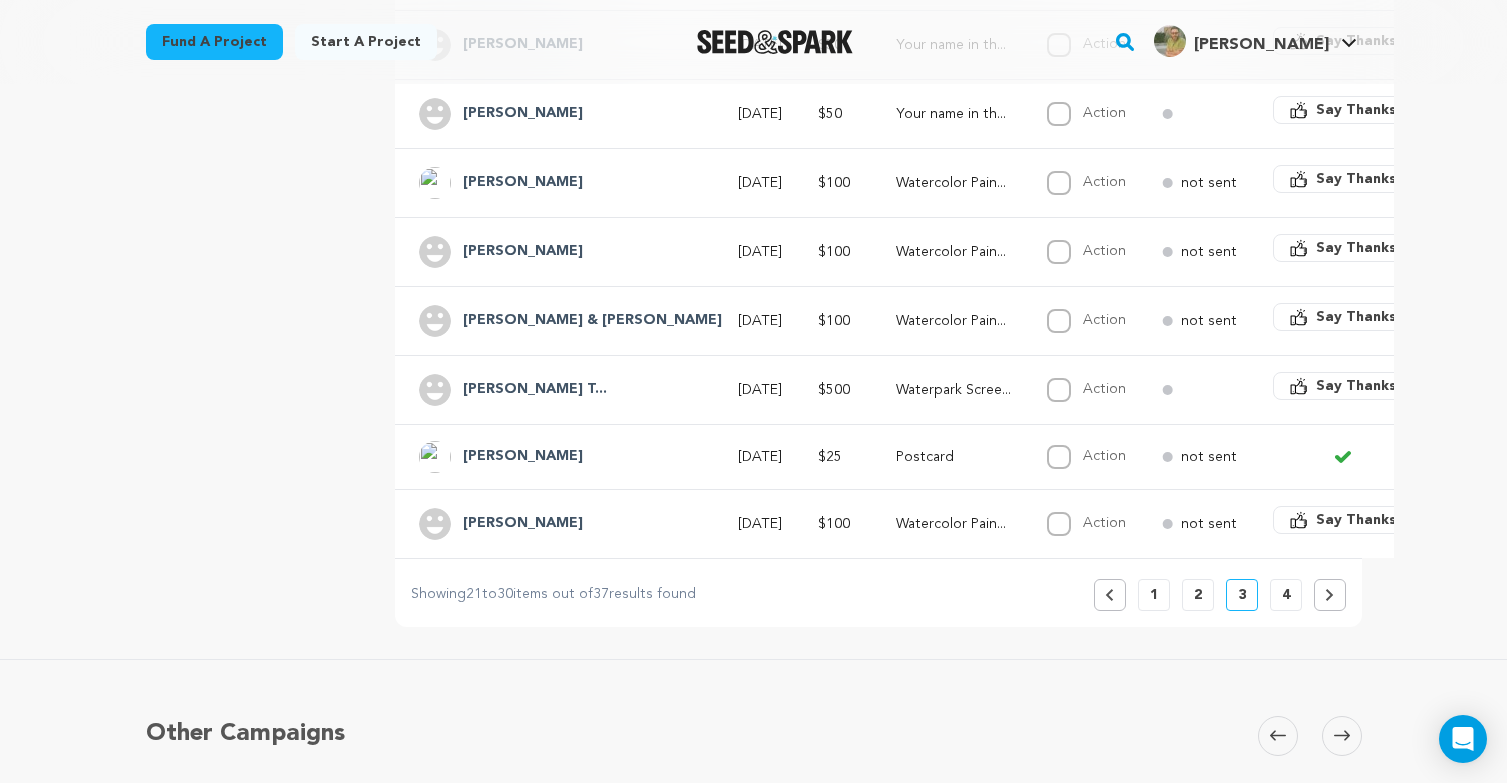 click on "Say Thanks" at bounding box center (1356, 386) 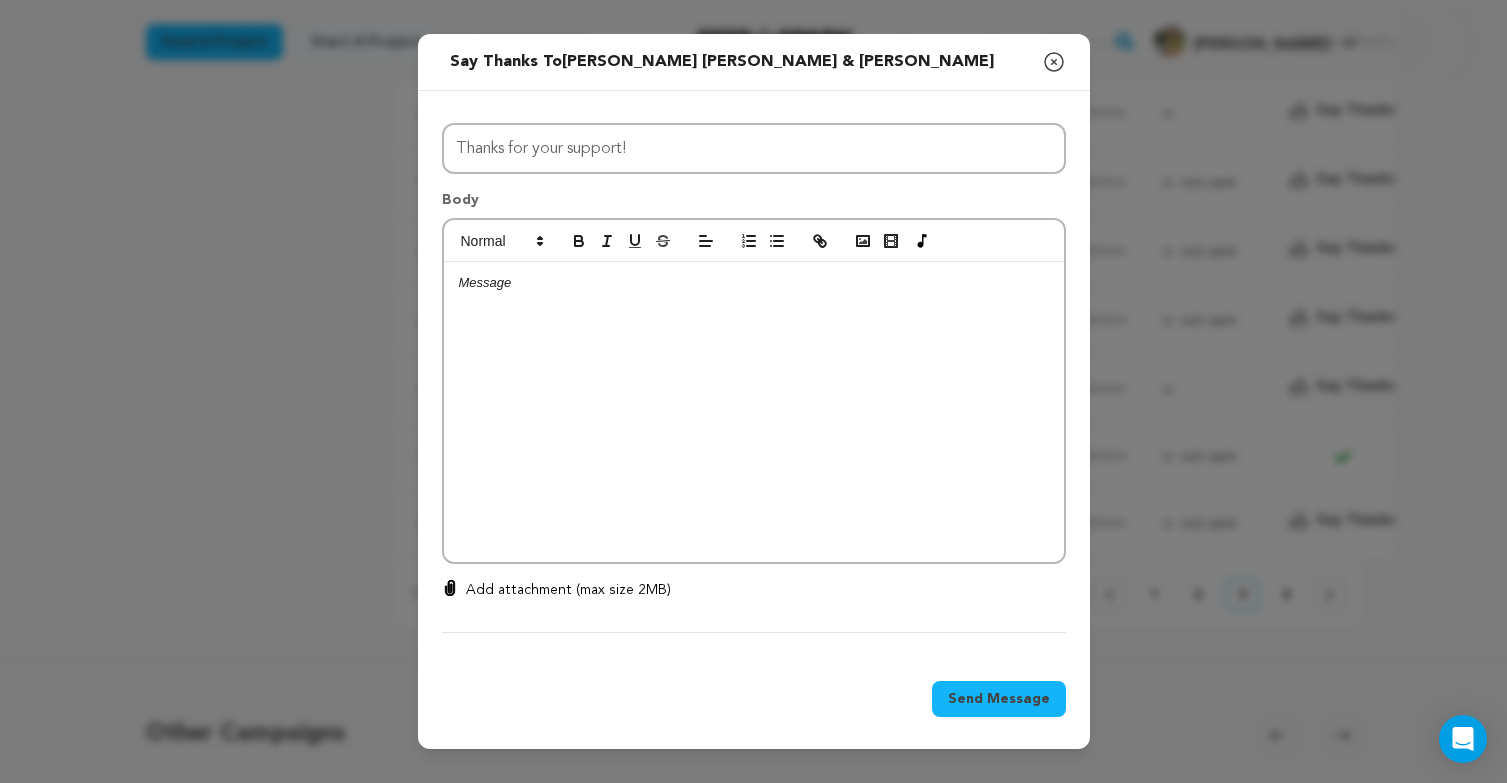 type 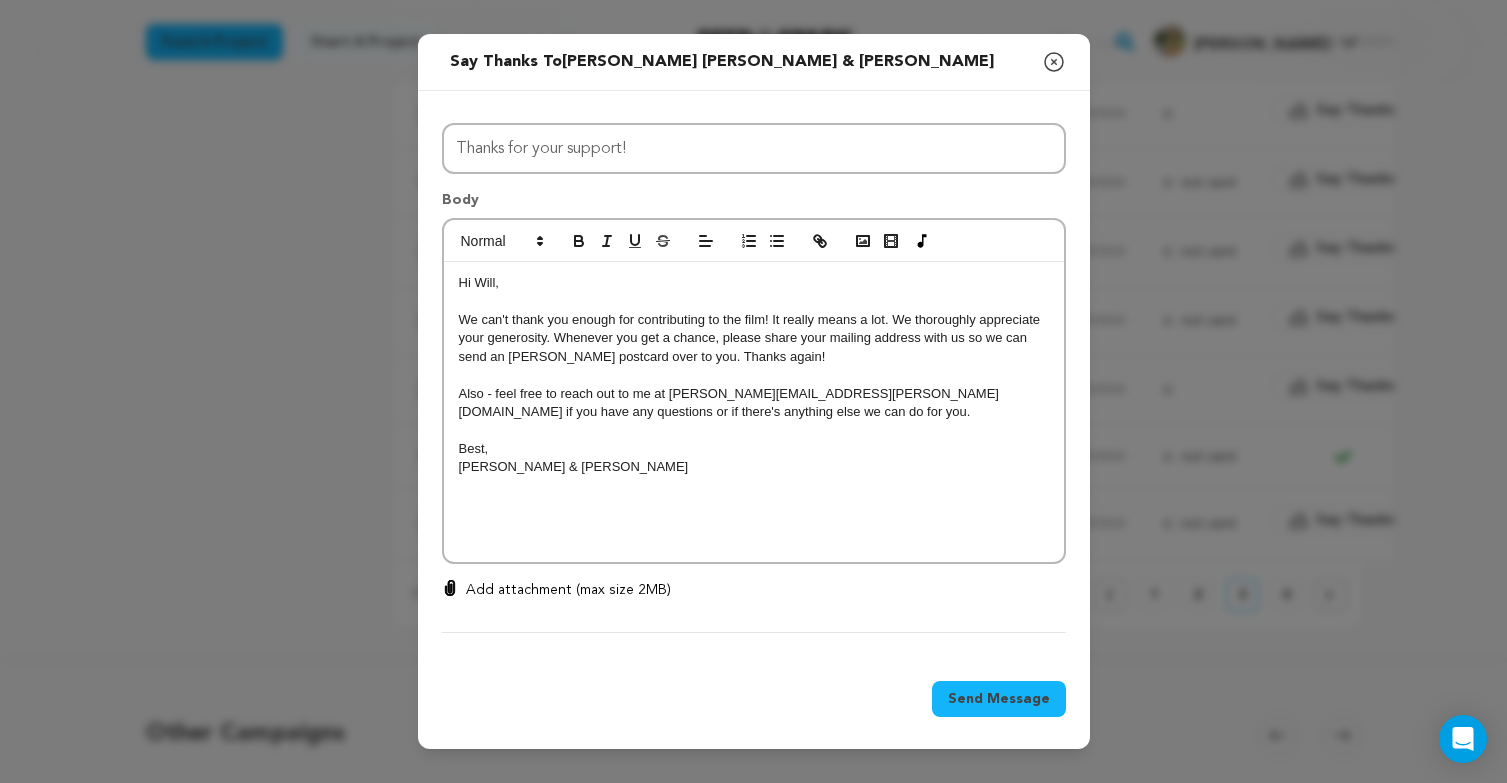 click on "Hi Will," at bounding box center (754, 283) 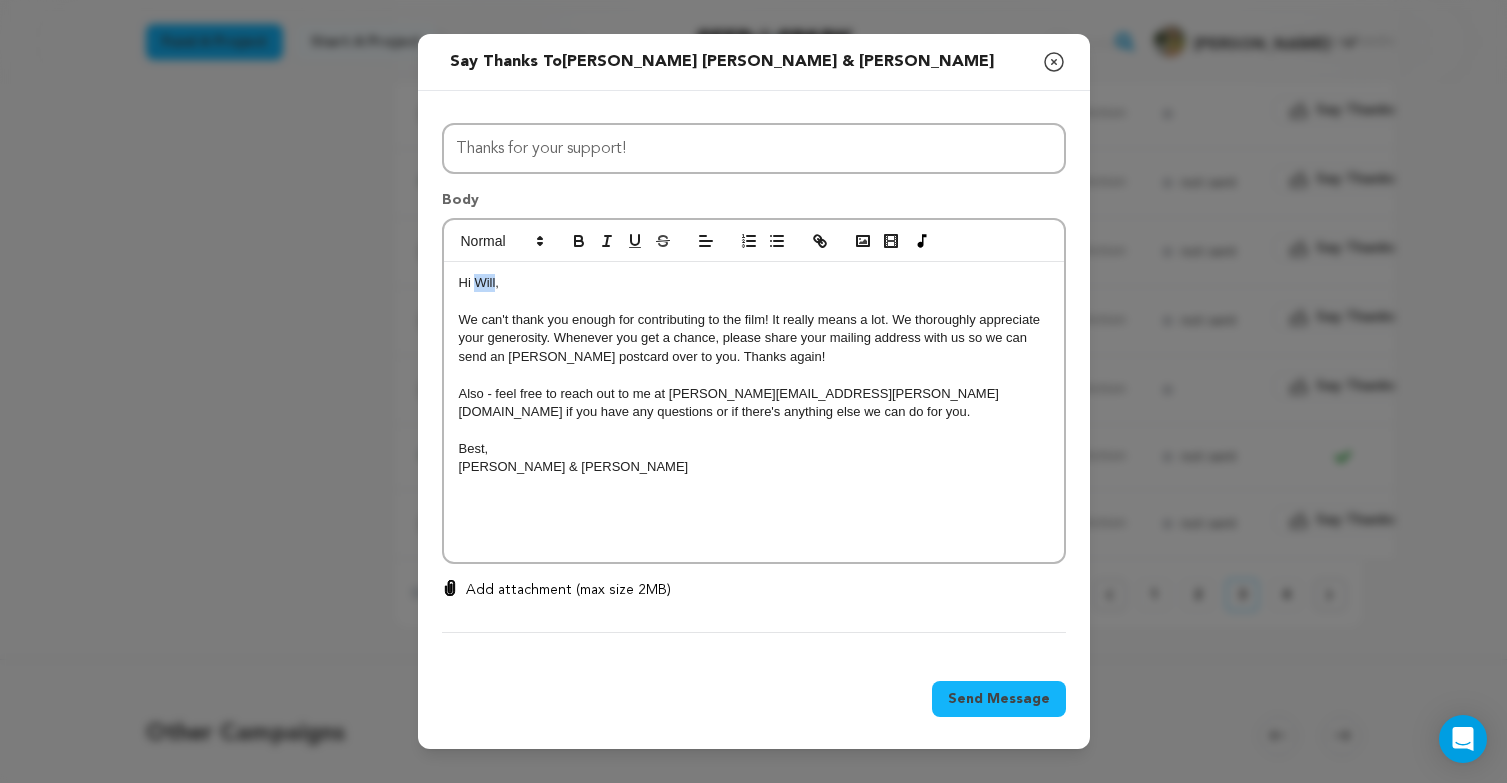 click on "Hi Will," at bounding box center (754, 283) 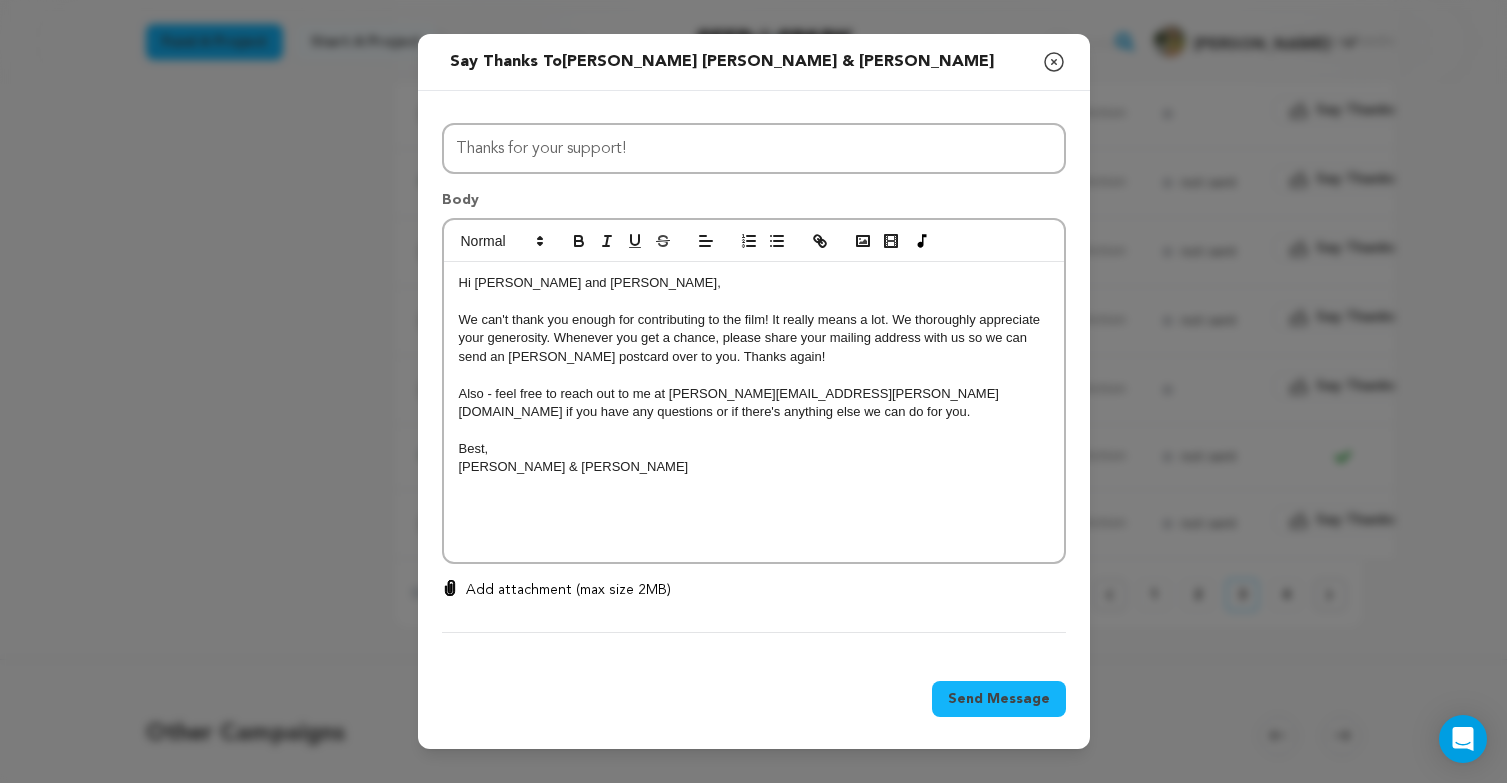 click on "We can't thank you enough for contributing to the film! It really means a lot. We thoroughly appreciate your generosity. Whenever you get a chance, please share your mailing address with us so we can send an Esther postcard over to you. Thanks again!" at bounding box center (754, 338) 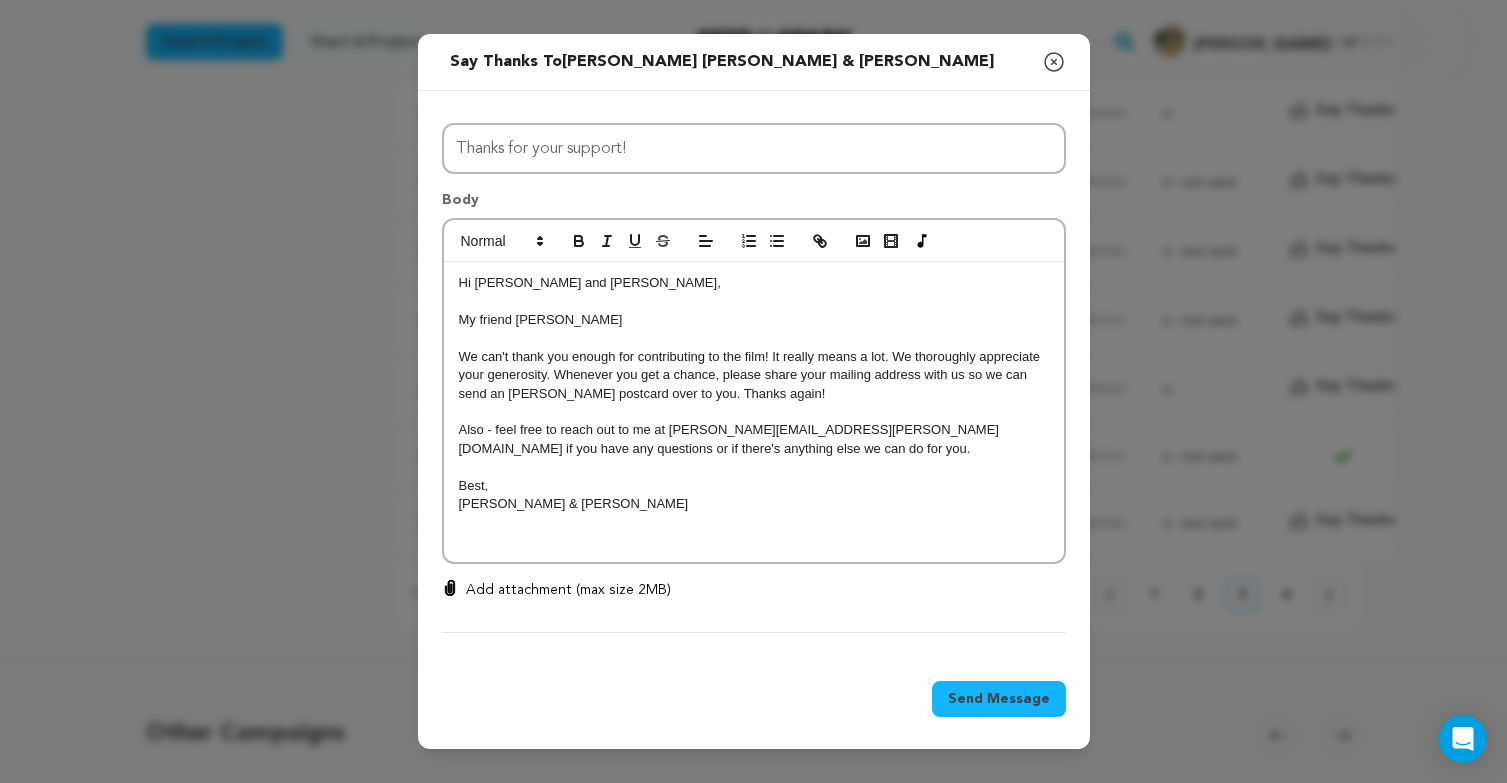 click at bounding box center (754, 338) 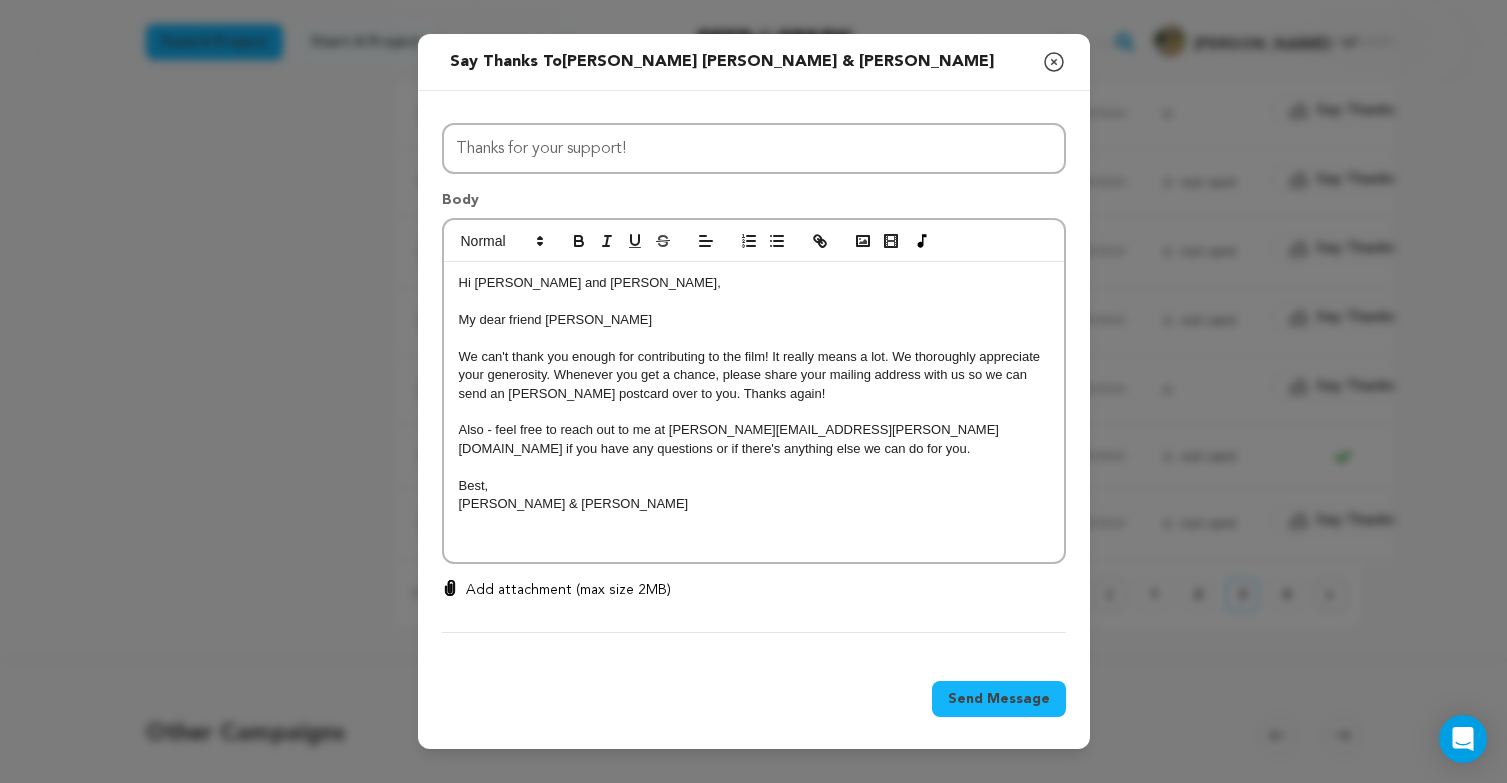 click on "My dear friend Dave Wurth" at bounding box center [754, 320] 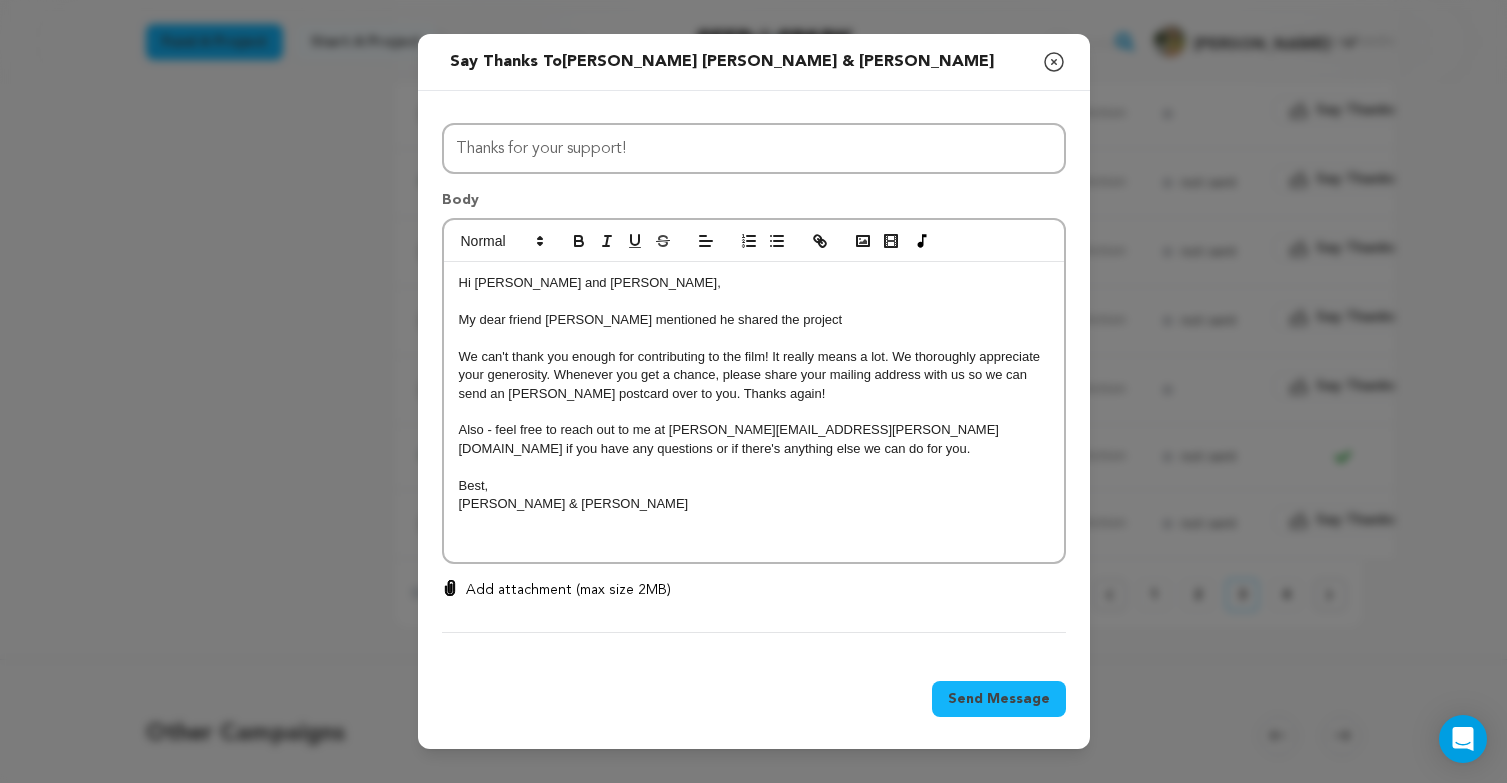 click on "My dear friend Dave Wurth mentioned he shared the project" at bounding box center [754, 320] 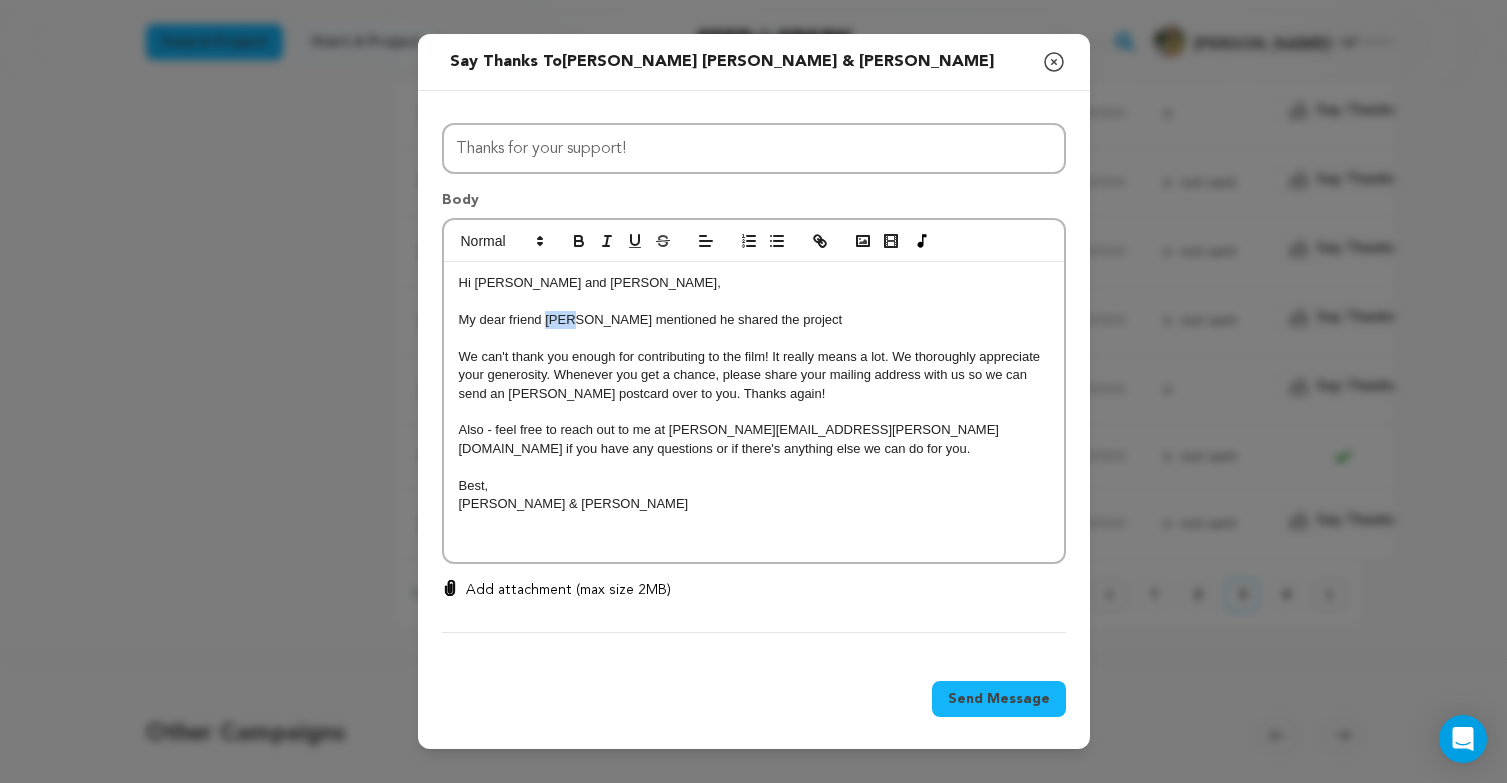 click on "My dear friend Dave Wurth mentioned he shared the project" at bounding box center (754, 320) 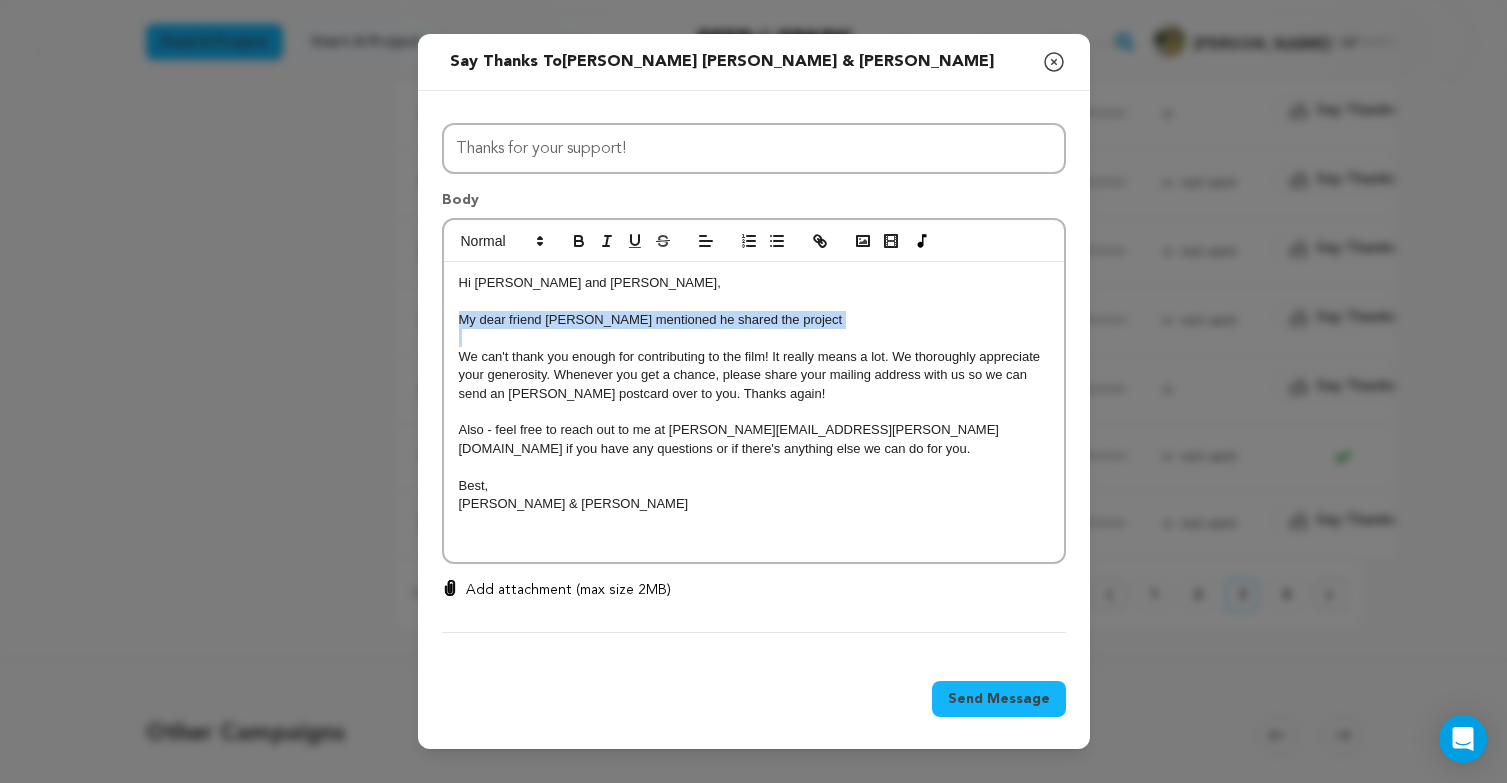click on "My dear friend Dave Wurth mentioned he shared the project" at bounding box center (754, 320) 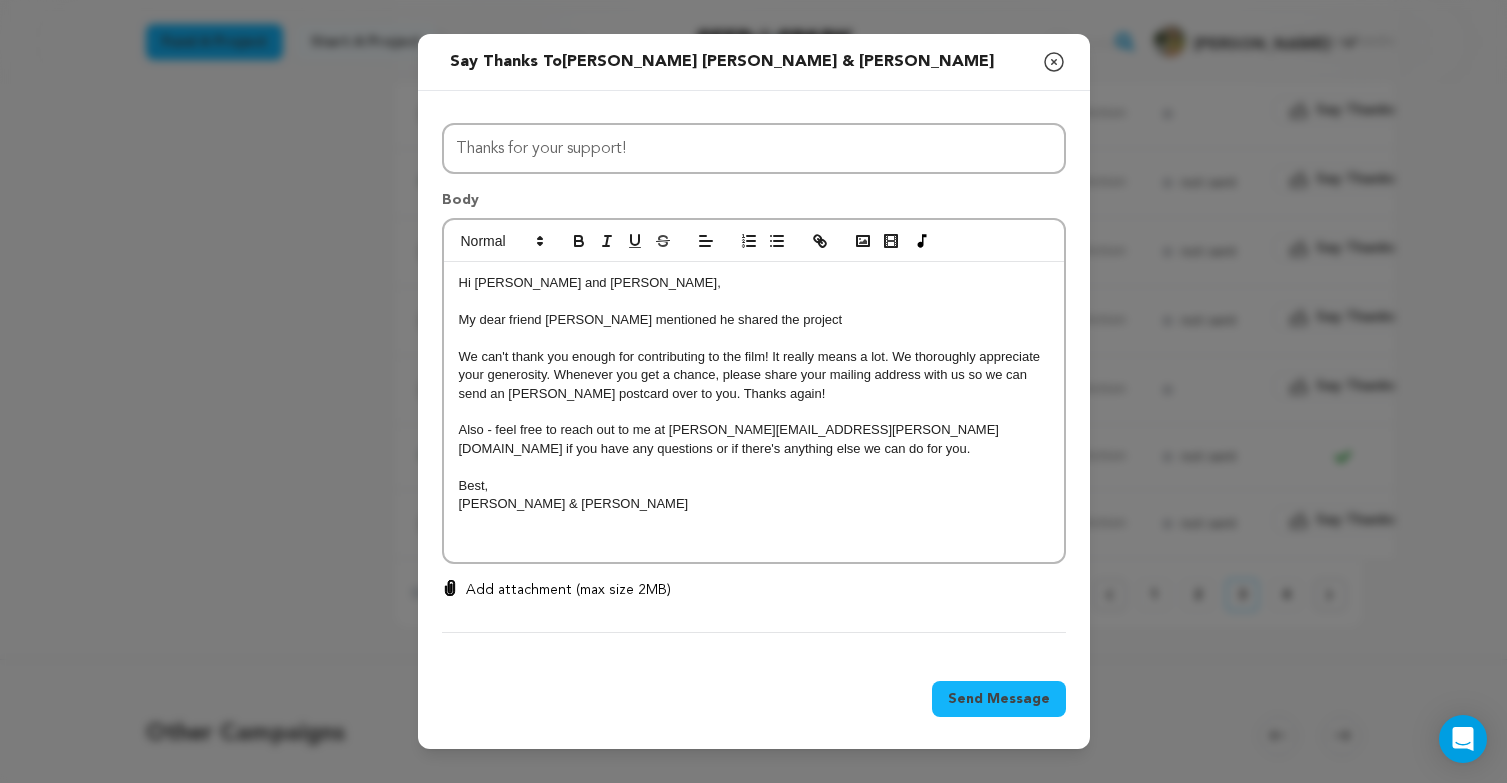 click on "We can't thank you enough for contributing to the film! It really means a lot. We thoroughly appreciate your generosity. Whenever you get a chance, please share your mailing address with us so we can send an Esther postcard over to you. Thanks again!" at bounding box center [754, 375] 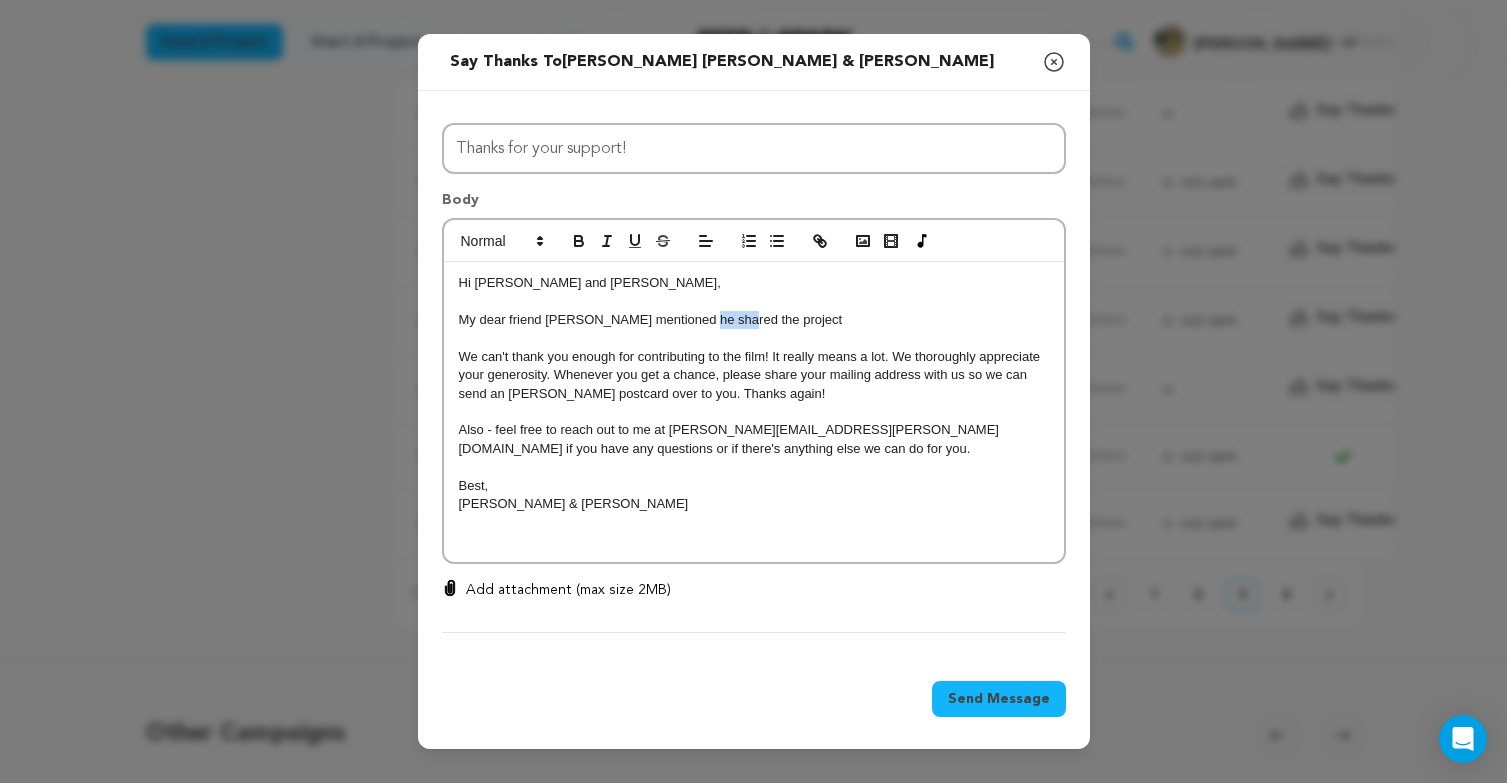 click on "My dear friend Dave Wurth mentioned he shared the project" at bounding box center [754, 320] 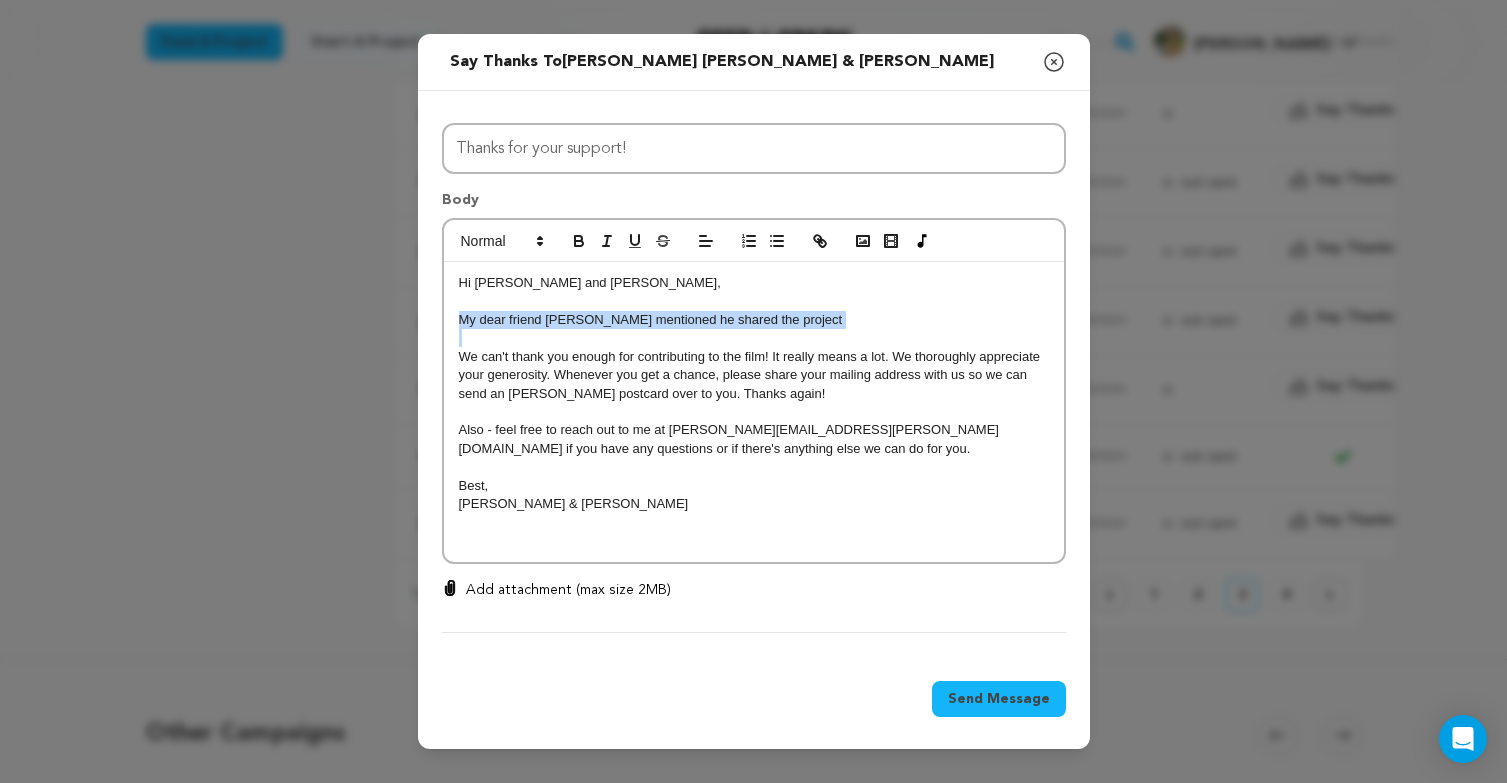 click on "My dear friend Dave Wurth mentioned he shared the project" at bounding box center [754, 320] 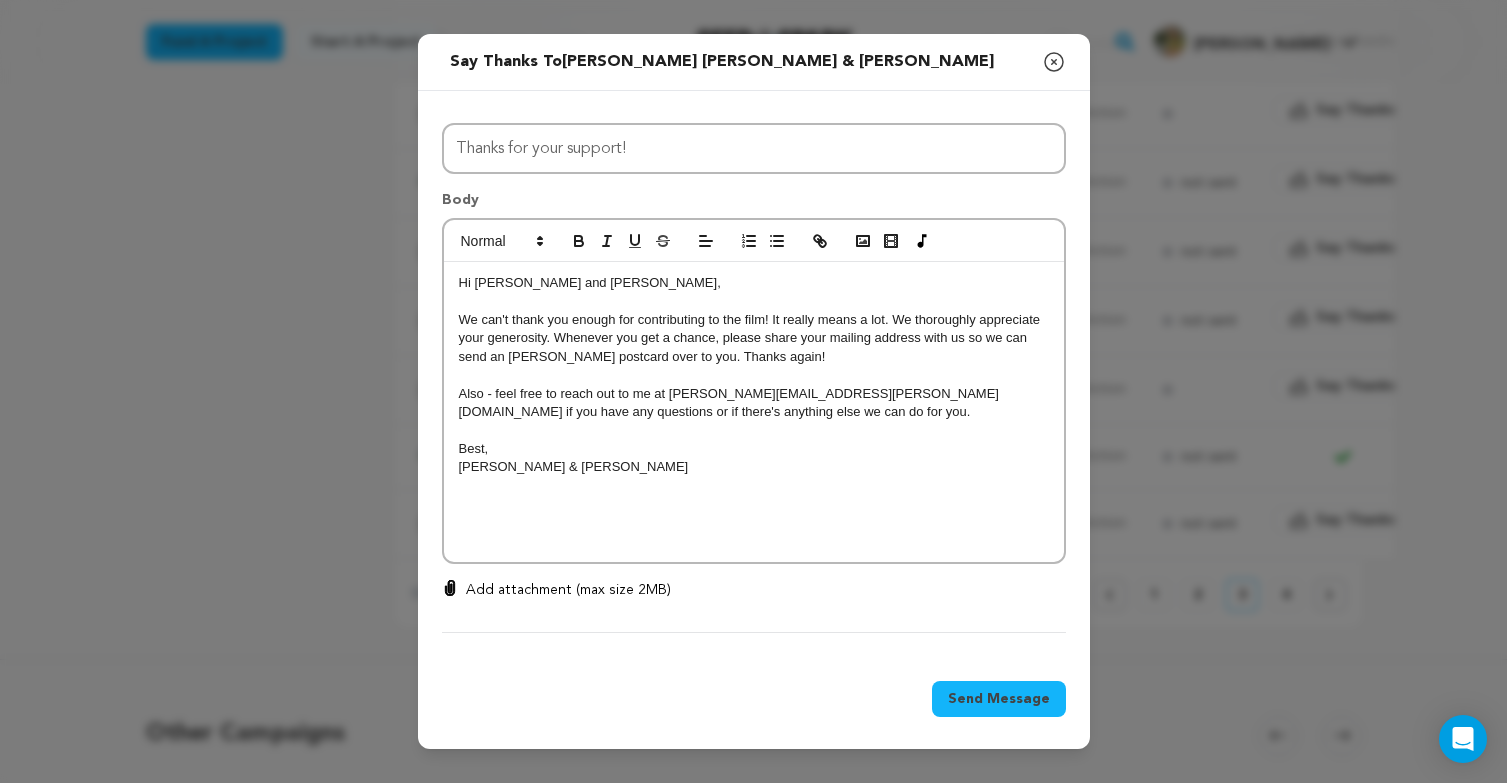 click on "We can't thank you enough for contributing to the film! It really means a lot. We thoroughly appreciate your generosity. Whenever you get a chance, please share your mailing address with us so we can send an Esther postcard over to you. Thanks again!" at bounding box center (754, 338) 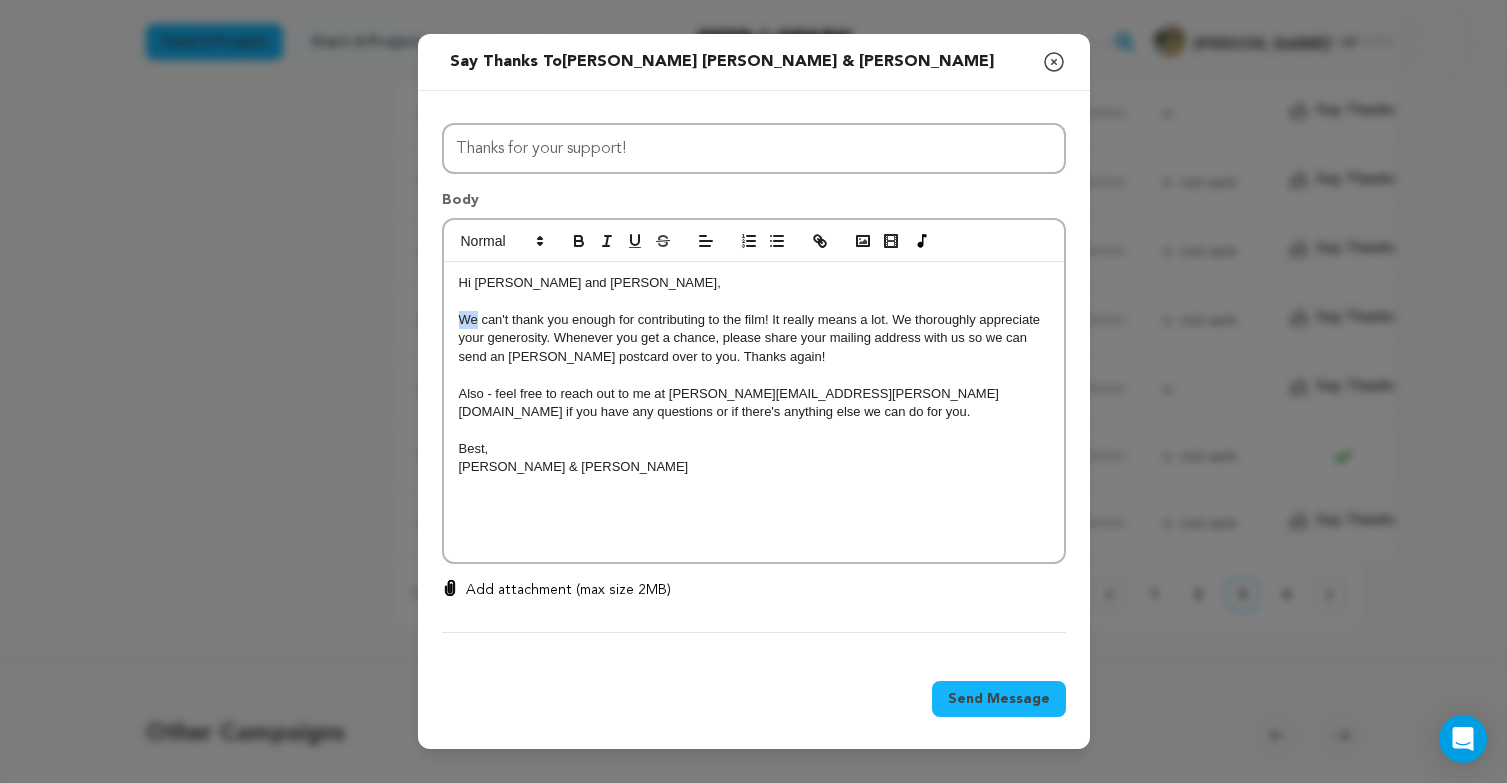 click on "We can't thank you enough for contributing to the film! It really means a lot. We thoroughly appreciate your generosity. Whenever you get a chance, please share your mailing address with us so we can send an Esther postcard over to you. Thanks again!" at bounding box center [754, 338] 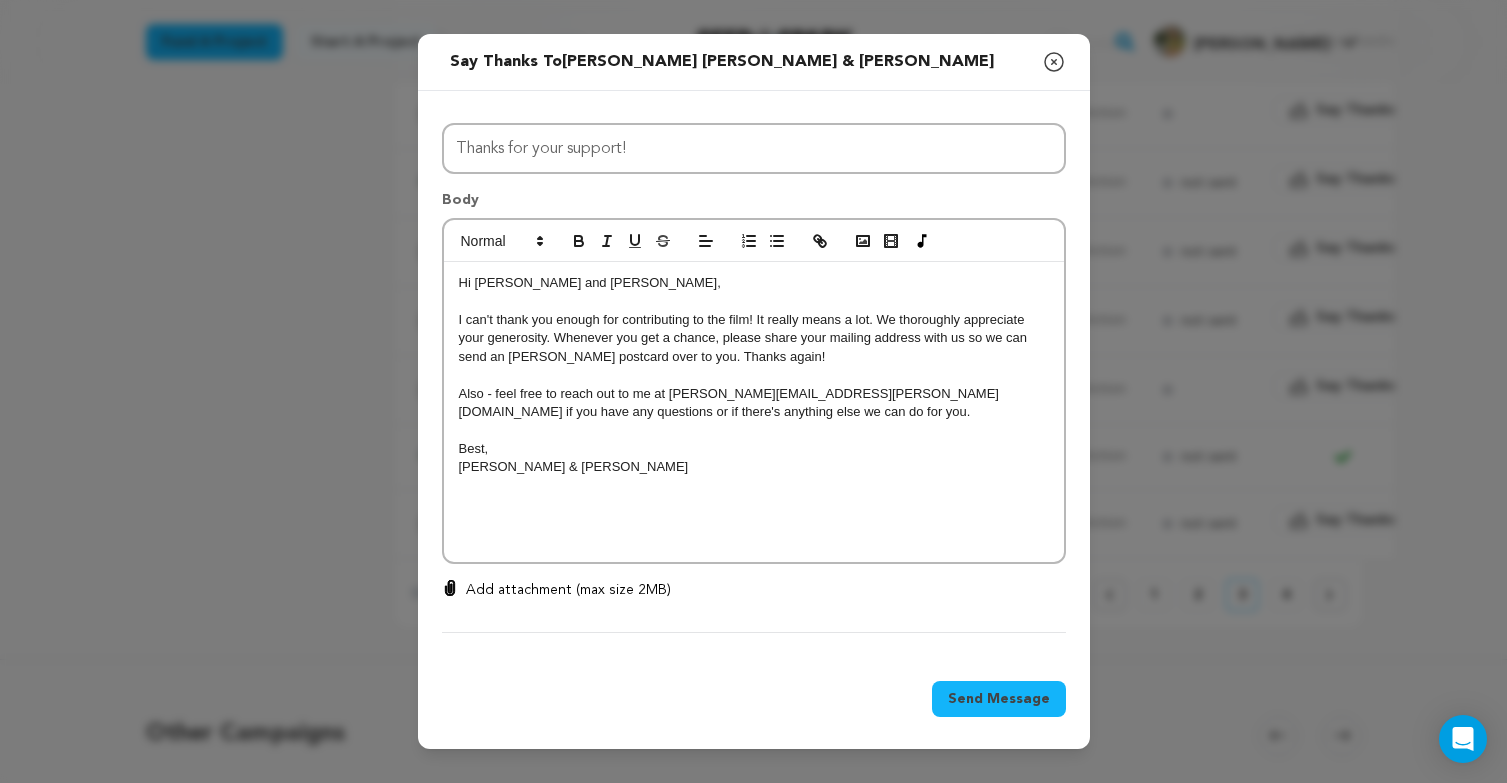 click on "I can't thank you enough for contributing to the film! It really means a lot. We thoroughly appreciate your generosity. Whenever you get a chance, please share your mailing address with us so we can send an Esther postcard over to you. Thanks again!" at bounding box center [754, 338] 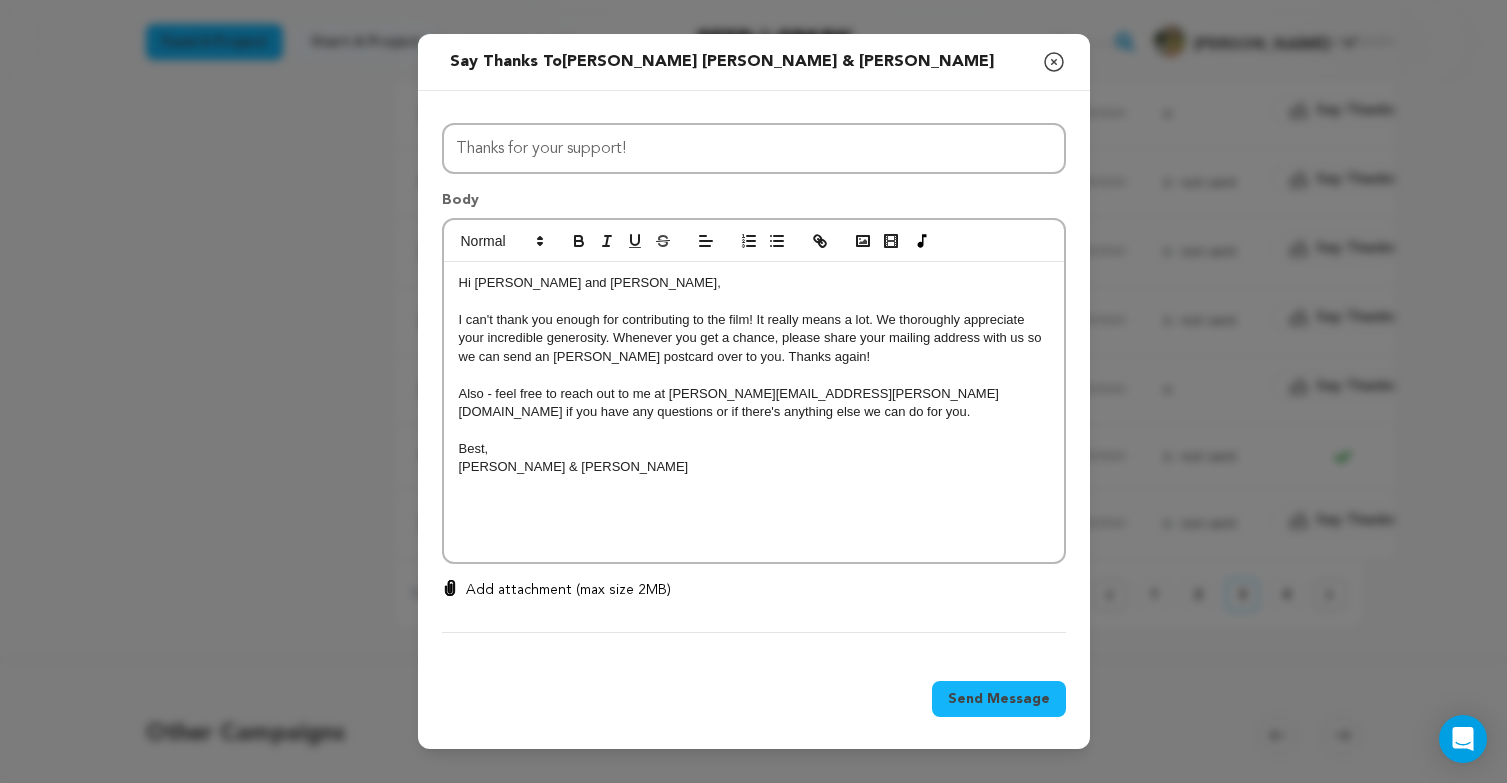 click on "I can't thank you enough for contributing to the film! It really means a lot. We thoroughly appreciate your incredible generosity. Whenever you get a chance, please share your mailing address with us so we can send an Esther postcard over to you. Thanks again!" at bounding box center (754, 338) 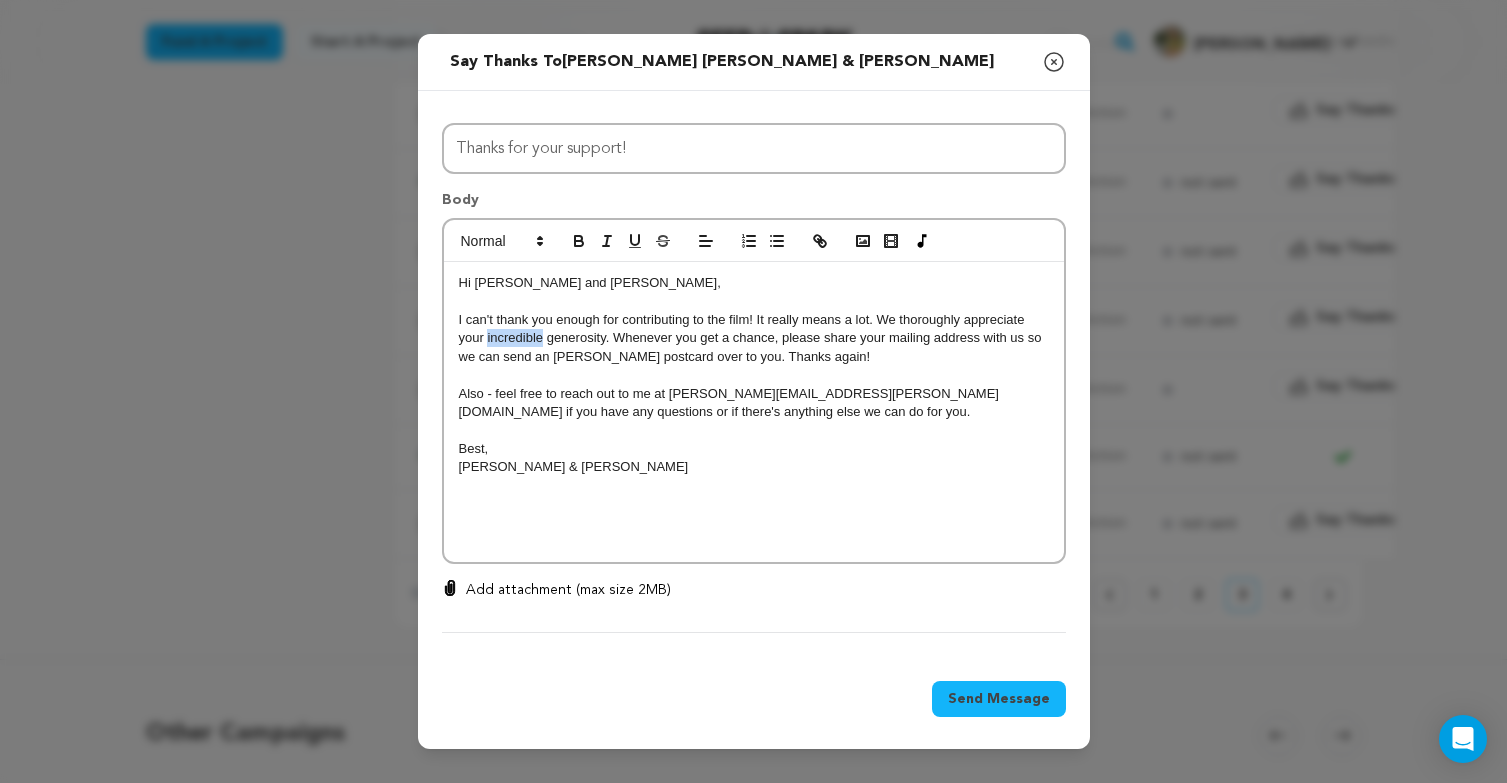 click on "I can't thank you enough for contributing to the film! It really means a lot. We thoroughly appreciate your incredible generosity. Whenever you get a chance, please share your mailing address with us so we can send an Esther postcard over to you. Thanks again!" at bounding box center (754, 338) 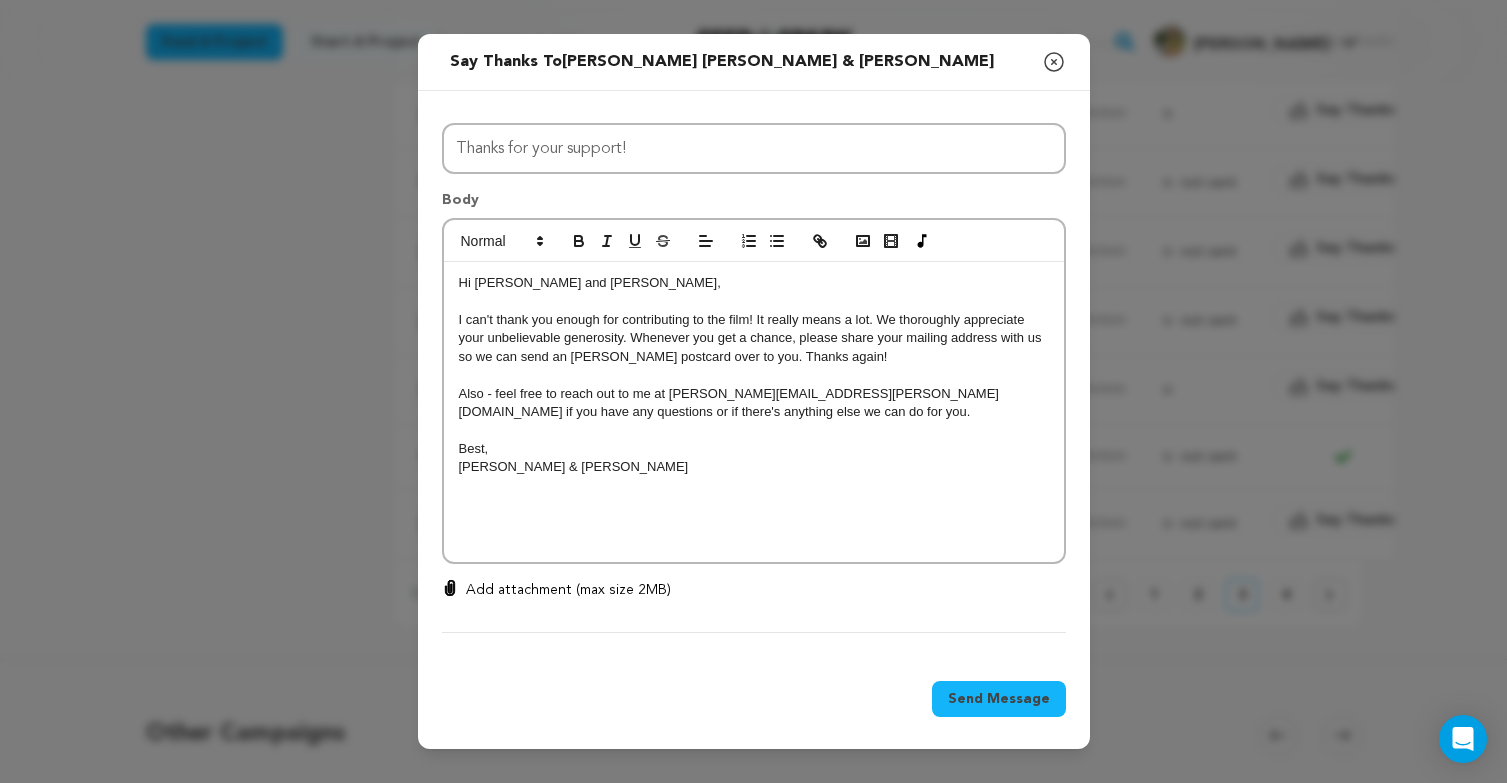 click on "I can't thank you enough for contributing to the film! It really means a lot. We thoroughly appreciate your unbelievable generosity. Whenever you get a chance, please share your mailing address with us so we can send an Esther postcard over to you. Thanks again!" at bounding box center (754, 338) 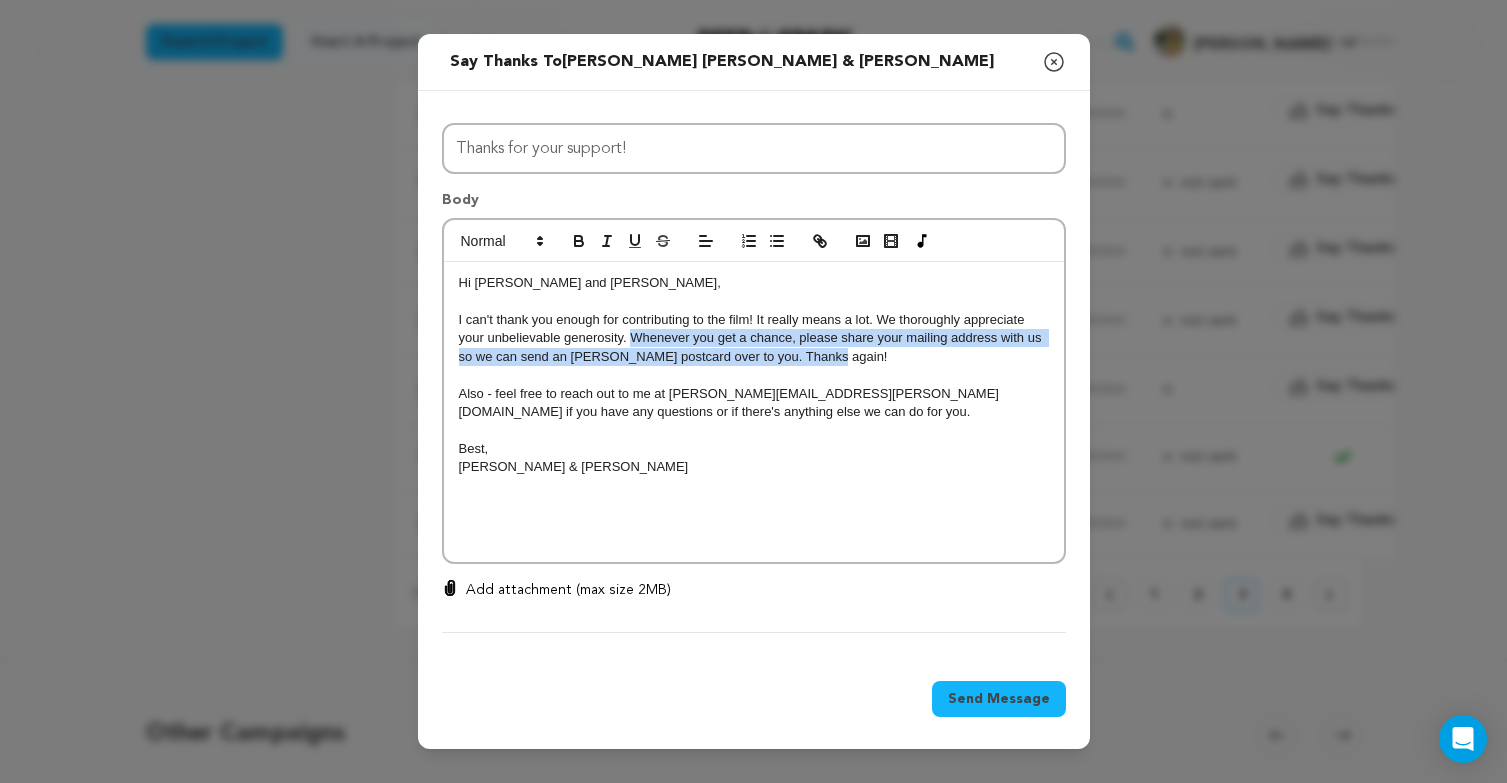 drag, startPoint x: 630, startPoint y: 339, endPoint x: 831, endPoint y: 358, distance: 201.89601 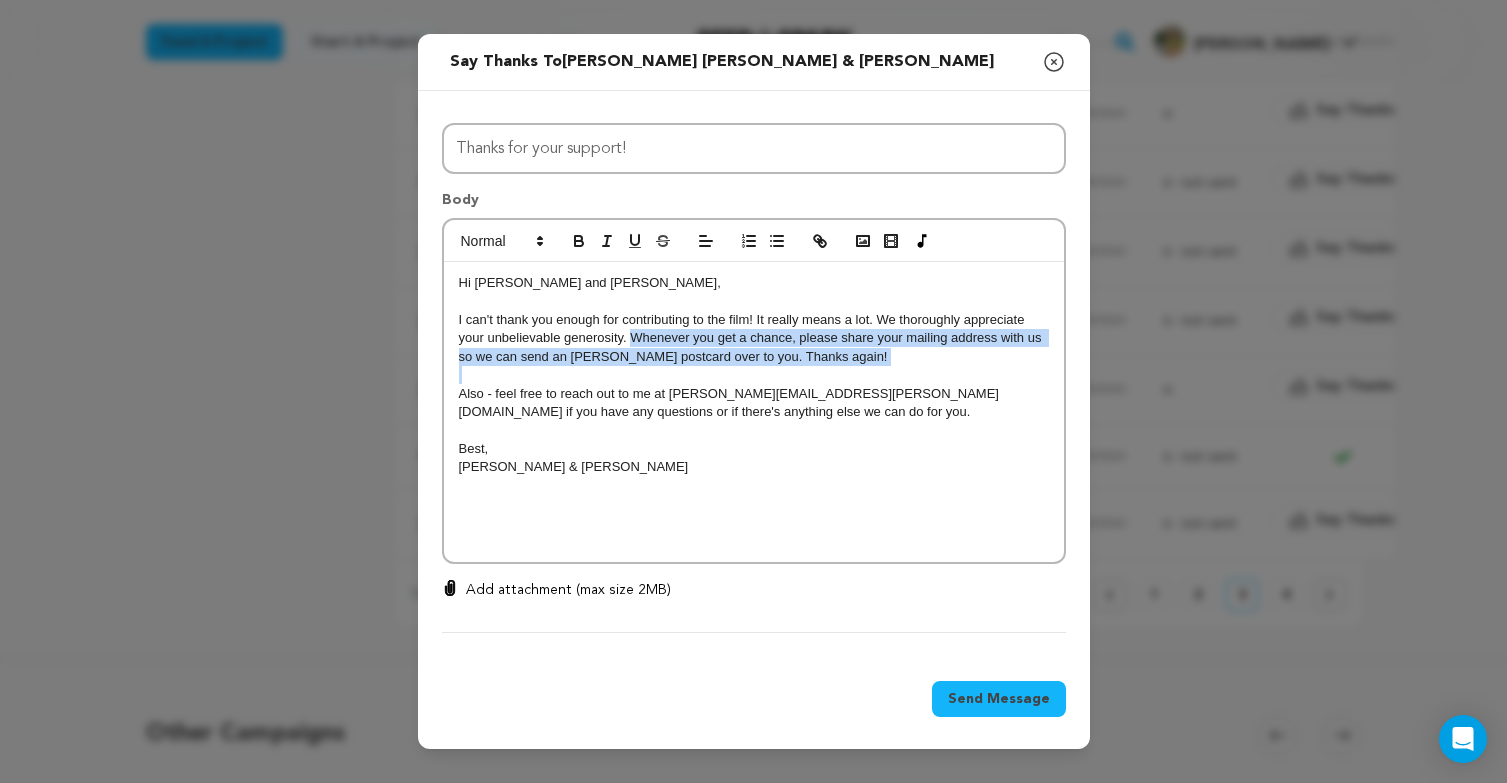 drag, startPoint x: 632, startPoint y: 338, endPoint x: 873, endPoint y: 381, distance: 244.80605 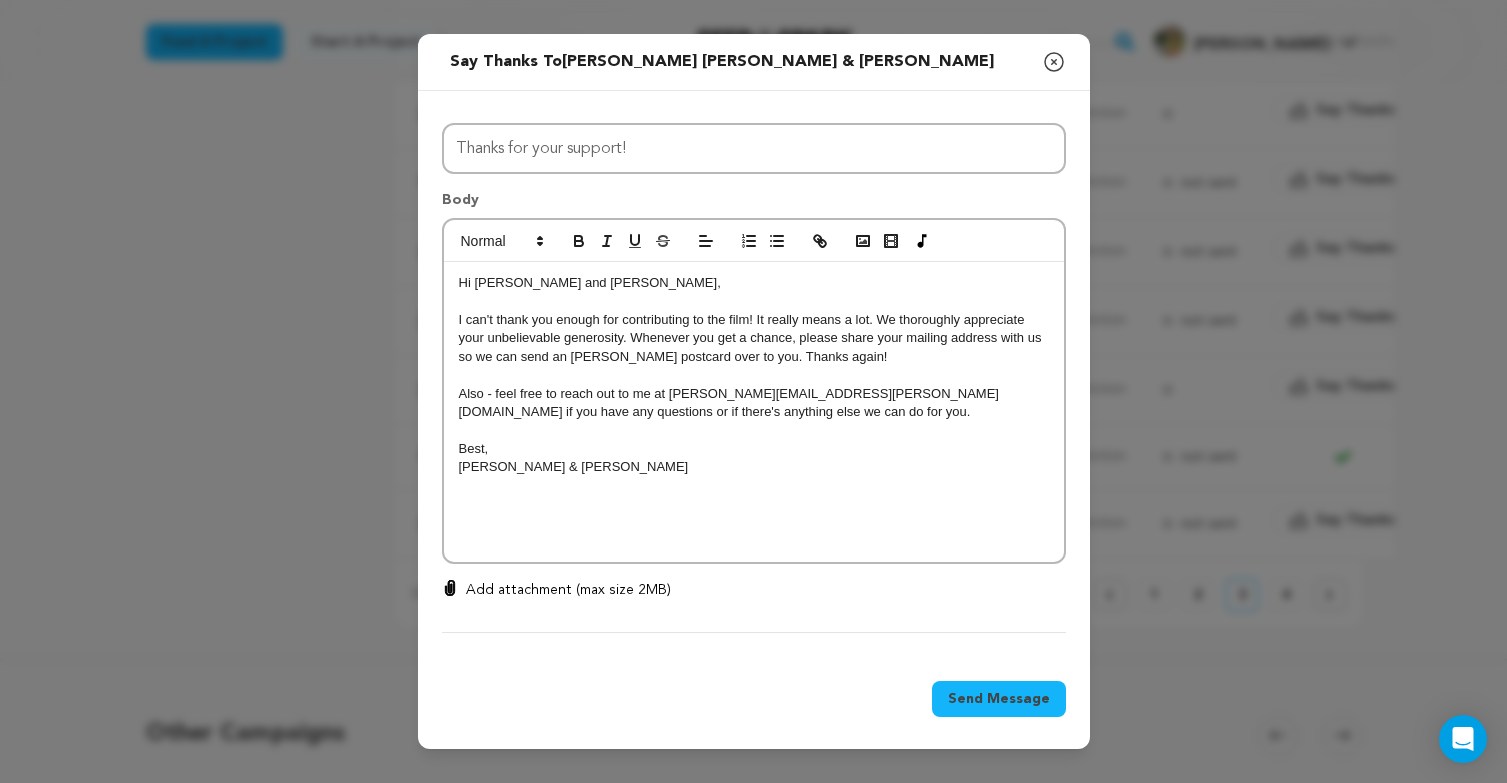 click on "I can't thank you enough for contributing to the film! It really means a lot. We thoroughly appreciate your unbelievable generosity. Whenever you get a chance, please share your mailing address with us so we can send an Esther postcard over to you. Thanks again!" at bounding box center [754, 338] 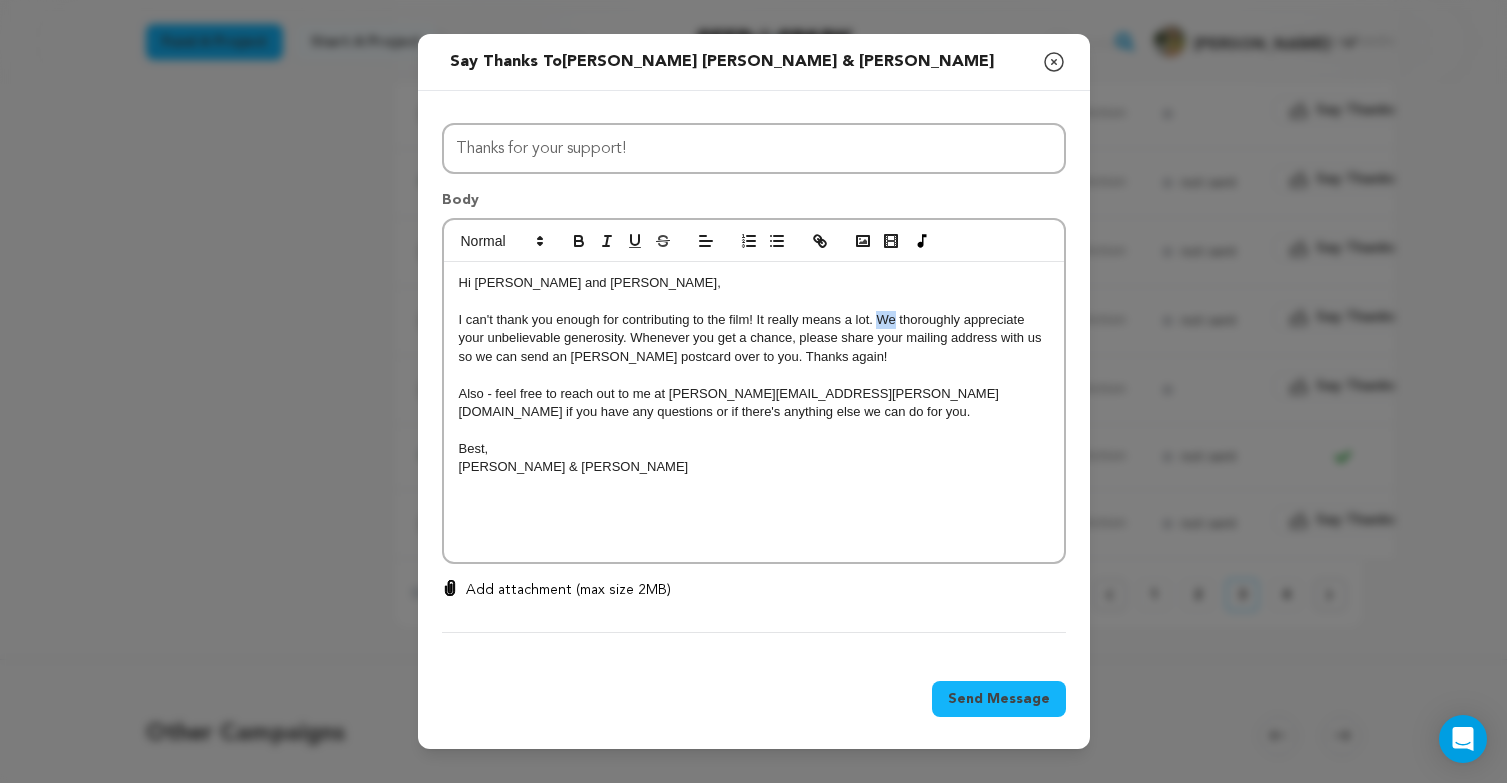 click on "I can't thank you enough for contributing to the film! It really means a lot. We thoroughly appreciate your unbelievable generosity. Whenever you get a chance, please share your mailing address with us so we can send an Esther postcard over to you. Thanks again!" at bounding box center [754, 338] 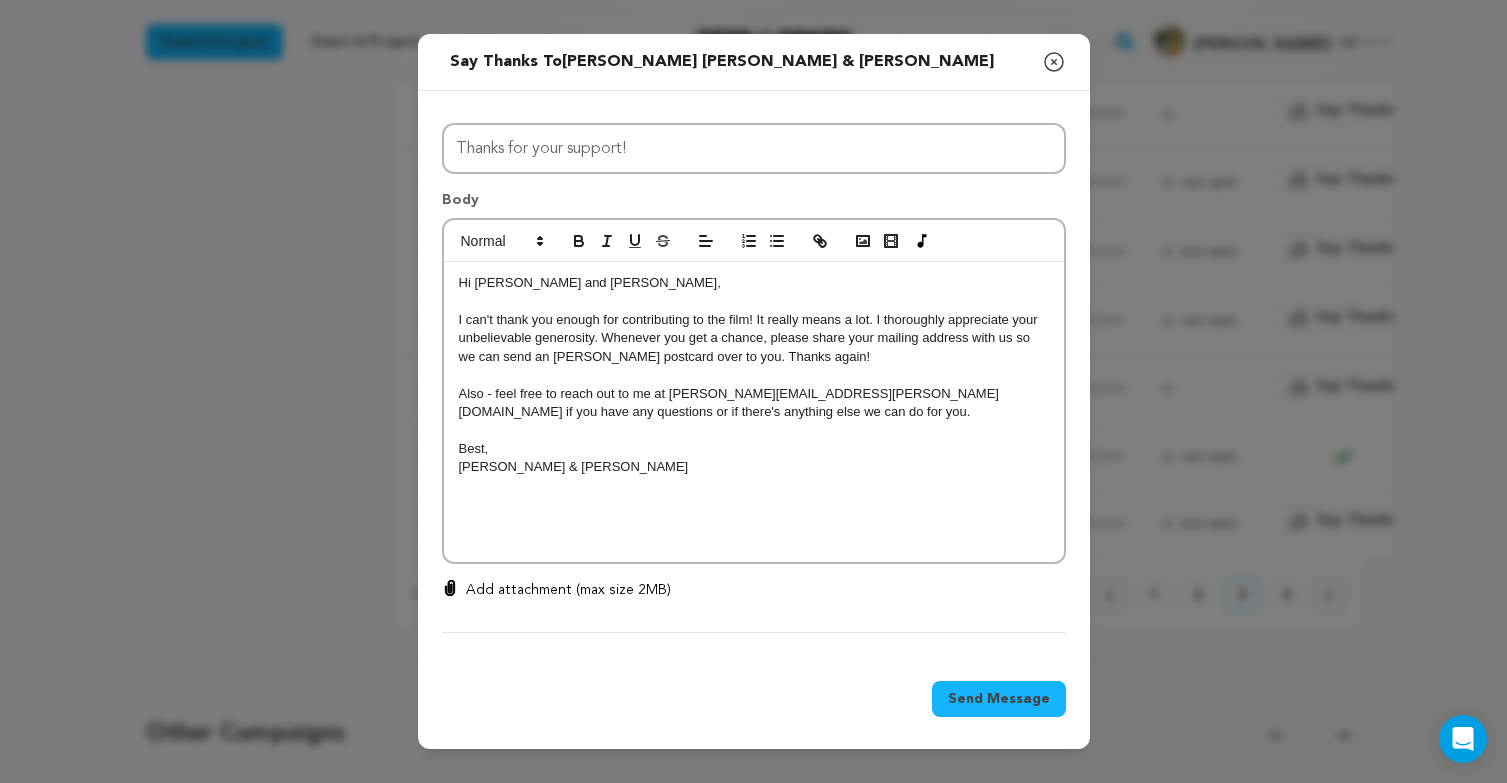 click at bounding box center (754, 375) 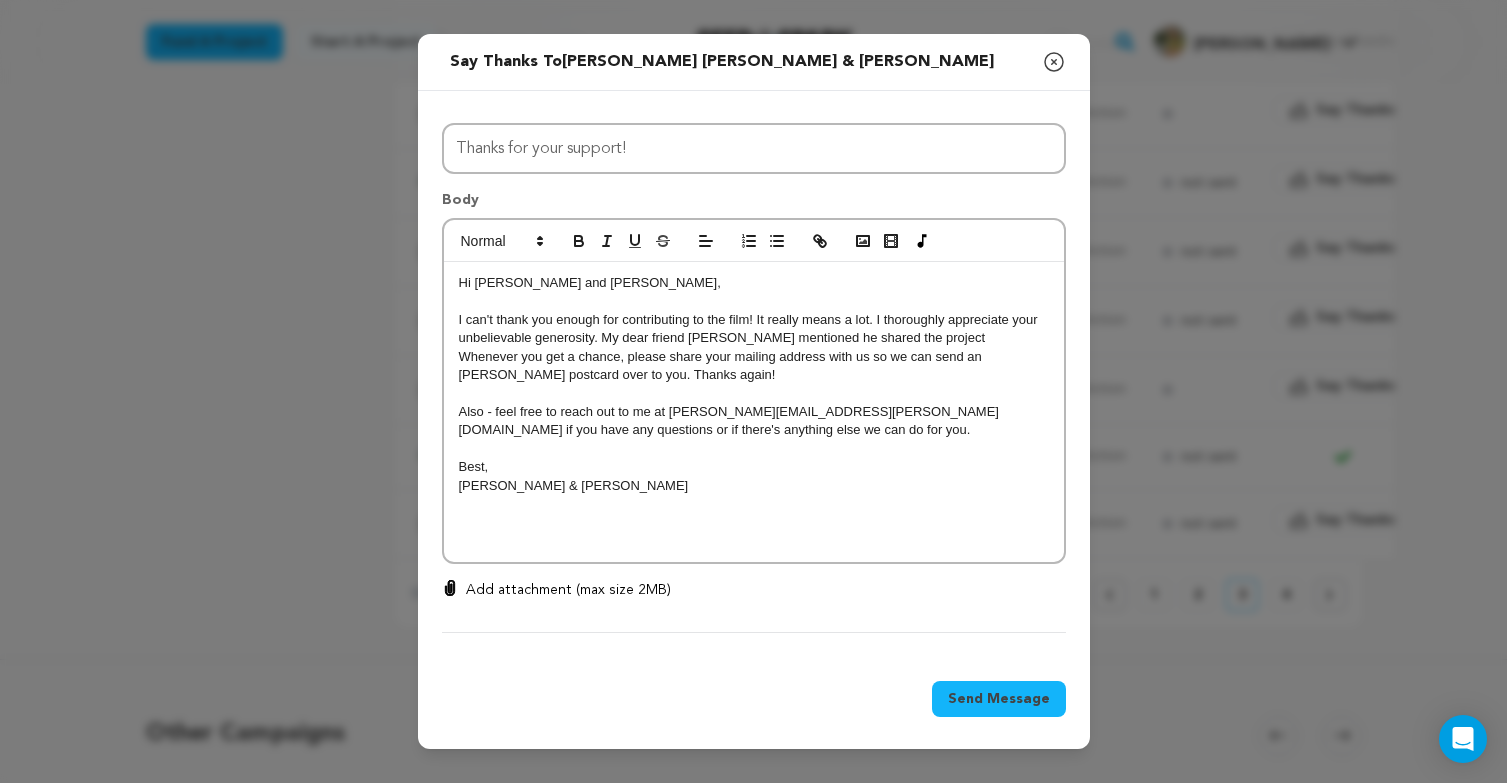 scroll, scrollTop: 0, scrollLeft: 0, axis: both 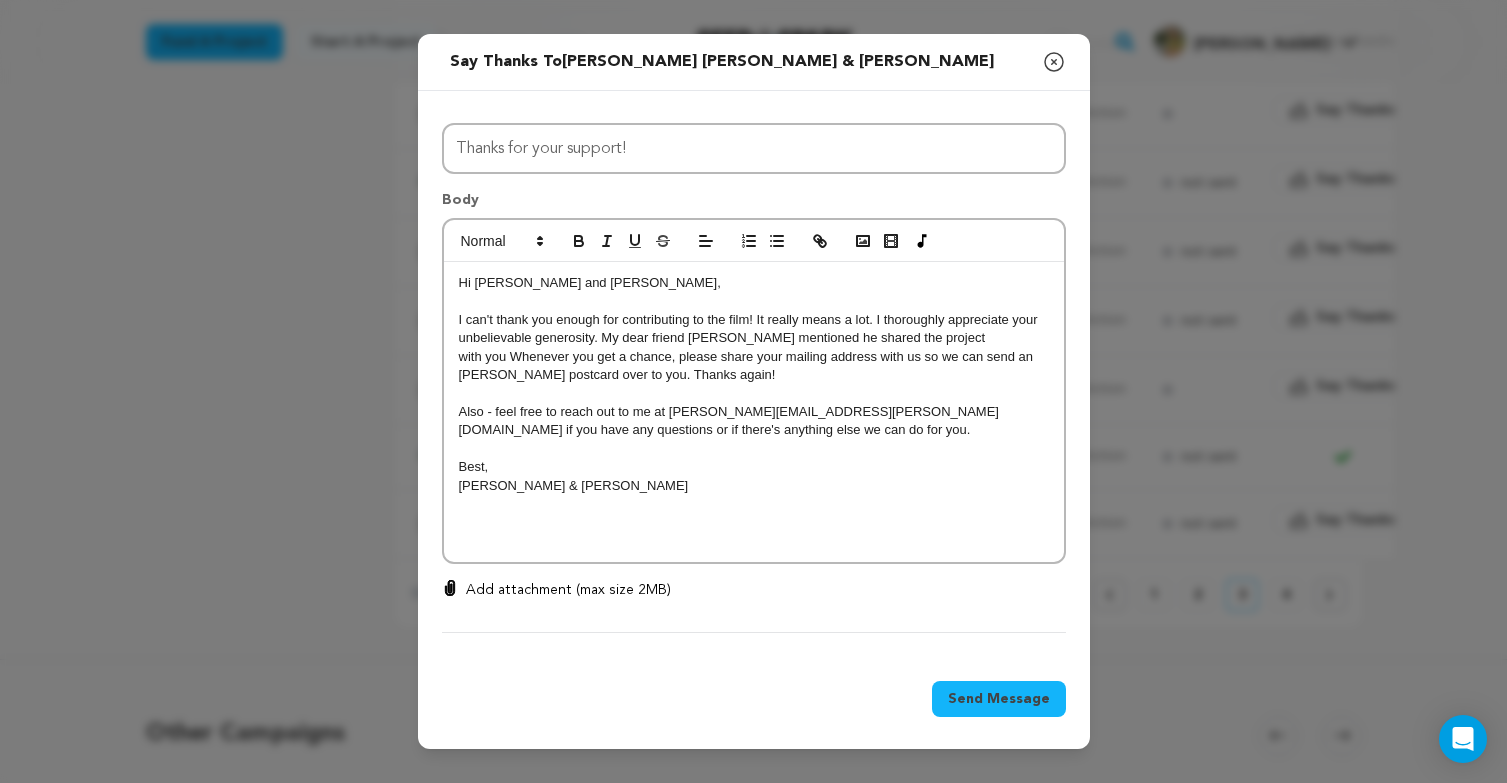 click on "with you Whenever you get a chance, please share your mailing address with us so we can send an Esther postcard over to you. Thanks again!" at bounding box center (754, 366) 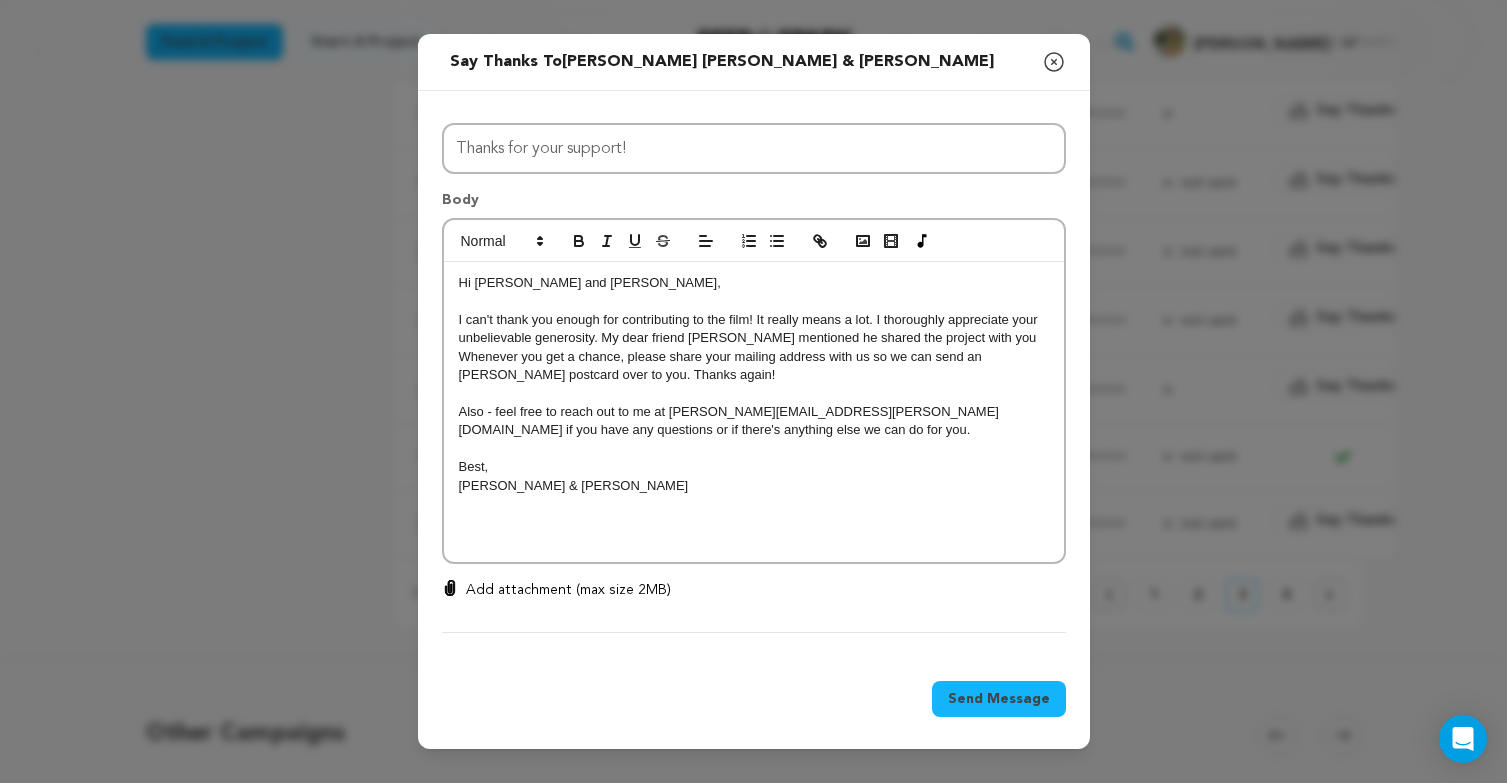 click on "I can't thank you enough for contributing to the film! It really means a lot. I thoroughly appreciate your unbelievable generosity. My dear friend Dave Wurth mentioned he shared the project with you Whenever you get a chance, please share your mailing address with us so we can send an Esther postcard over to you. Thanks again!" at bounding box center (754, 348) 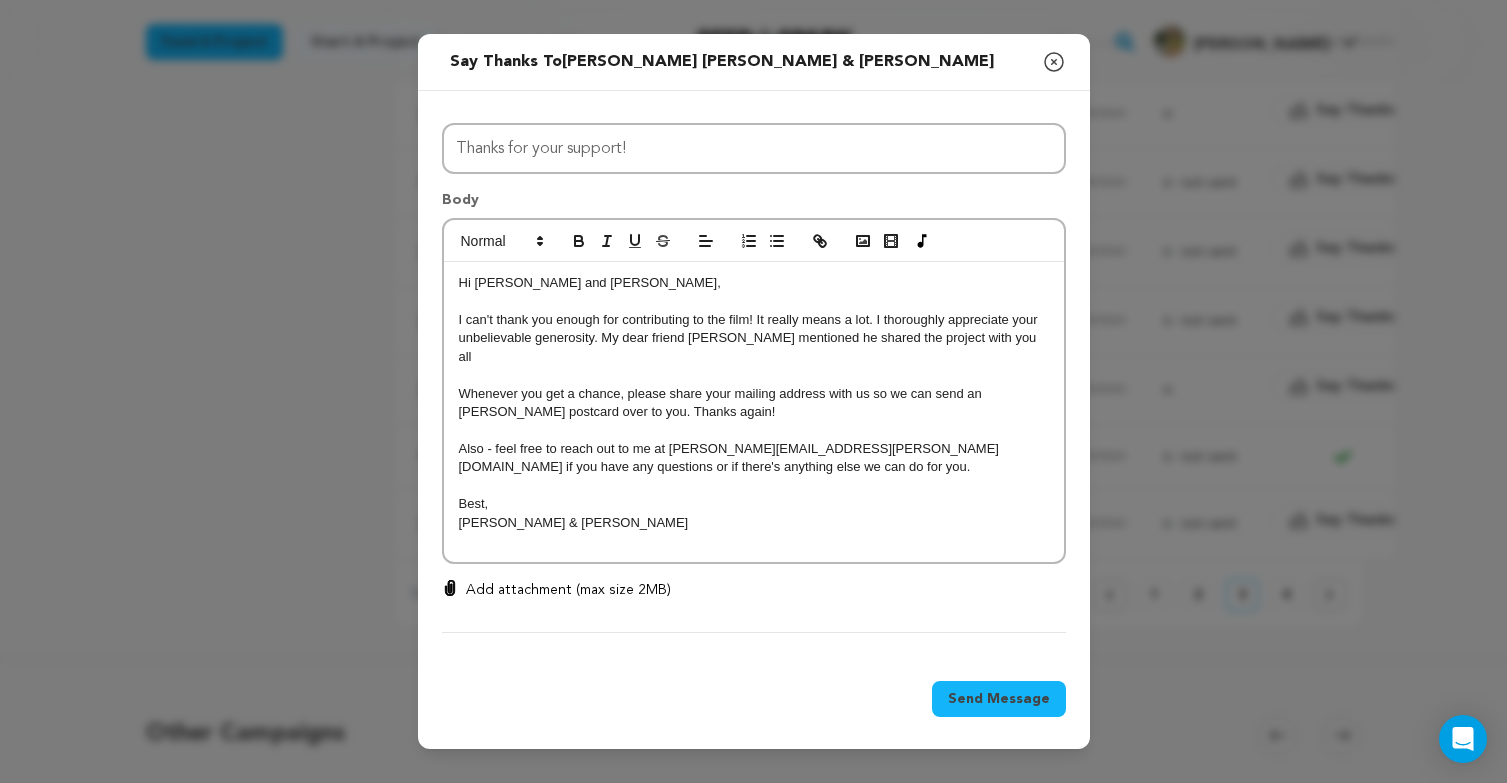 click on "I can't thank you enough for contributing to the film! It really means a lot. I thoroughly appreciate your unbelievable generosity. My dear friend Dave Wurth mentioned he shared the project with you all" at bounding box center [754, 338] 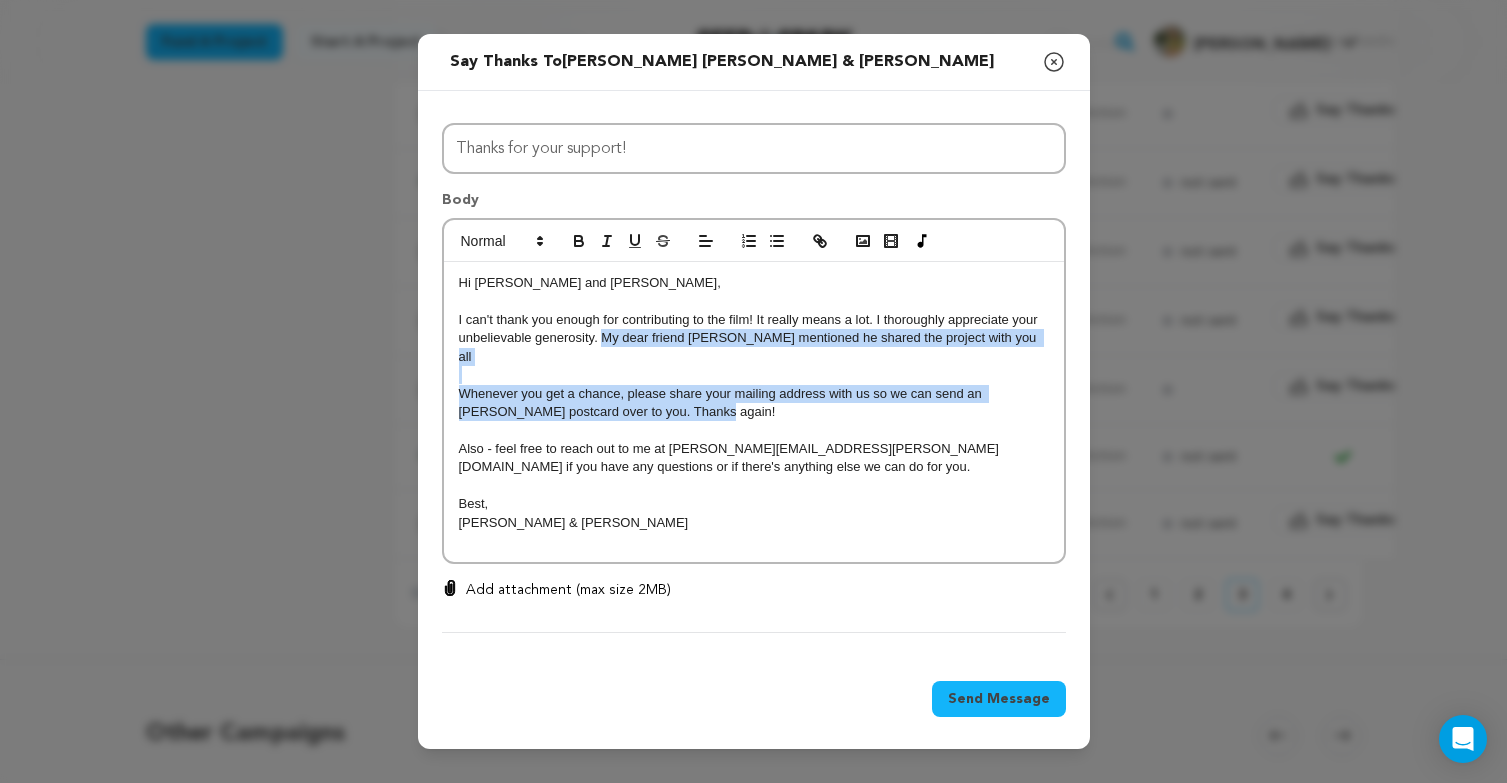 drag, startPoint x: 605, startPoint y: 338, endPoint x: 1058, endPoint y: 394, distance: 456.44824 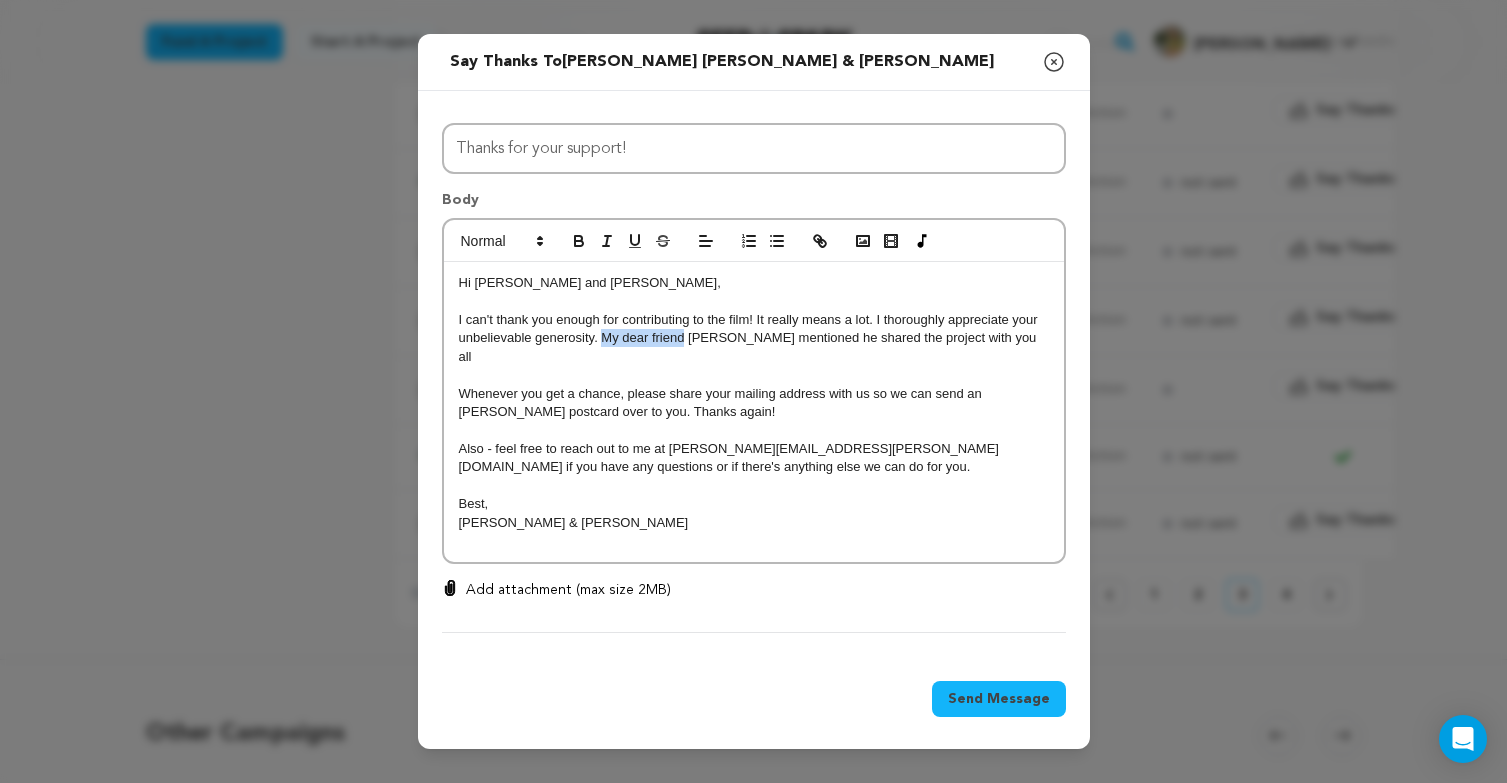drag, startPoint x: 604, startPoint y: 335, endPoint x: 685, endPoint y: 337, distance: 81.02469 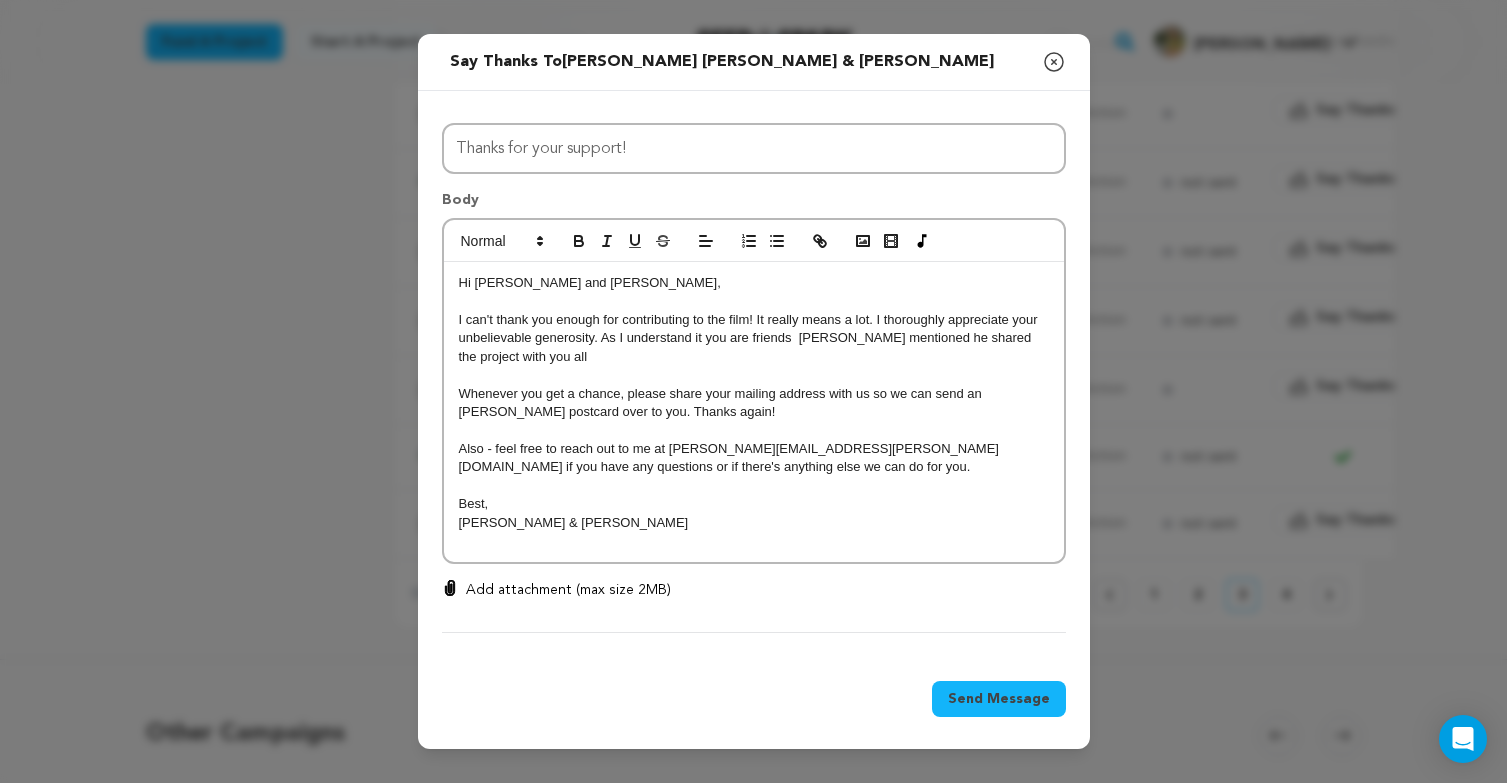click on "I can't thank you enough for contributing to the film! It really means a lot. I thoroughly appreciate your unbelievable generosity. As I understand it you are friends  Dave Wurth mentioned he shared the project with you all" at bounding box center [754, 338] 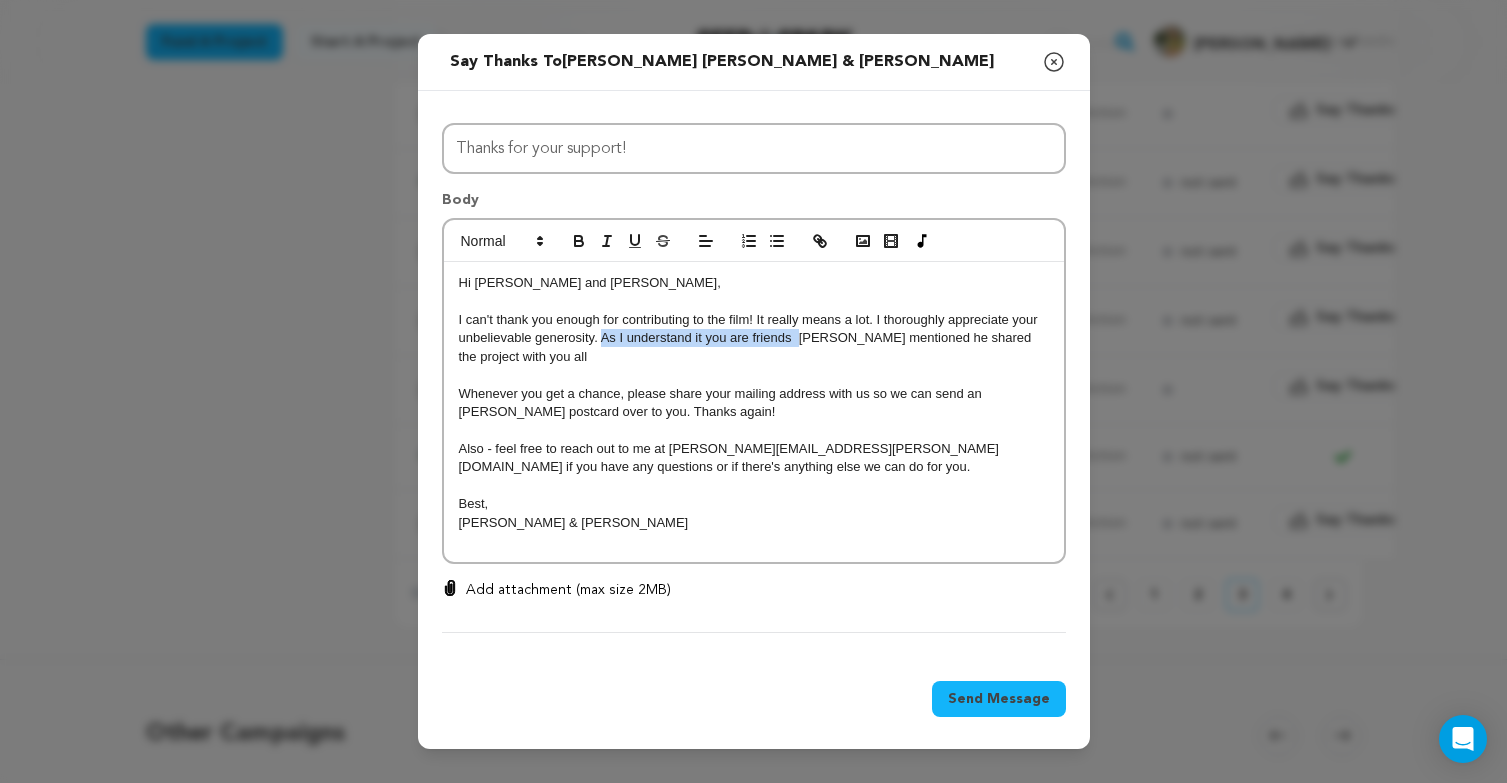 drag, startPoint x: 606, startPoint y: 338, endPoint x: 799, endPoint y: 332, distance: 193.09325 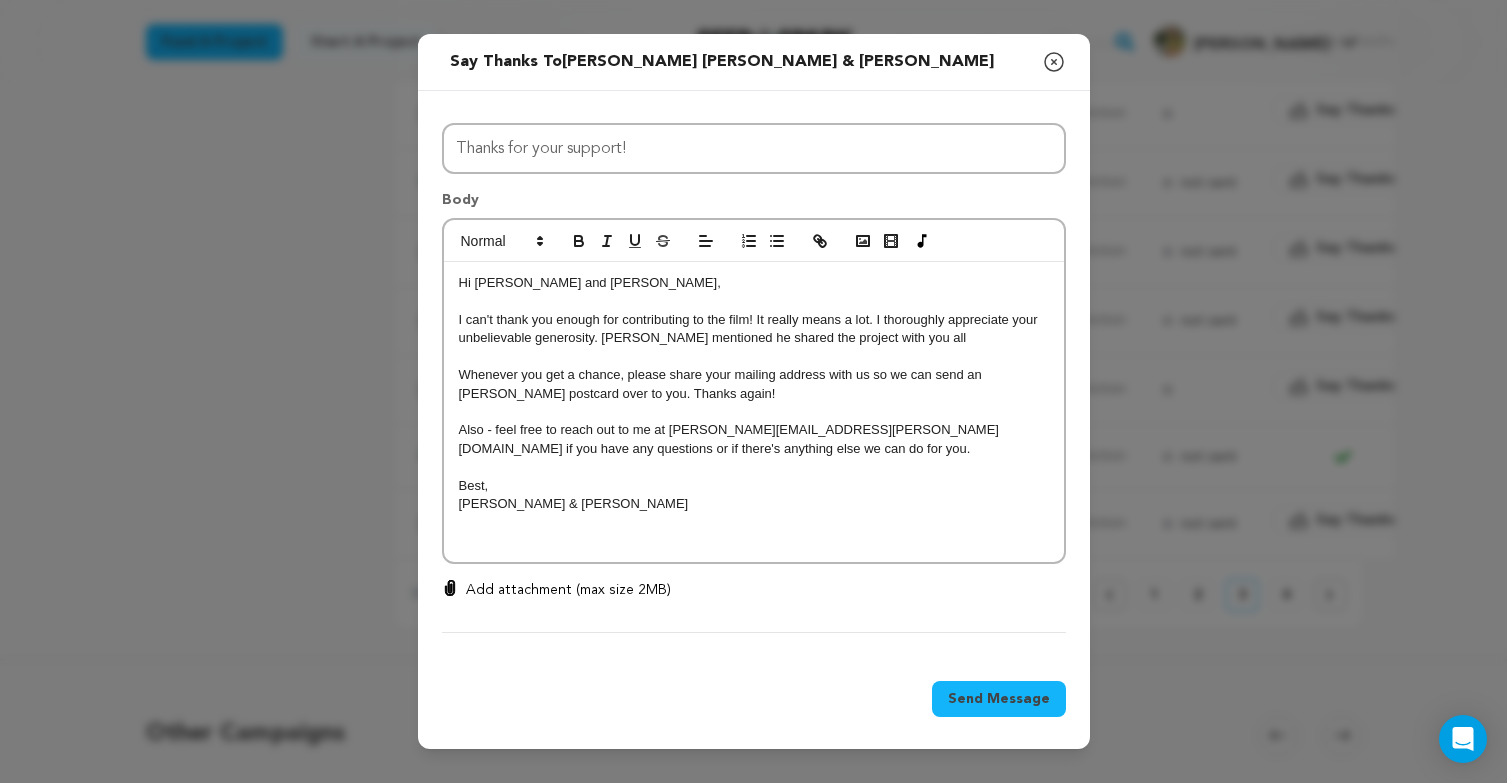 click on "I can't thank you enough for contributing to the film! It really means a lot. I thoroughly appreciate your unbelievable generosity. Dave Wurth mentioned he shared the project with you all" at bounding box center [754, 329] 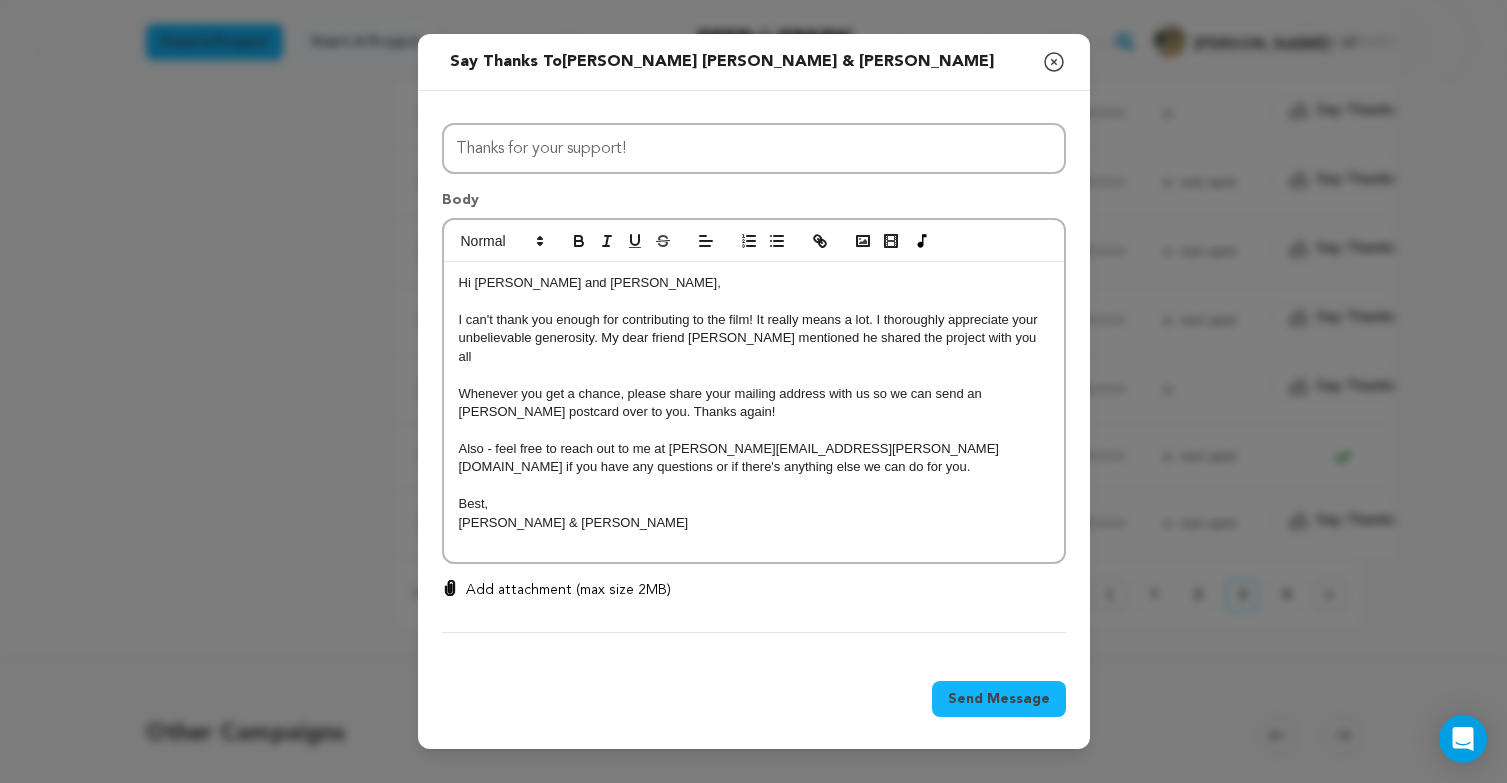 click on "I can't thank you enough for contributing to the film! It really means a lot. I thoroughly appreciate your unbelievable generosity. My dear friend Dave Wurth mentioned he shared the project with you all" at bounding box center (754, 338) 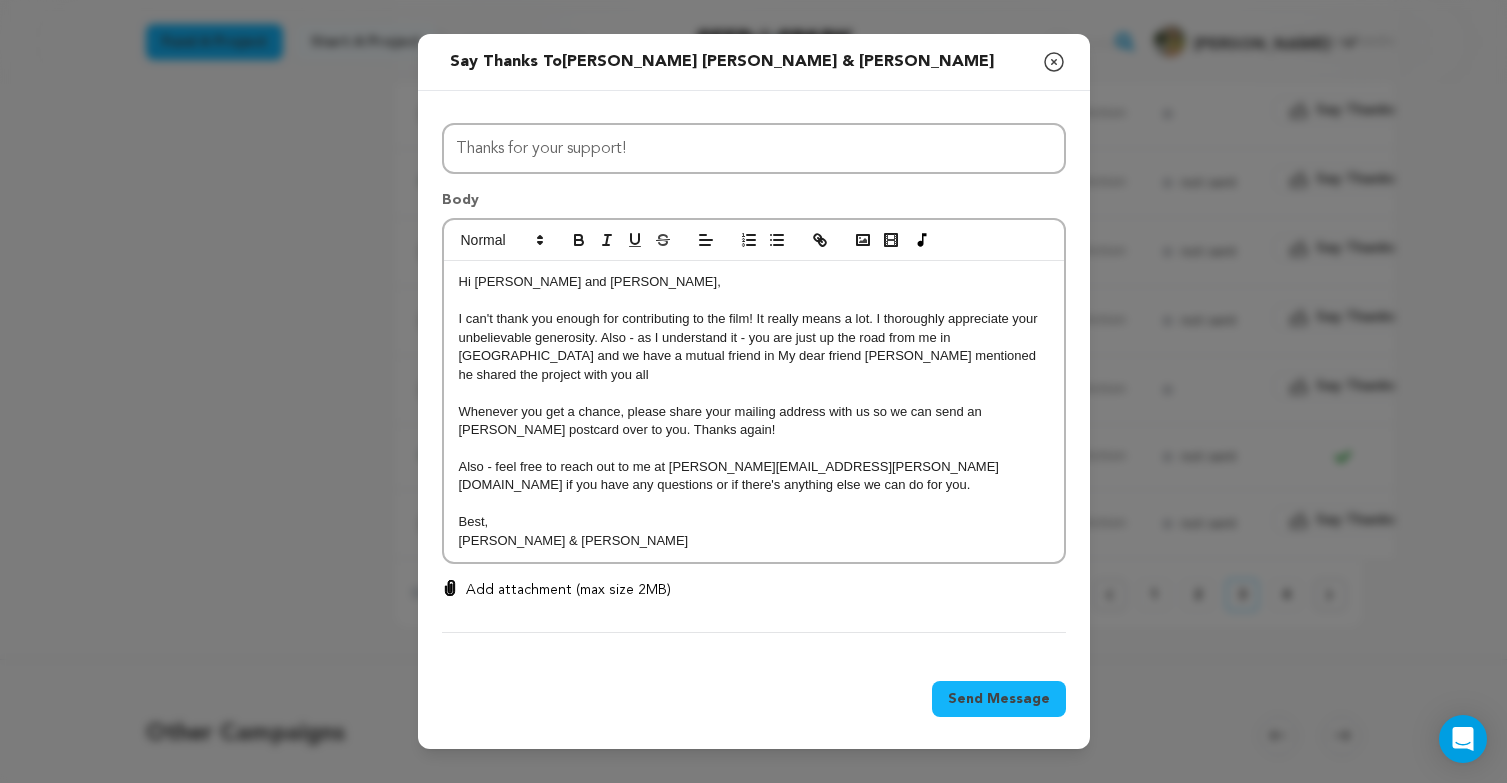 click on "I can't thank you enough for contributing to the film! It really means a lot. I thoroughly appreciate your unbelievable generosity. Also - as I understand it - you are just up the road from me in Hillsdale and we have a mutual friend in My dear friend Dave Wurth mentioned he shared the project with you all" at bounding box center (754, 347) 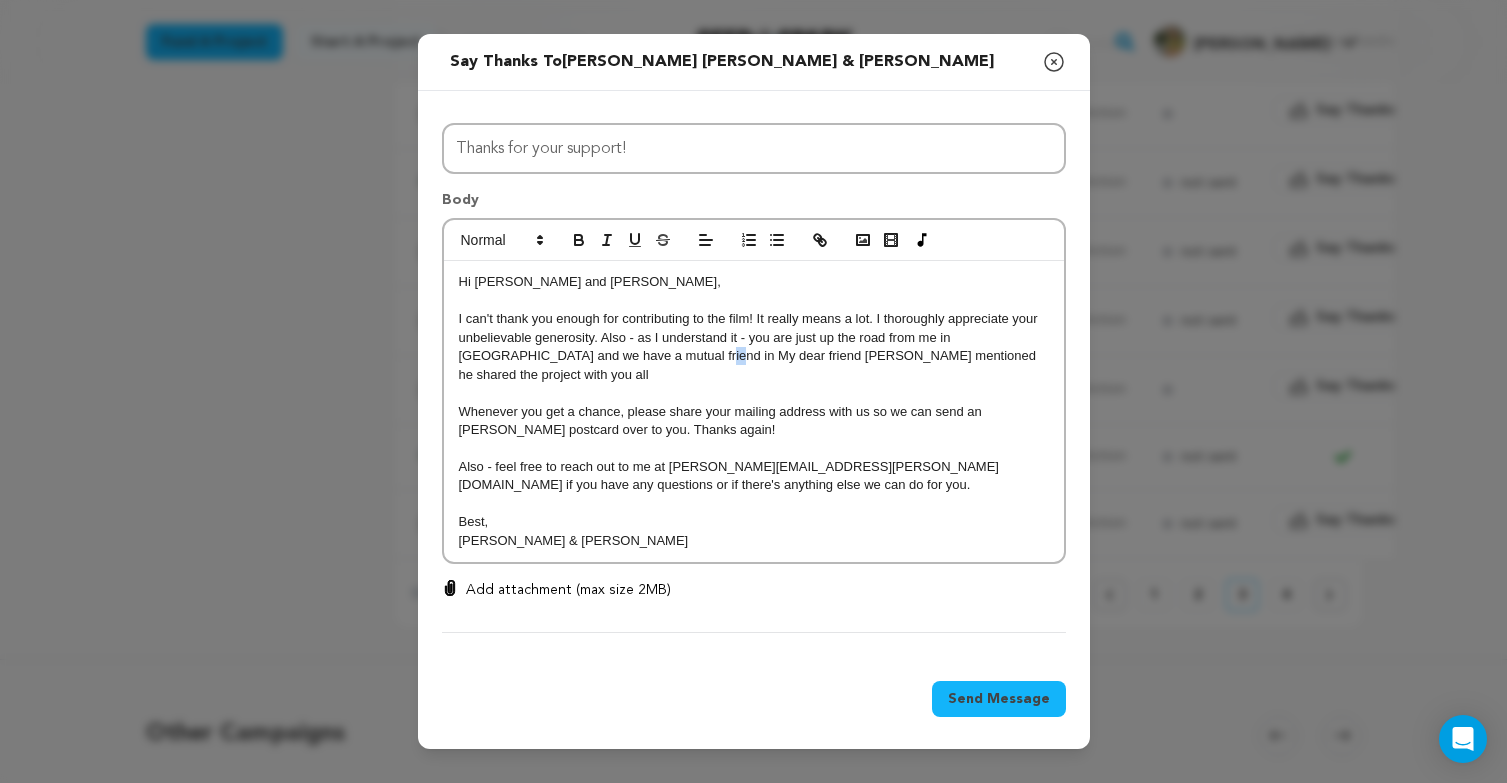 click on "I can't thank you enough for contributing to the film! It really means a lot. I thoroughly appreciate your unbelievable generosity. Also - as I understand it - you are just up the road from me in Hillsdale and we have a mutual friend in My dear friend Dave Wurth mentioned he shared the project with you all" at bounding box center (754, 347) 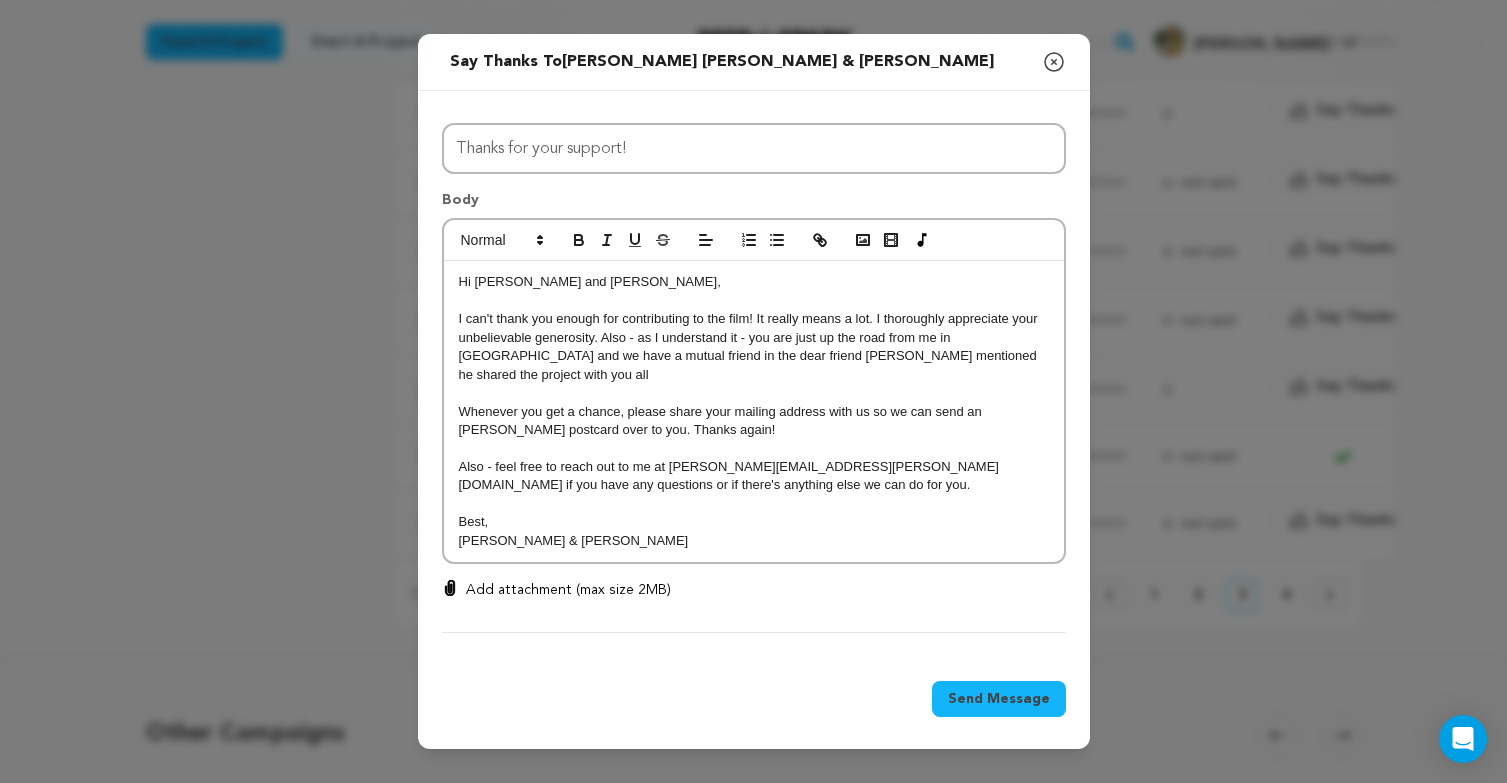 click on "I can't thank you enough for contributing to the film! It really means a lot. I thoroughly appreciate your unbelievable generosity. Also - as I understand it - you are just up the road from me in Hillsdale and we have a mutual friend in the dear friend Dave Wurth mentioned he shared the project with you all" at bounding box center (754, 347) 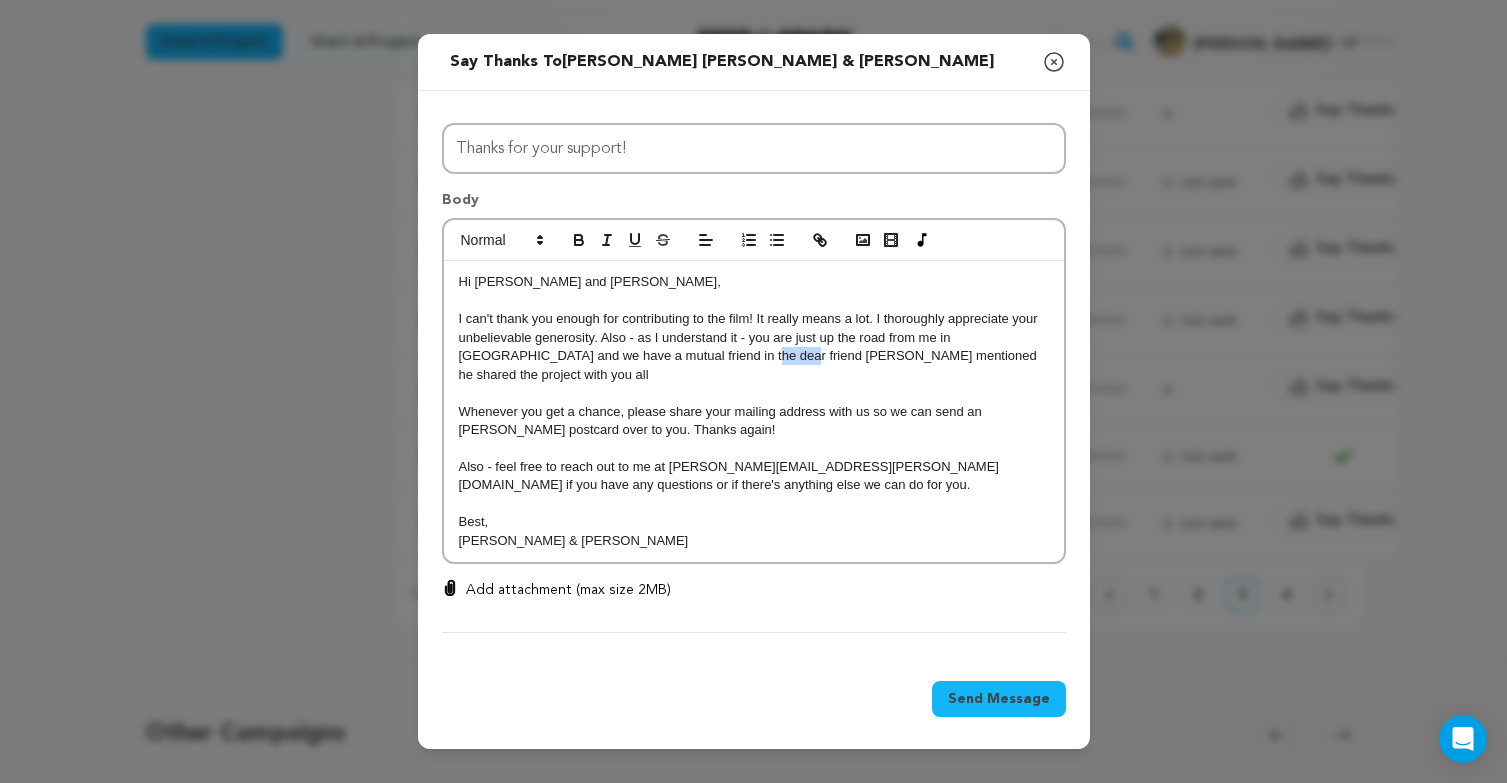 click on "I can't thank you enough for contributing to the film! It really means a lot. I thoroughly appreciate your unbelievable generosity. Also - as I understand it - you are just up the road from me in Hillsdale and we have a mutual friend in the dear friend Dave Wurth mentioned he shared the project with you all" at bounding box center (754, 347) 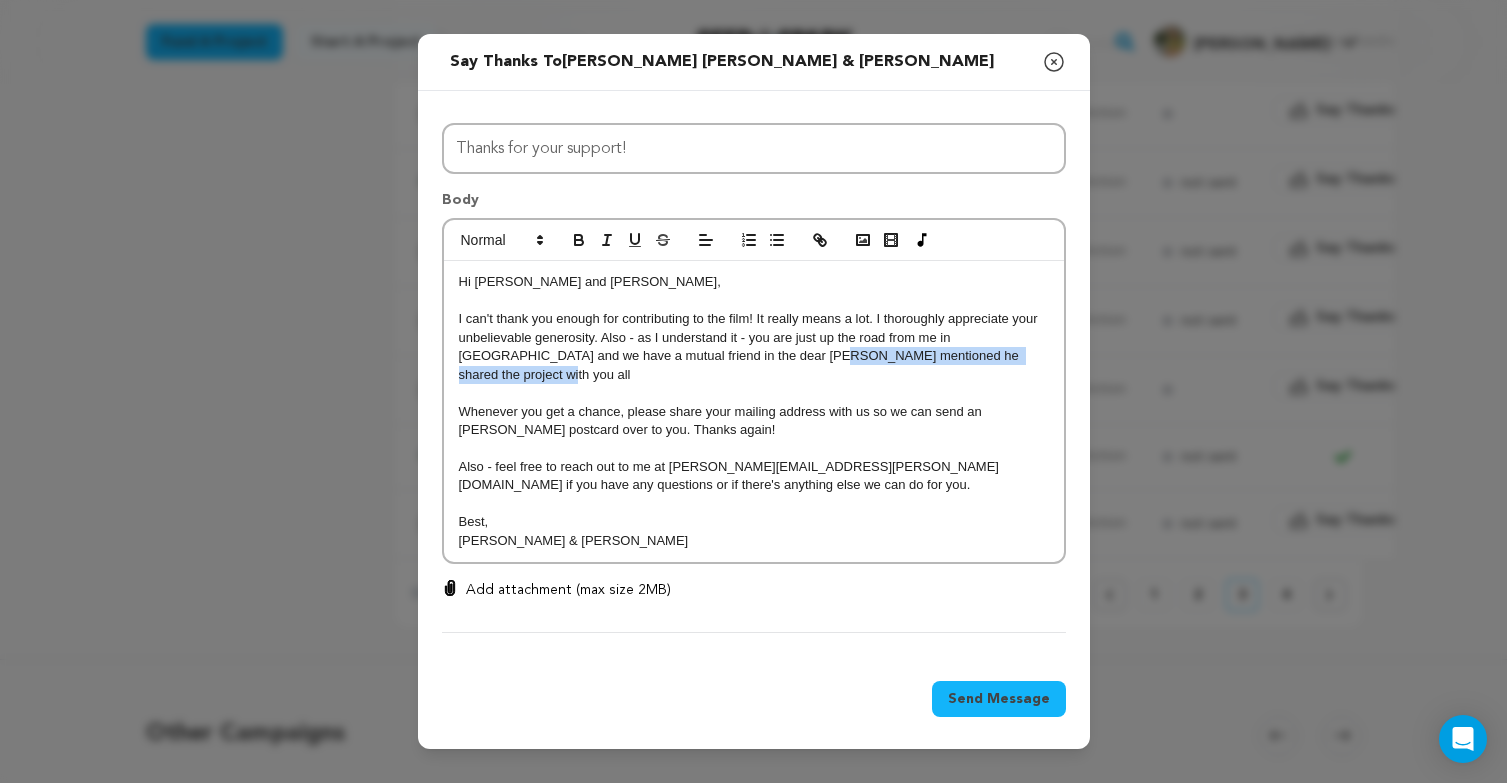drag, startPoint x: 735, startPoint y: 360, endPoint x: 1013, endPoint y: 389, distance: 279.50848 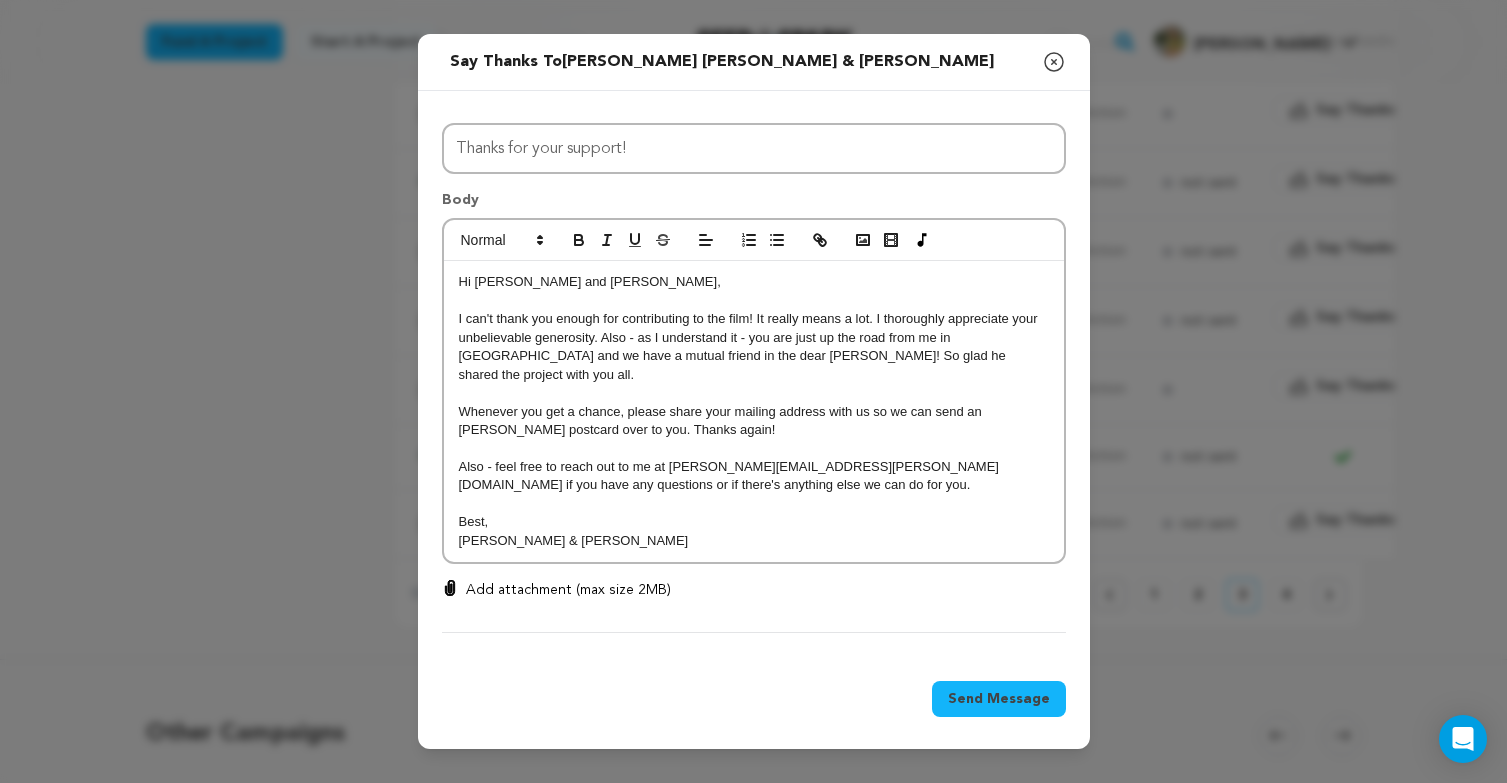 click on "I can't thank you enough for contributing to the film! It really means a lot. I thoroughly appreciate your unbelievable generosity. Also - as I understand it - you are just up the road from me in Hillsdale and we have a mutual friend in the dear Dave Wurth! So glad he shared the project with you all." at bounding box center (754, 347) 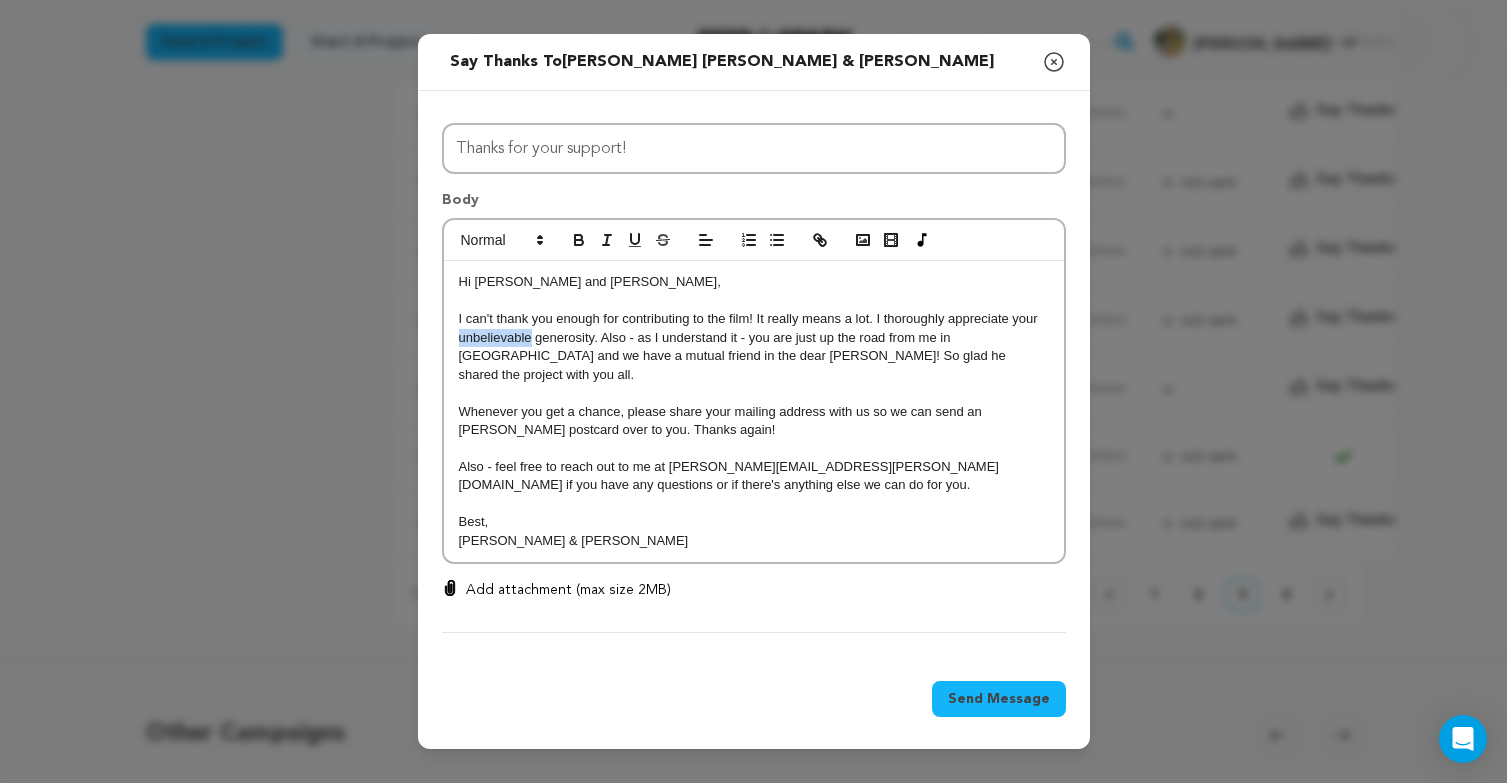 click on "I can't thank you enough for contributing to the film! It really means a lot. I thoroughly appreciate your unbelievable generosity. Also - as I understand it - you are just up the road from me in Hillsdale and we have a mutual friend in the dear Dave Wurth! So glad he shared the project with you all." at bounding box center (754, 347) 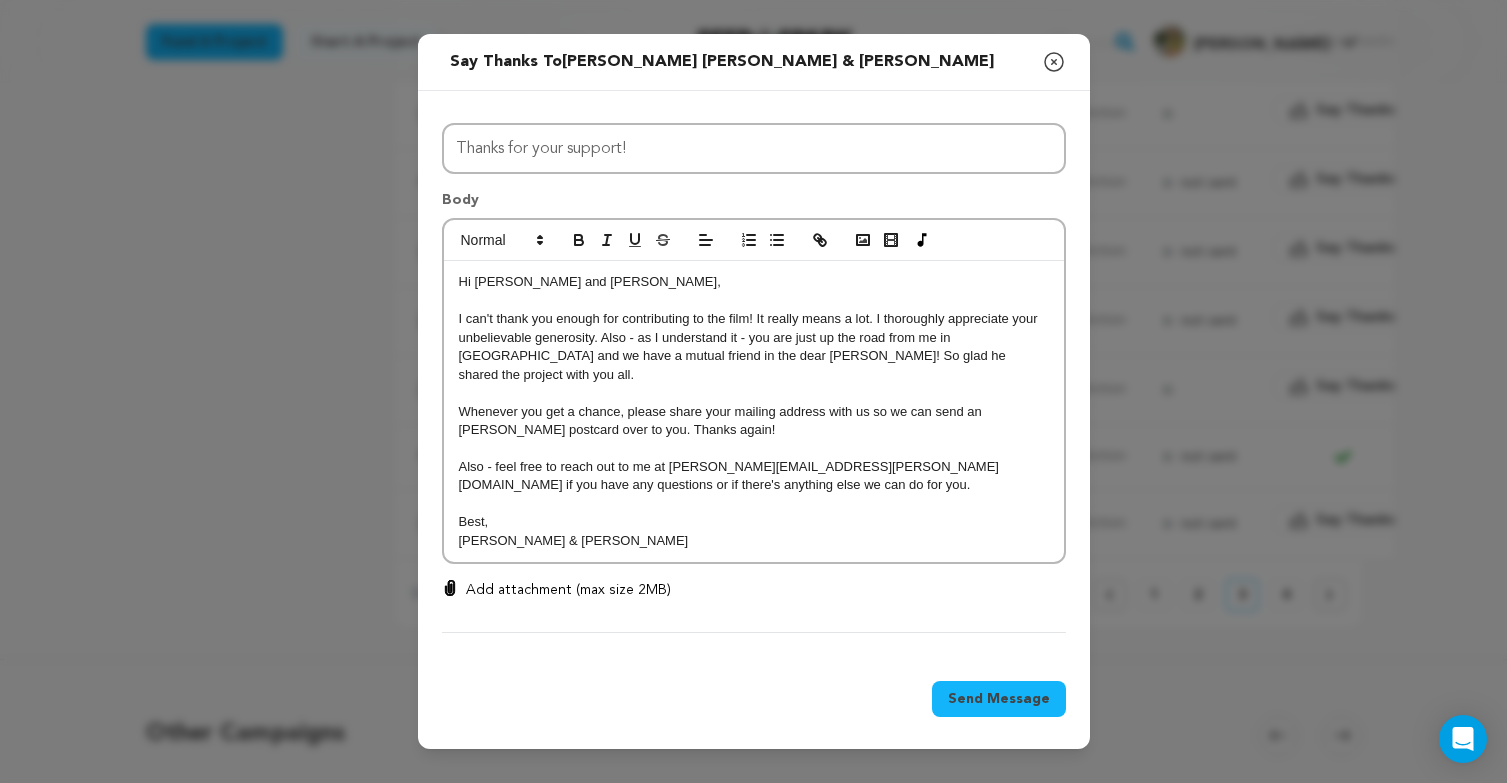 click at bounding box center [754, 393] 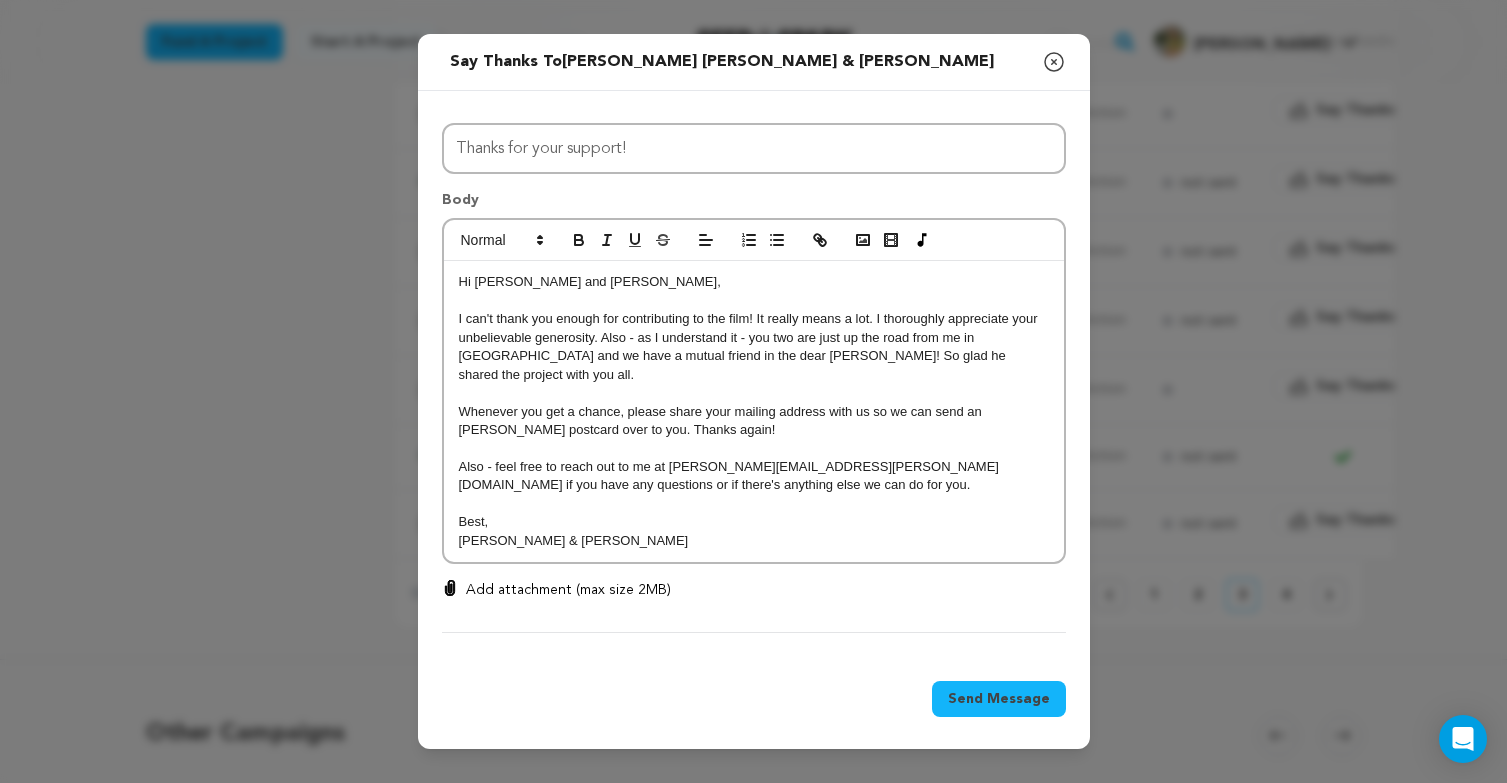 click on "I can't thank you enough for contributing to the film! It really means a lot. I thoroughly appreciate your unbelievable generosity. Also - as I understand it - you two are just up the road from me in Hillsdale and we have a mutual friend in the dear Dave Wurth! So glad he shared the project with you all." at bounding box center (754, 347) 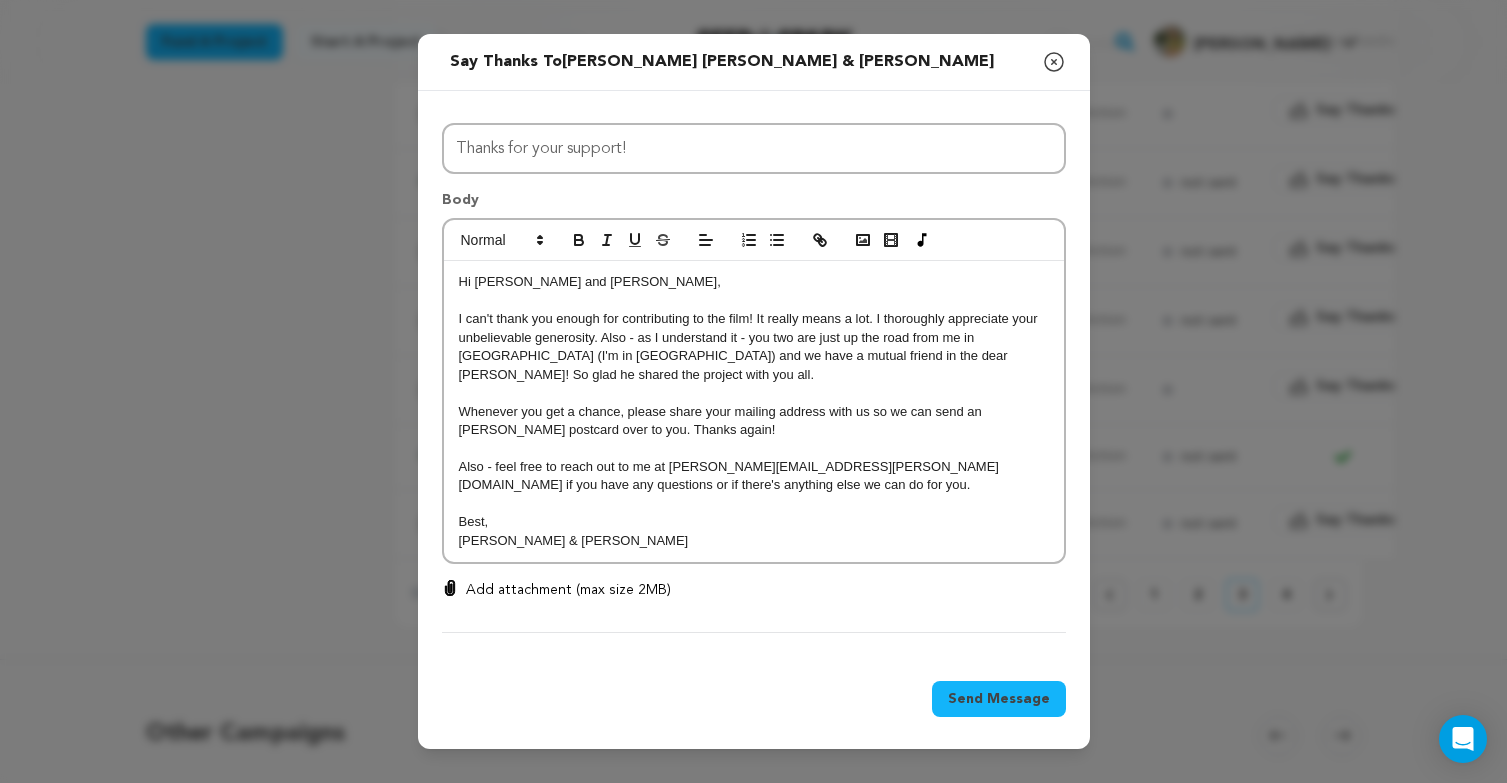 click at bounding box center [754, 393] 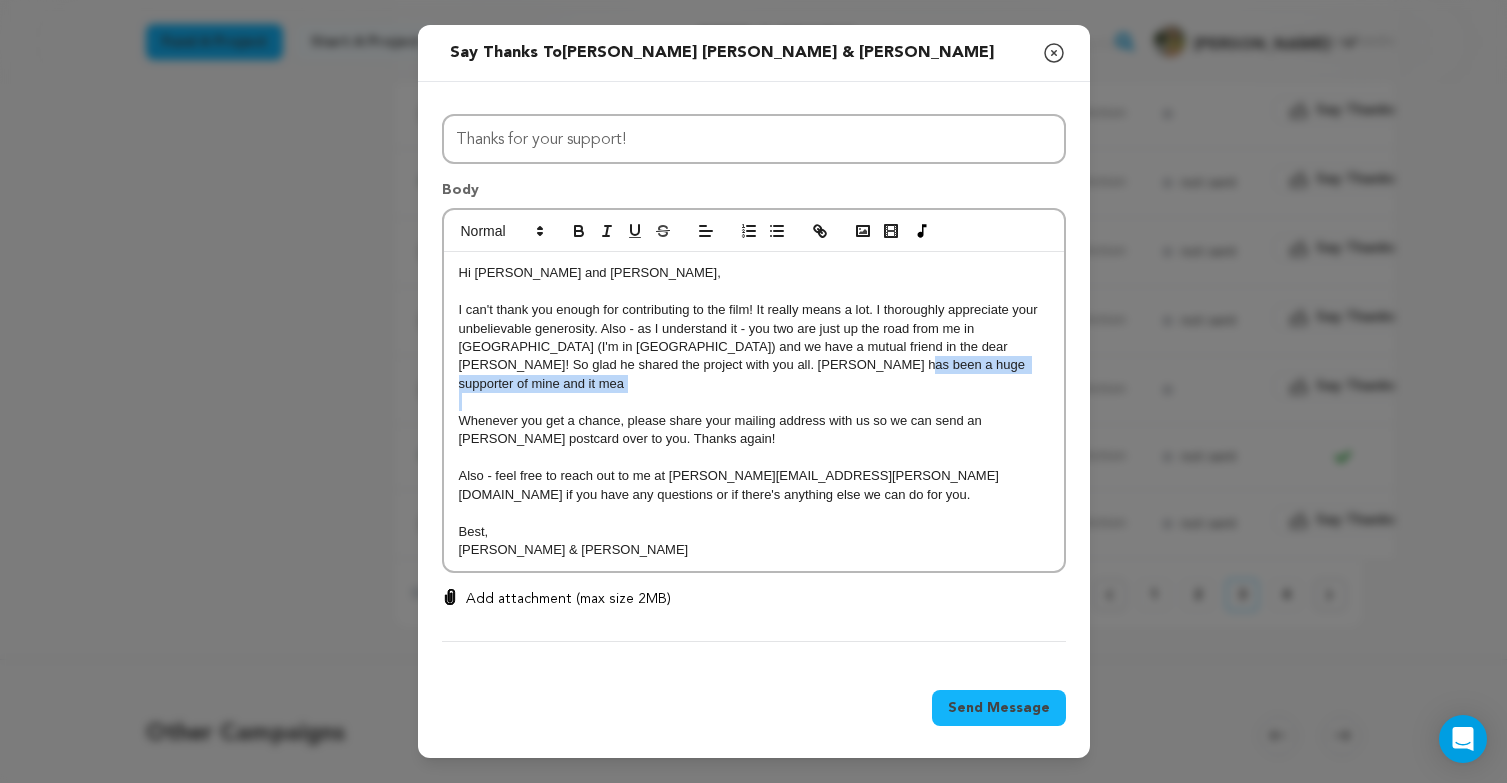 drag, startPoint x: 737, startPoint y: 379, endPoint x: 924, endPoint y: 385, distance: 187.09624 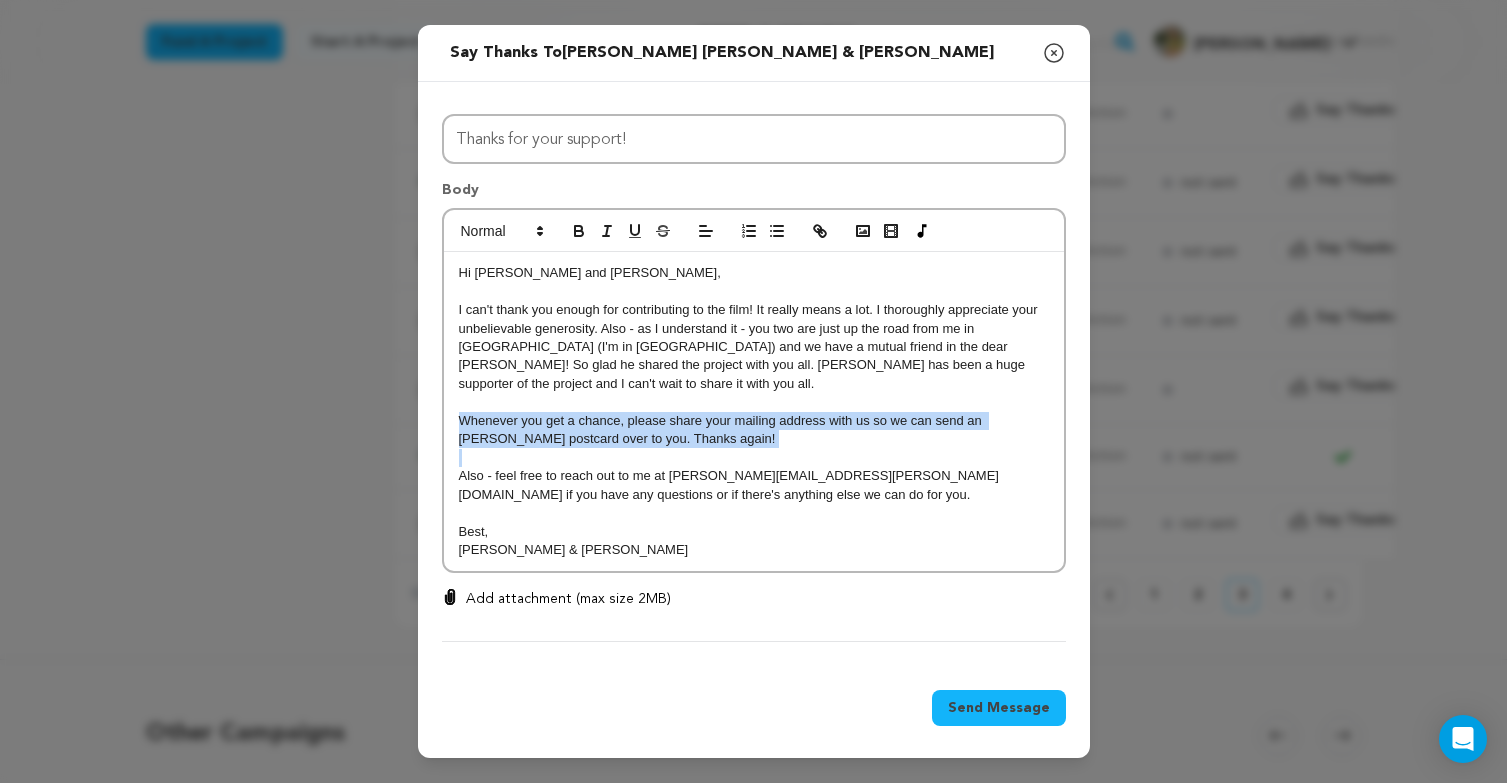 drag, startPoint x: 675, startPoint y: 440, endPoint x: 423, endPoint y: 413, distance: 253.4423 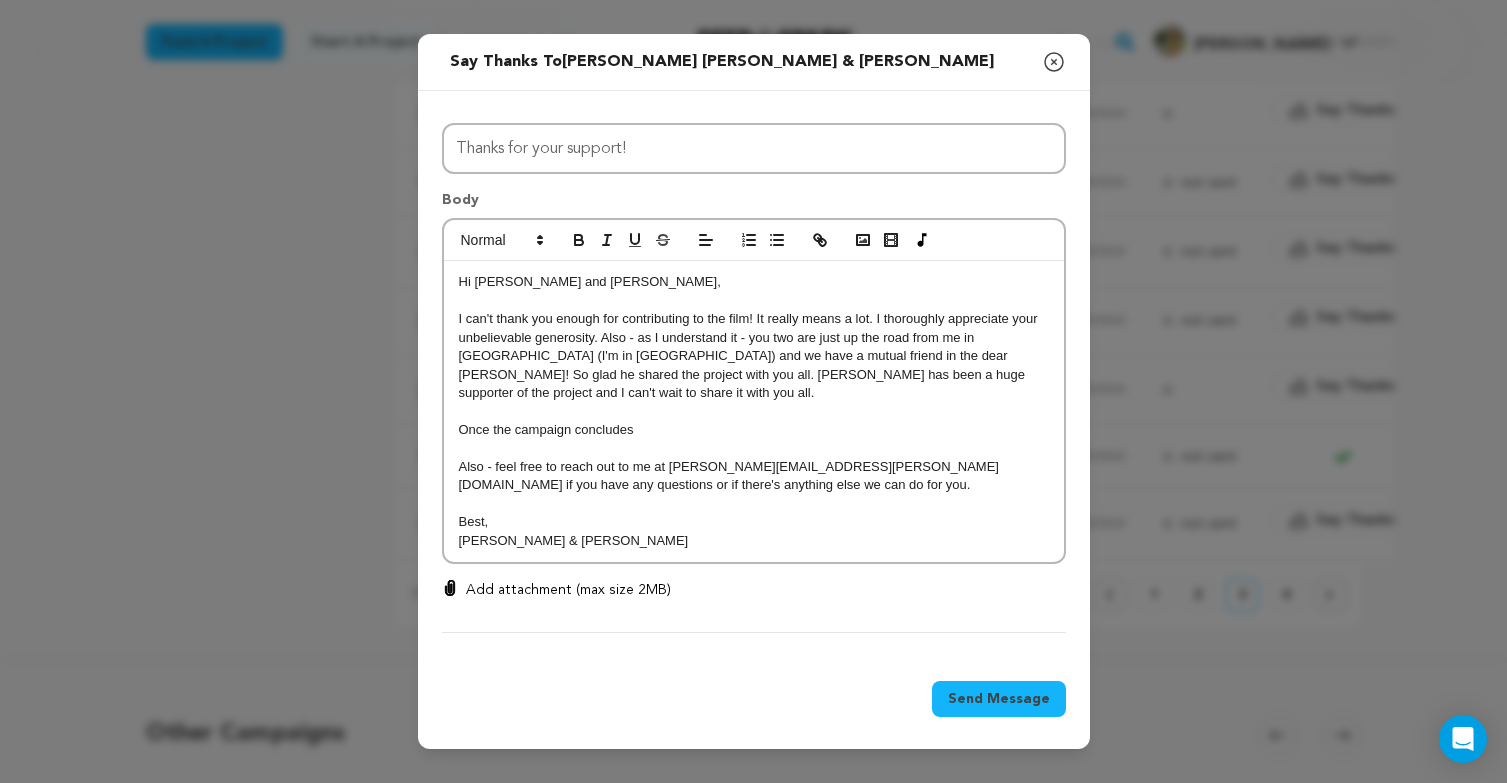 click on "Once the campaign concludes" at bounding box center (754, 430) 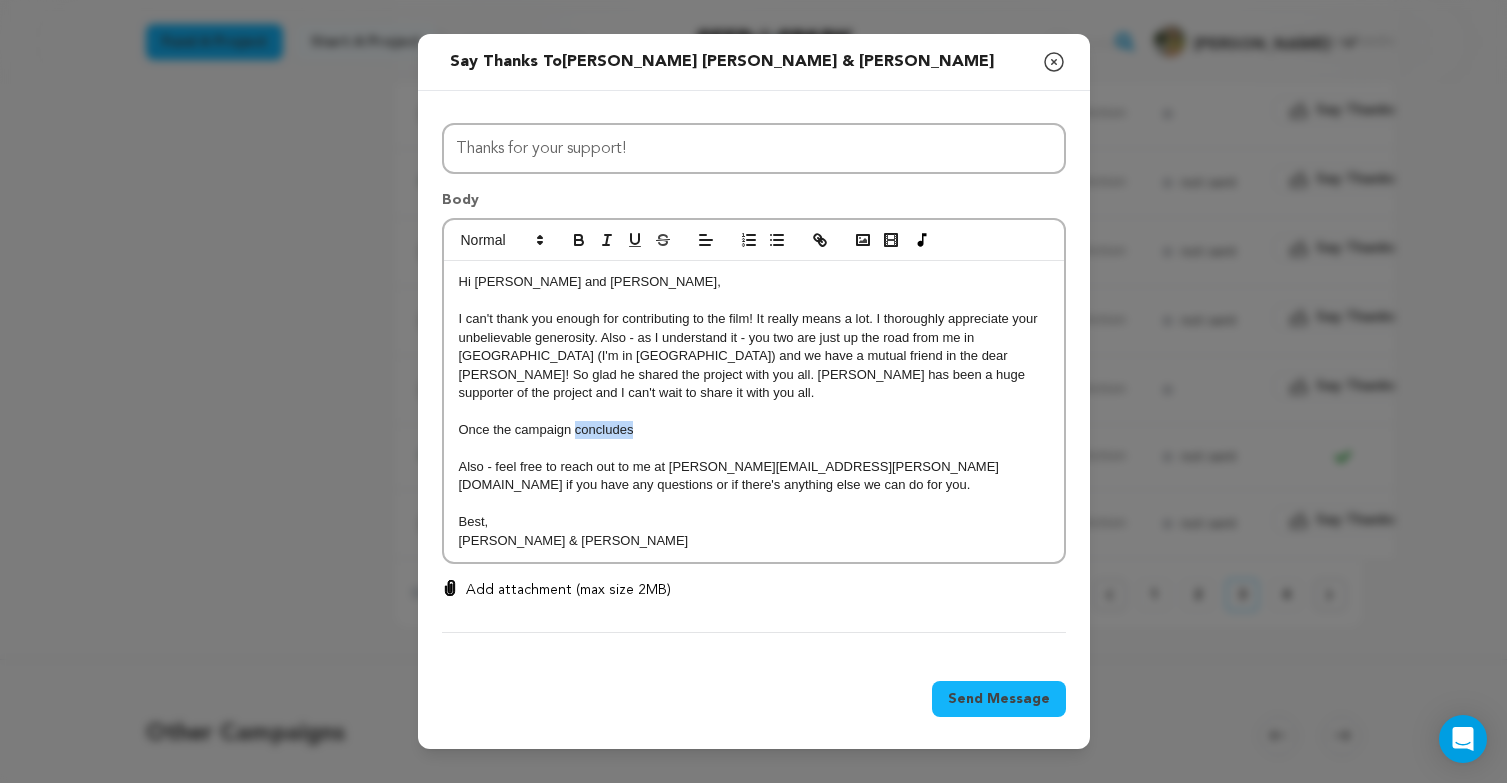 click on "Once the campaign concludes" at bounding box center [754, 430] 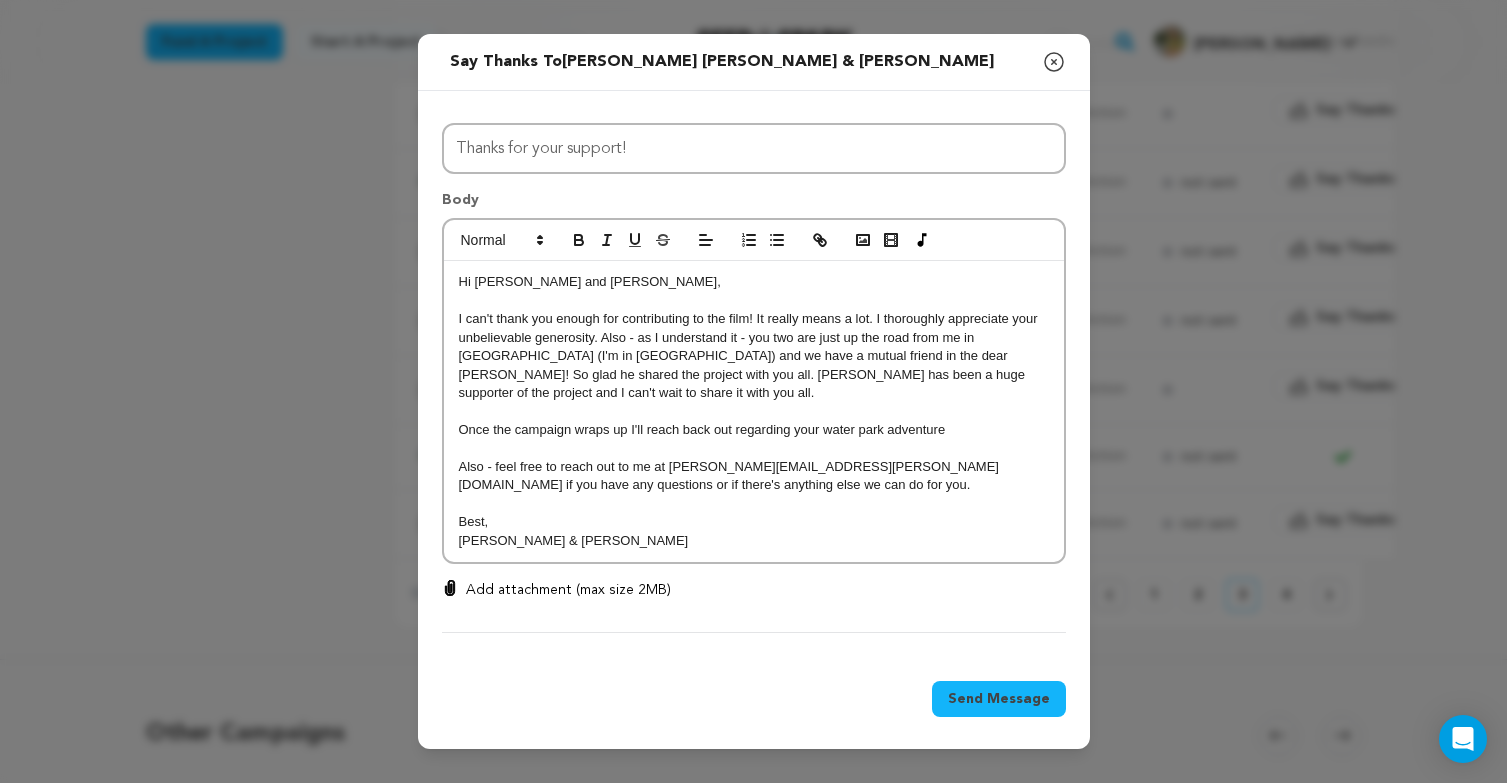 click on "Once the campaign wraps up I'll reach back out regarding your water park adventure" at bounding box center (754, 430) 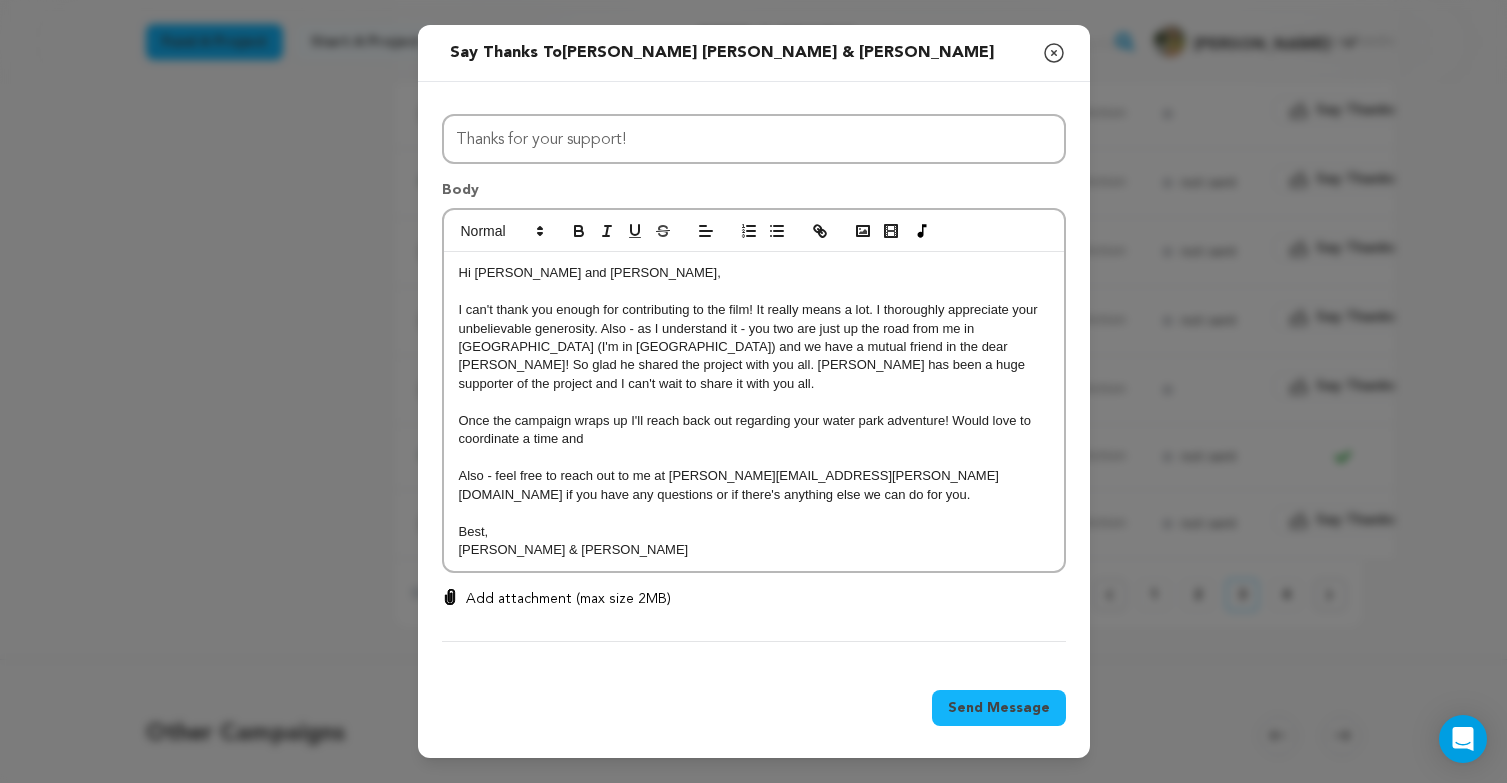 drag, startPoint x: 588, startPoint y: 431, endPoint x: 422, endPoint y: 435, distance: 166.04819 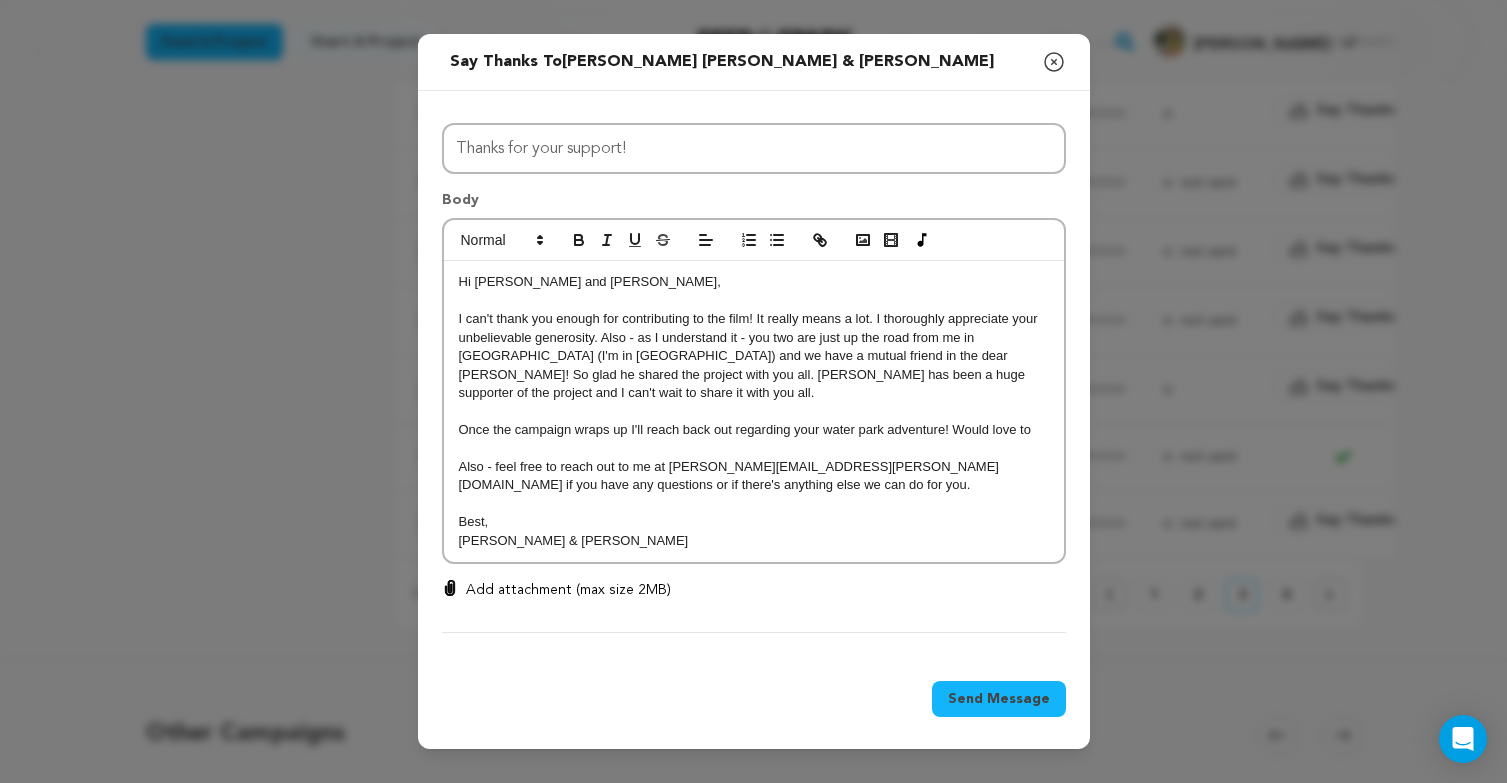 click on "Once the campaign wraps up I'll reach back out regarding your water park adventure! Would love to" at bounding box center [754, 430] 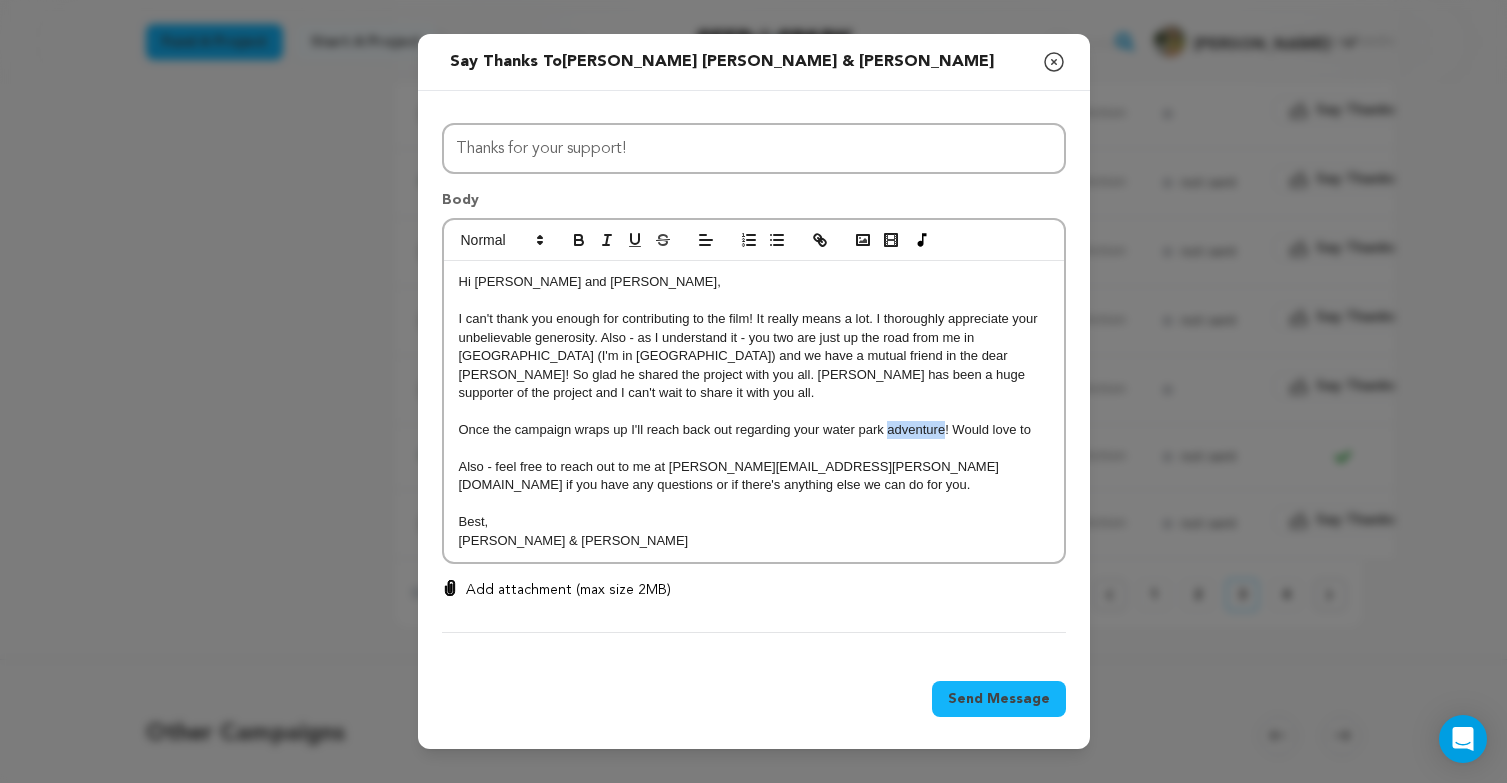 click on "Once the campaign wraps up I'll reach back out regarding your water park adventure! Would love to" at bounding box center [754, 430] 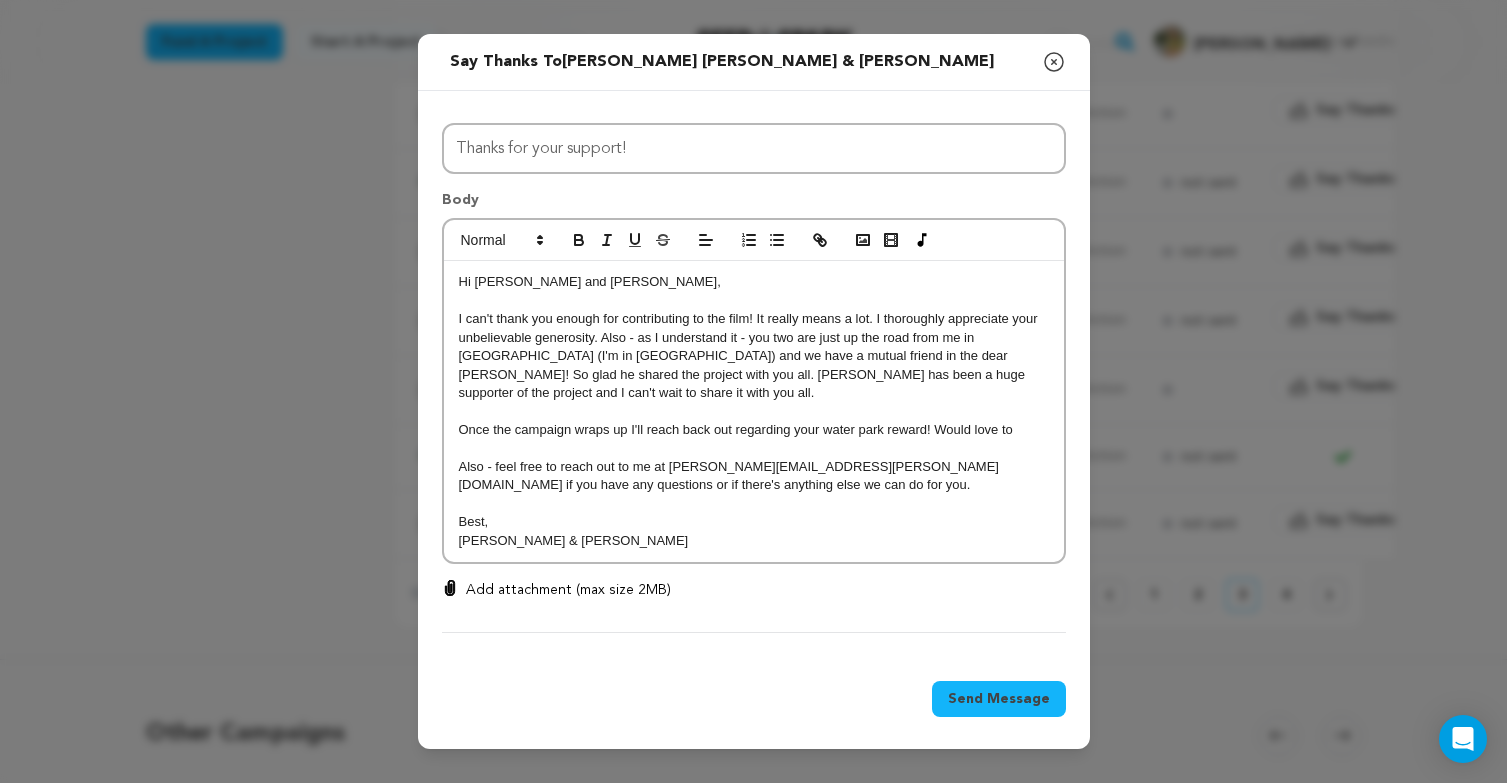 click on "Also - feel free to reach out to me at brian.gersten@gmail.com if you have any questions or if there's anything else we can do for you." at bounding box center [754, 476] 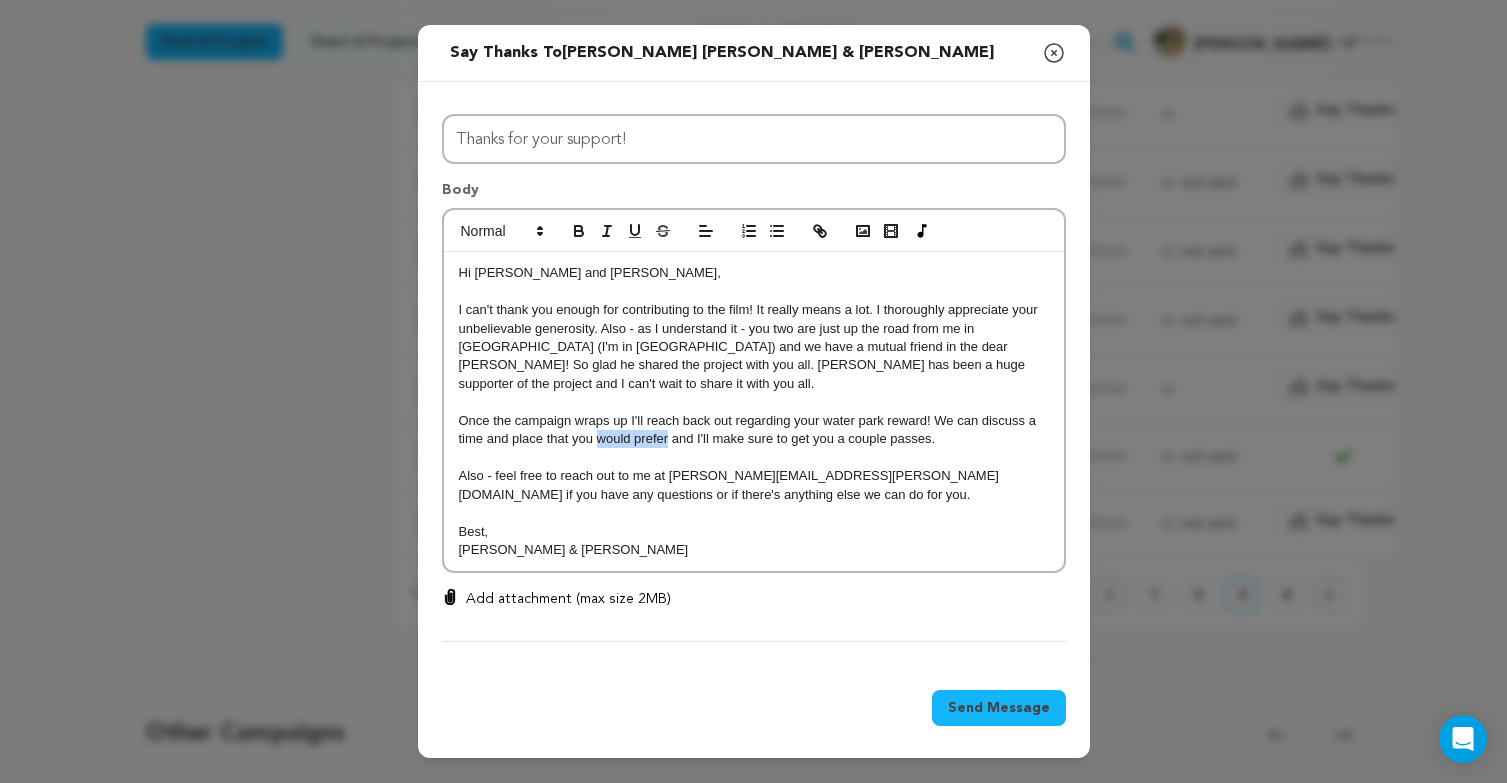 drag, startPoint x: 599, startPoint y: 431, endPoint x: 666, endPoint y: 433, distance: 67.02985 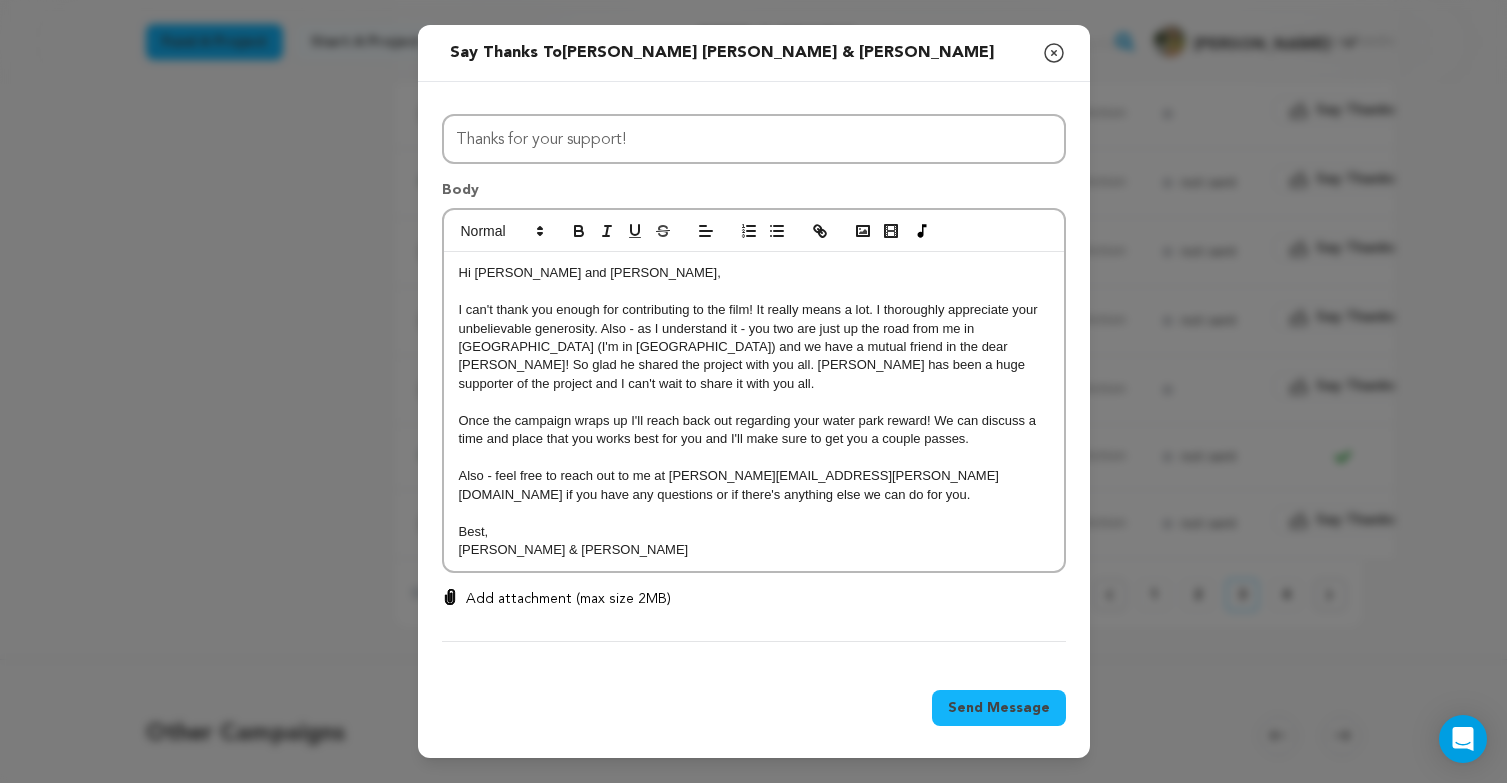 click on "Once the campaign wraps up I'll reach back out regarding your water park reward! We can discuss a time and place that you works best for you and I'll make sure to get you a couple passes." at bounding box center (754, 430) 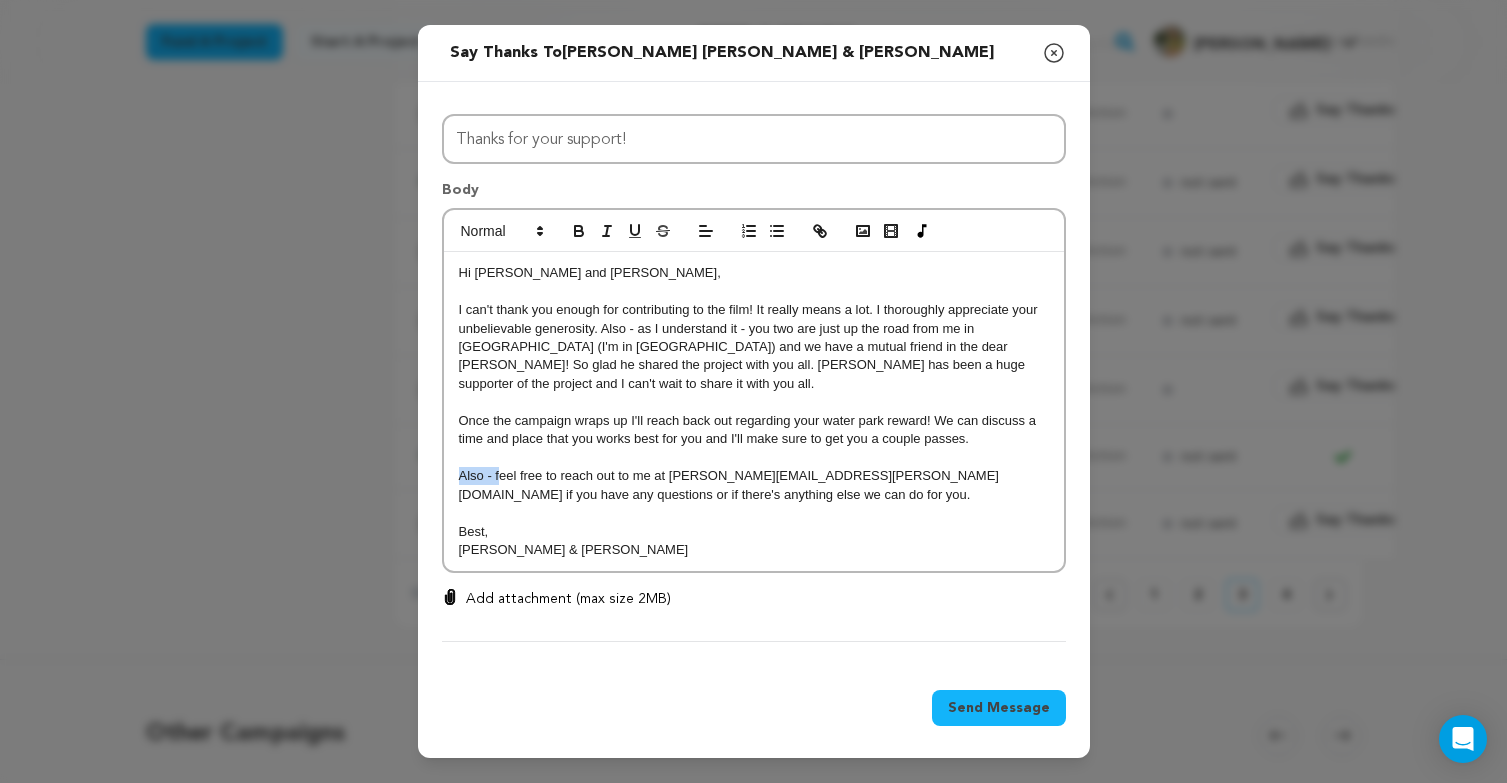 drag, startPoint x: 499, startPoint y: 467, endPoint x: 446, endPoint y: 465, distance: 53.037724 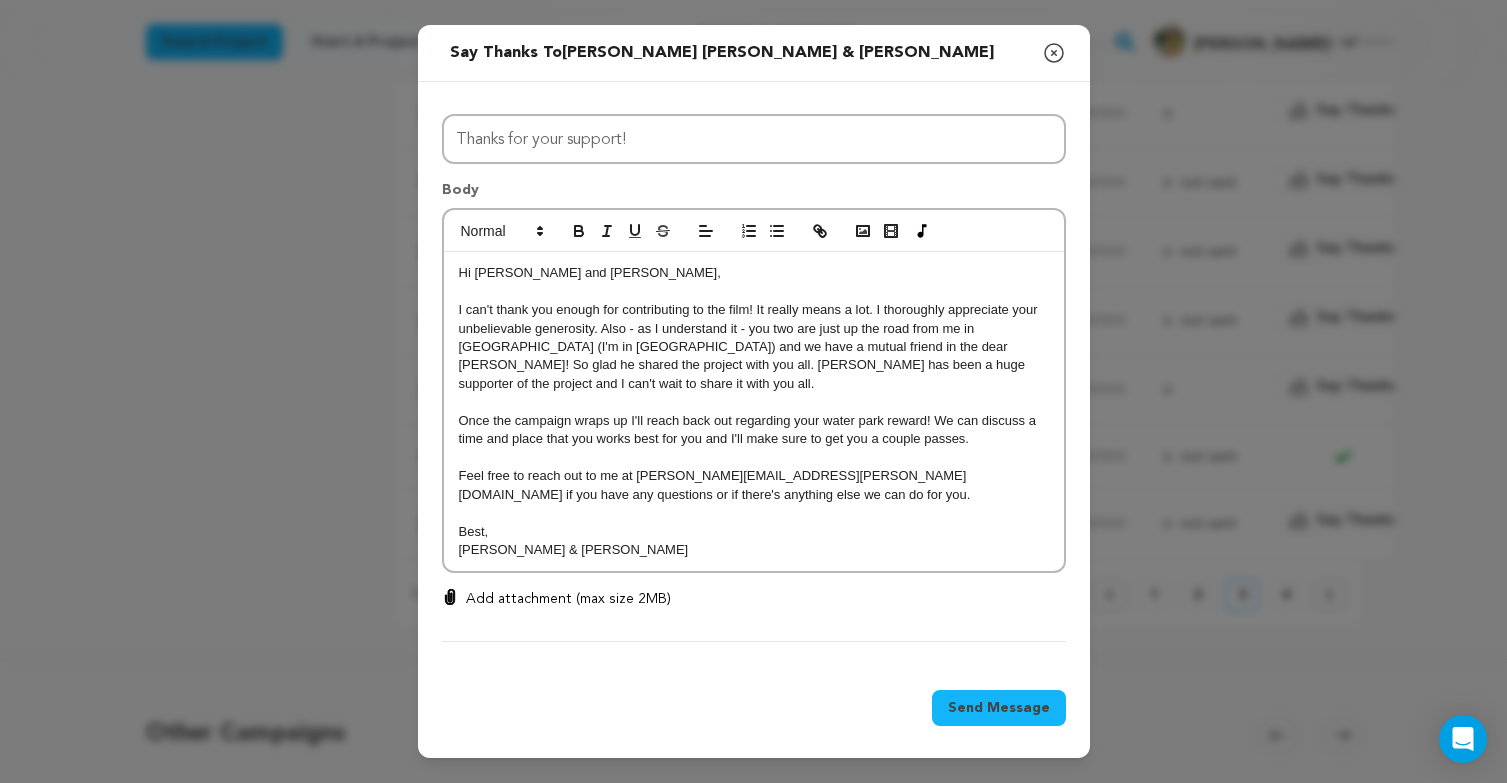click on "Feel free to reach out to me at brian.gersten@gmail.com if you have any questions or if there's anything else we can do for you." at bounding box center (754, 485) 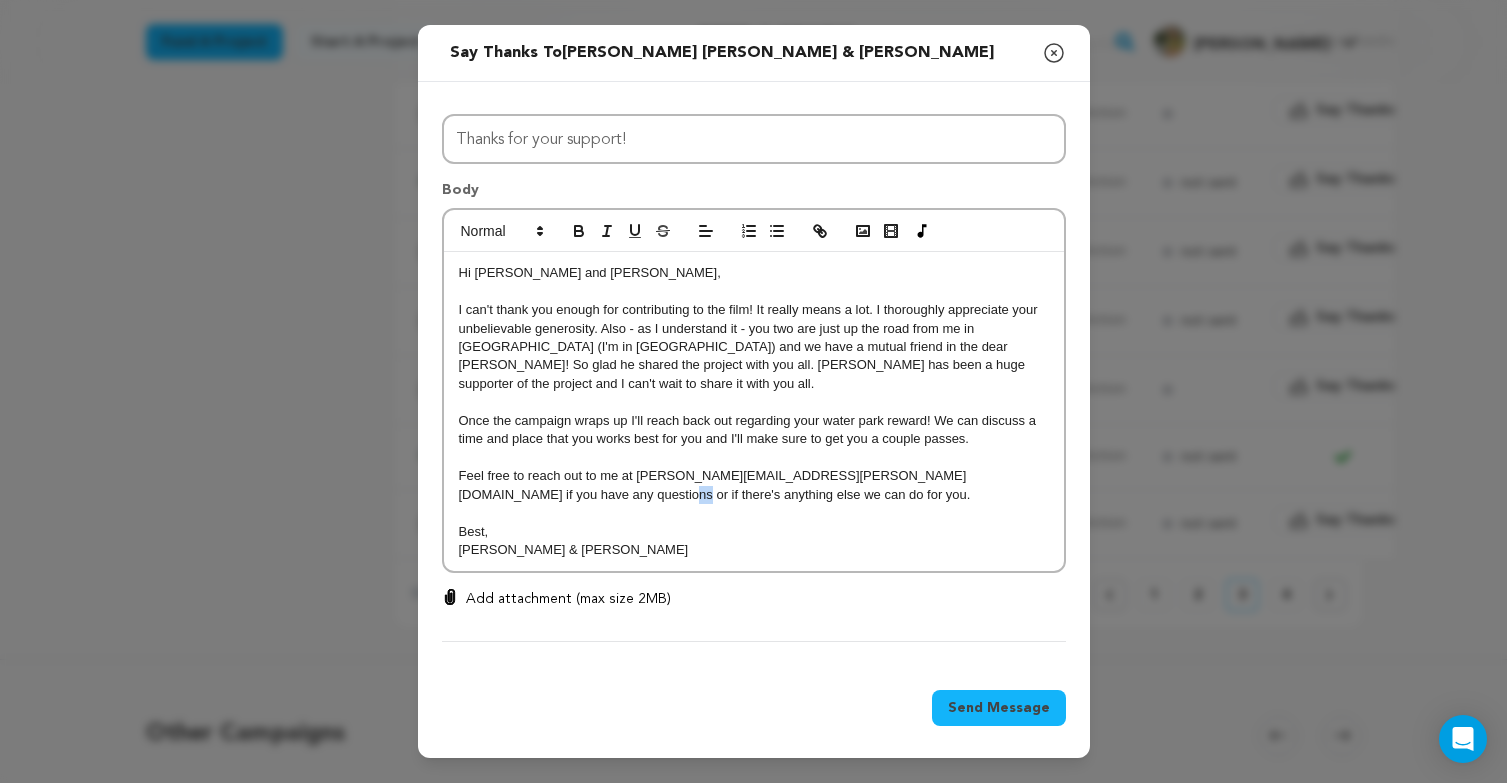click on "Feel free to reach out to me at brian.gersten@gmail.com if you have any questions or if there's anything else we can do for you." at bounding box center [754, 485] 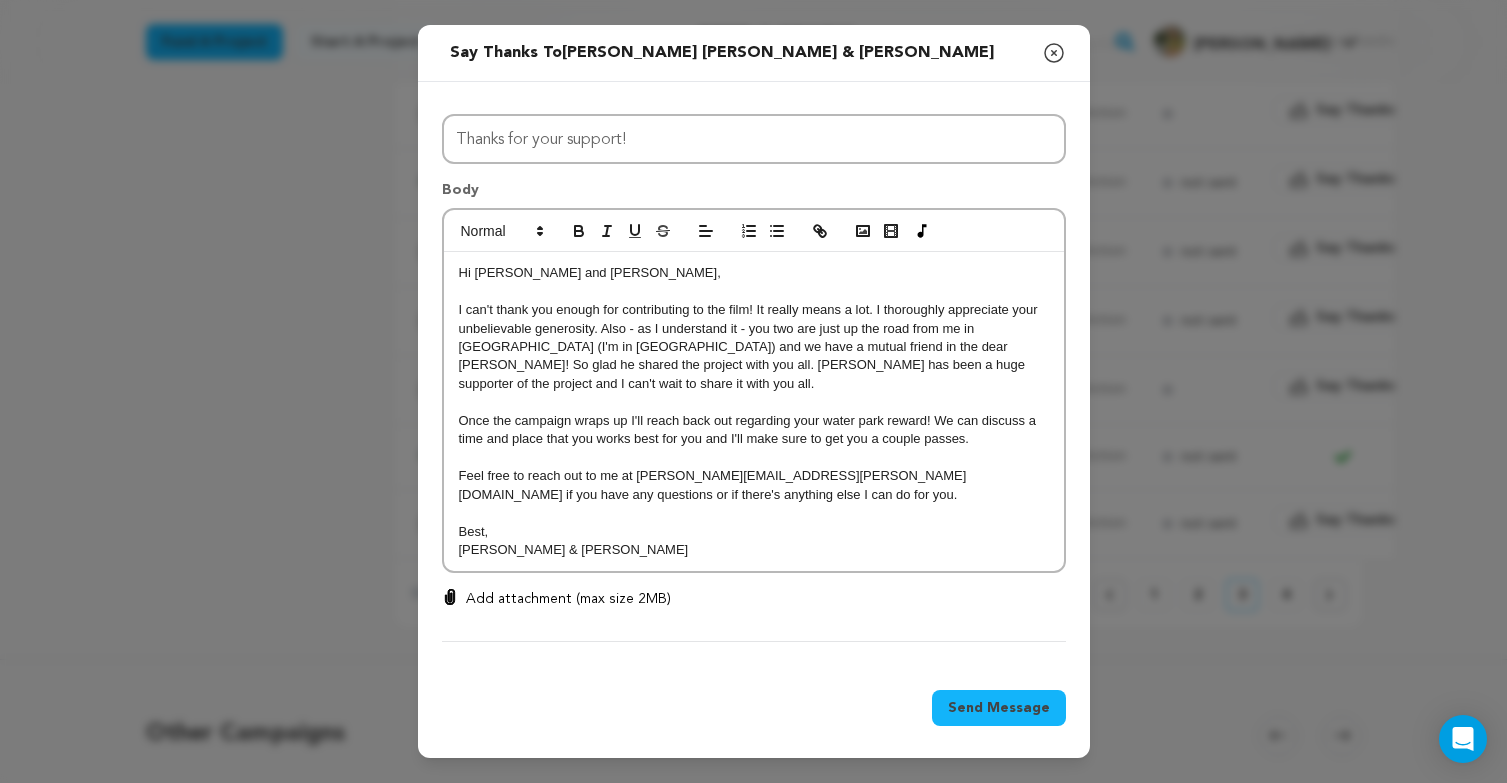 click on "Feel free to reach out to me at brian.gersten@gmail.com if you have any questions or if there's anything else I can do for you." at bounding box center (754, 485) 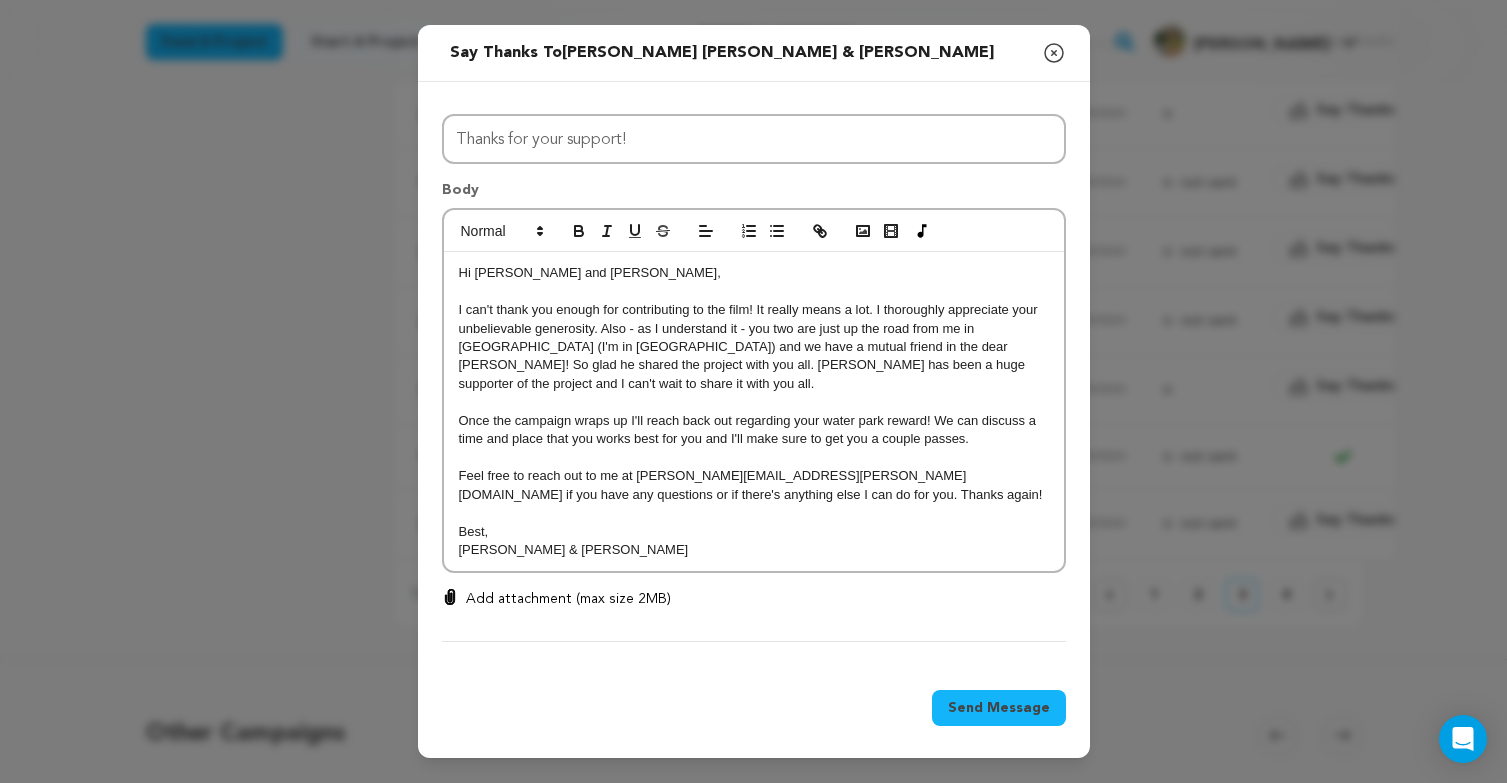 click on "Brian & Michaela" at bounding box center (754, 550) 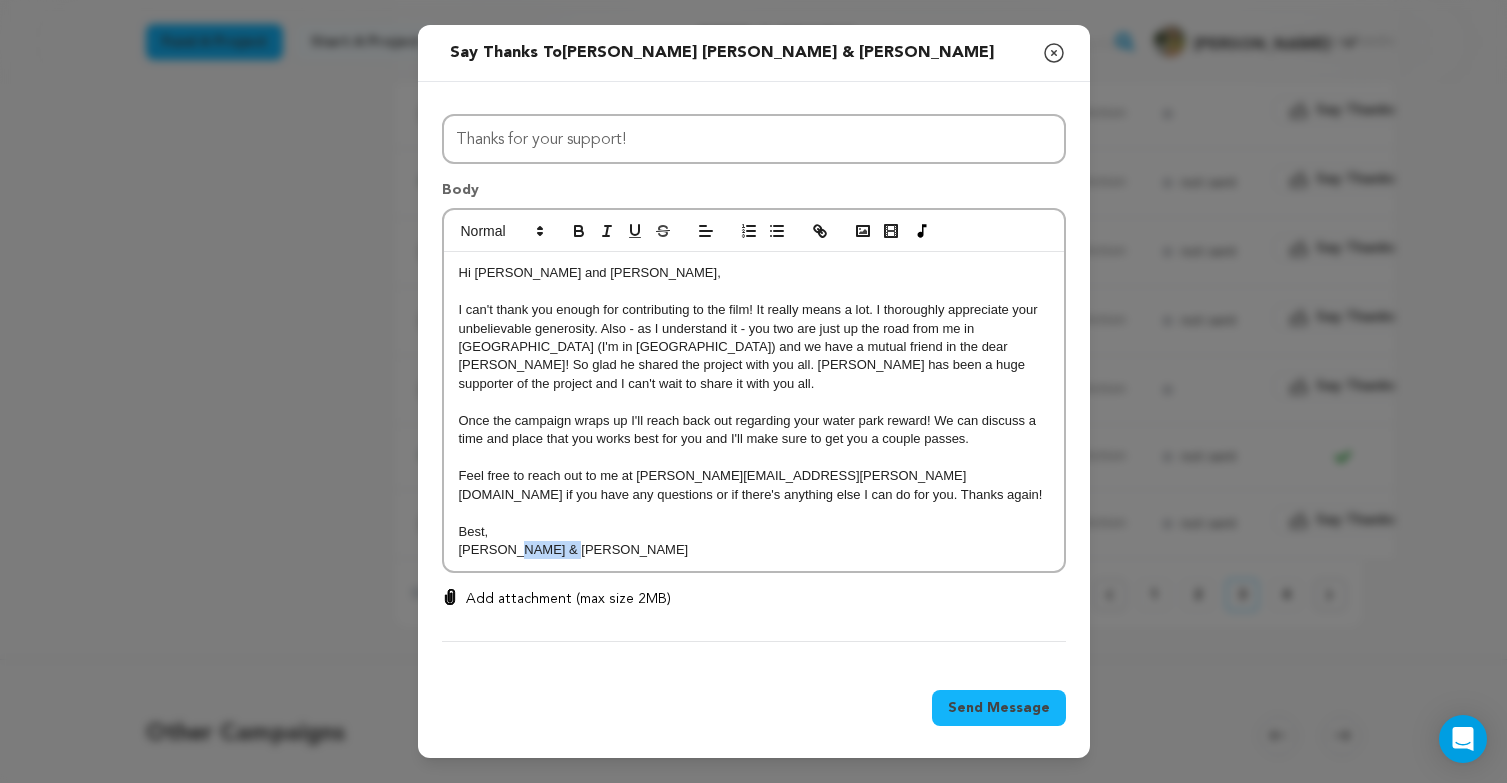 click on "Brian & Michaela" at bounding box center (754, 550) 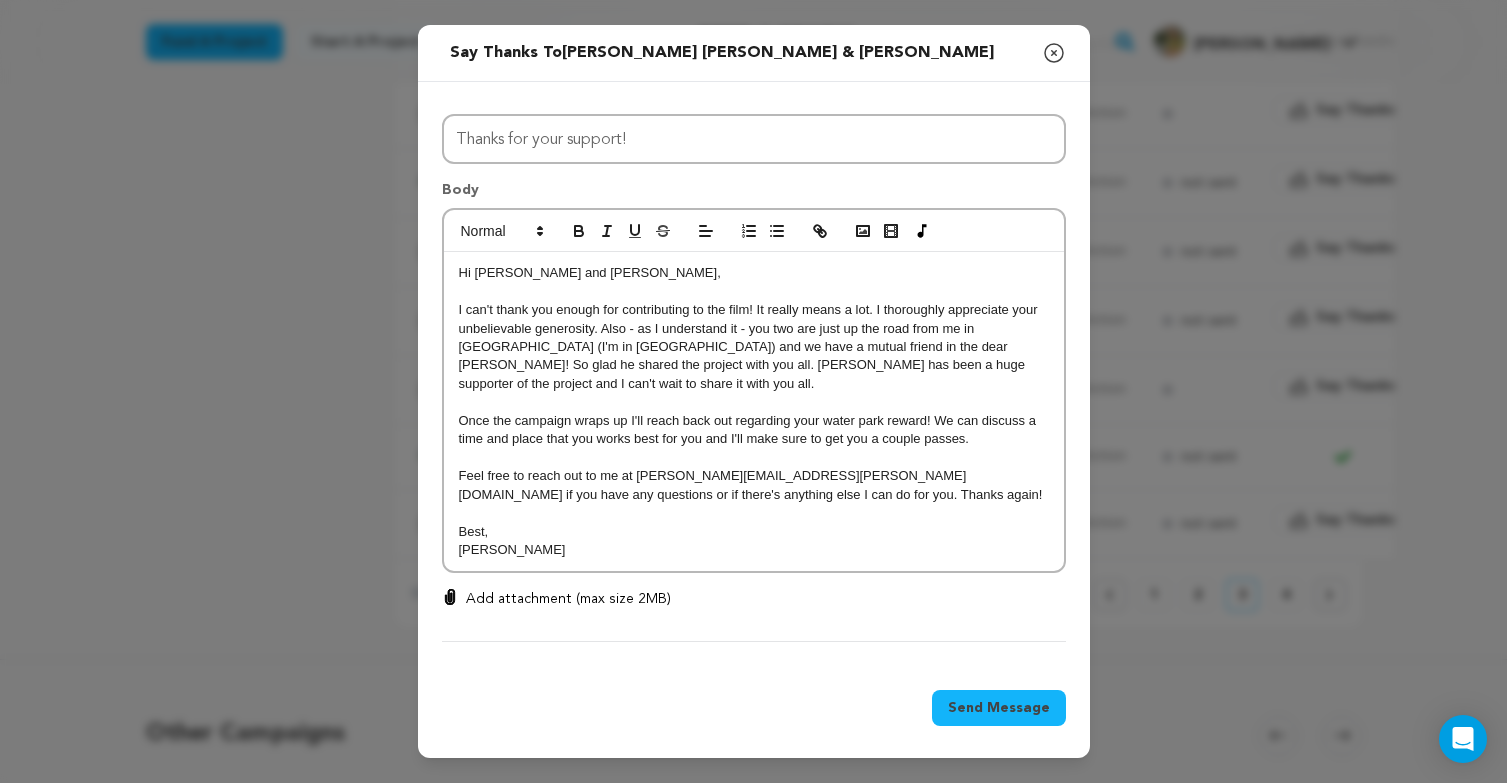 click on "Feel free to reach out to me at brian.gersten@gmail.com if you have any questions or if there's anything else I can do for you. Thanks again!" at bounding box center [754, 485] 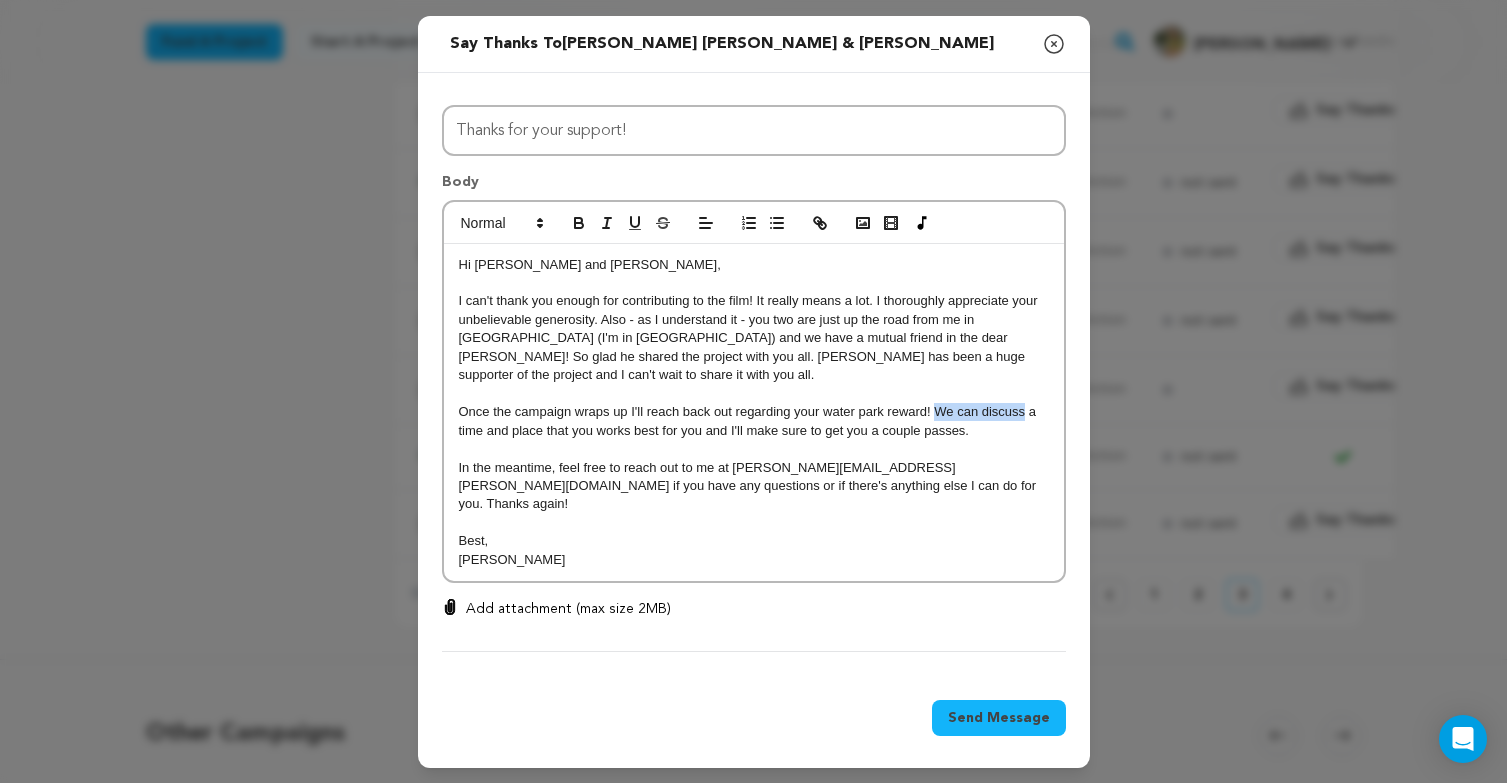drag, startPoint x: 935, startPoint y: 414, endPoint x: 1025, endPoint y: 416, distance: 90.02222 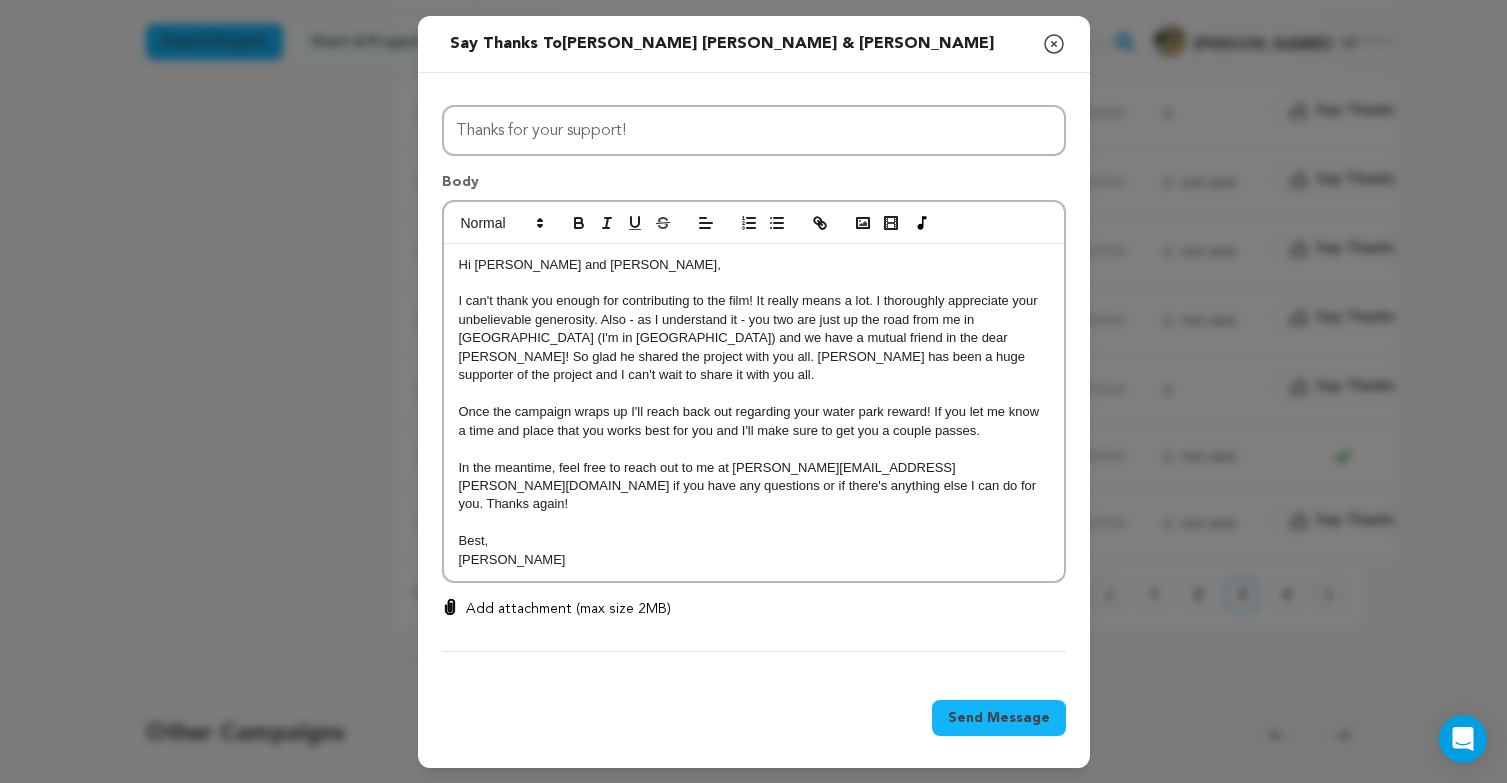 click on "Once the campaign wraps up I'll reach back out regarding your water park reward! If you let me know a time and place that you works best for you and I'll make sure to get you a couple passes." at bounding box center [754, 421] 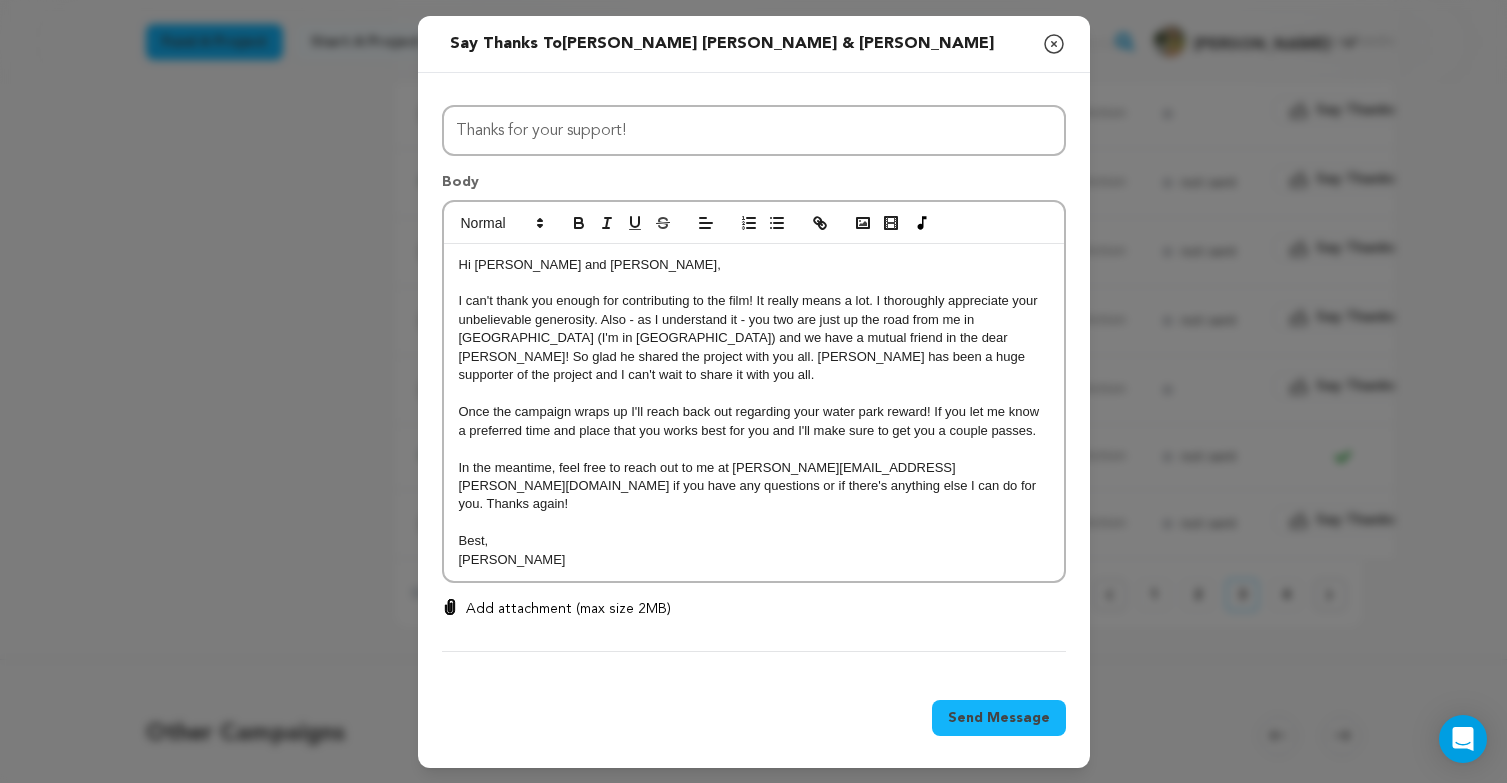 click on "Once the campaign wraps up I'll reach back out regarding your water park reward! If you let me know a preferred time and place that you works best for you and I'll make sure to get you a couple passes." at bounding box center [754, 421] 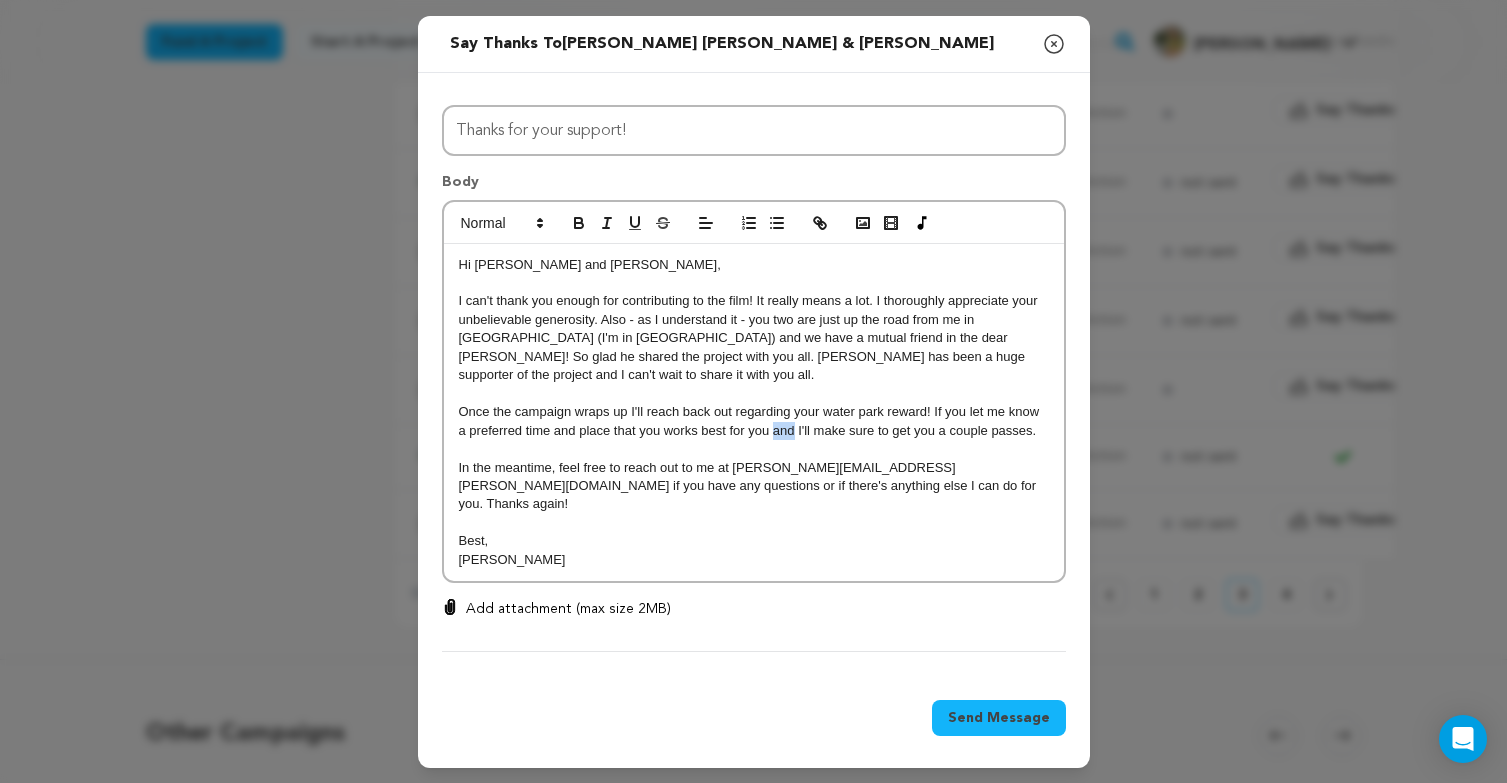 click on "Once the campaign wraps up I'll reach back out regarding your water park reward! If you let me know a preferred time and place that you works best for you and I'll make sure to get you a couple passes." at bounding box center (754, 421) 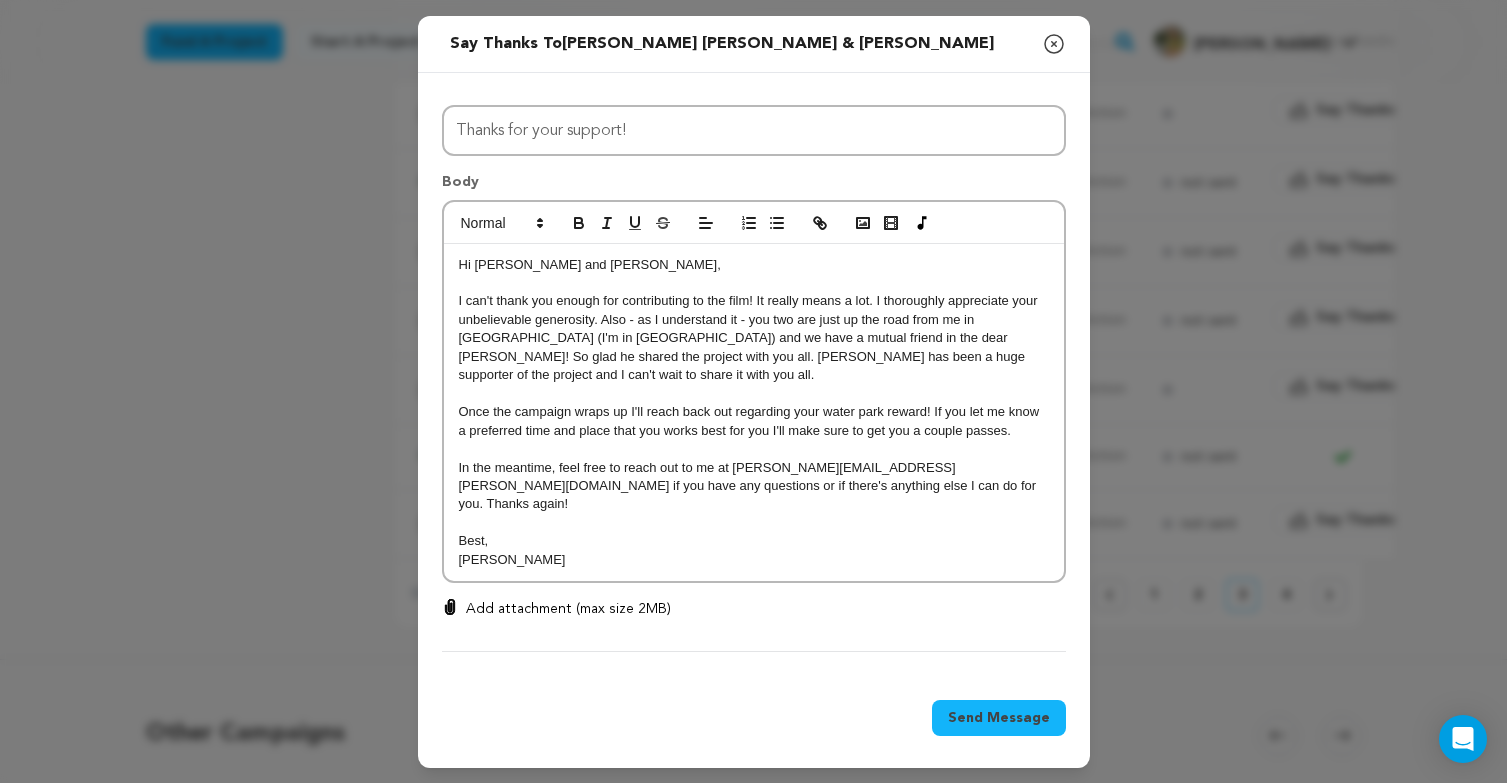 click on "Once the campaign wraps up I'll reach back out regarding your water park reward! If you let me know a preferred time and place that you works best for you I'll make sure to get you a couple passes." at bounding box center (754, 421) 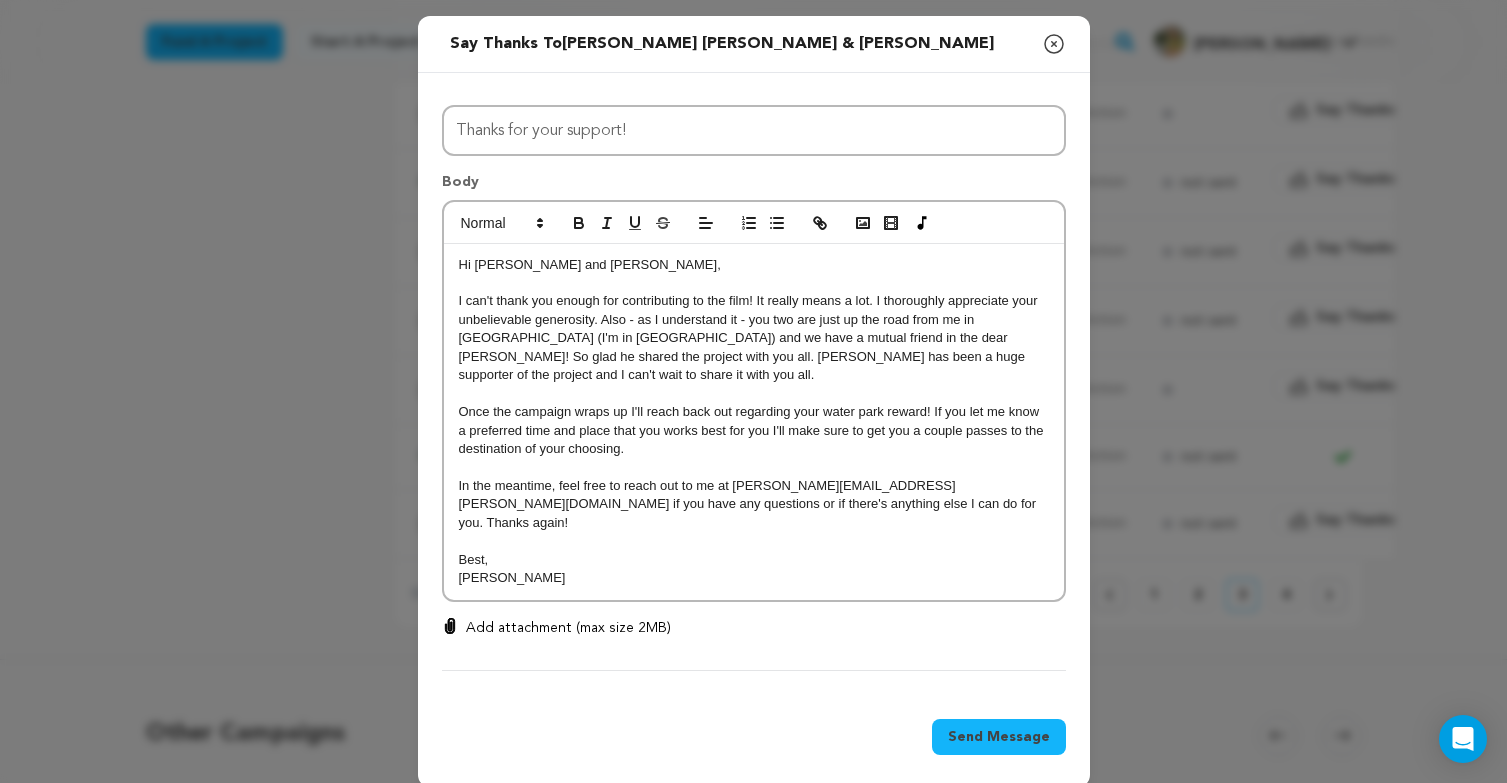 click on "Once the campaign wraps up I'll reach back out regarding your water park reward! If you let me know a preferred time and place that you works best for you I'll make sure to get you a couple passes to the destination of your choosing." at bounding box center (754, 430) 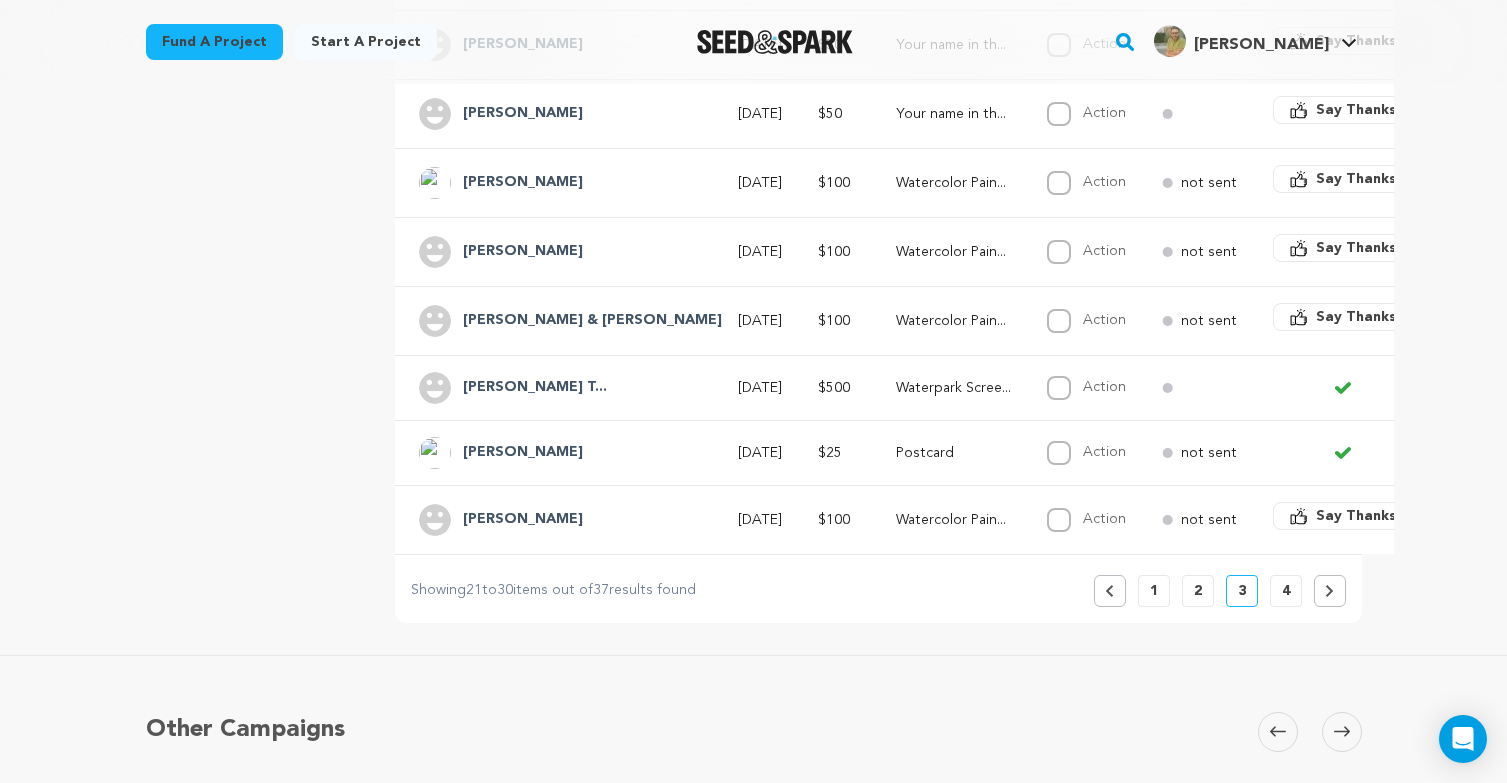 click on "Say Thanks" at bounding box center [1356, 317] 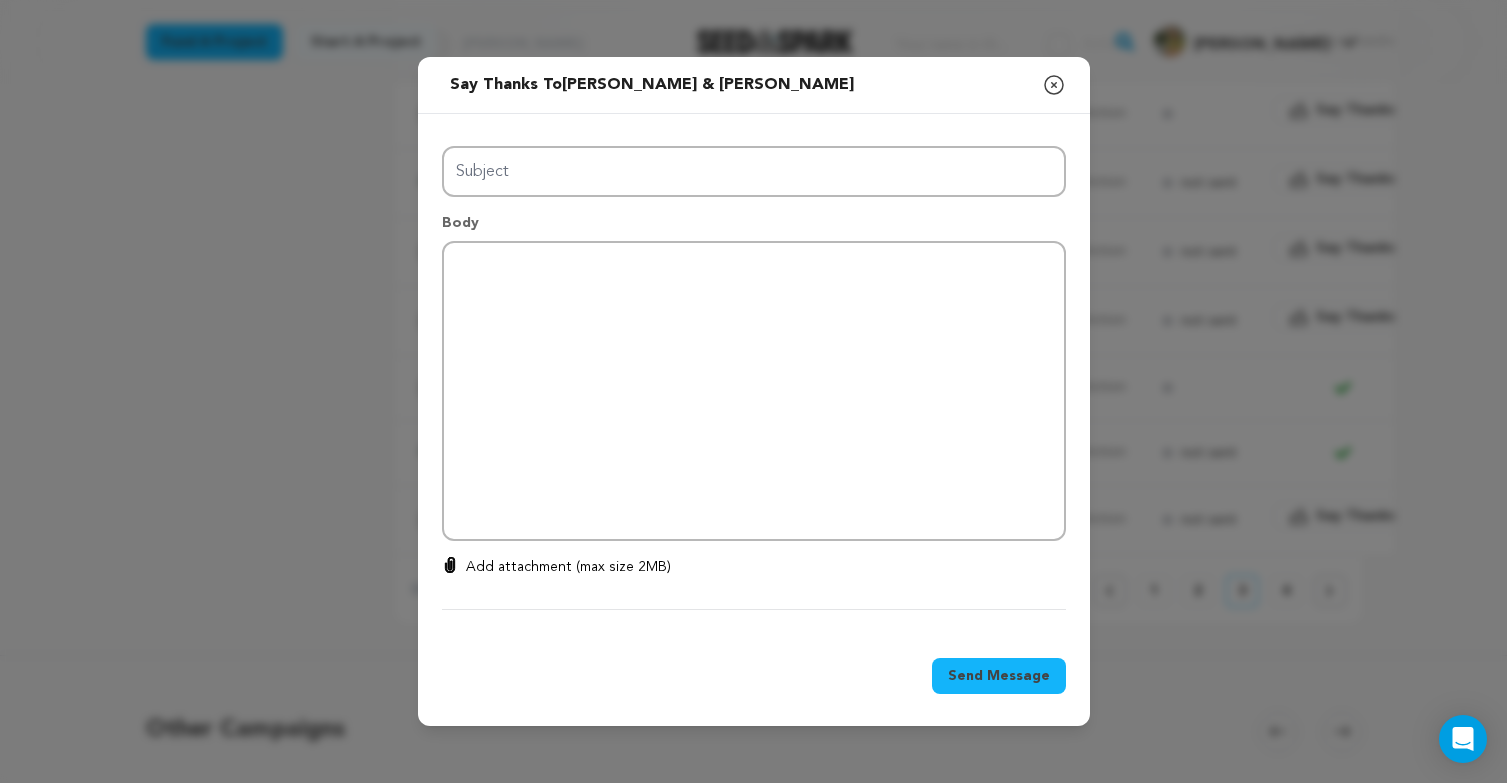 type on "Thanks for your support!" 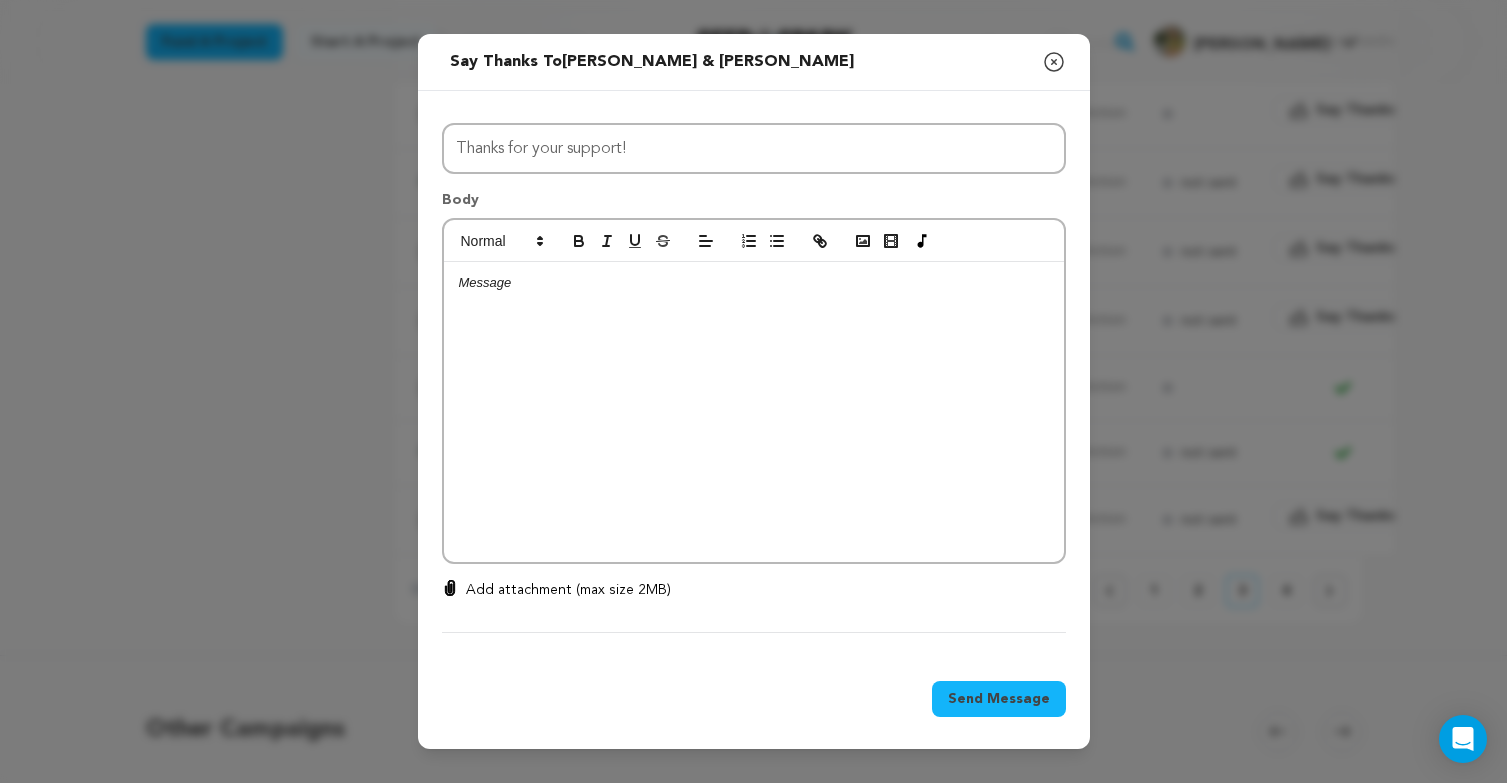 click 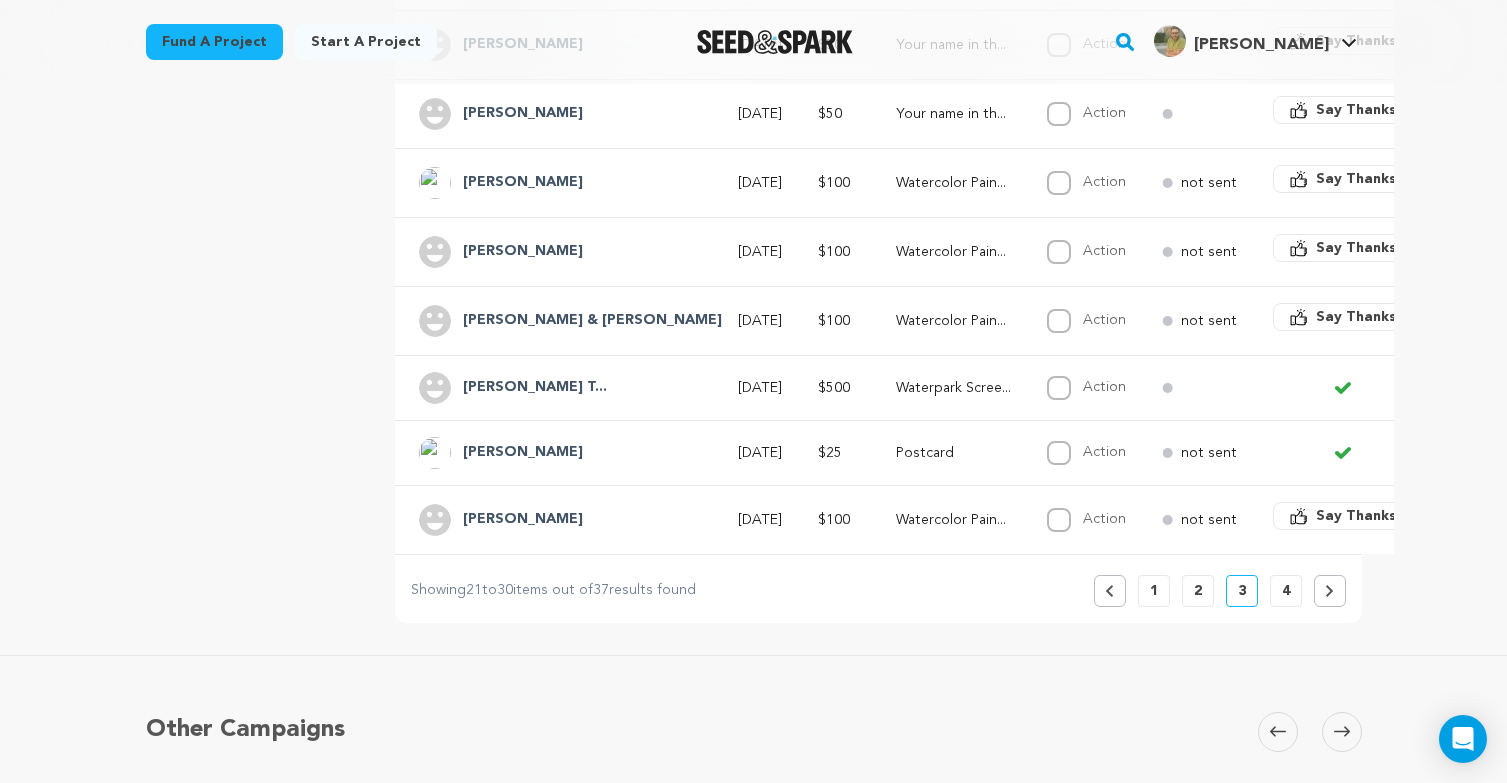 click on "Donnie & Geoff" at bounding box center (592, 321) 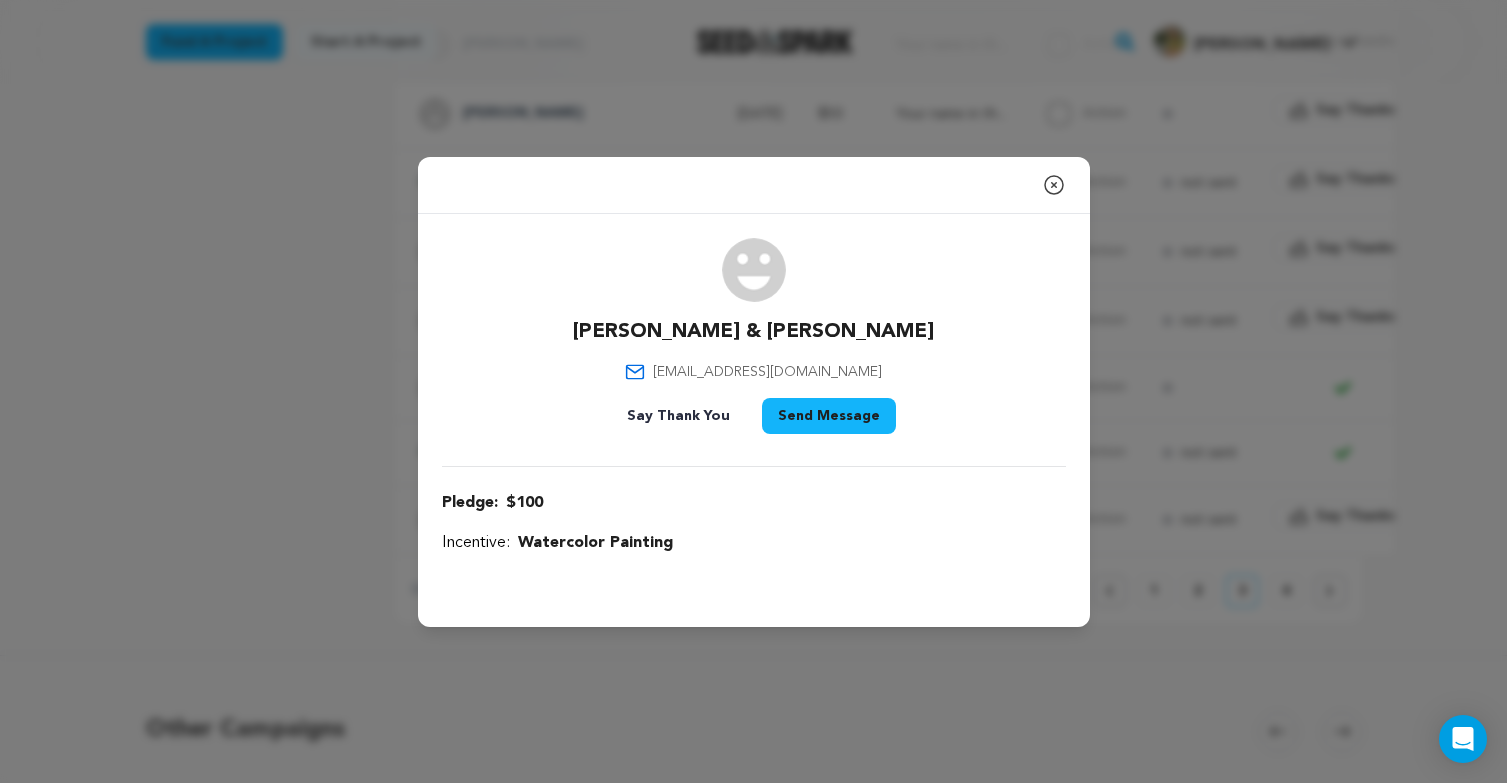 click on "hi@donnieroberts.com" at bounding box center (767, 372) 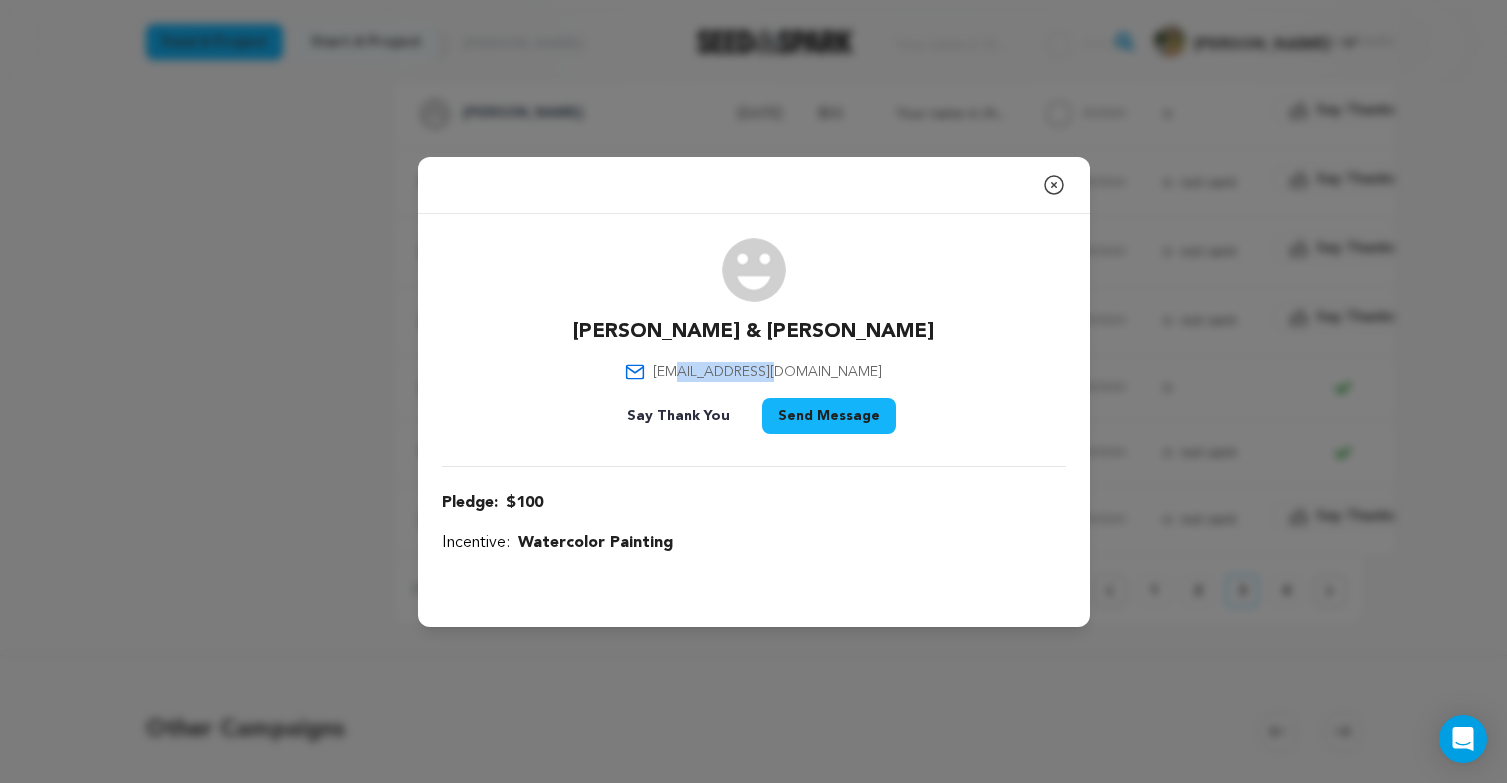 click on "hi@donnieroberts.com" at bounding box center (767, 372) 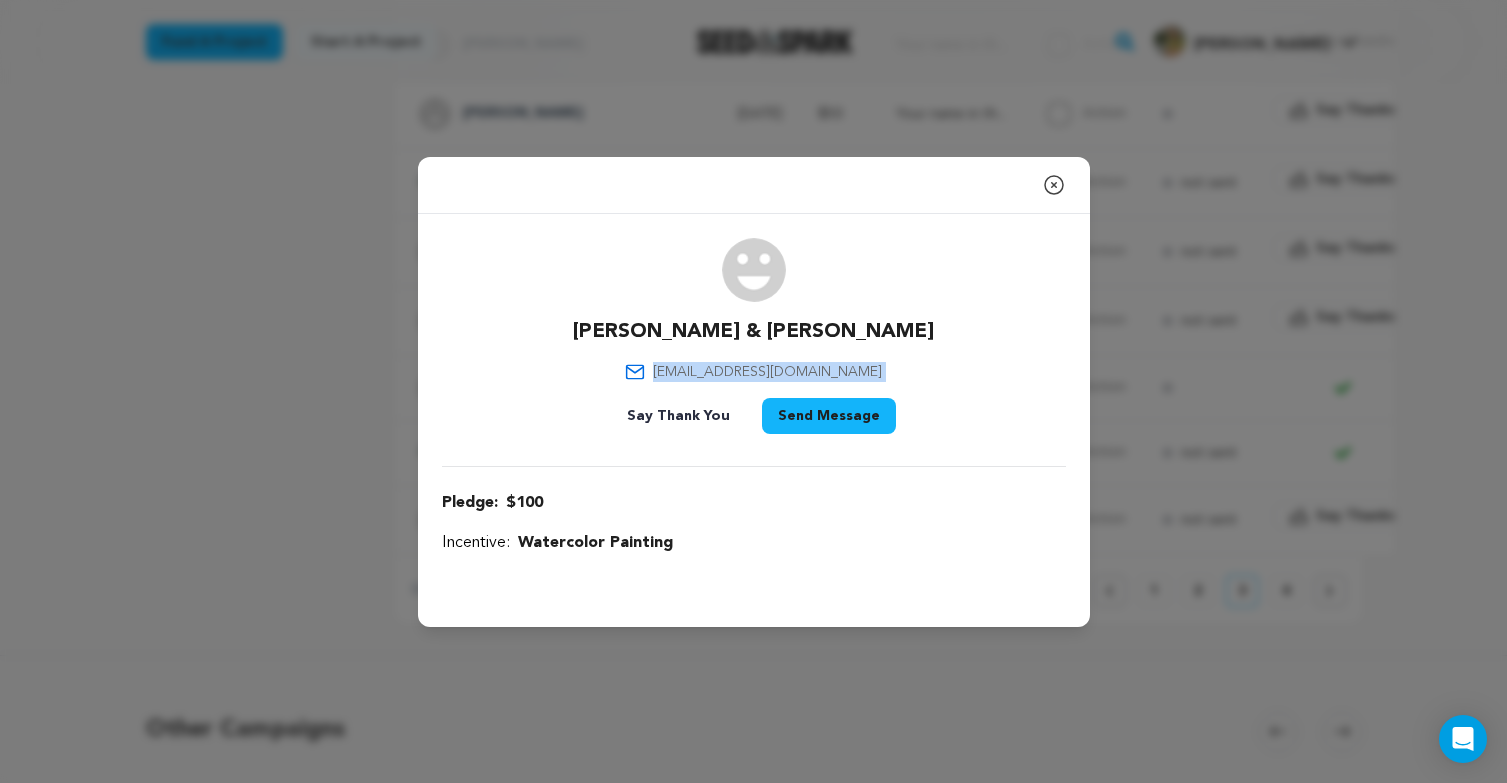 click on "hi@donnieroberts.com" at bounding box center (767, 372) 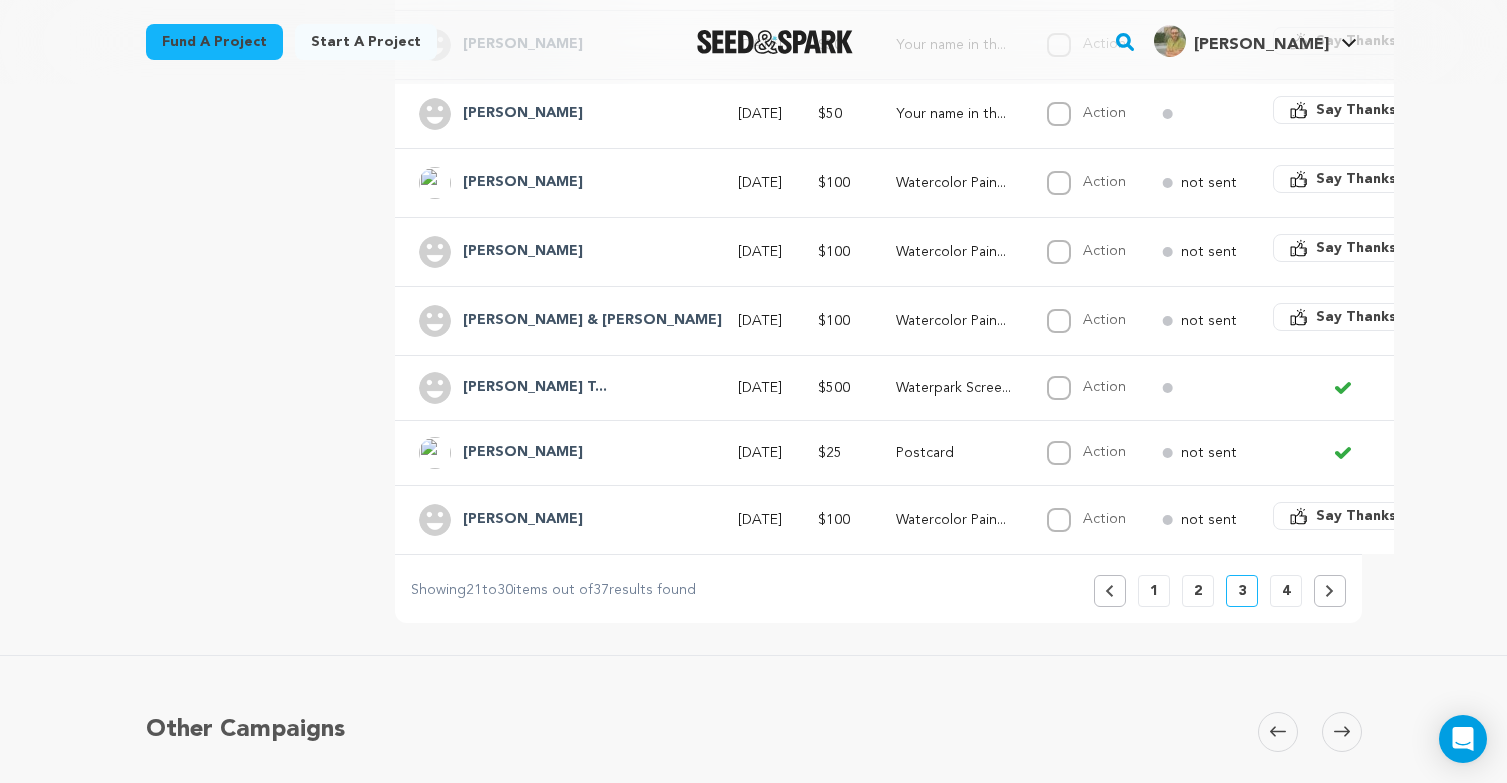 click on "Geoff Allman" at bounding box center [523, 252] 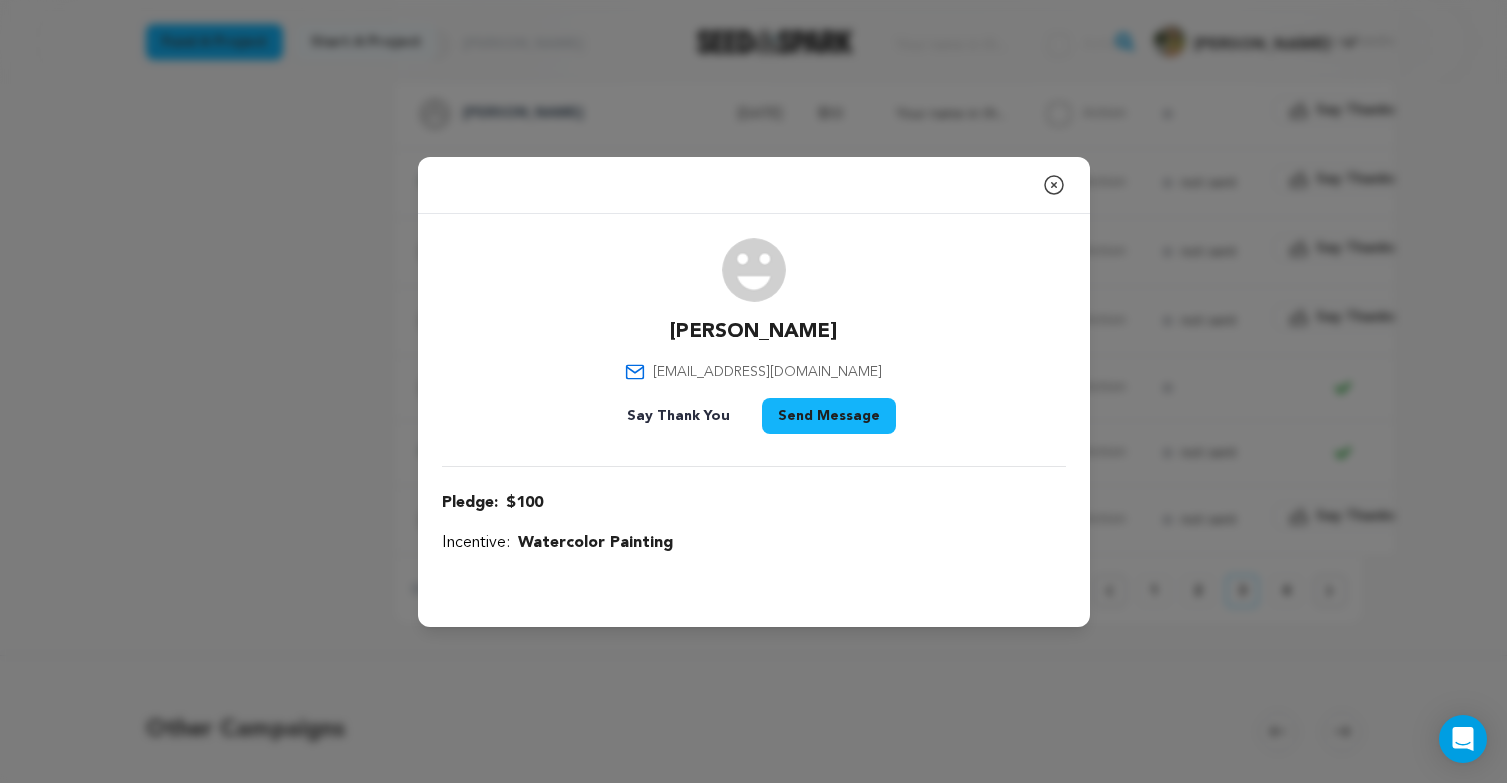 click on "heygeoff@gmail.com" at bounding box center [767, 372] 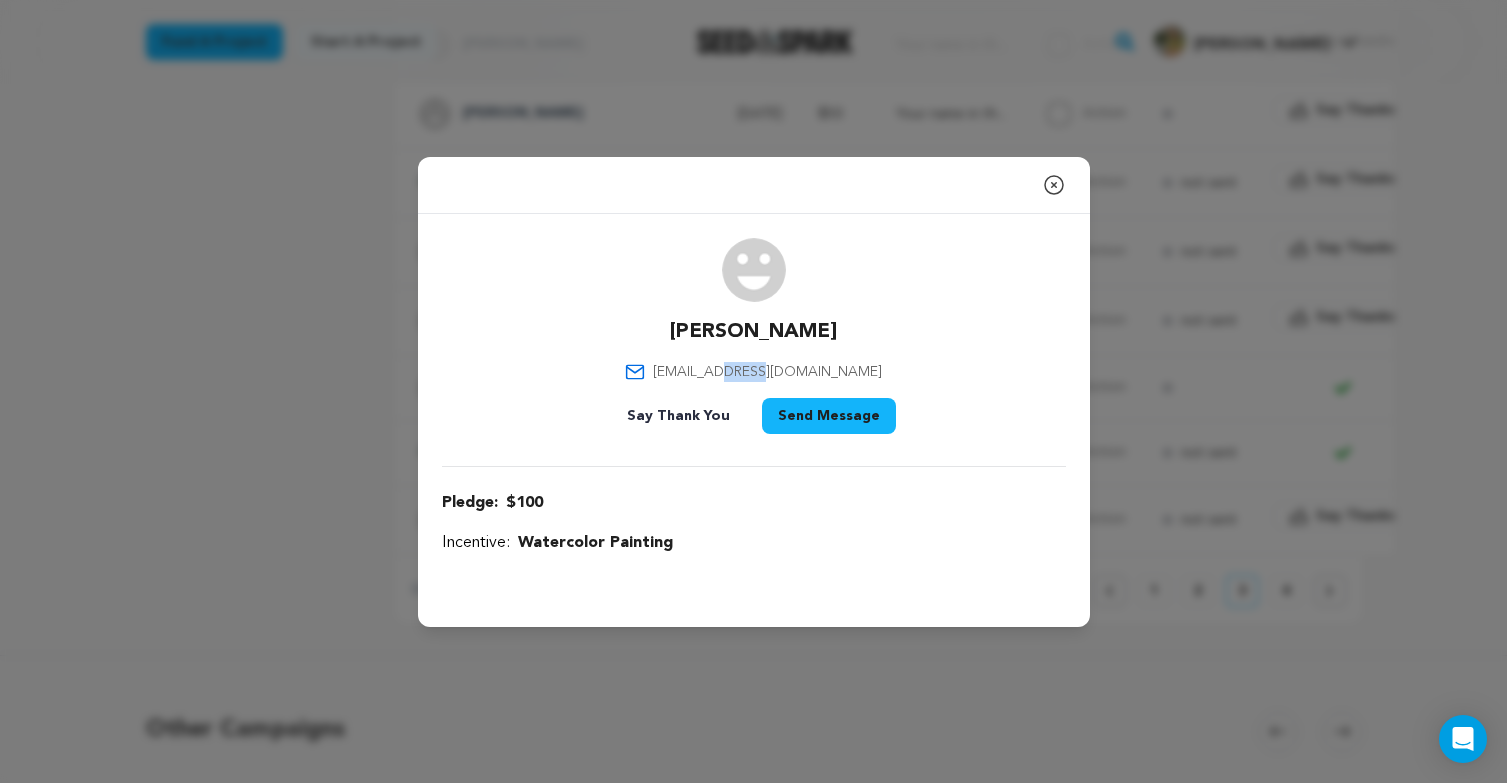 click on "heygeoff@gmail.com" at bounding box center (767, 372) 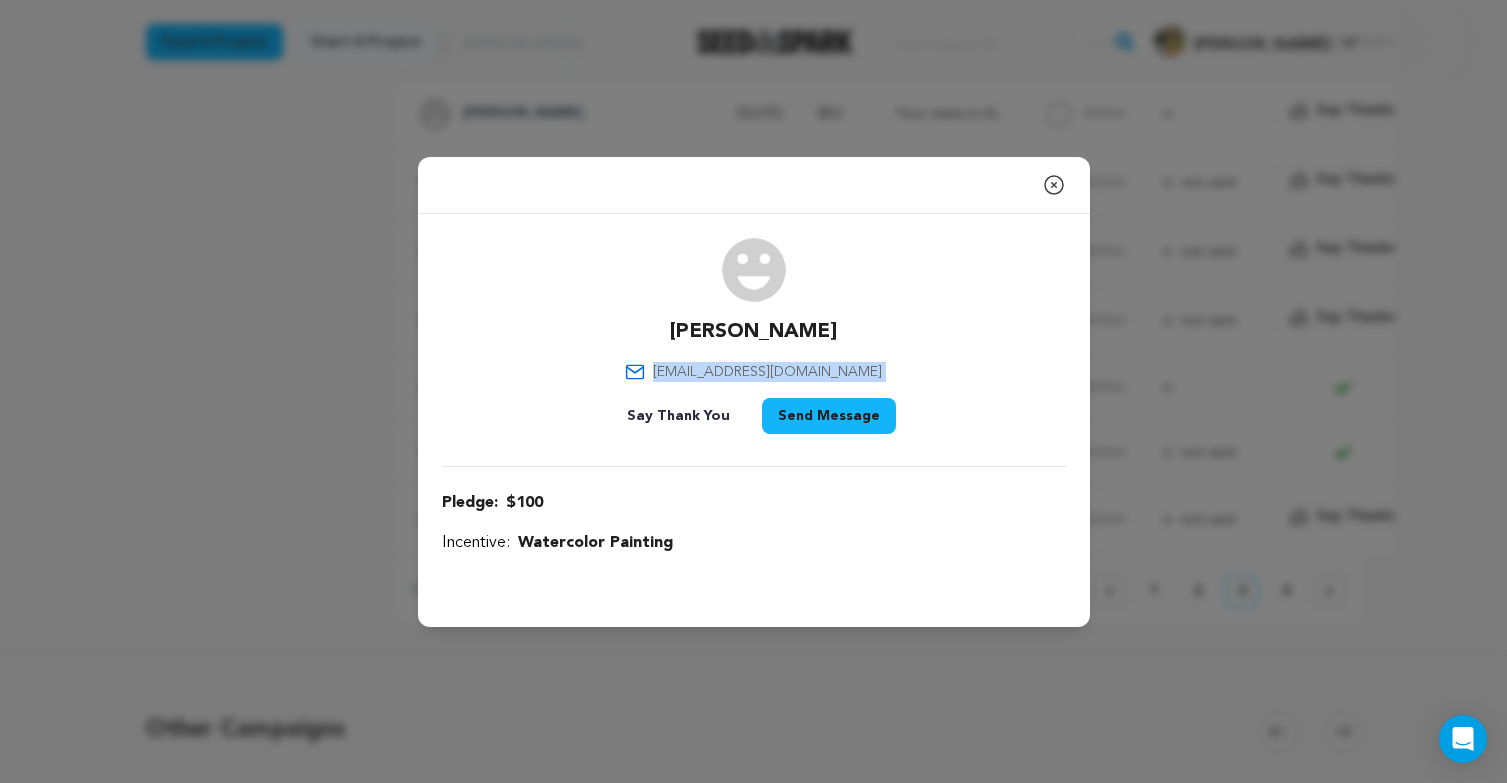 click on "heygeoff@gmail.com" at bounding box center (767, 372) 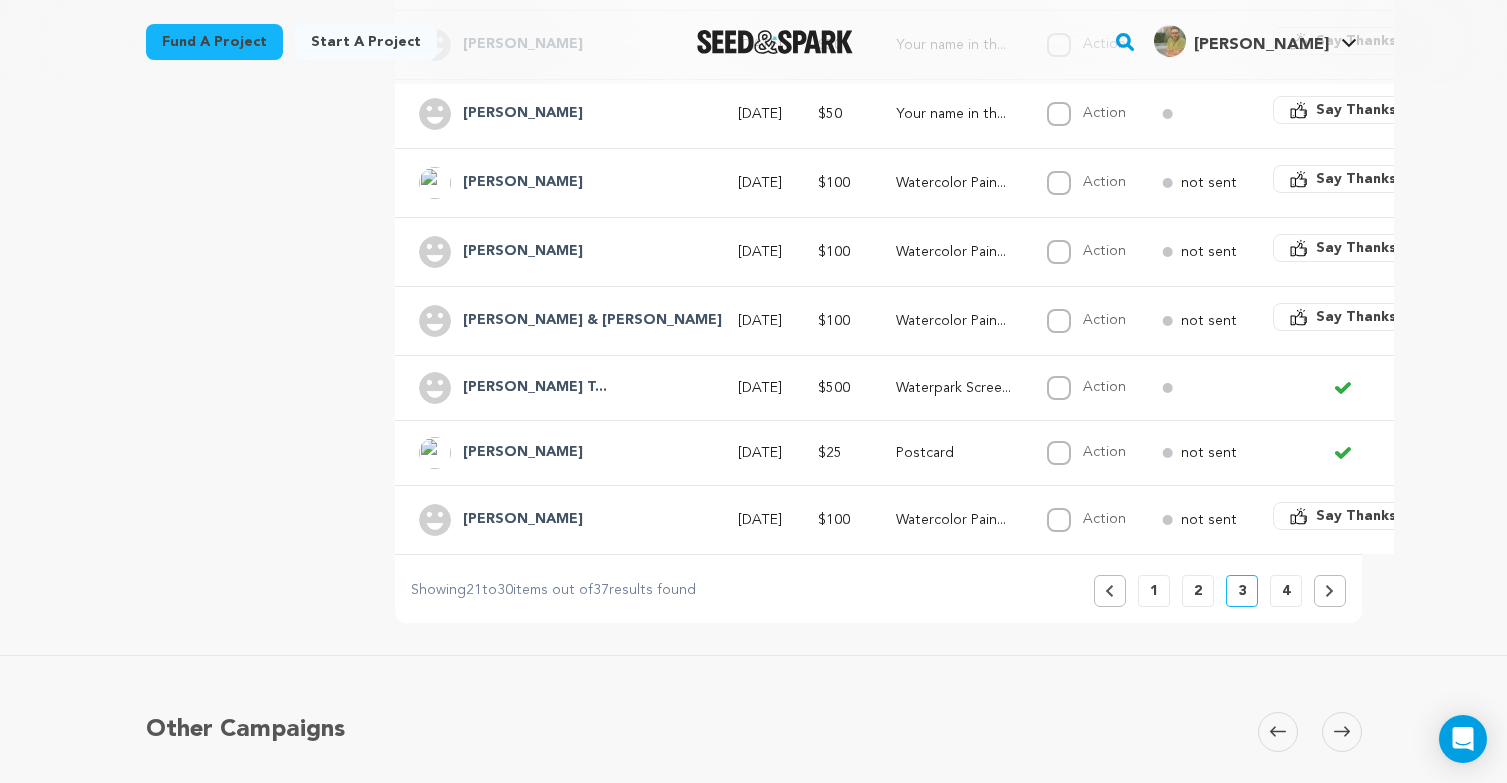 click on "overview
updates" at bounding box center [255, 83] 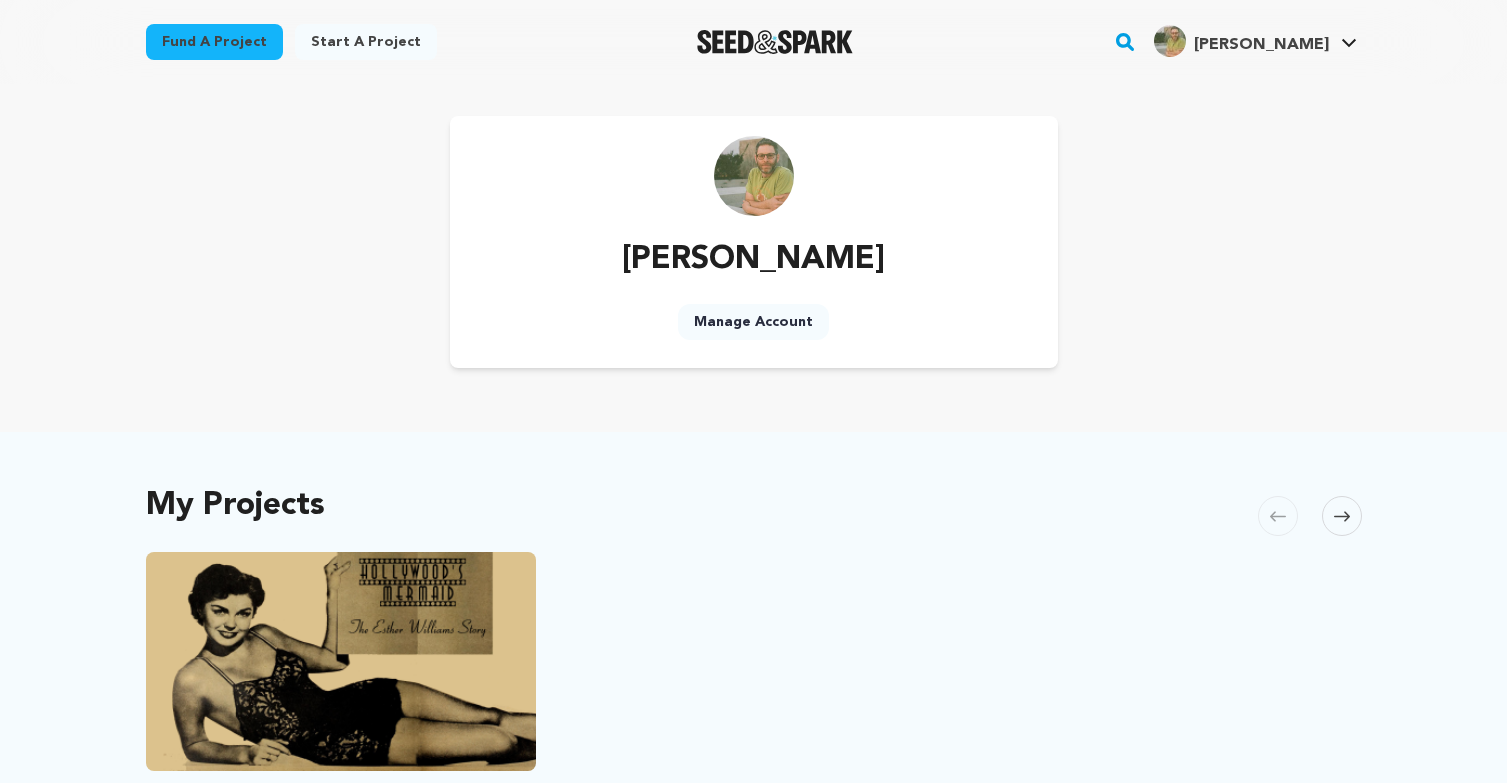 scroll, scrollTop: 0, scrollLeft: 0, axis: both 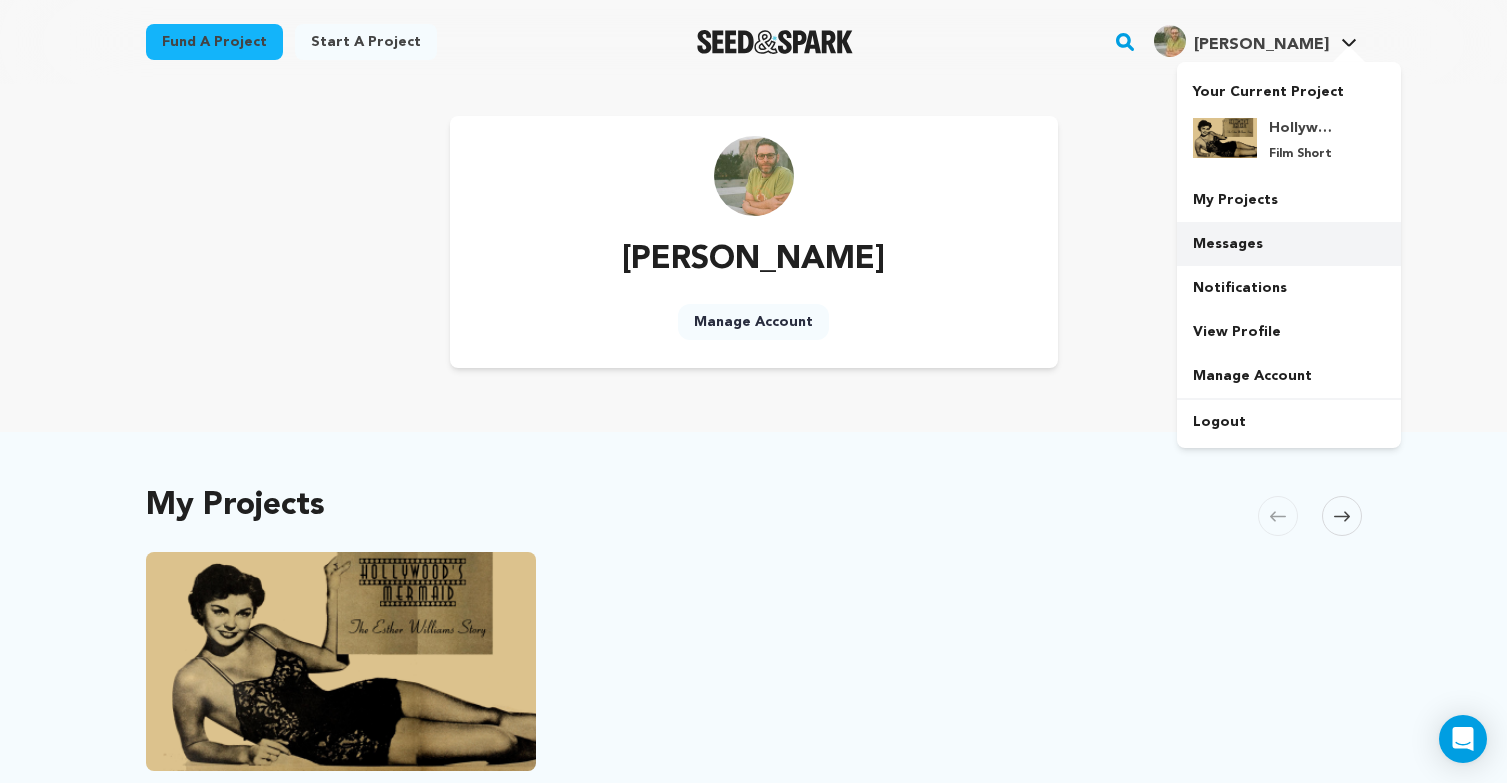 click on "Messages" at bounding box center (1289, 244) 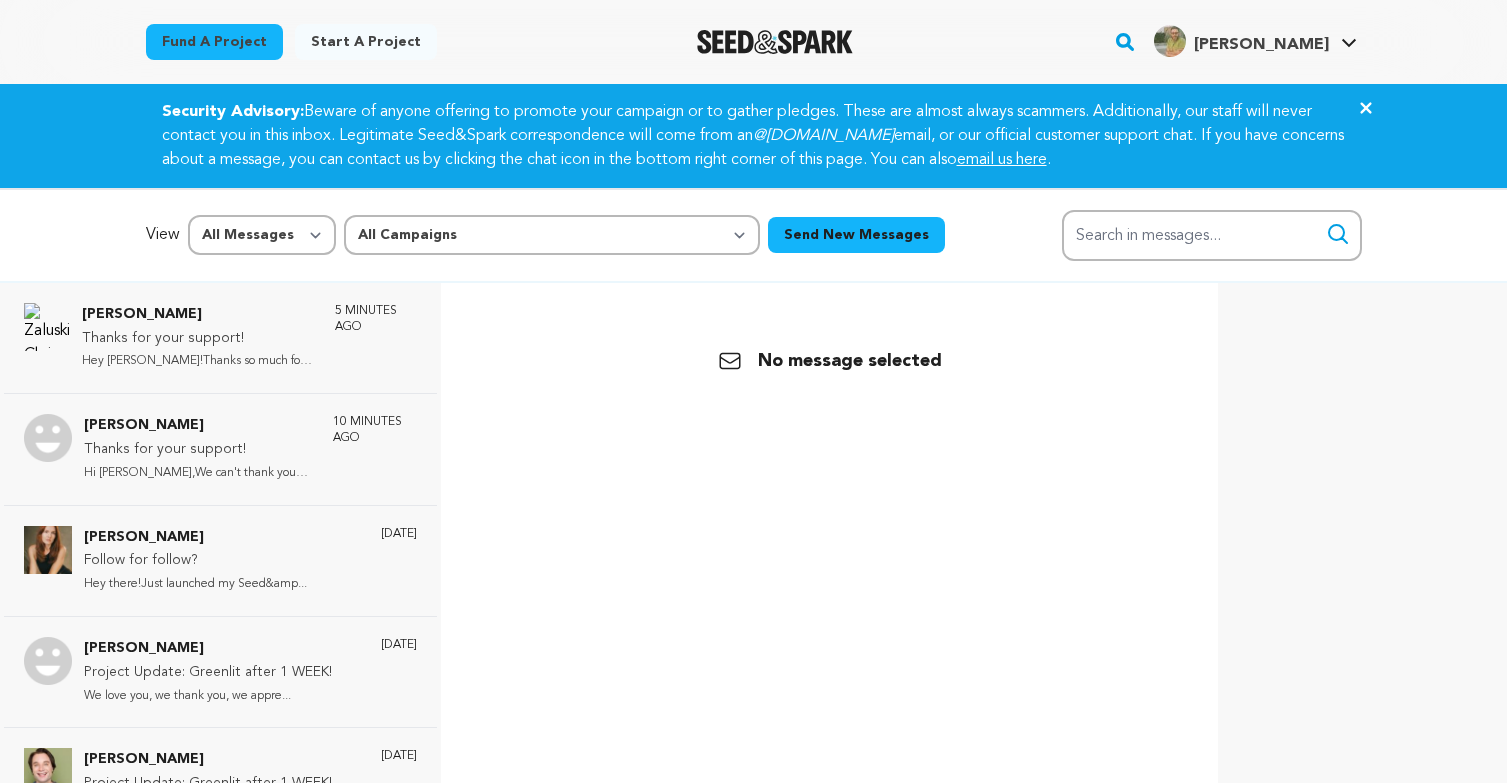 scroll, scrollTop: 0, scrollLeft: 0, axis: both 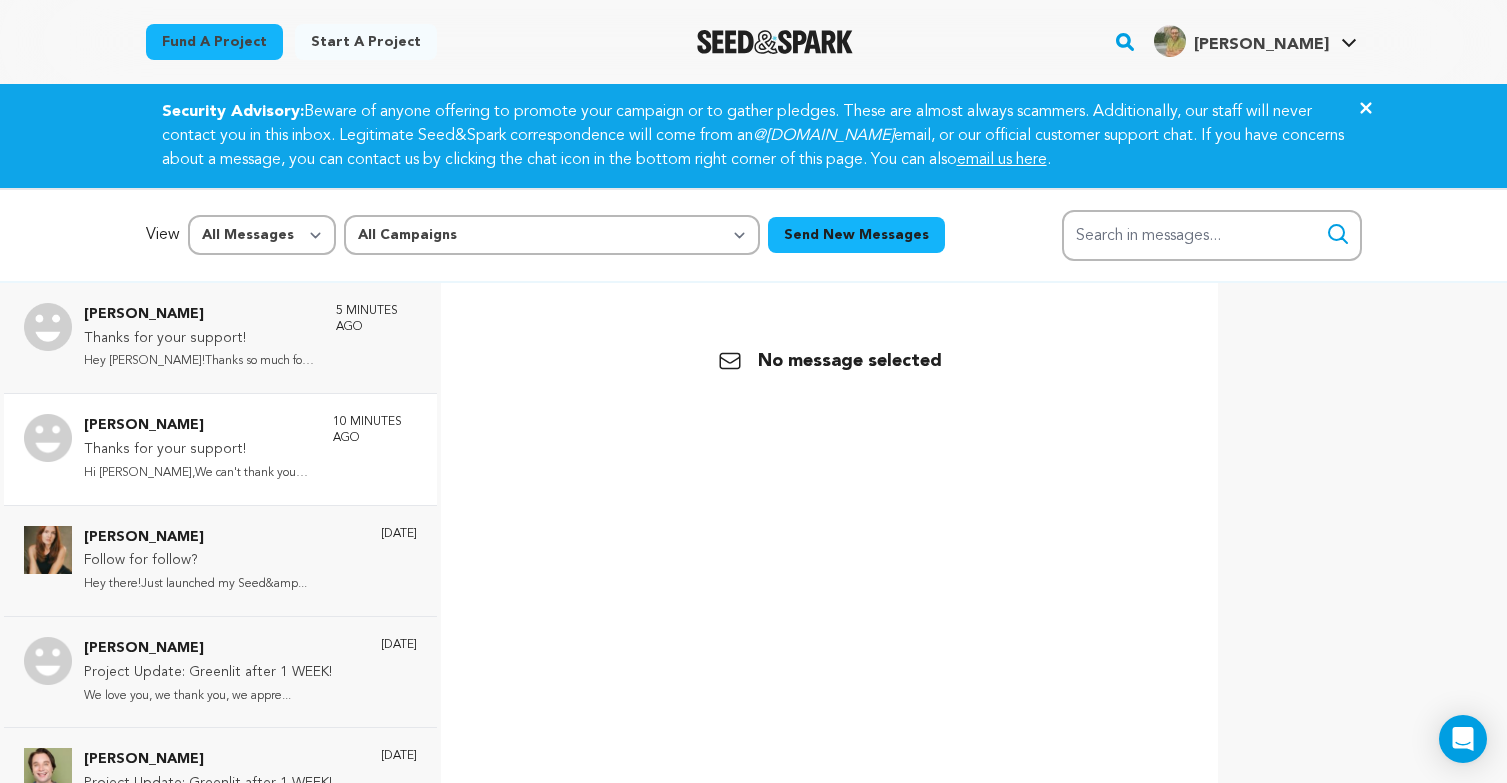 click on "Thanks for your support!" at bounding box center (198, 450) 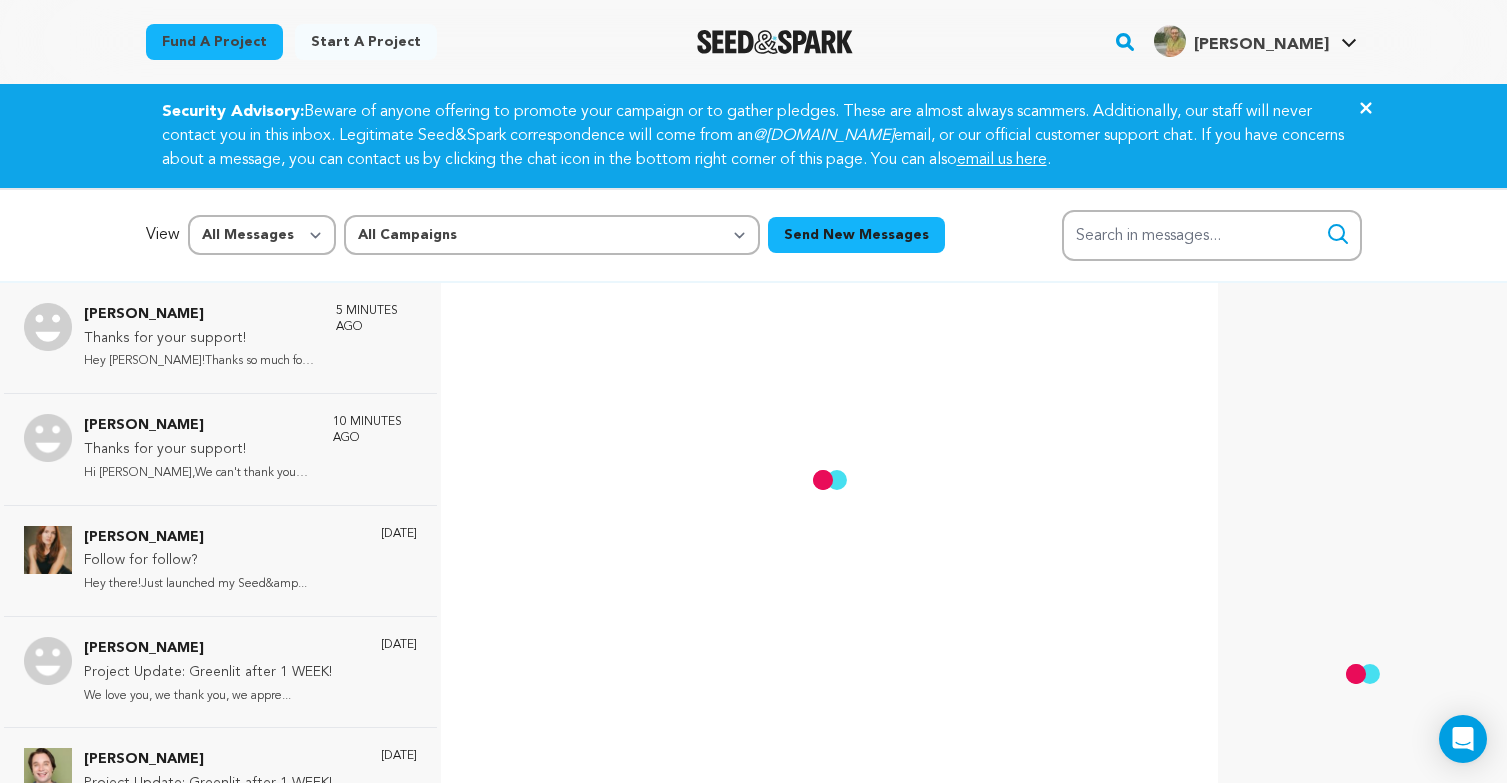 scroll, scrollTop: 116, scrollLeft: 0, axis: vertical 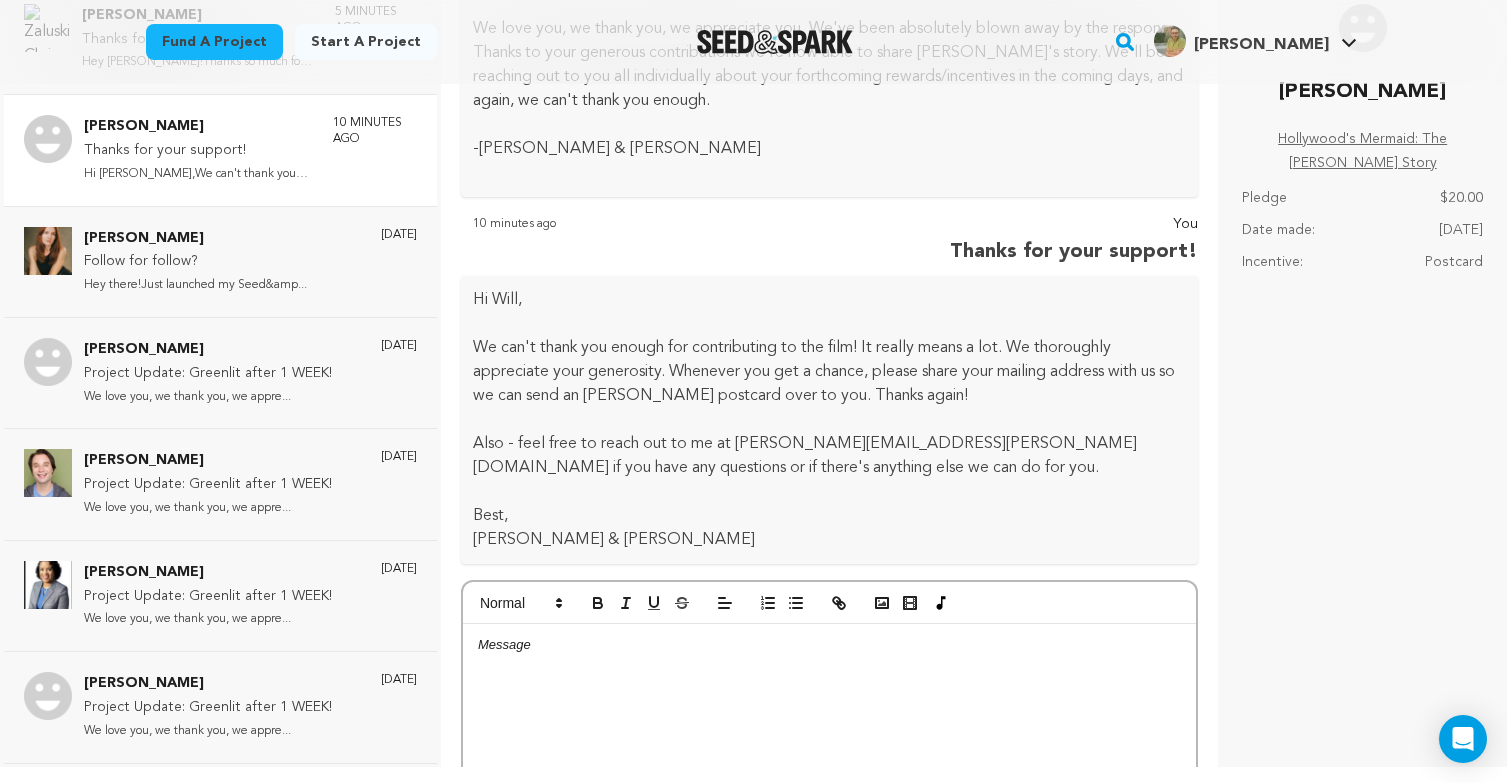 click on "Also - feel free to reach out to me at brian.gersten@gmail.com if you have any questions or if there's anything else we can do for you." at bounding box center [830, 456] 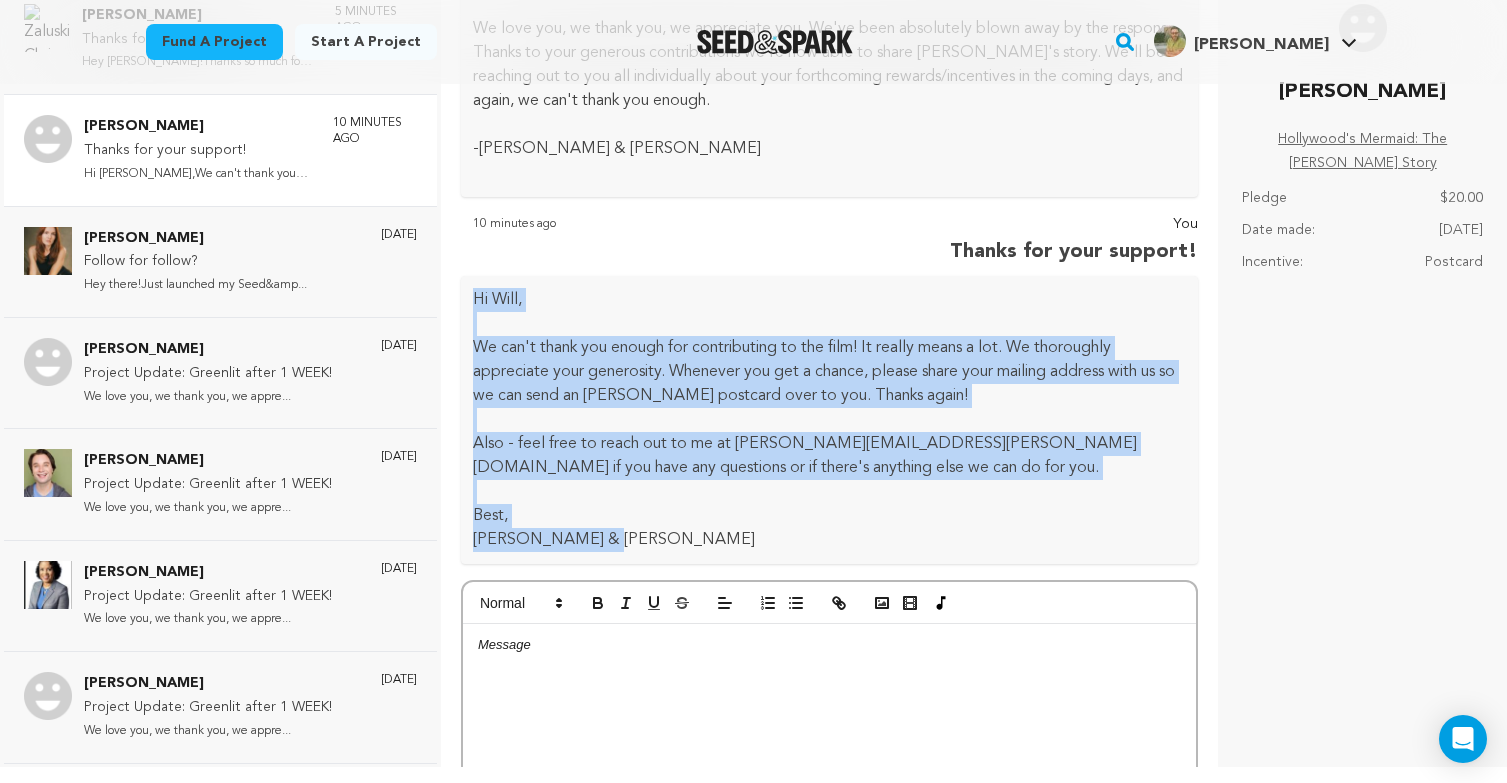 drag, startPoint x: 615, startPoint y: 540, endPoint x: 462, endPoint y: 300, distance: 284.6208 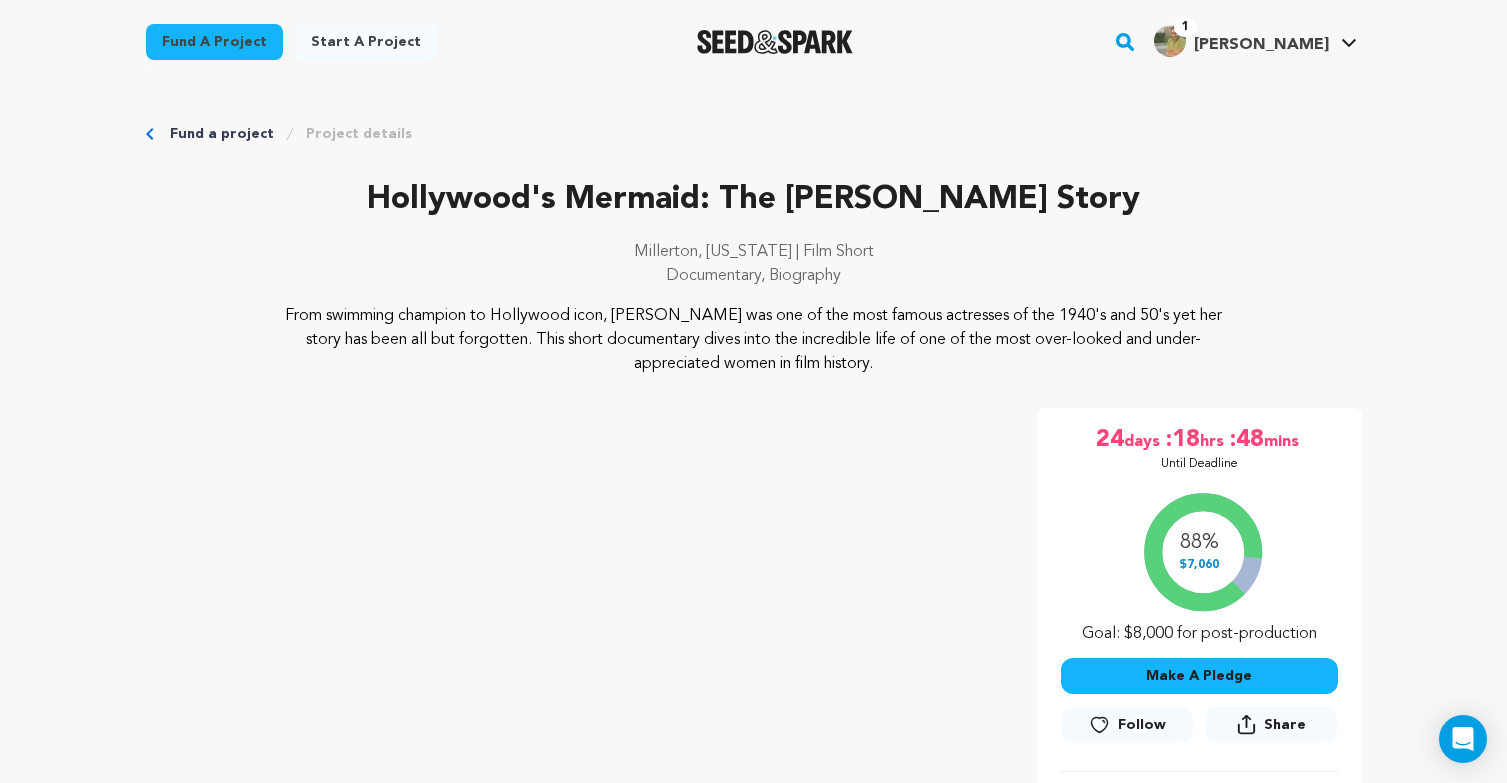 scroll, scrollTop: 197, scrollLeft: 0, axis: vertical 